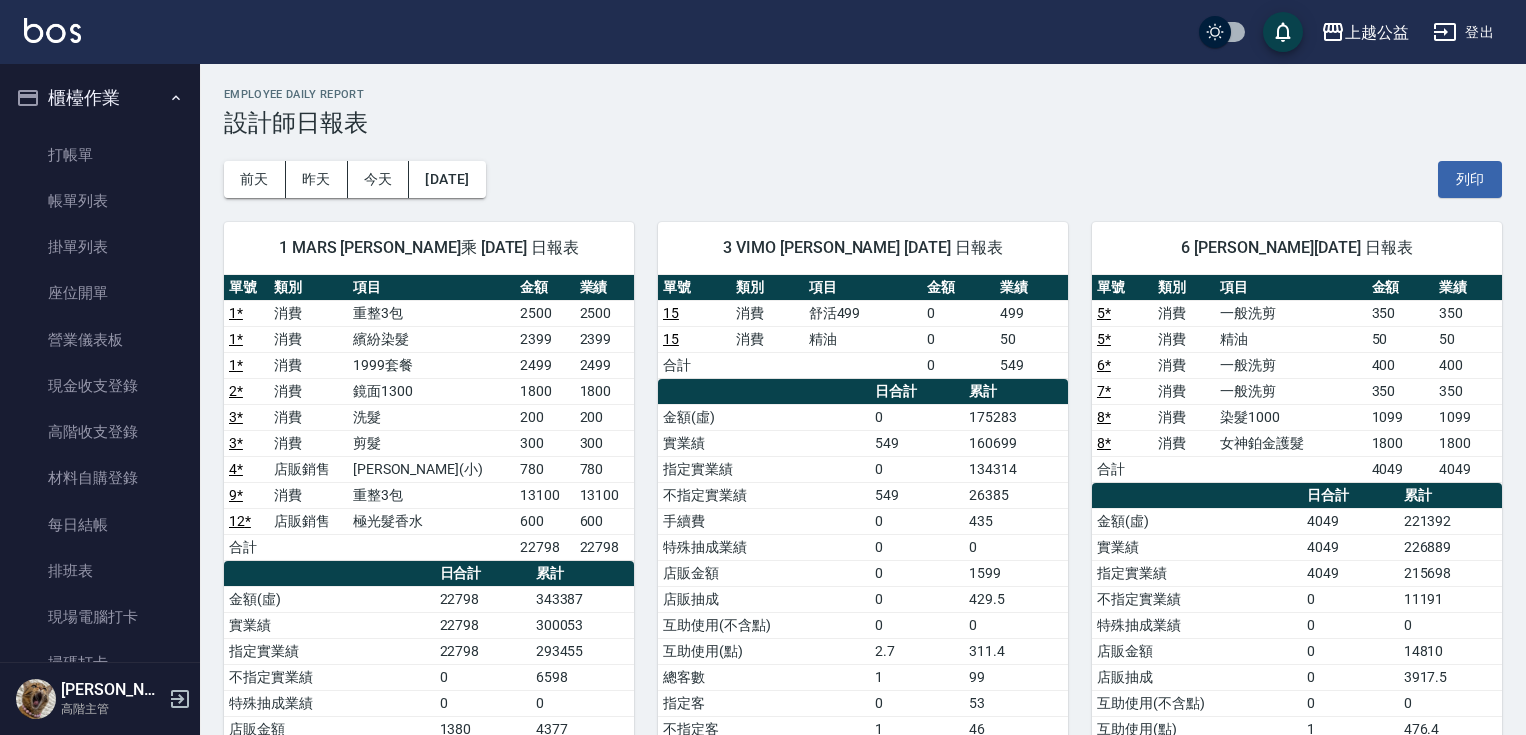 scroll, scrollTop: 956, scrollLeft: 0, axis: vertical 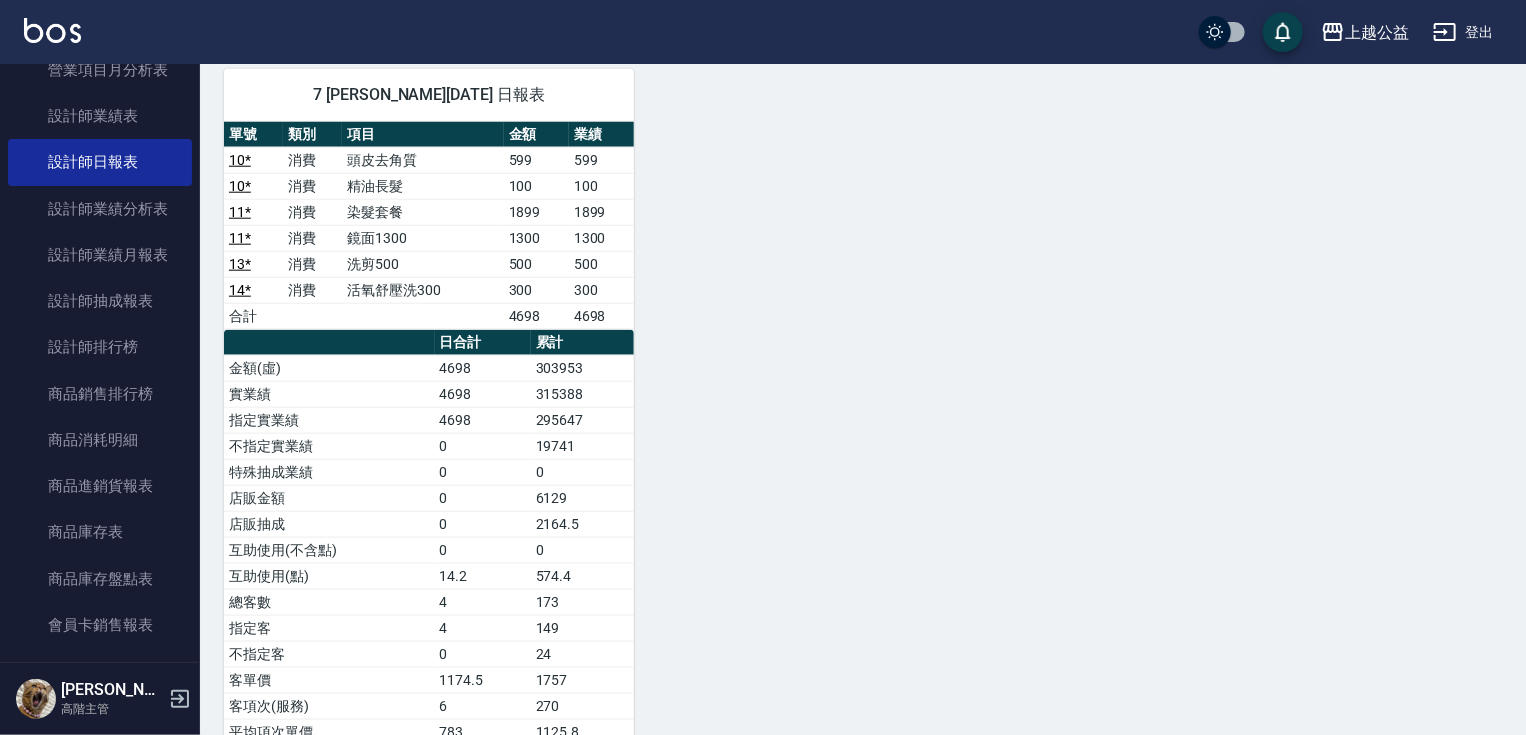 drag, startPoint x: 383, startPoint y: 435, endPoint x: 452, endPoint y: 537, distance: 123.146255 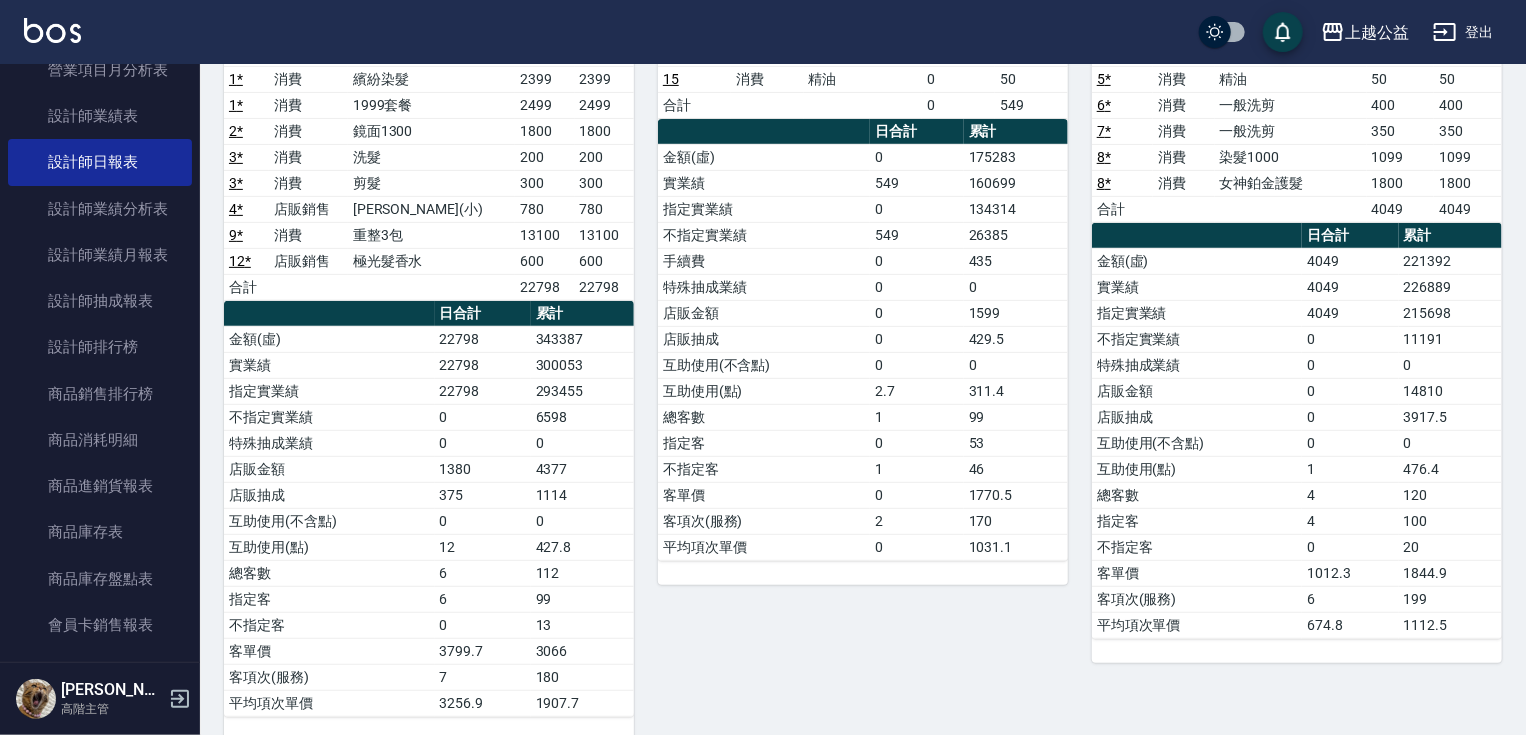 scroll, scrollTop: 0, scrollLeft: 0, axis: both 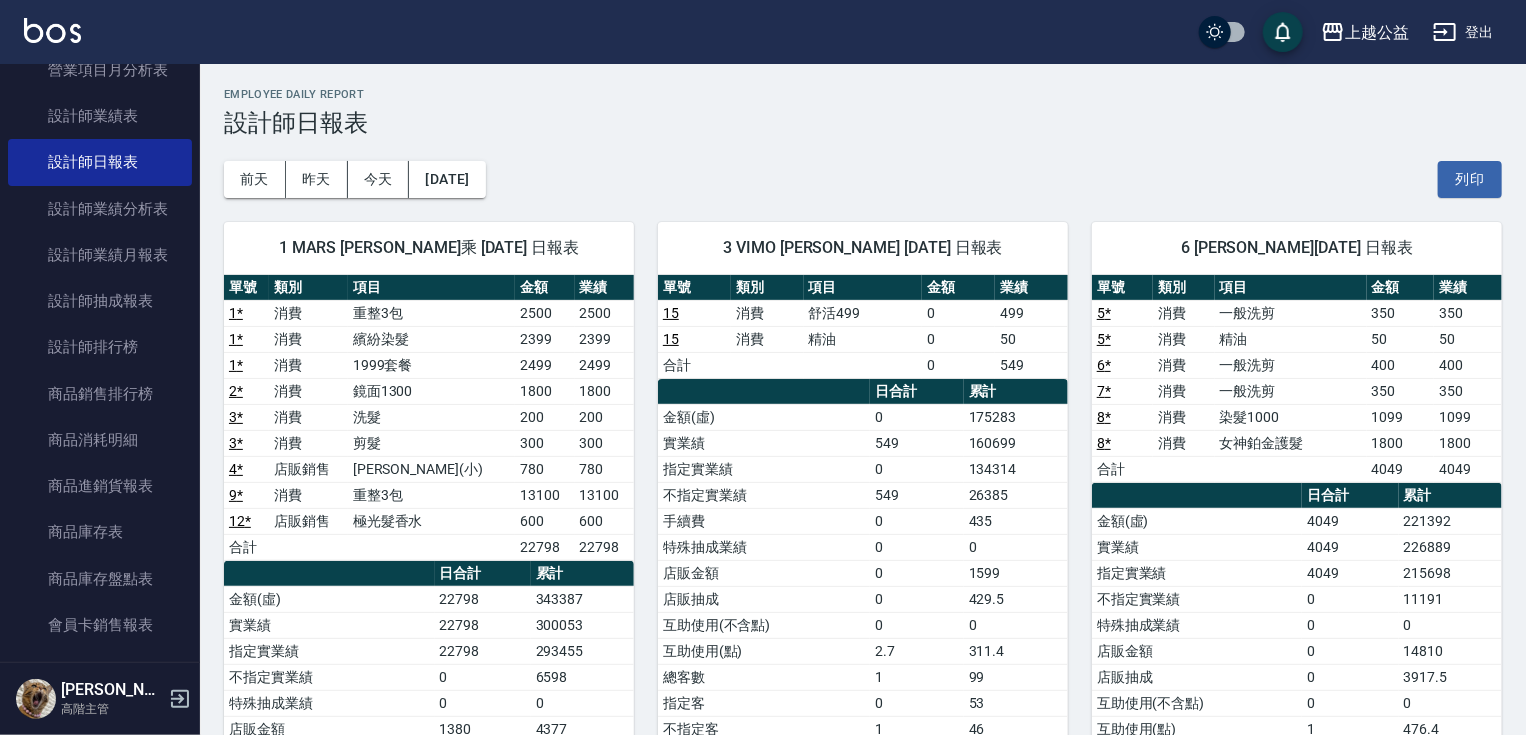 drag, startPoint x: 630, startPoint y: 473, endPoint x: 700, endPoint y: 178, distance: 303.19135 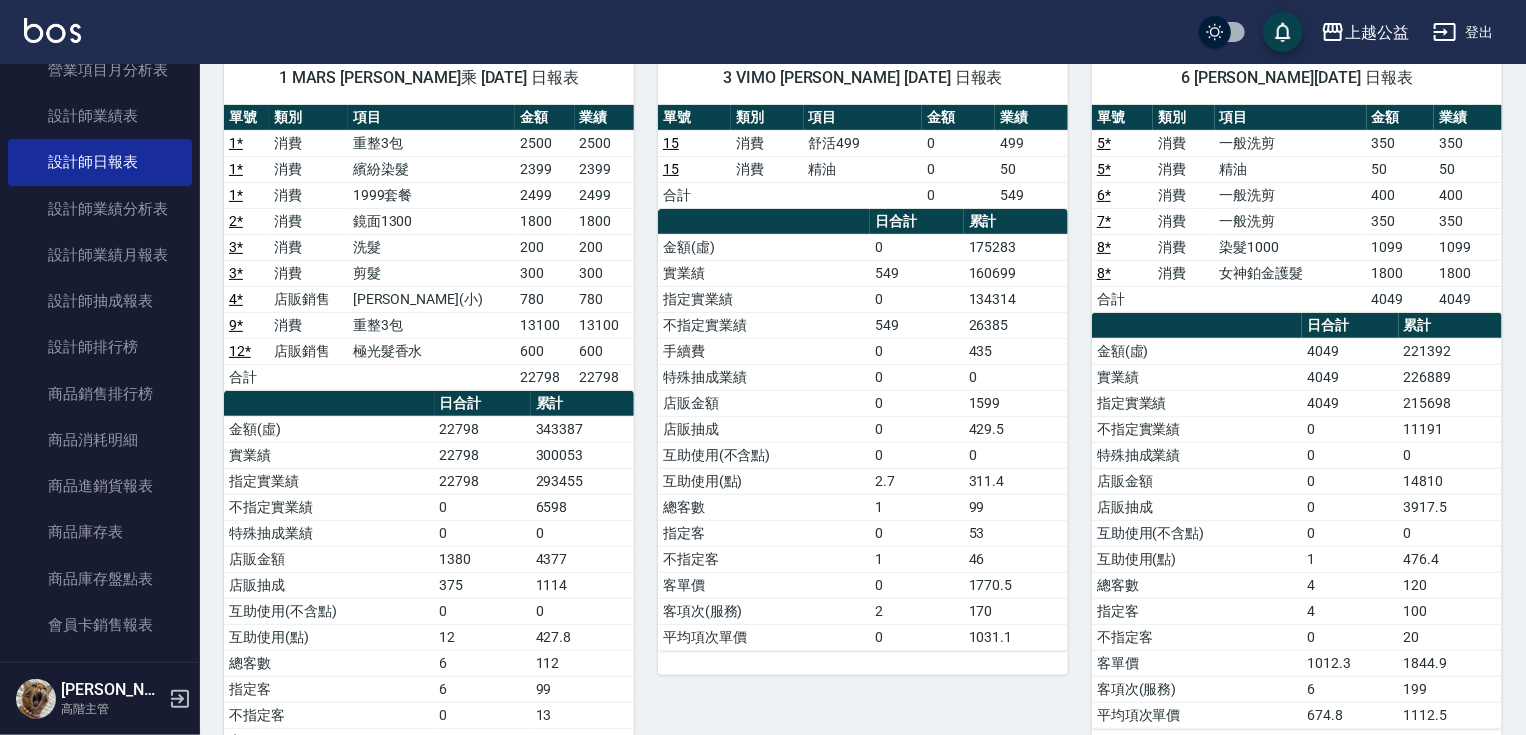drag, startPoint x: 1048, startPoint y: 583, endPoint x: 1048, endPoint y: 594, distance: 11 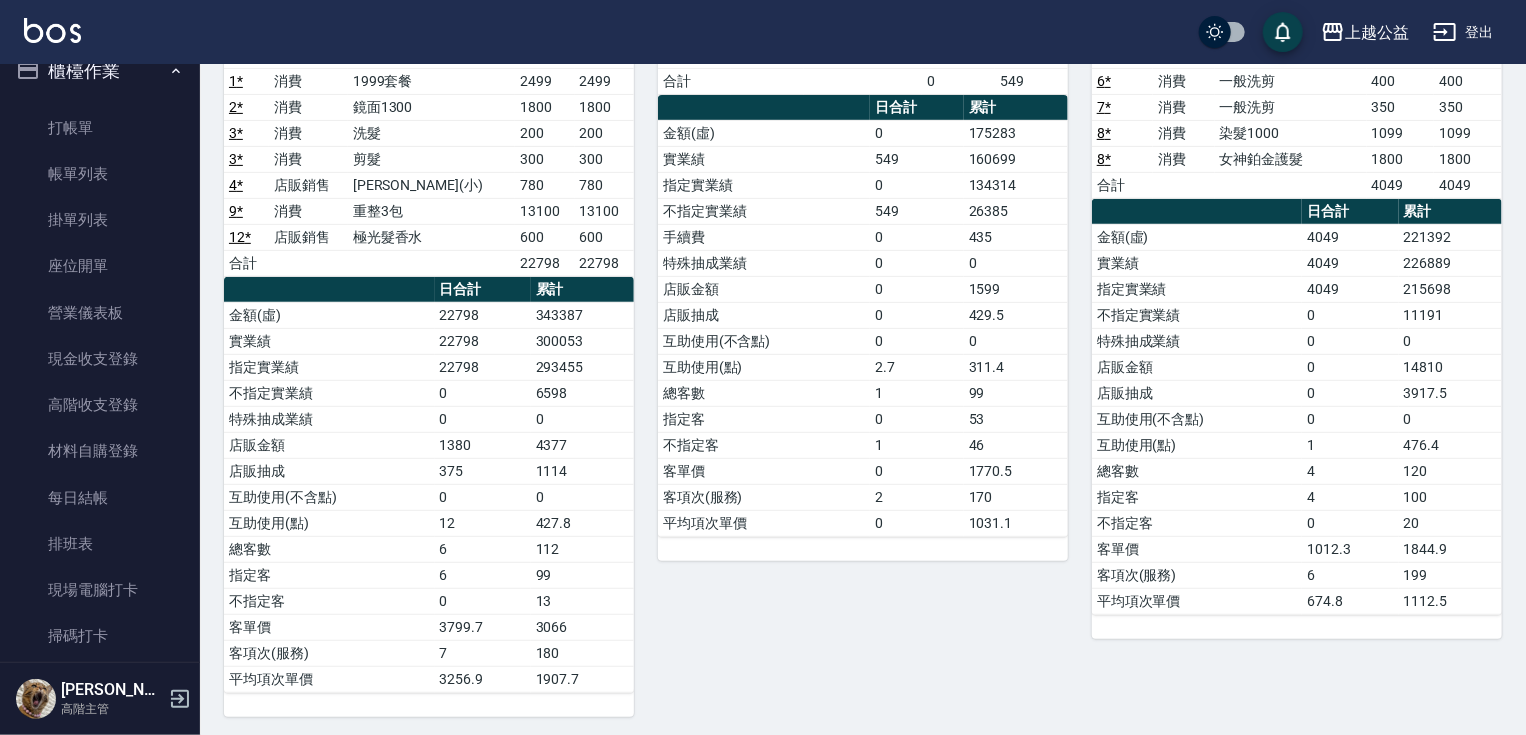 scroll, scrollTop: 0, scrollLeft: 0, axis: both 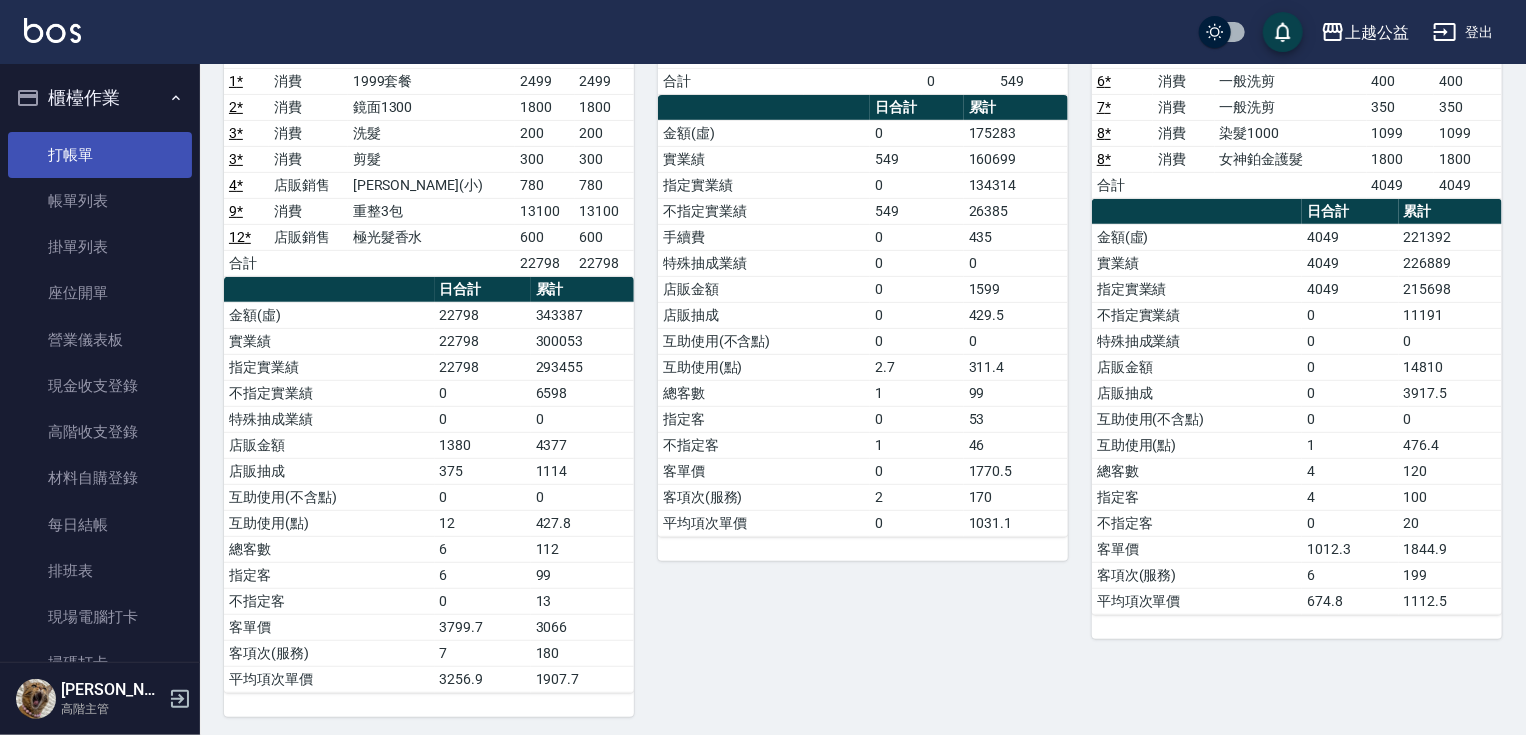 click on "打帳單" at bounding box center [100, 155] 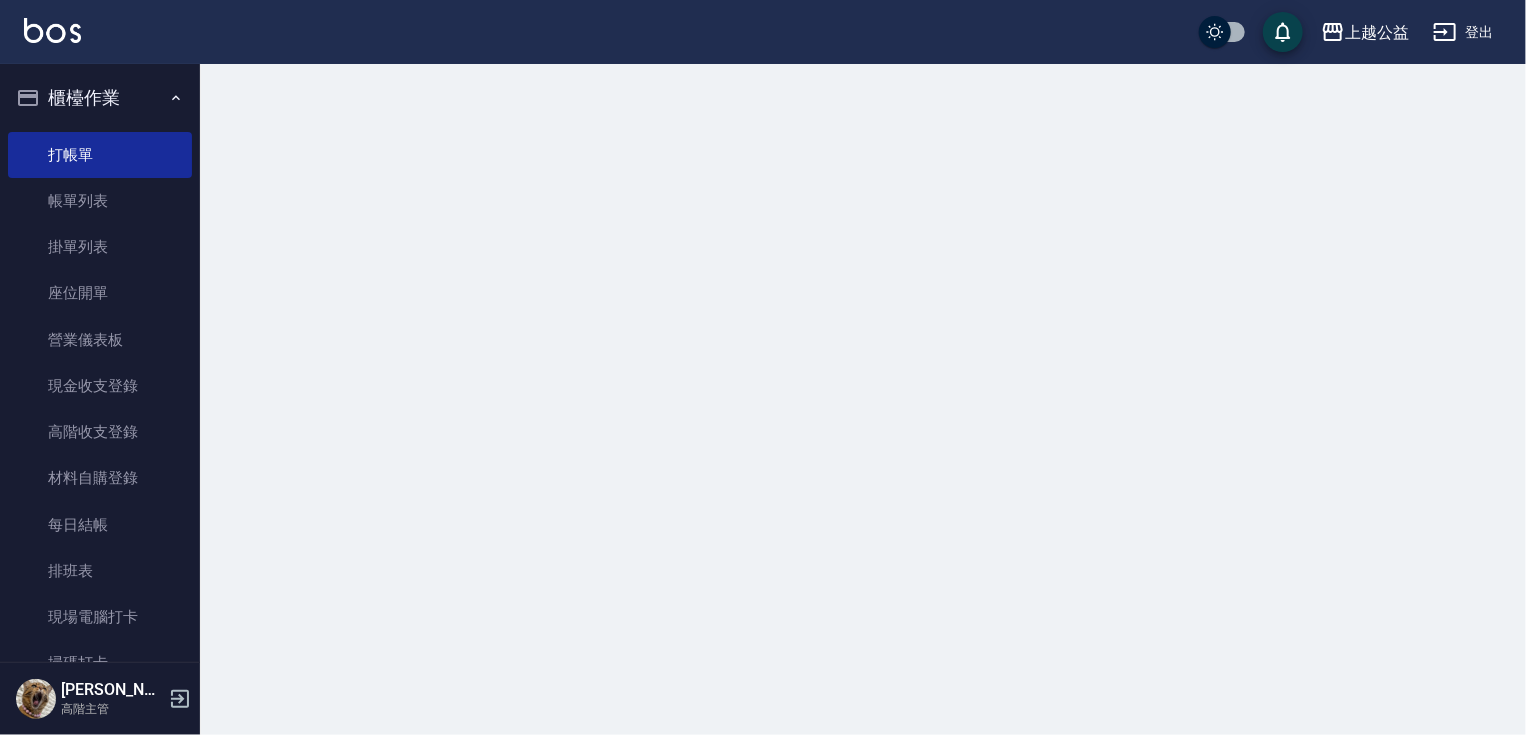 scroll, scrollTop: 0, scrollLeft: 0, axis: both 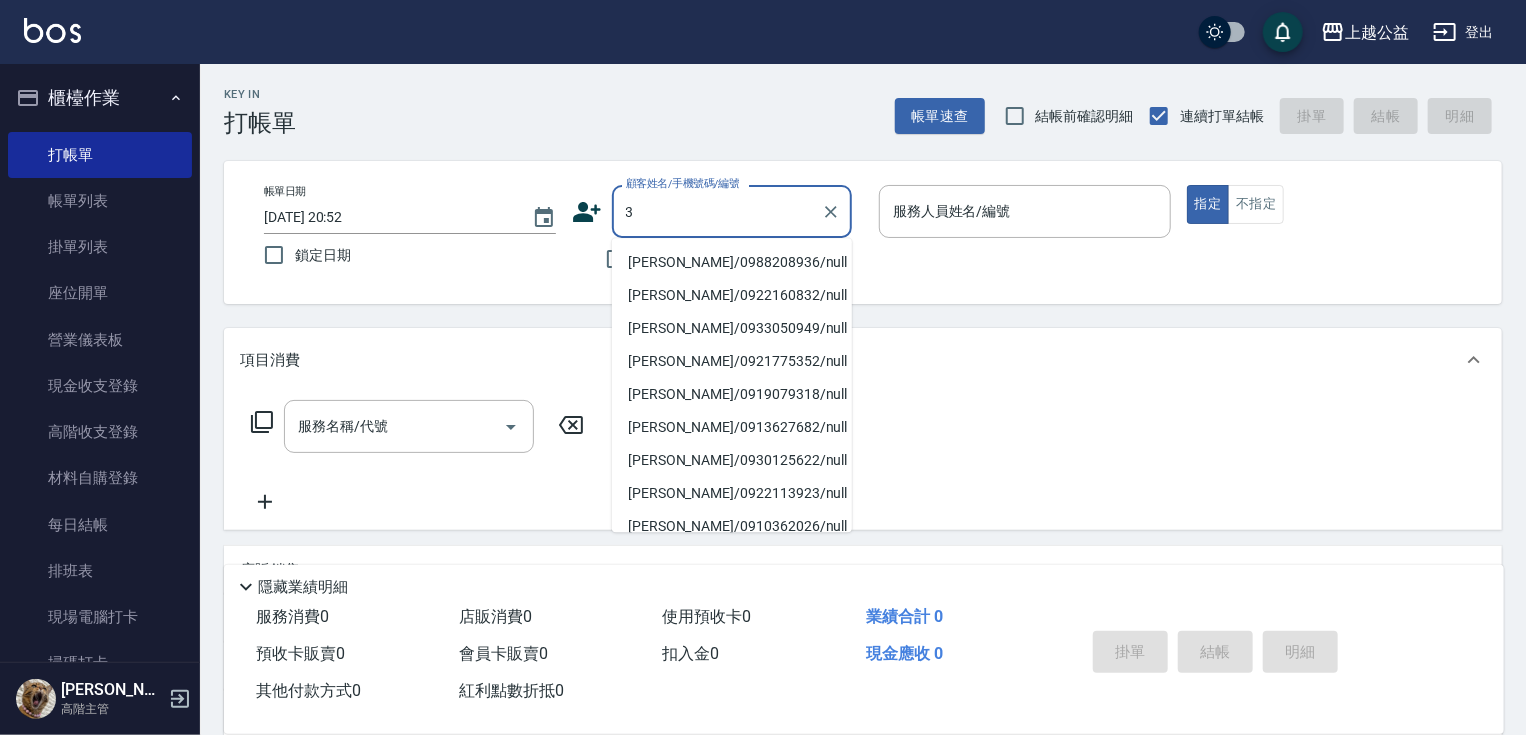 type on "3" 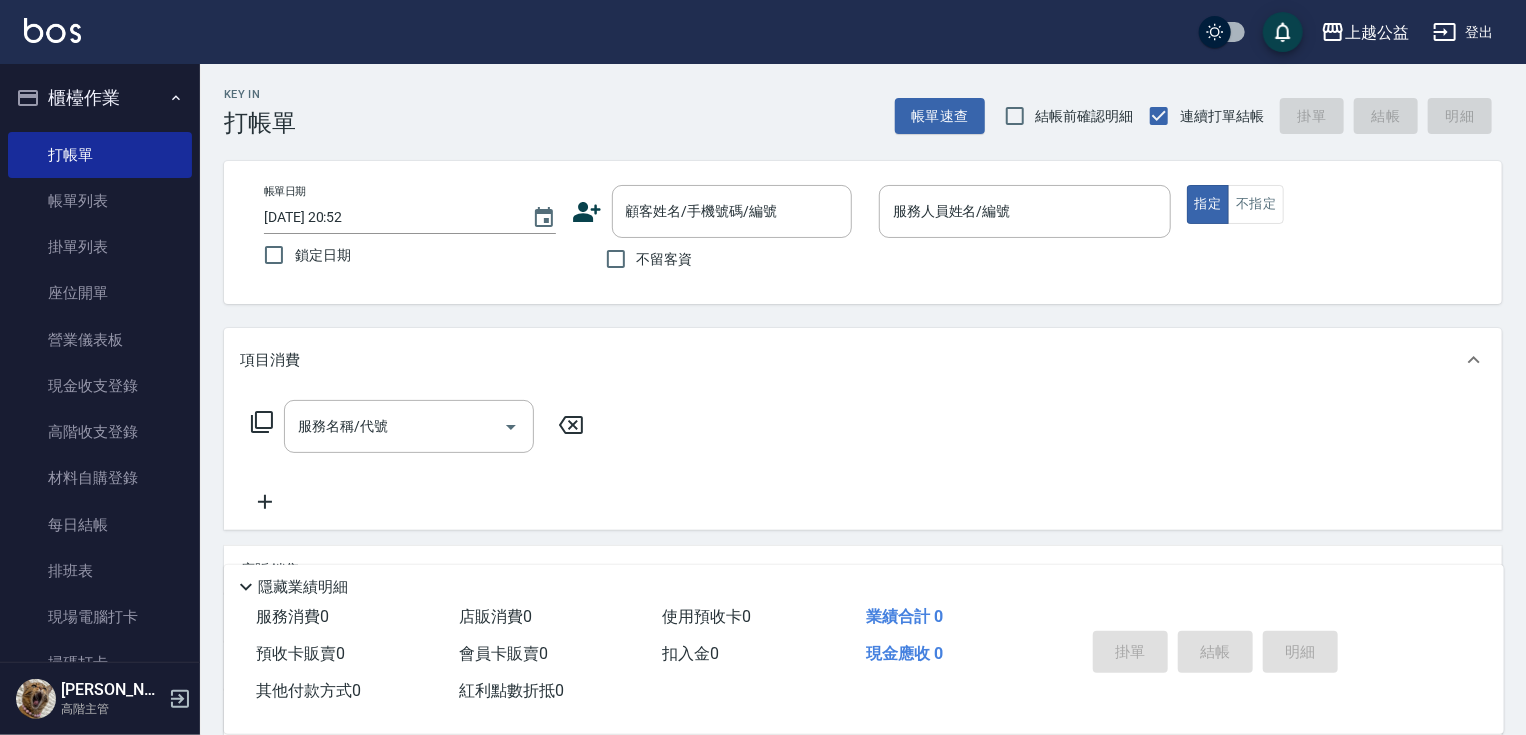 click on "項目消費" at bounding box center [863, 360] 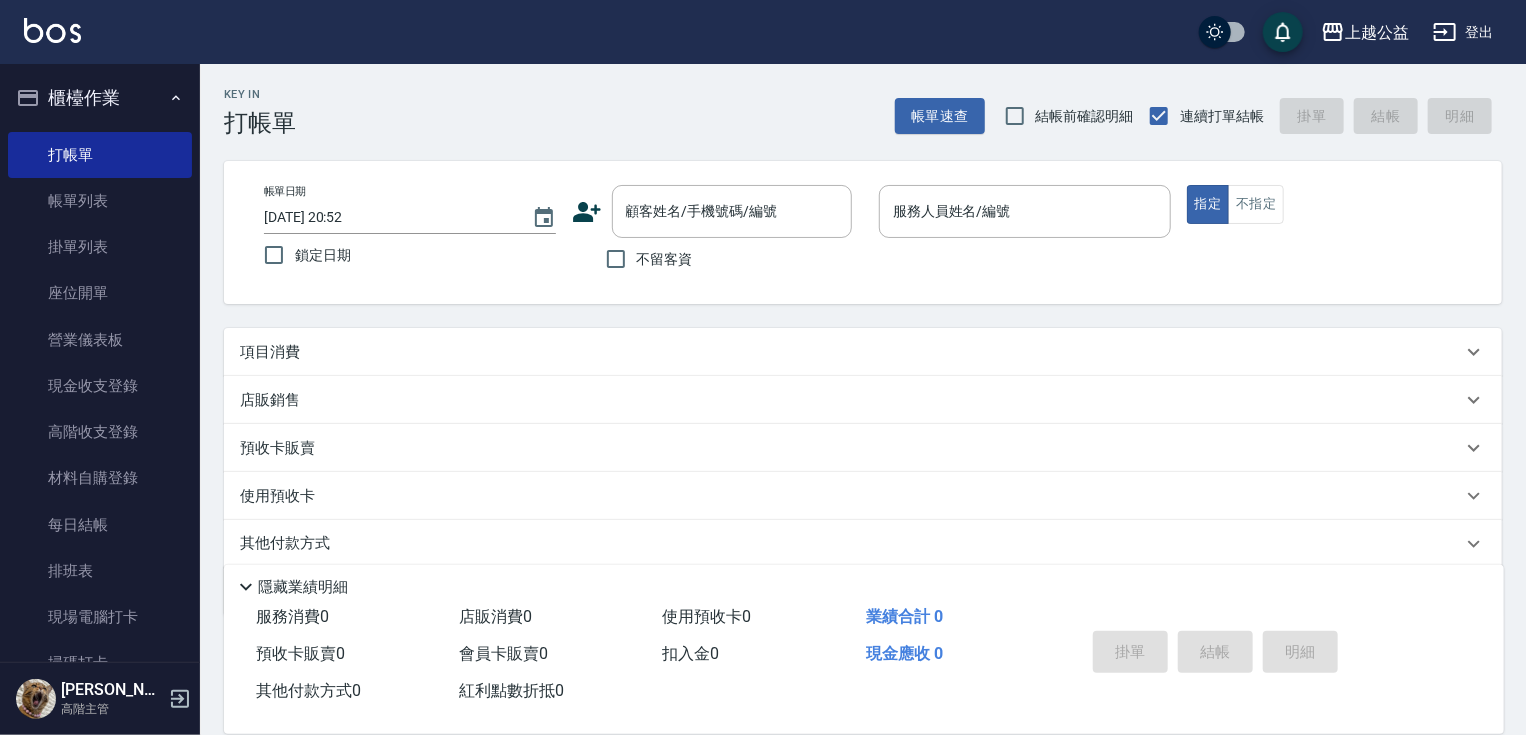 click on "不留客資" at bounding box center (665, 259) 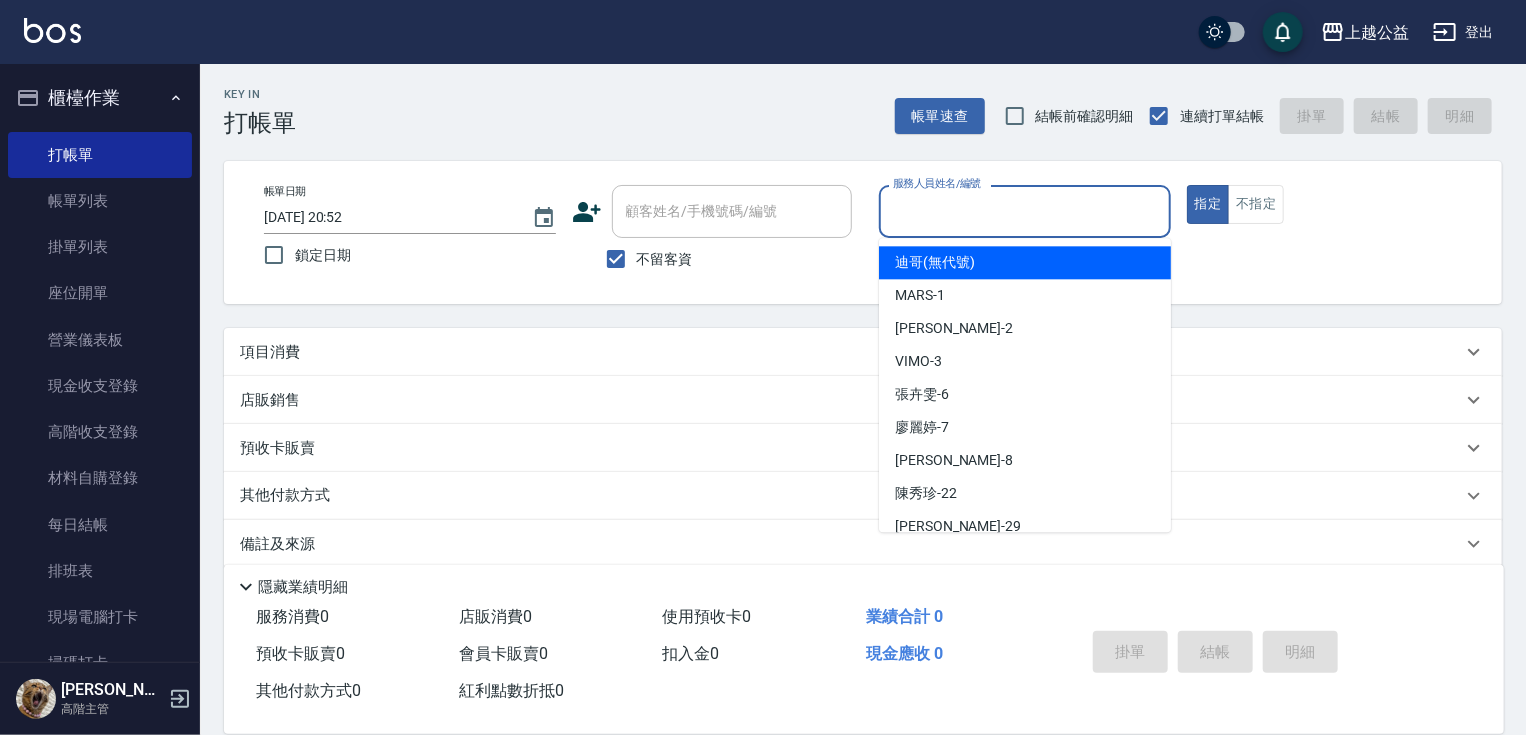 click on "服務人員姓名/編號" at bounding box center (1025, 211) 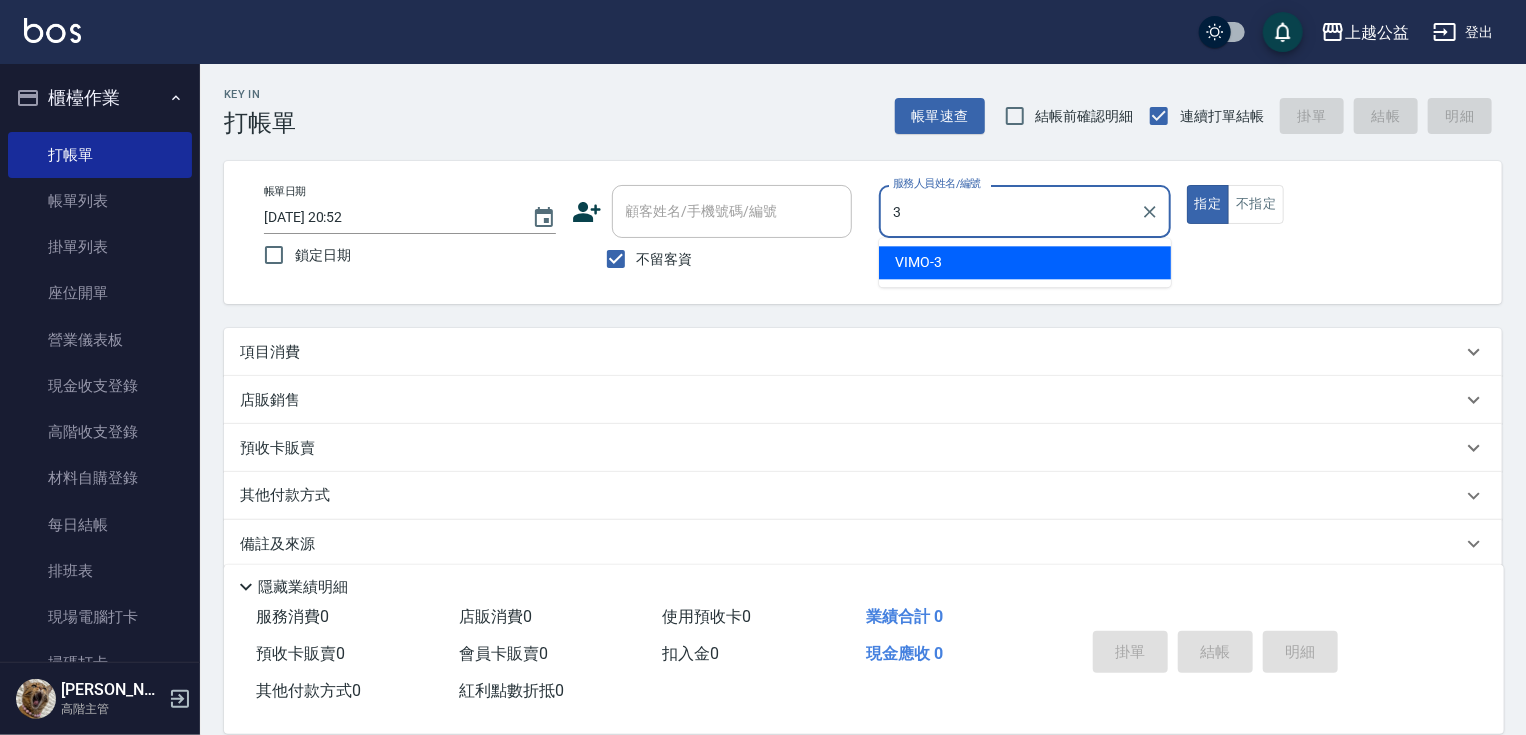 type on "VIMO-3" 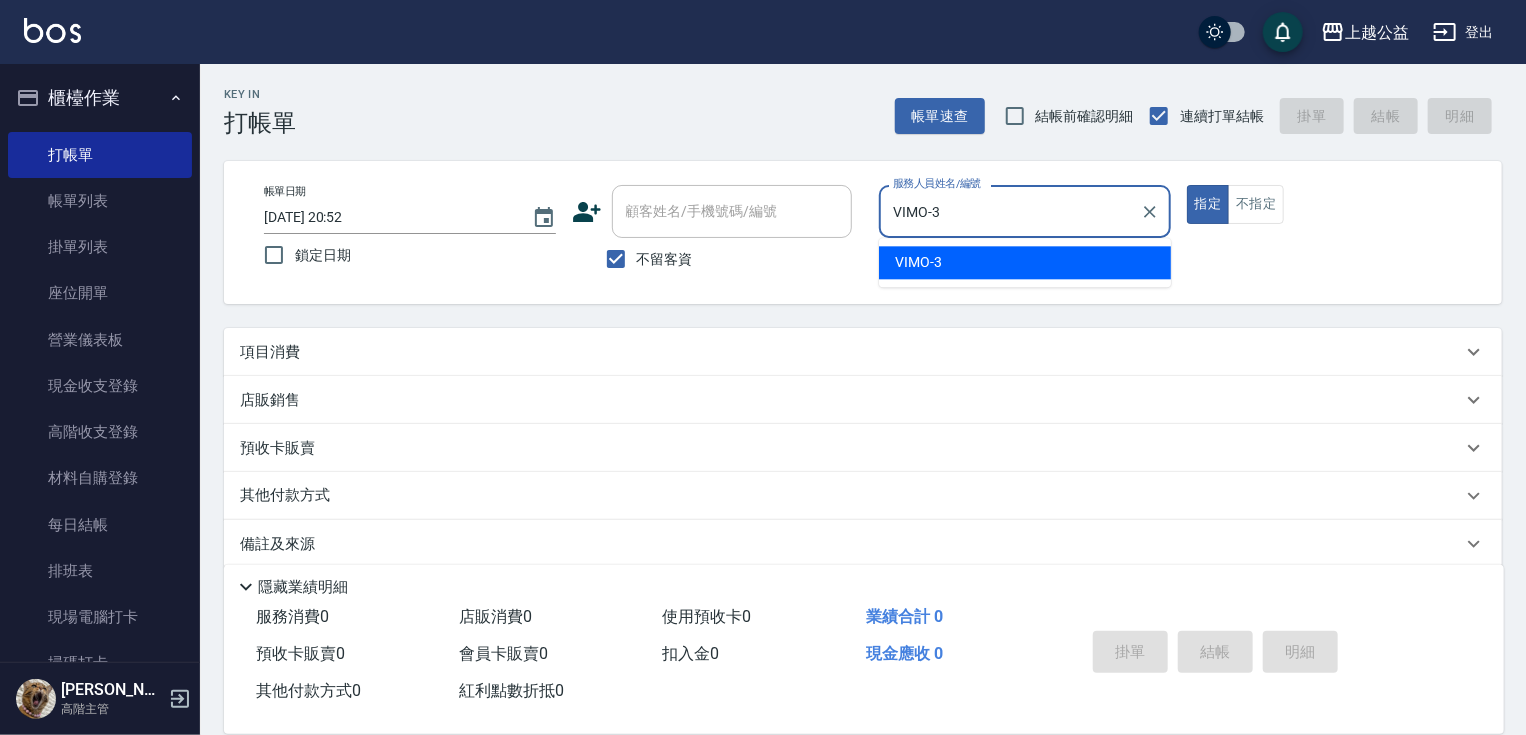 type on "true" 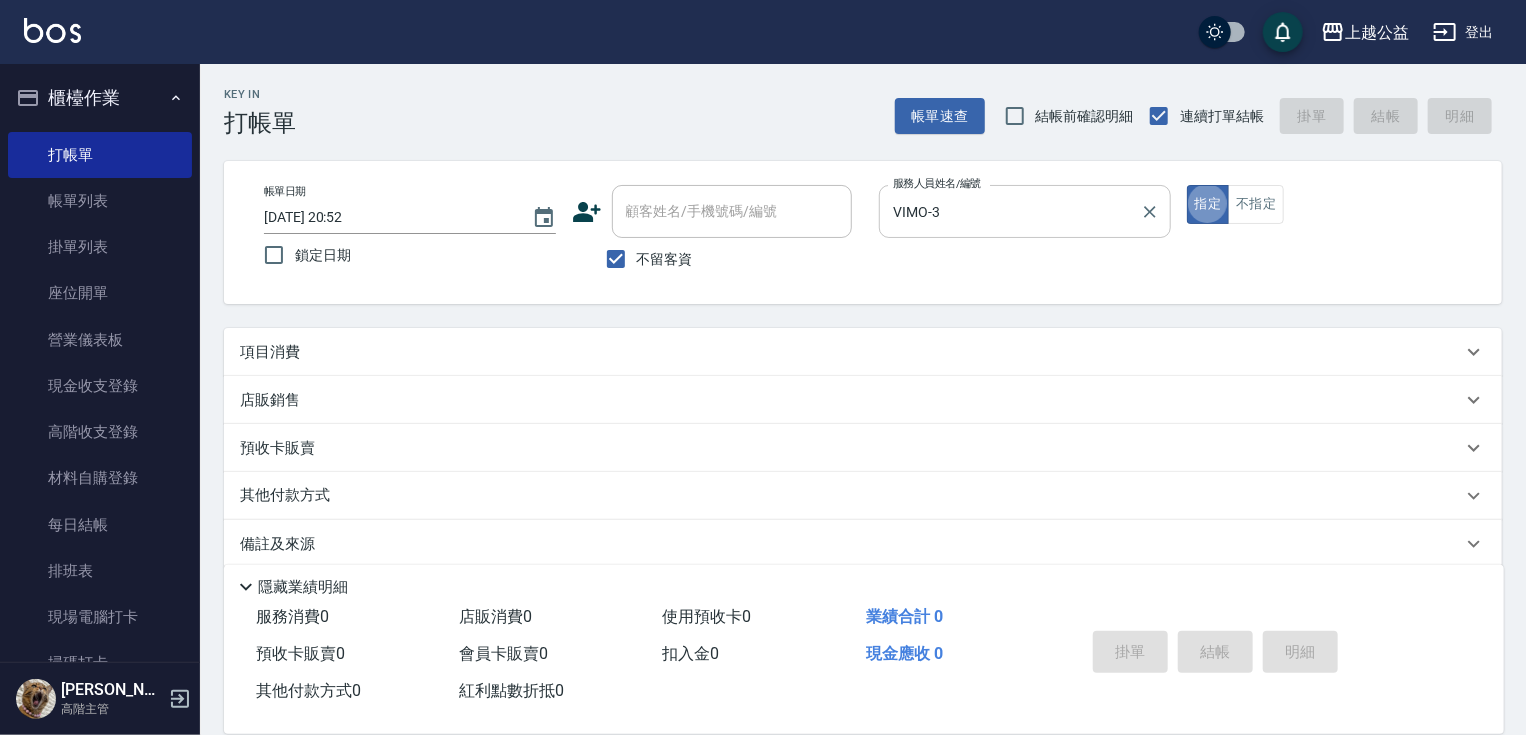 click on "指定" at bounding box center (1208, 204) 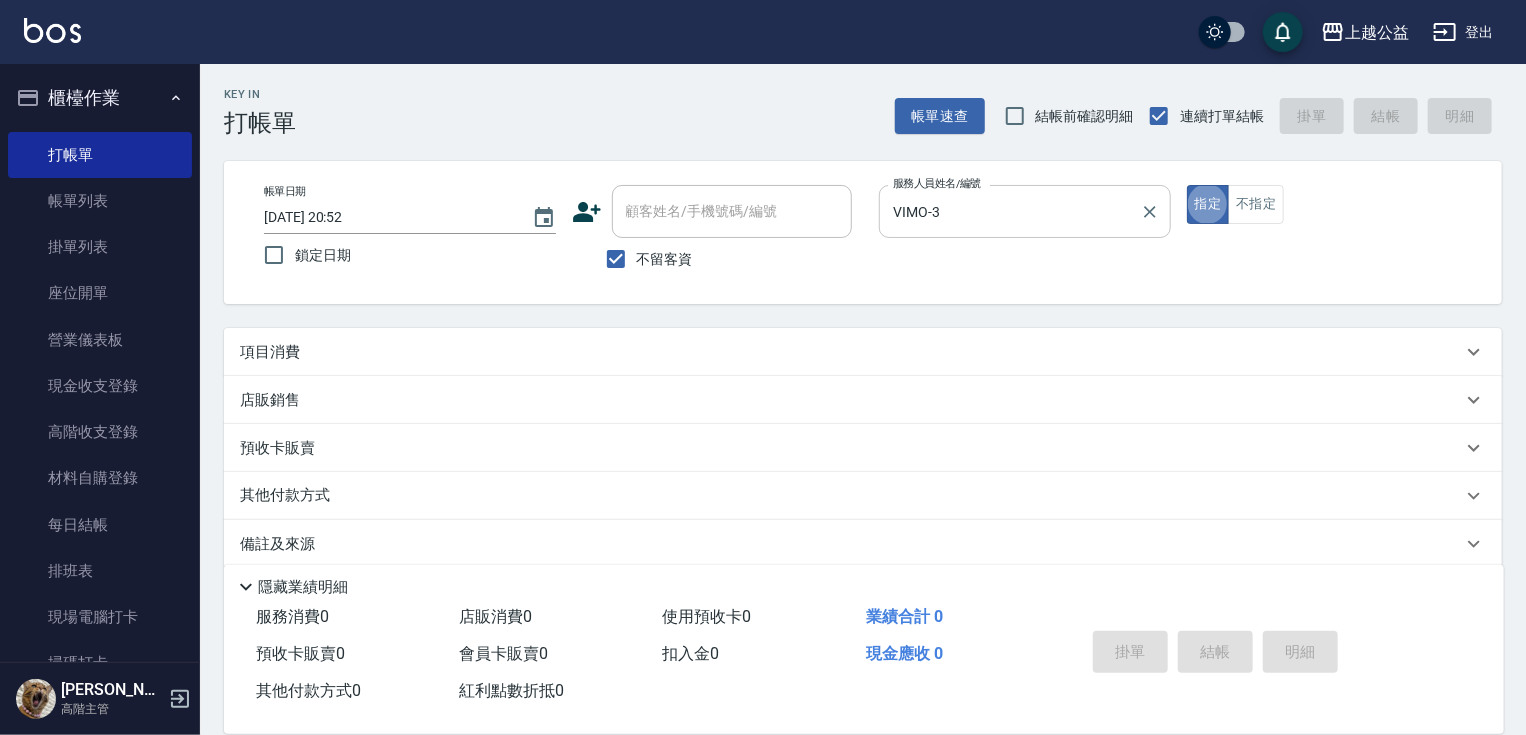 click on "指定" at bounding box center (1208, 204) 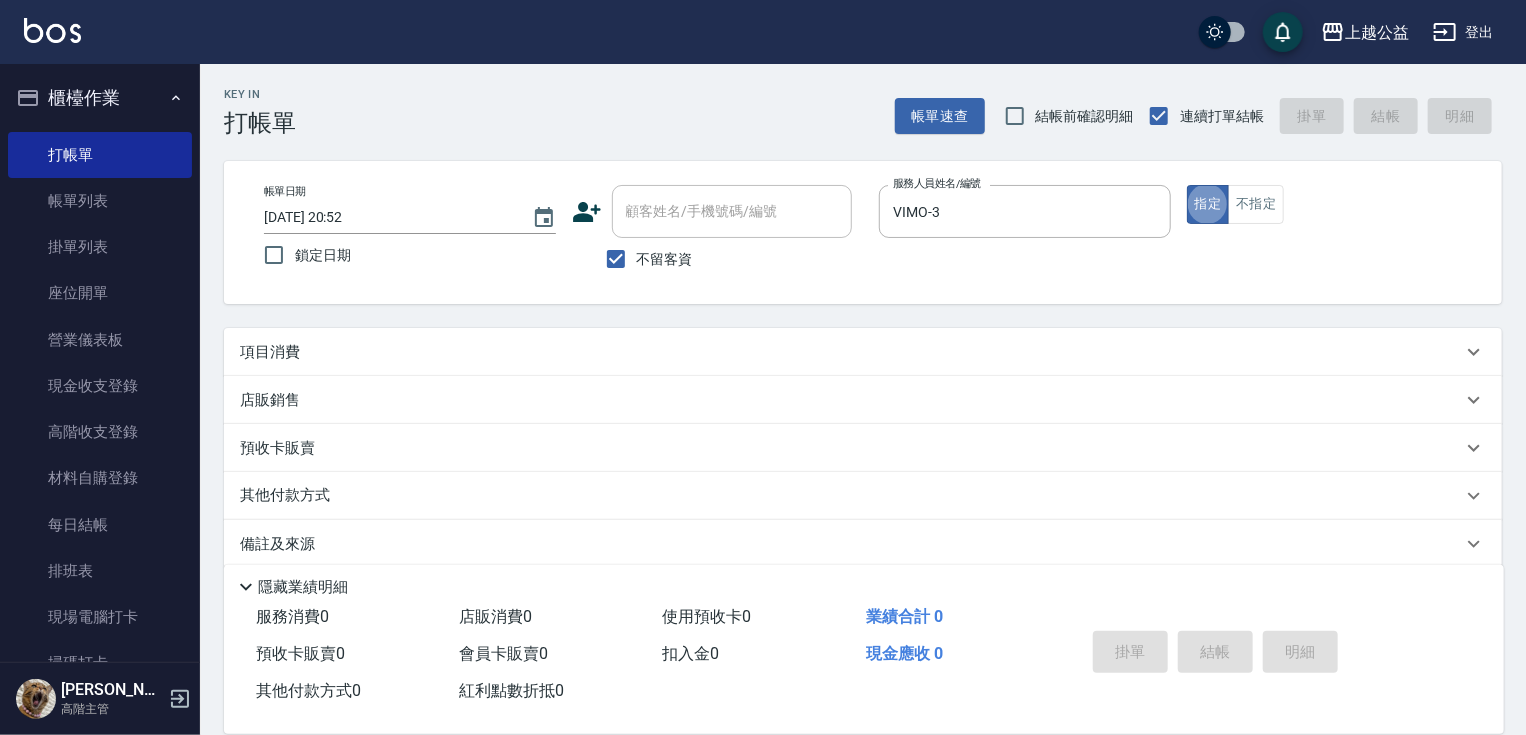 click on "項目消費" at bounding box center [851, 352] 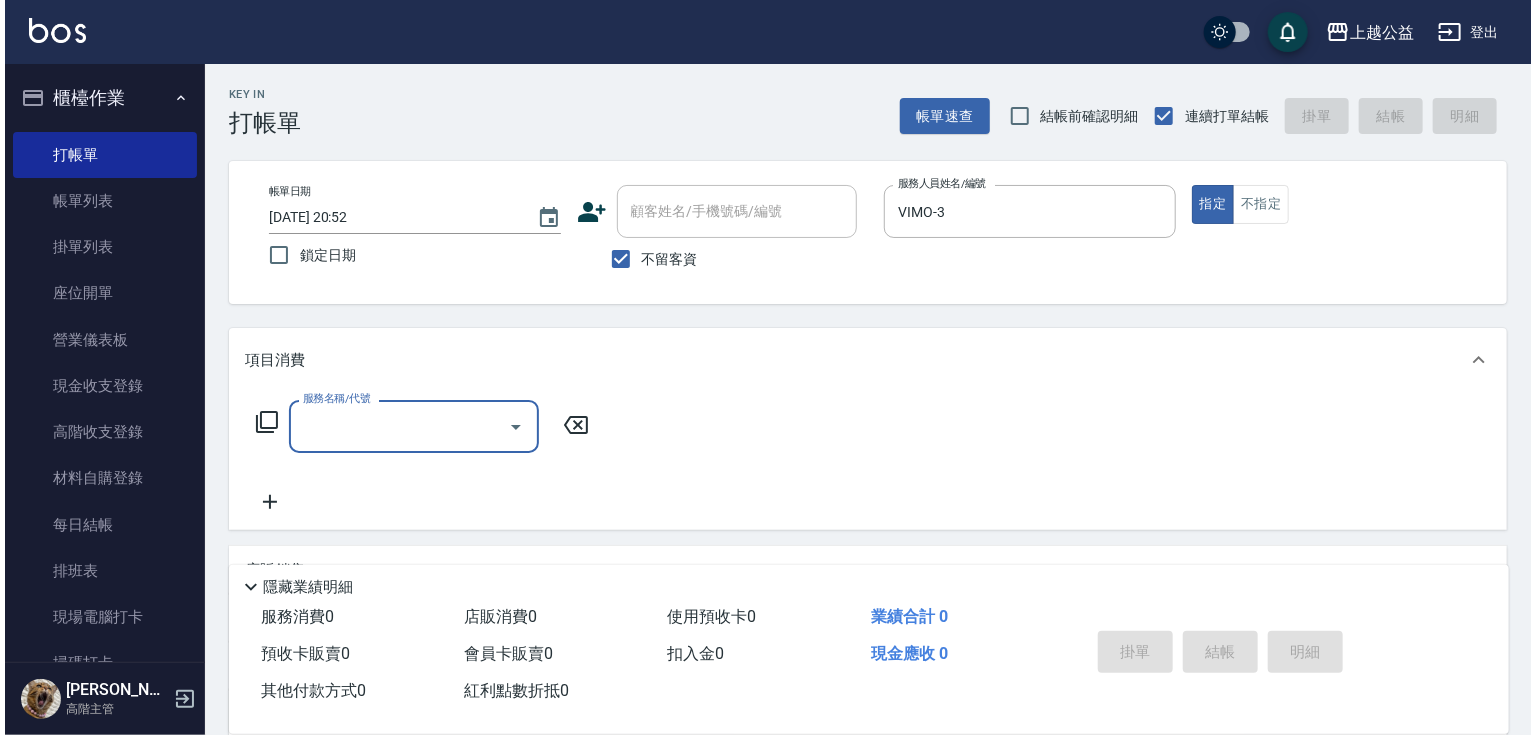 scroll, scrollTop: 0, scrollLeft: 0, axis: both 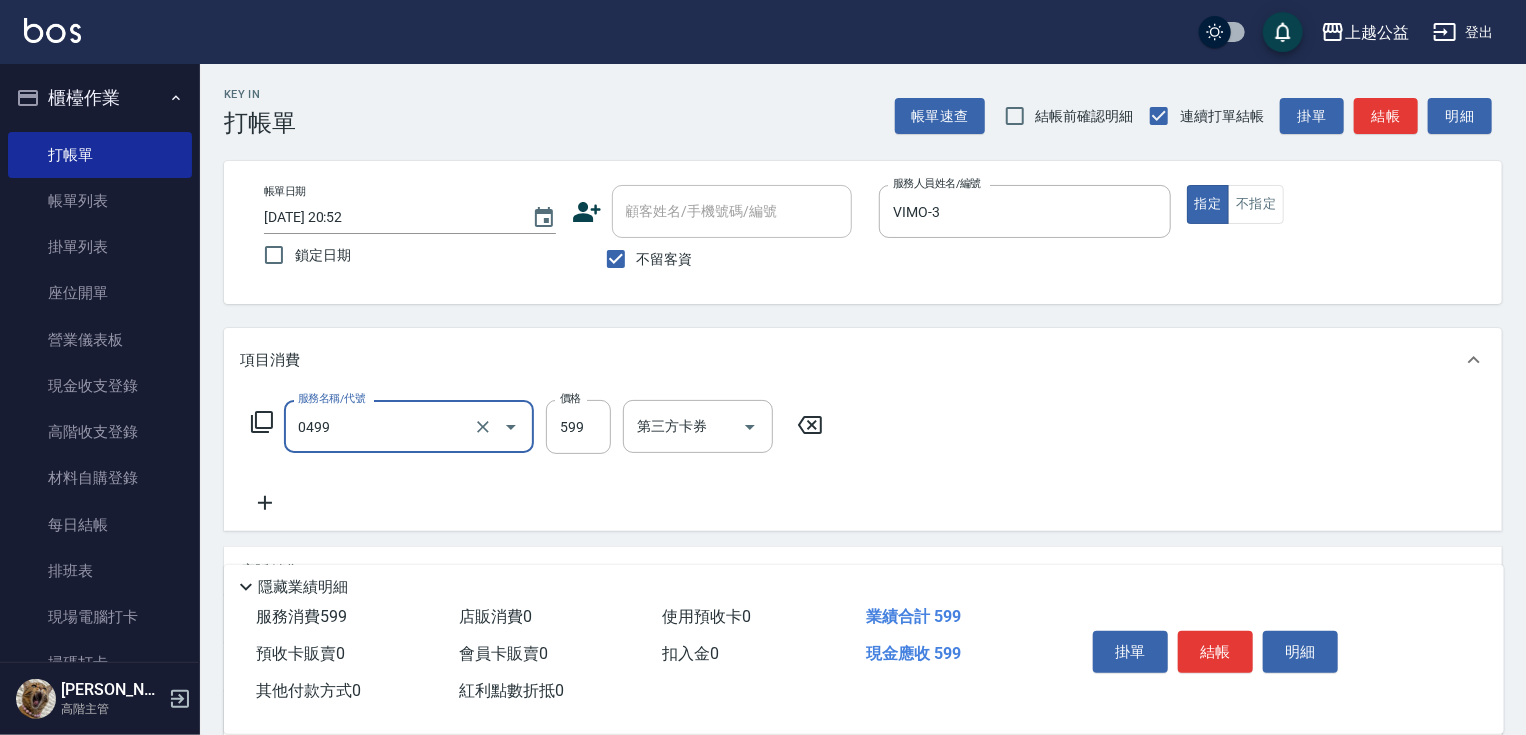 type on "頭皮去角質(0499)" 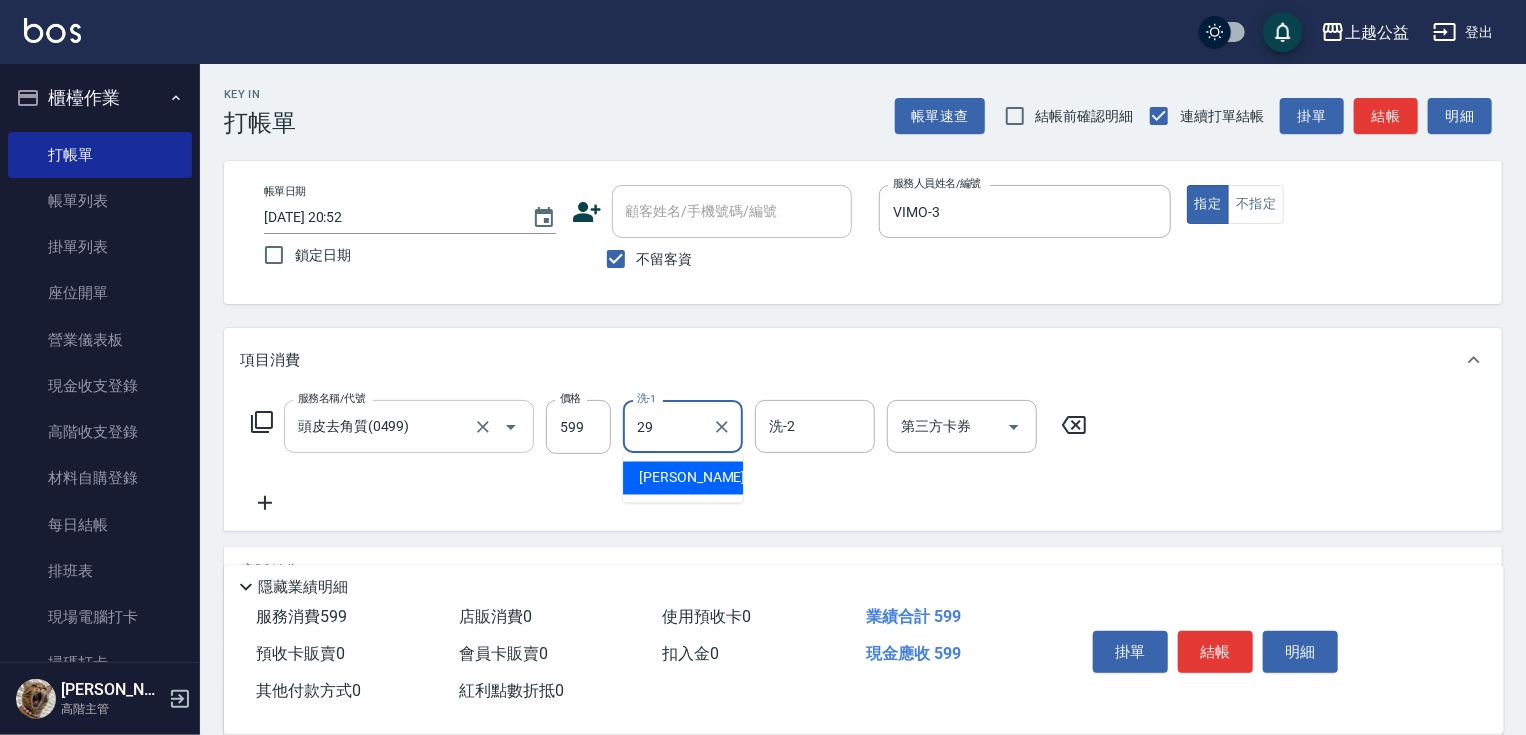 type on "[PERSON_NAME]-29" 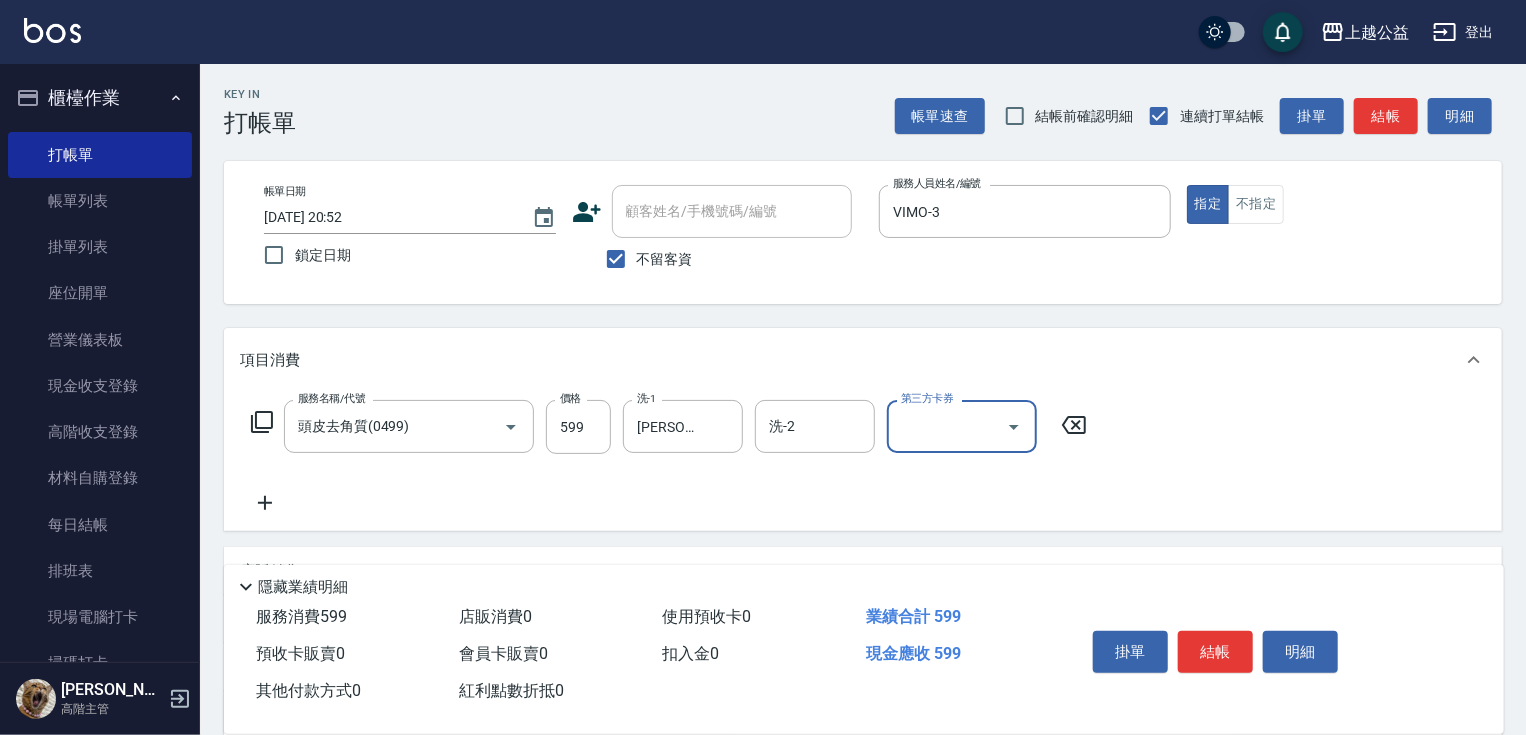 click 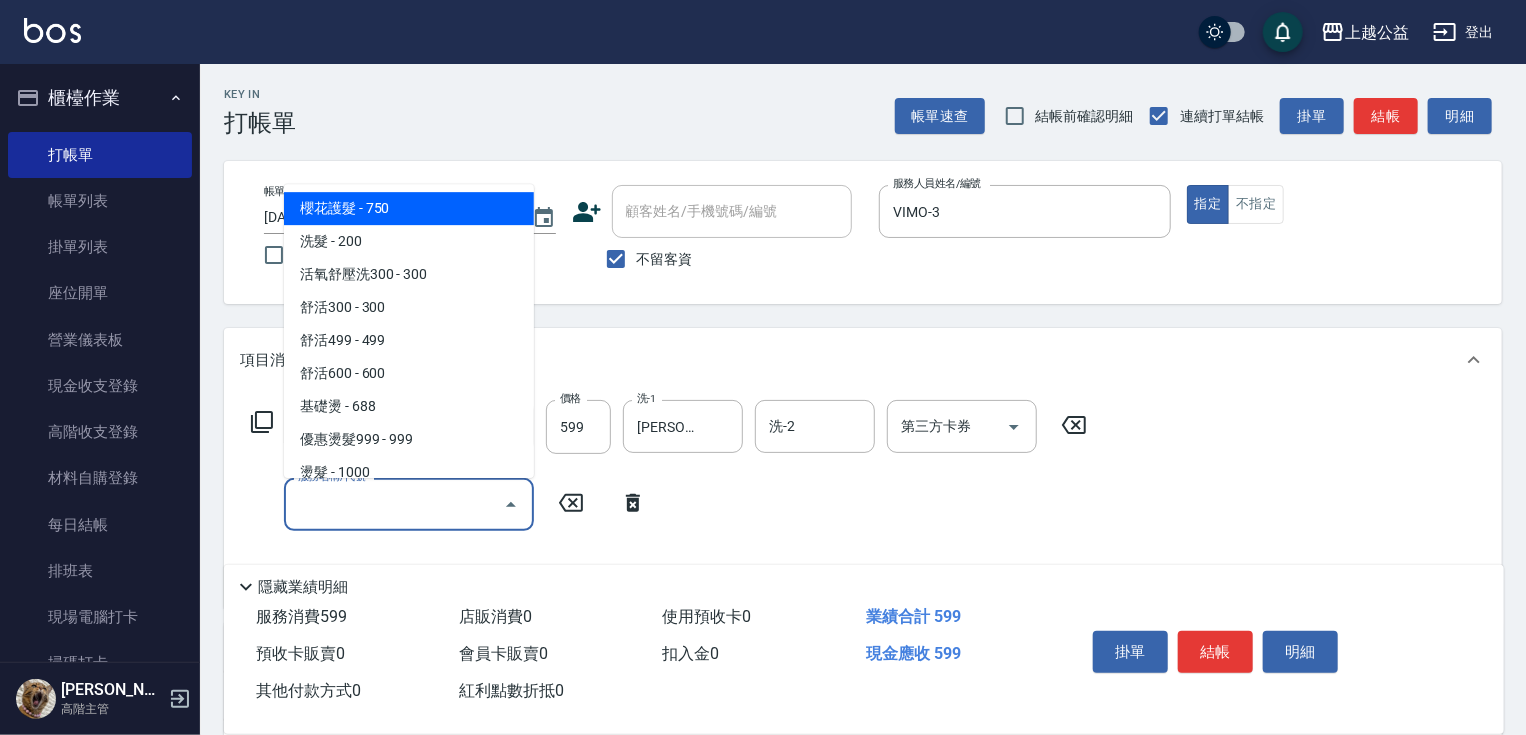 click on "服務名稱/代號" at bounding box center [394, 504] 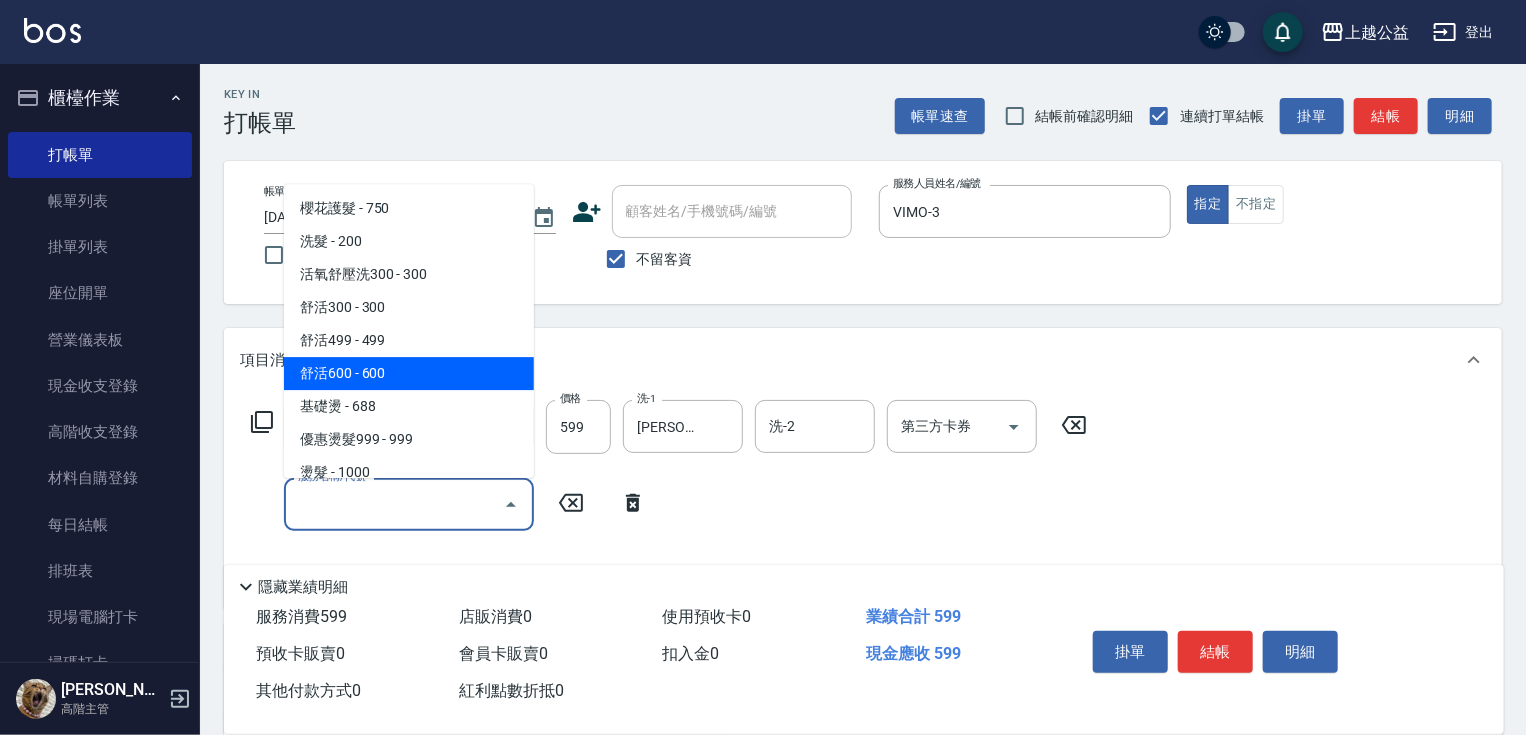 click 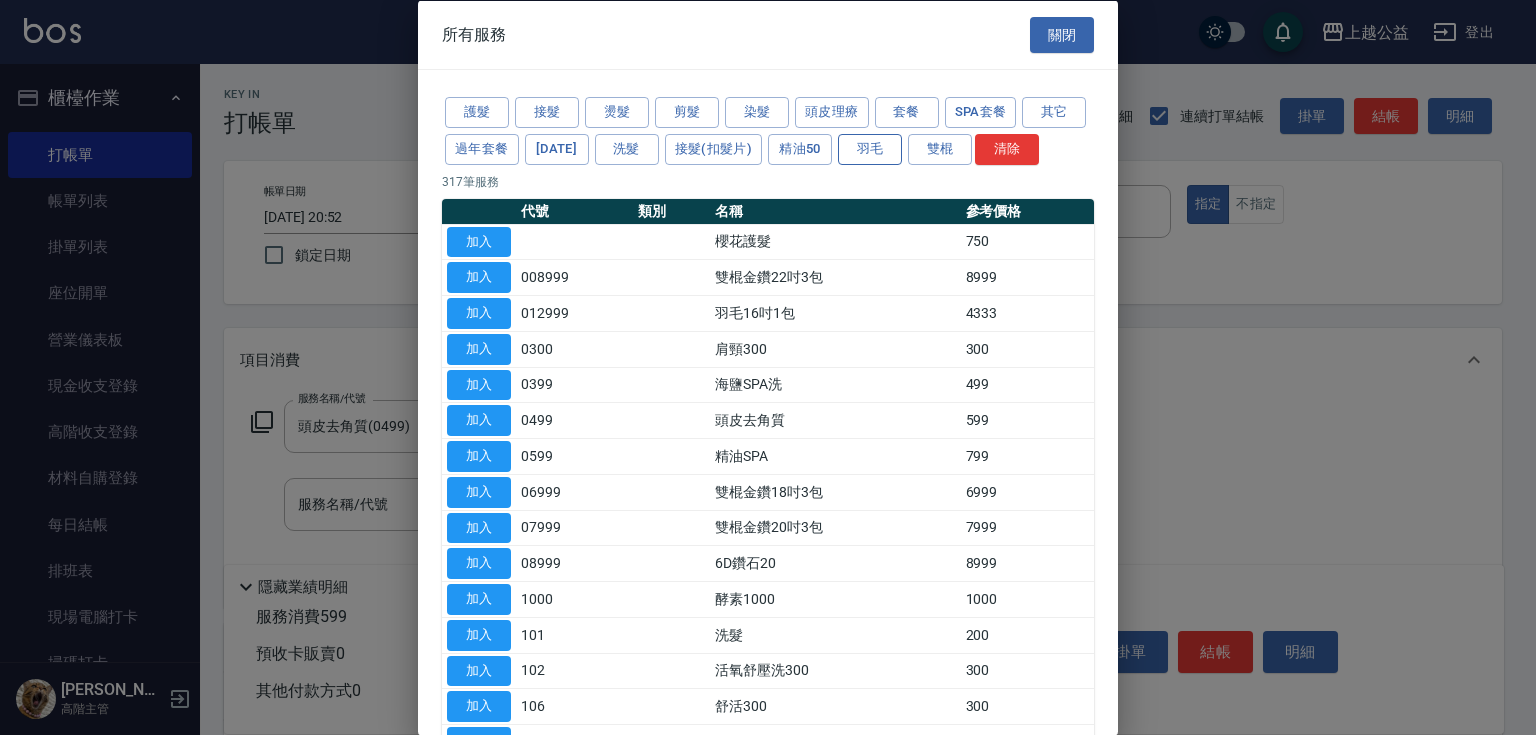 click on "羽毛" at bounding box center [870, 148] 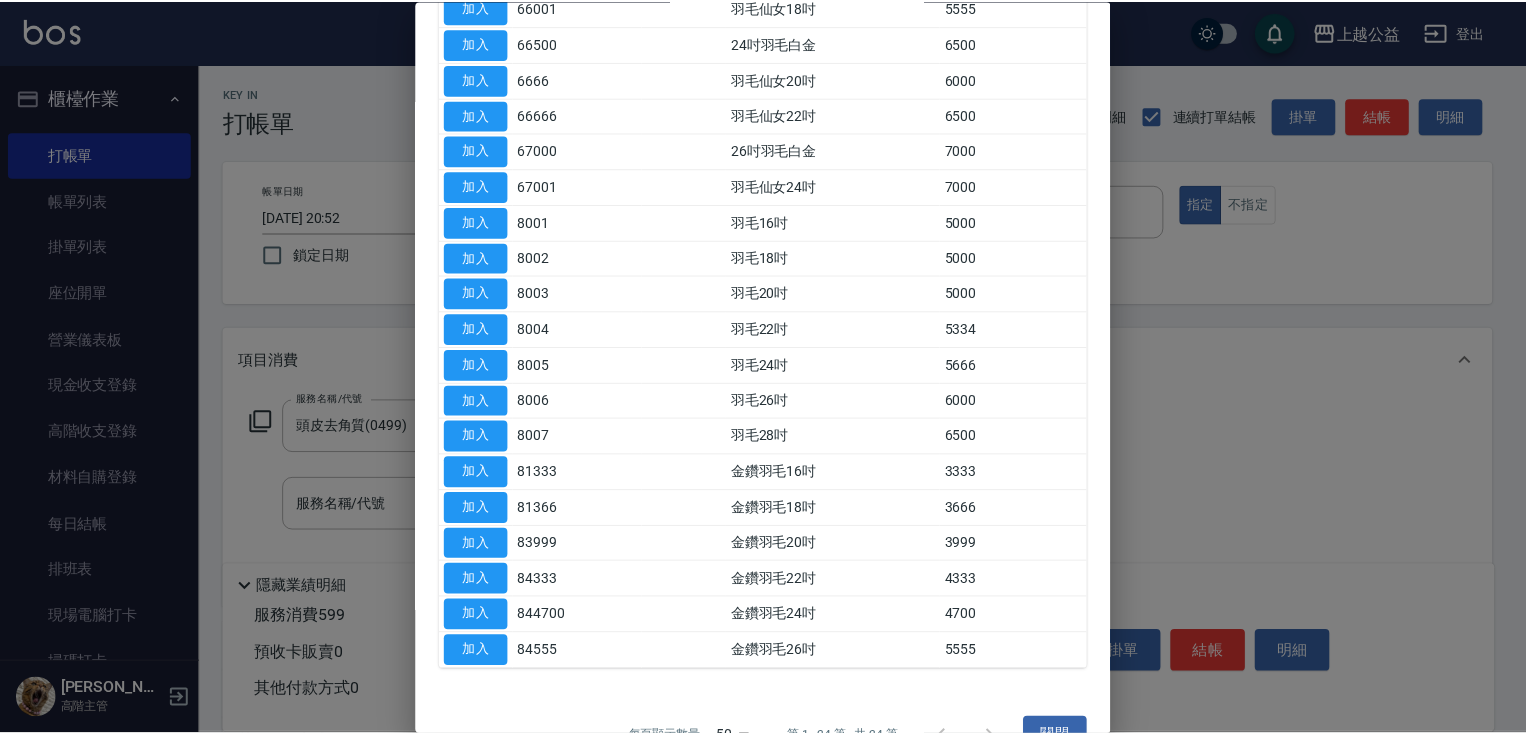 scroll, scrollTop: 481, scrollLeft: 0, axis: vertical 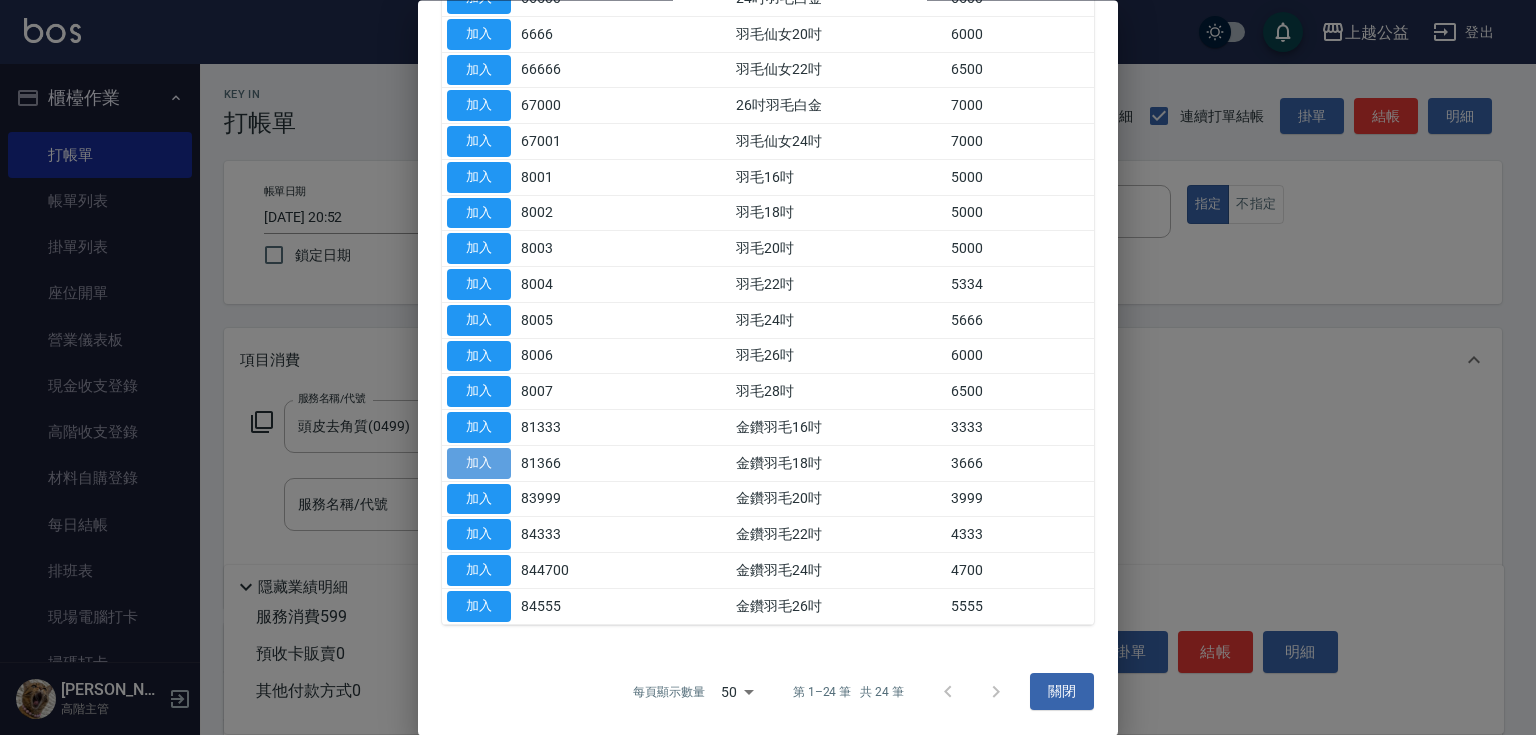 click on "加入" at bounding box center (479, 463) 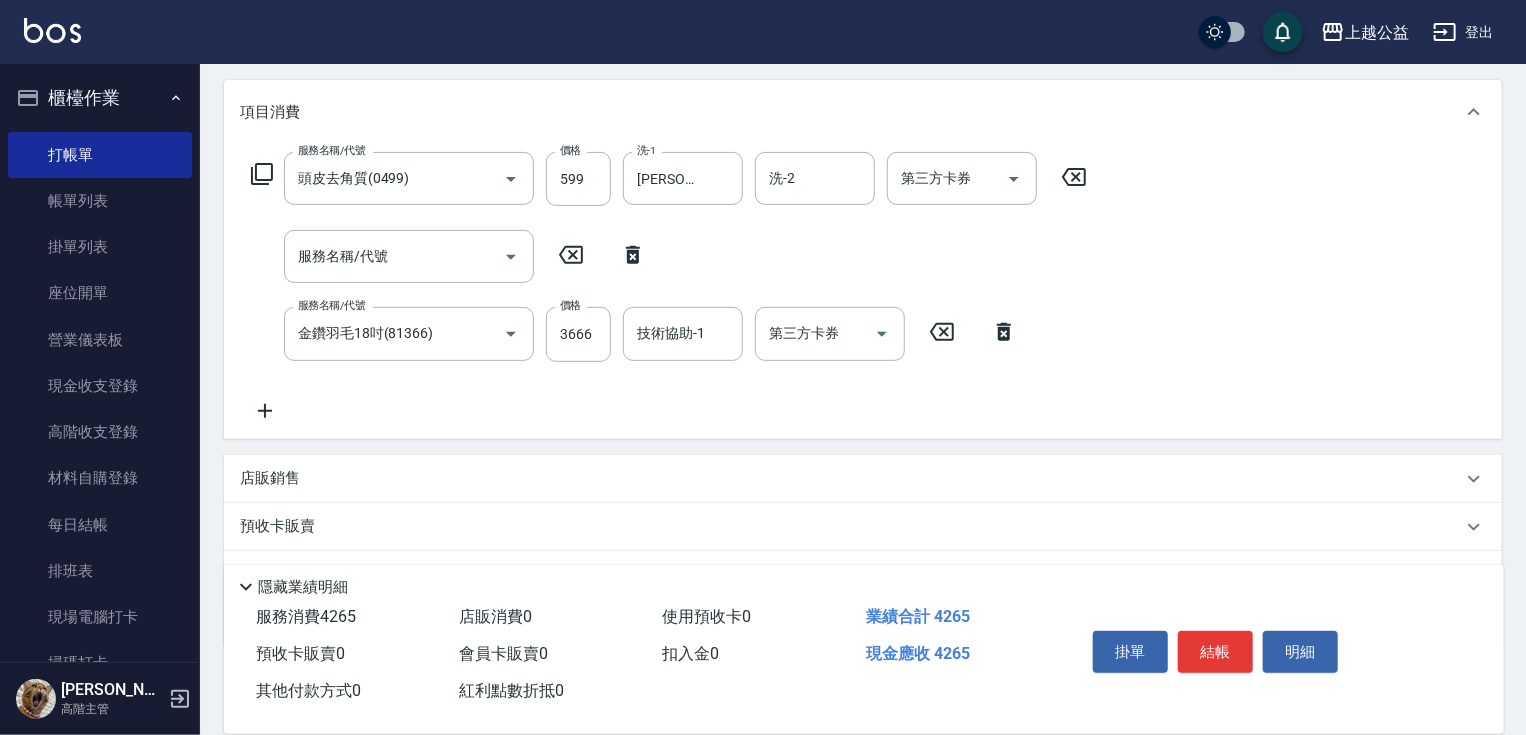 drag, startPoint x: 775, startPoint y: 464, endPoint x: 791, endPoint y: 616, distance: 152.83978 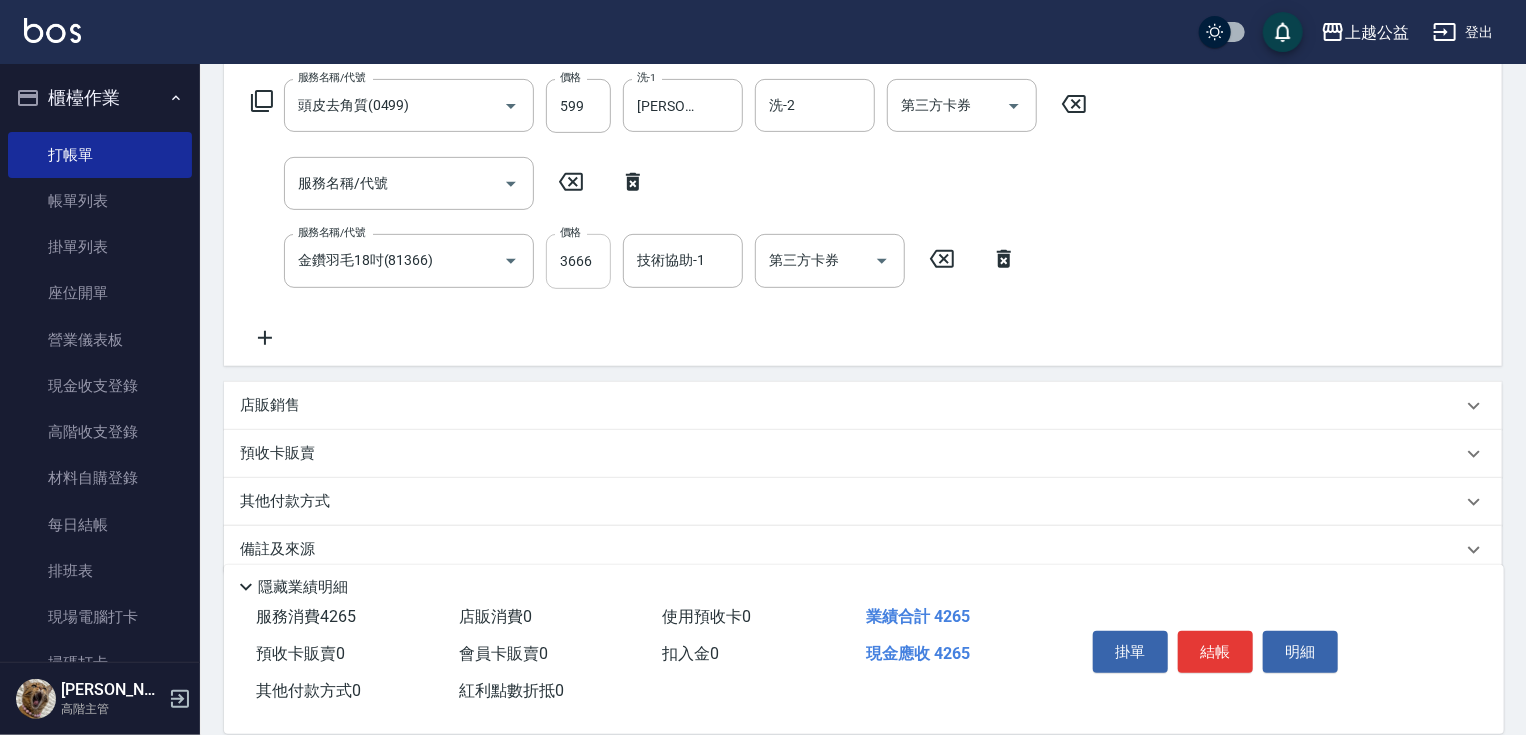 click on "3666" at bounding box center (578, 261) 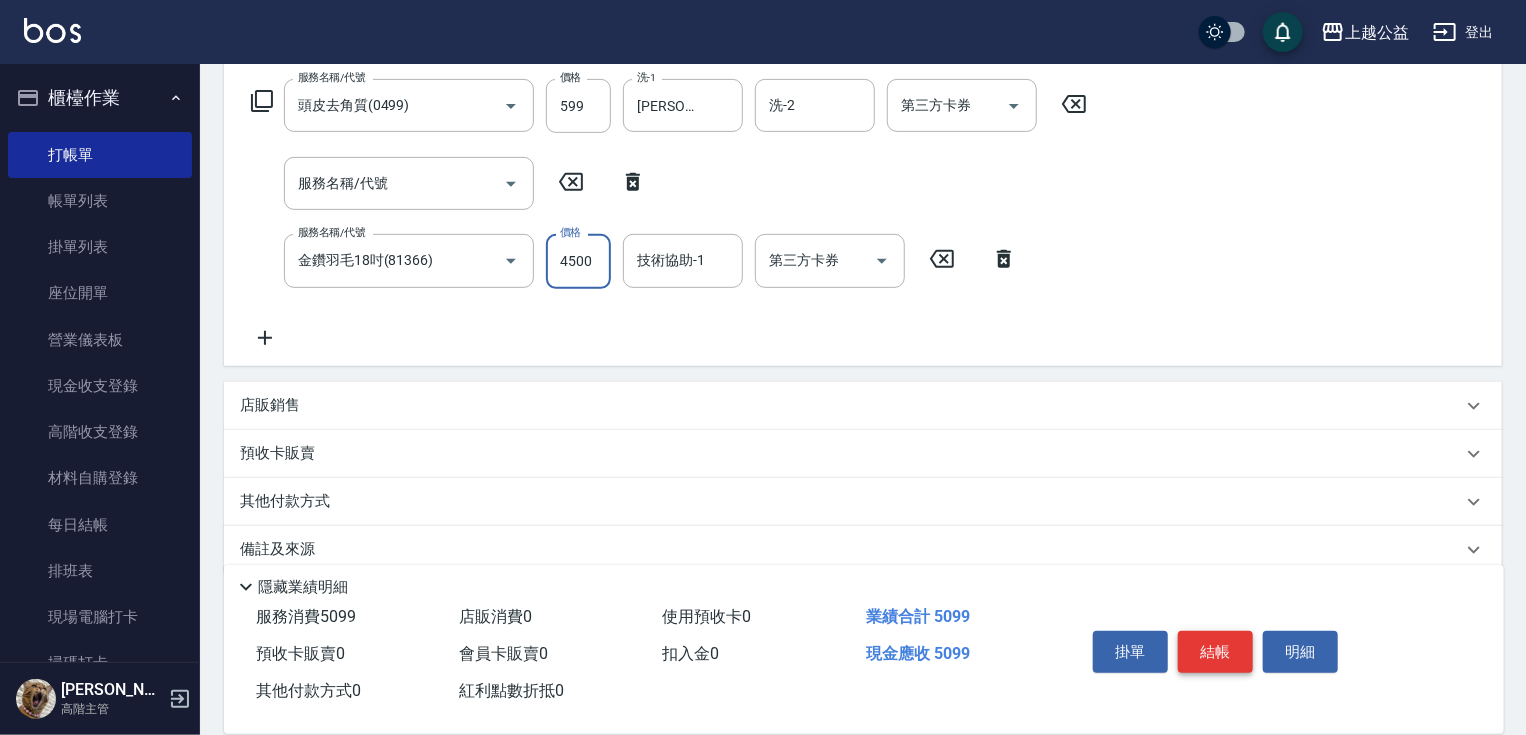 type on "4500" 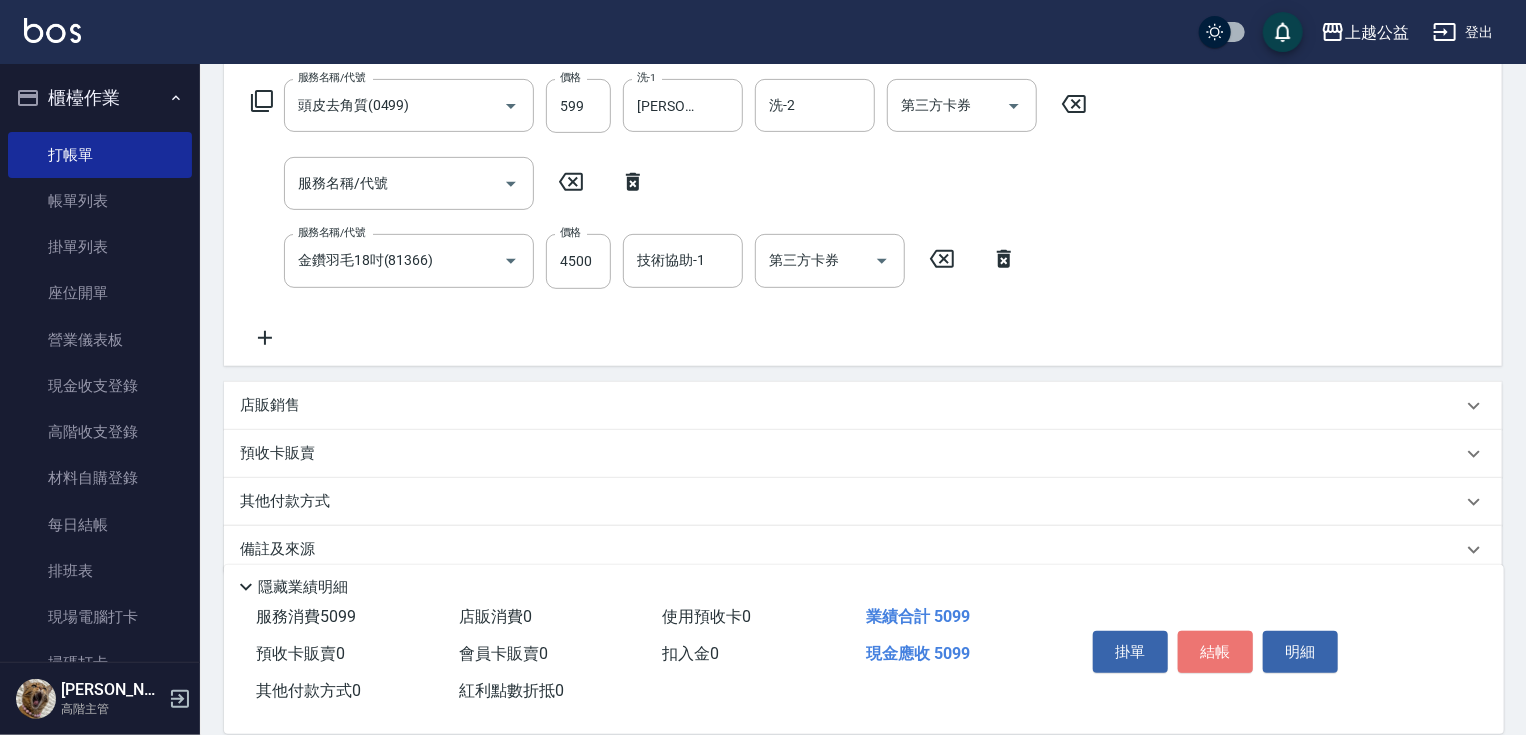 click on "結帳" at bounding box center [1215, 652] 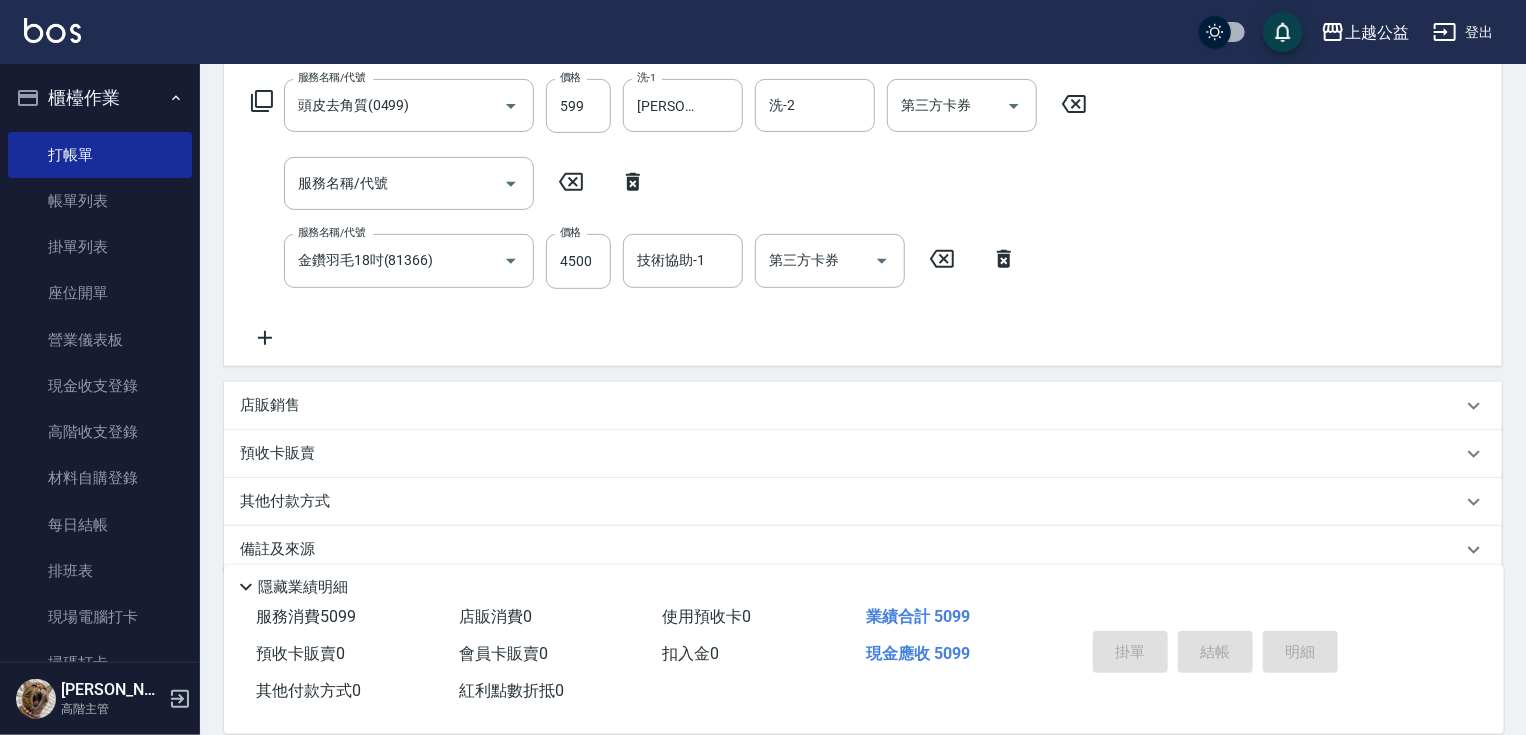type on "[DATE] 20:53" 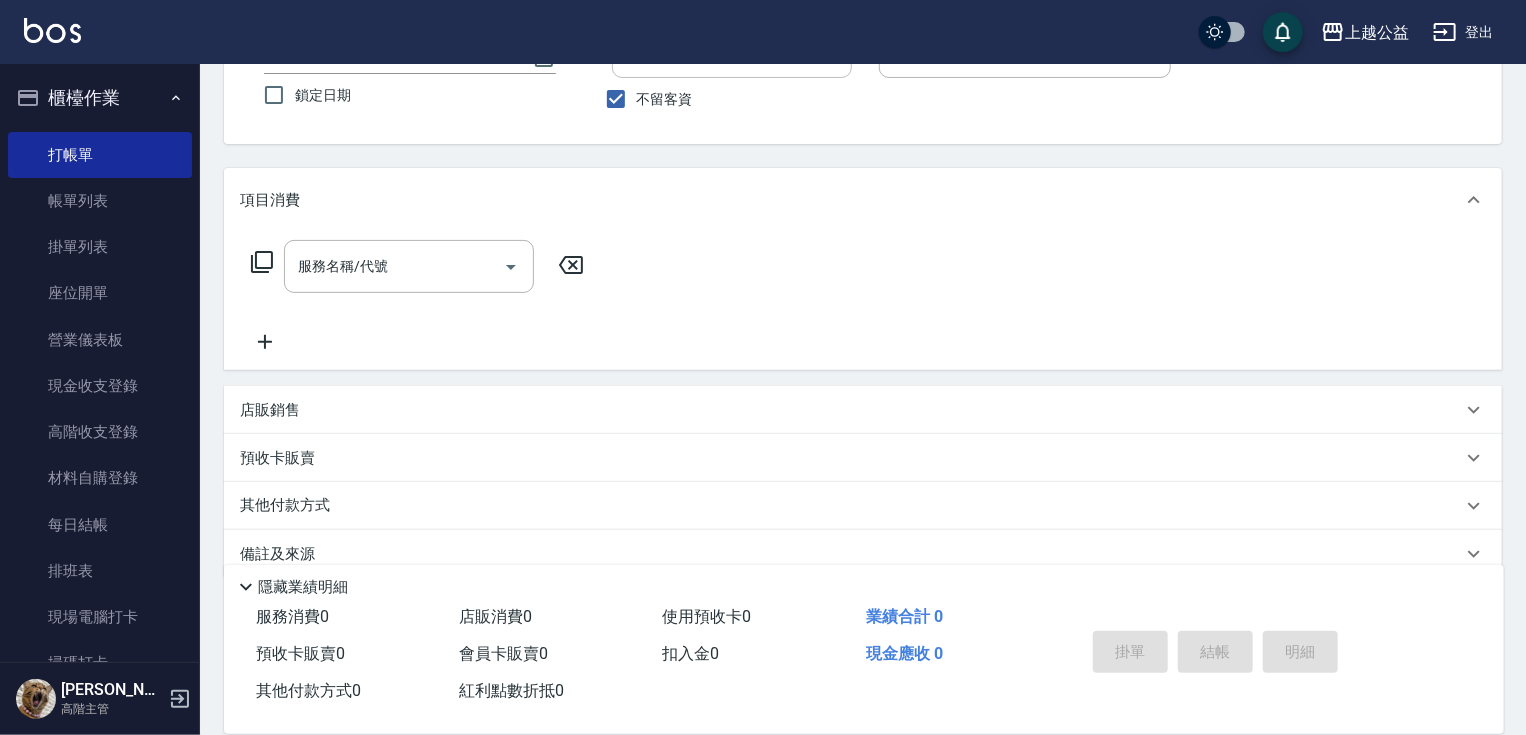 scroll, scrollTop: 0, scrollLeft: 0, axis: both 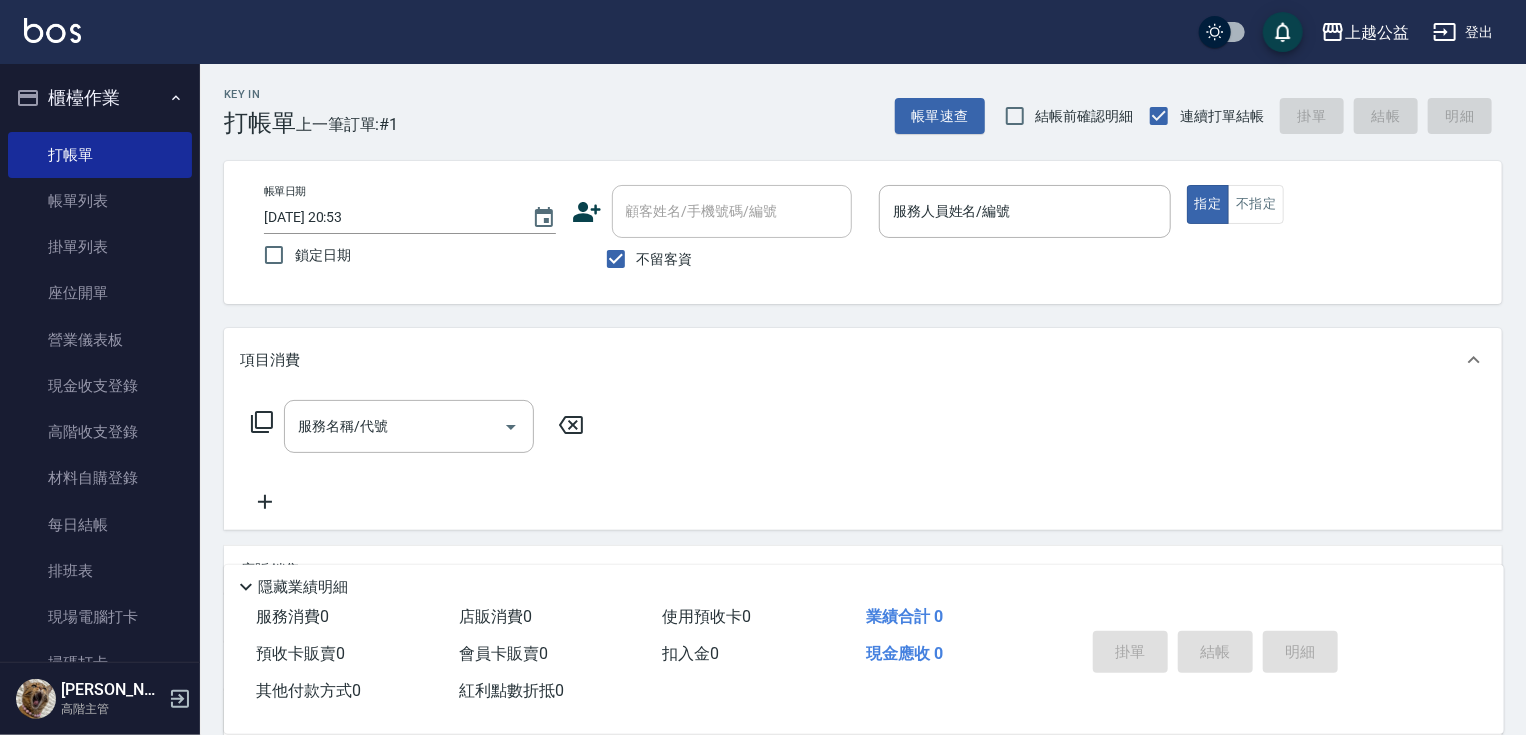 drag, startPoint x: 1525, startPoint y: 603, endPoint x: 1479, endPoint y: 471, distance: 139.78555 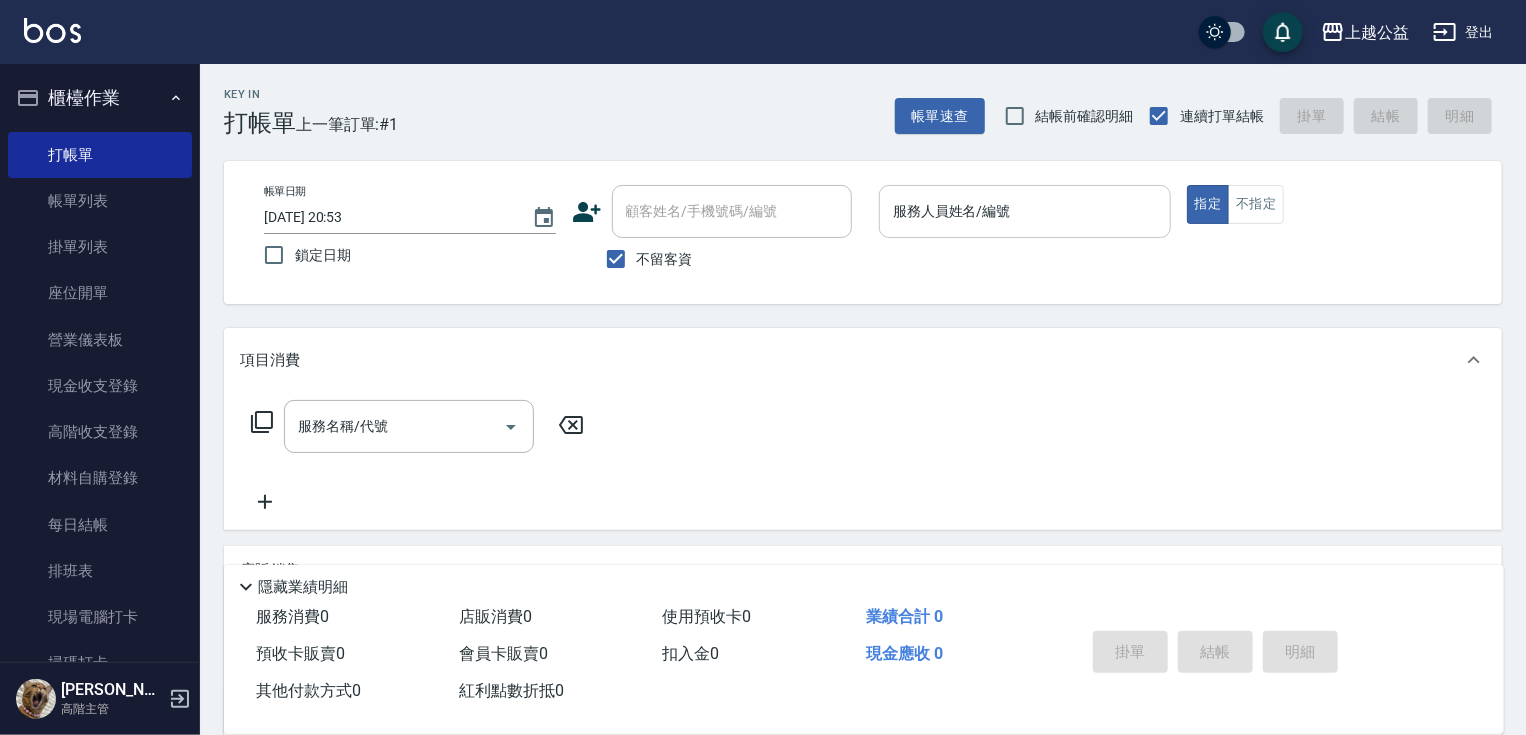 click on "服務人員姓名/編號" at bounding box center (1025, 211) 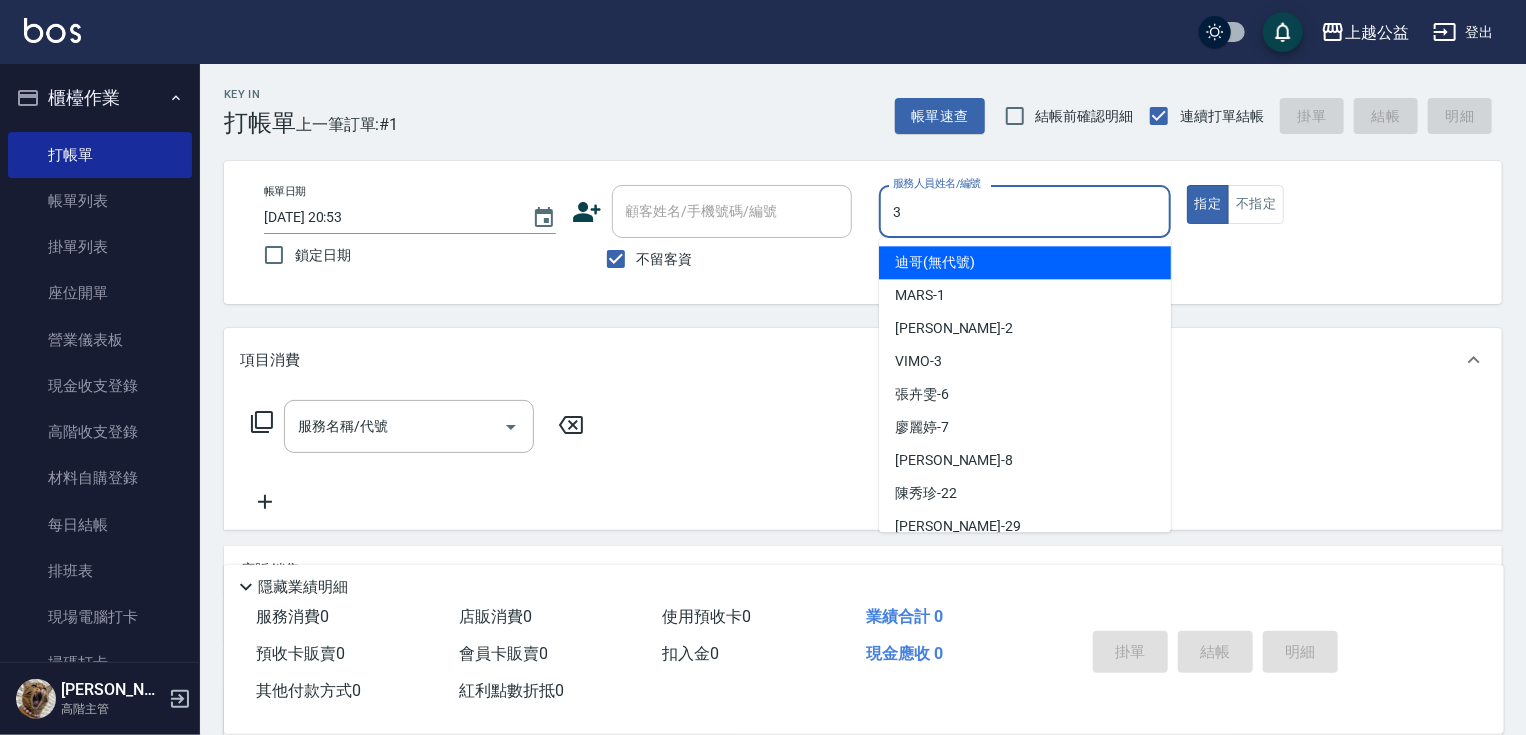 type on "VIMO-3" 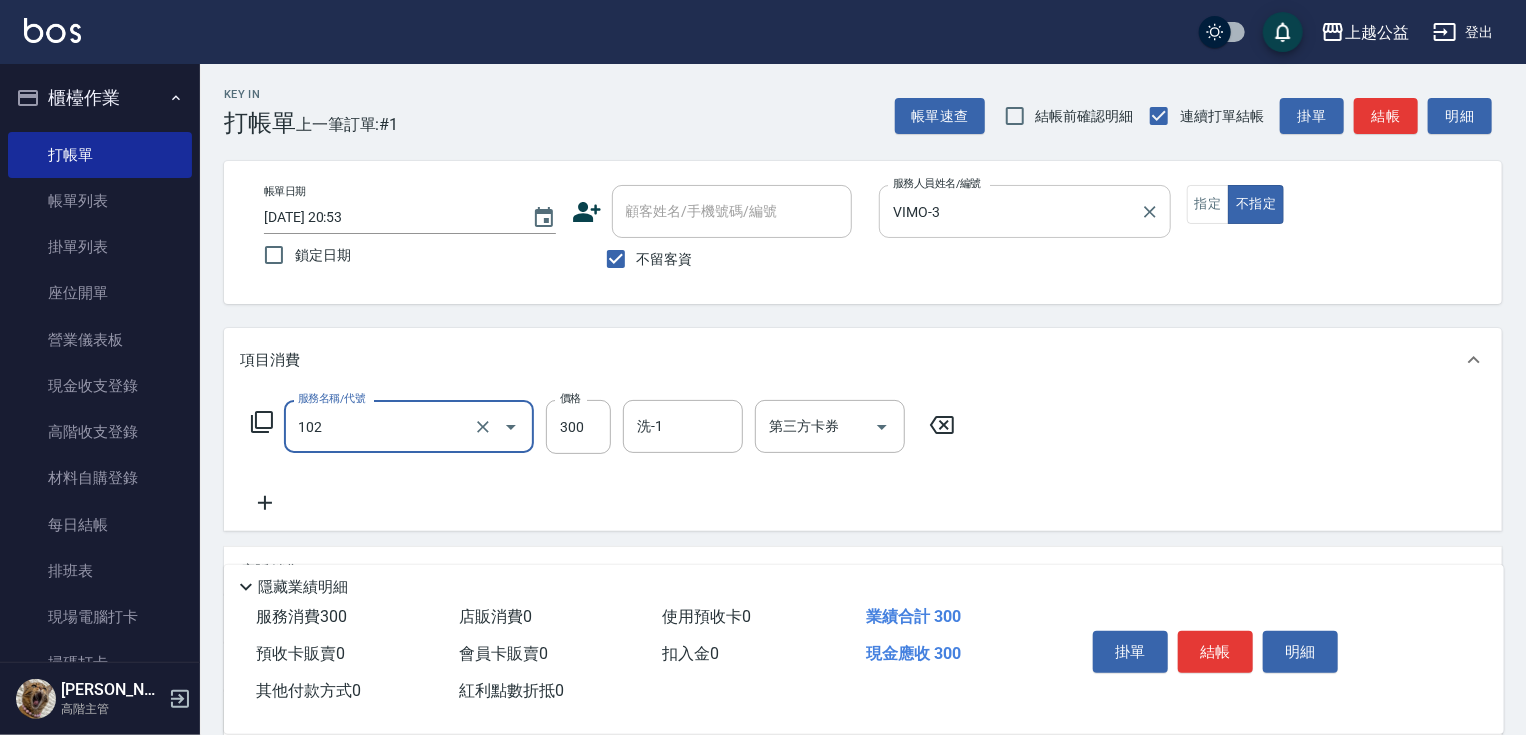 type on "活氧舒壓洗300(102)" 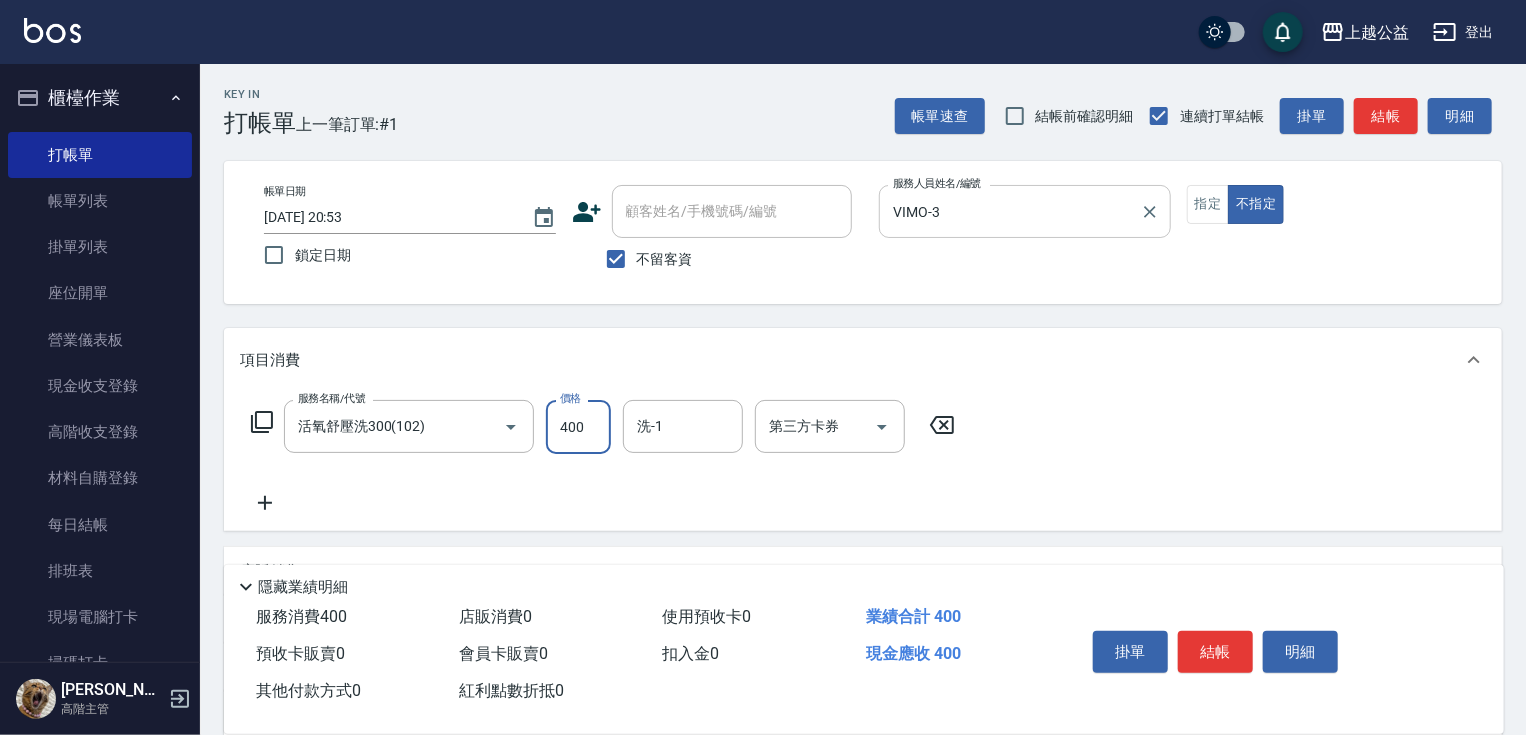 type on "400" 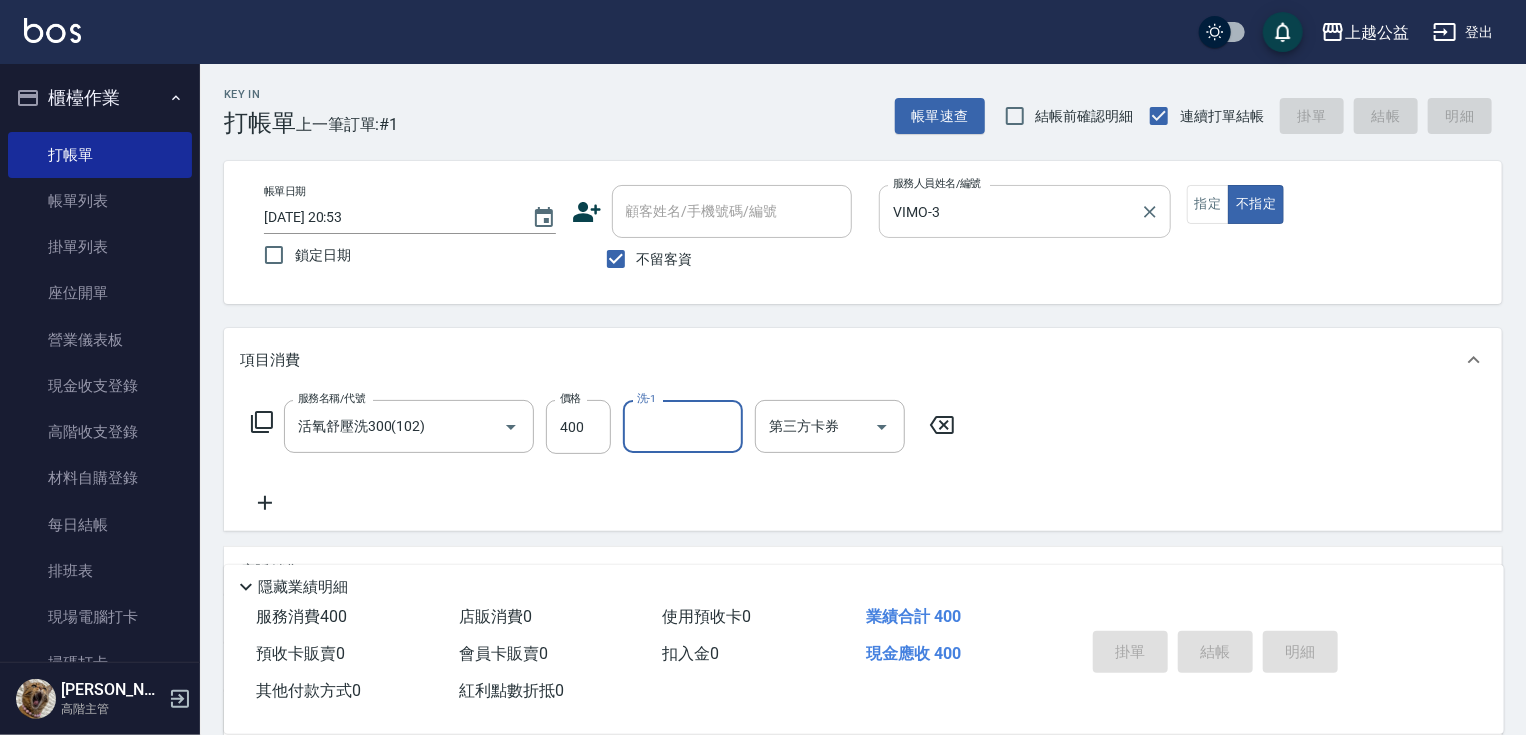 type 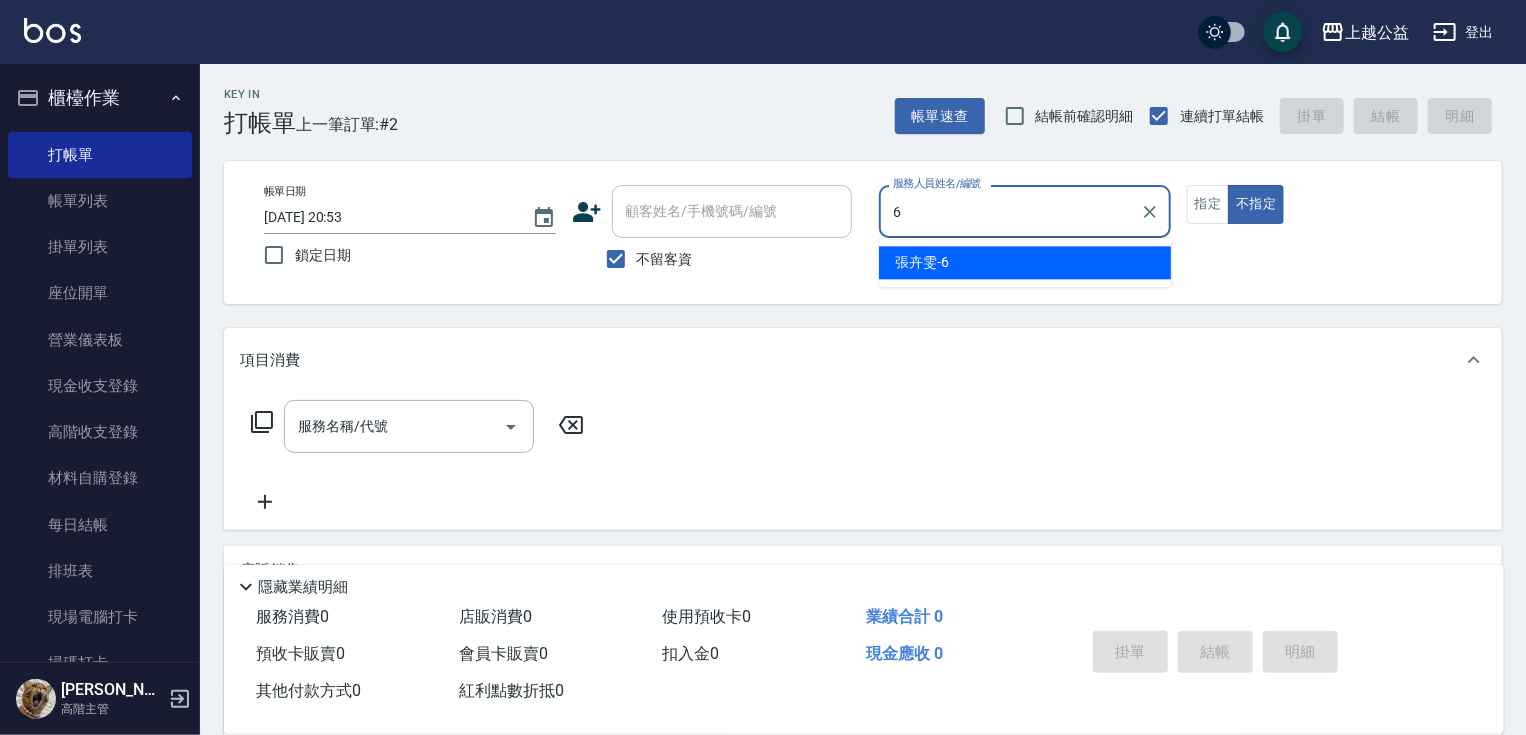 type on "[PERSON_NAME]-6" 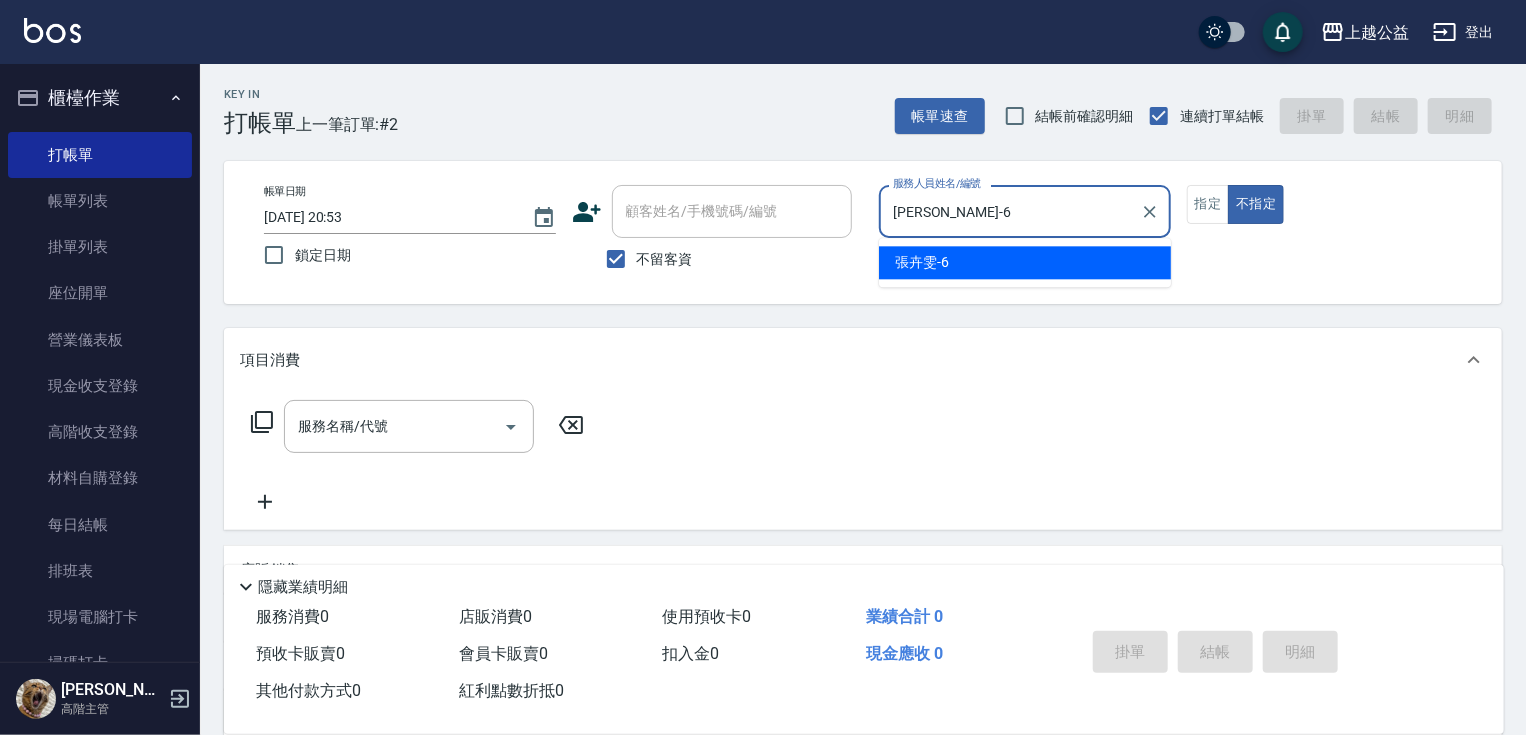 type on "false" 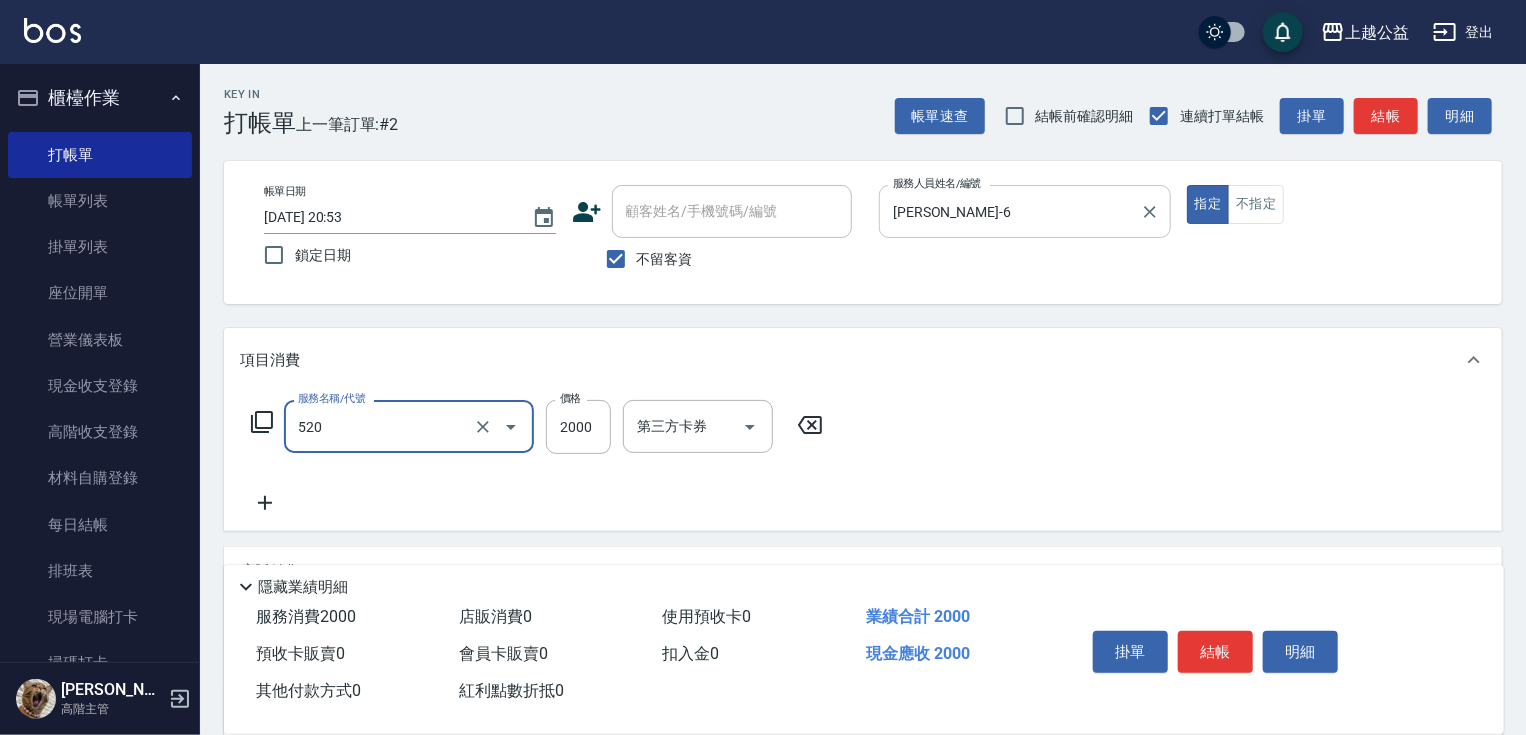 type on "繽紛染髮(520)" 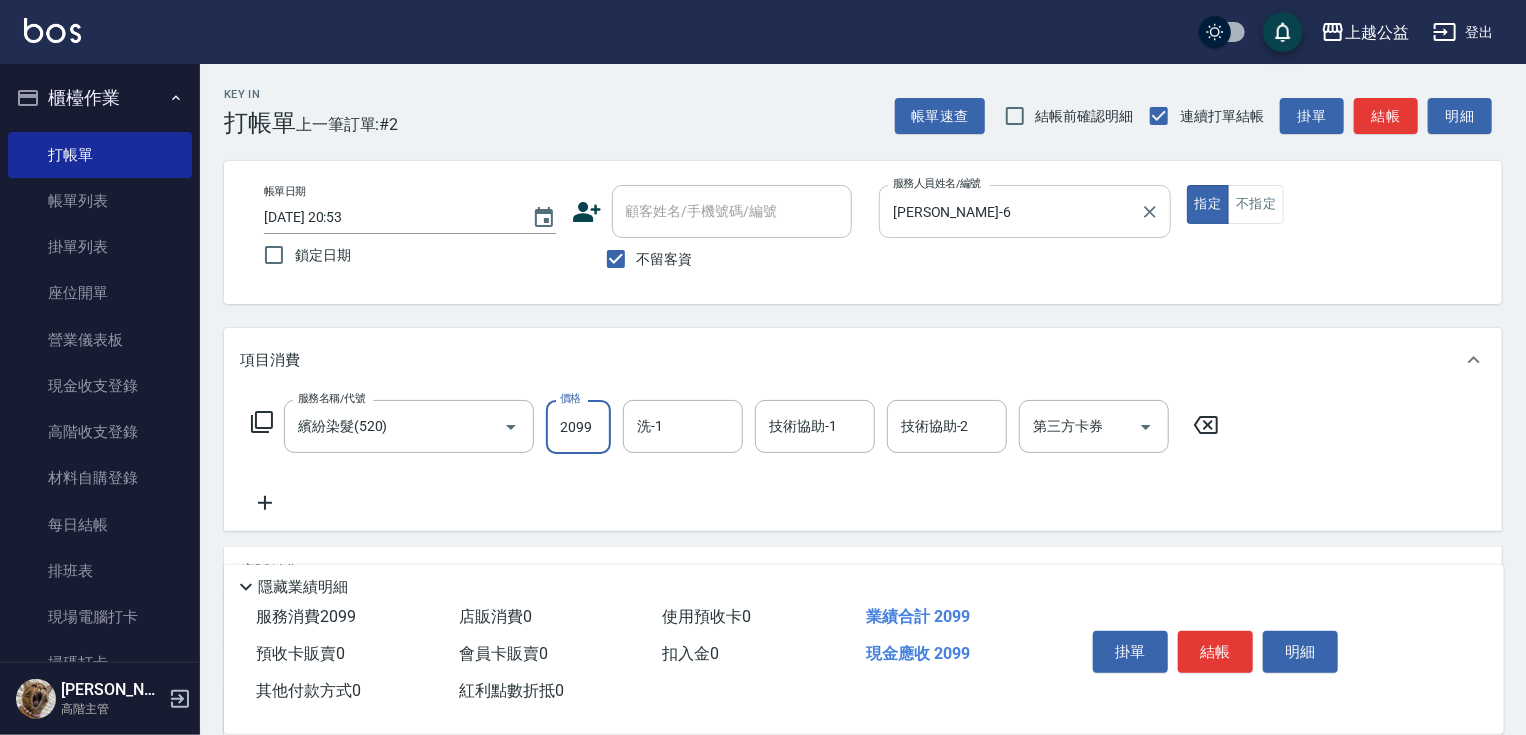 type on "2099" 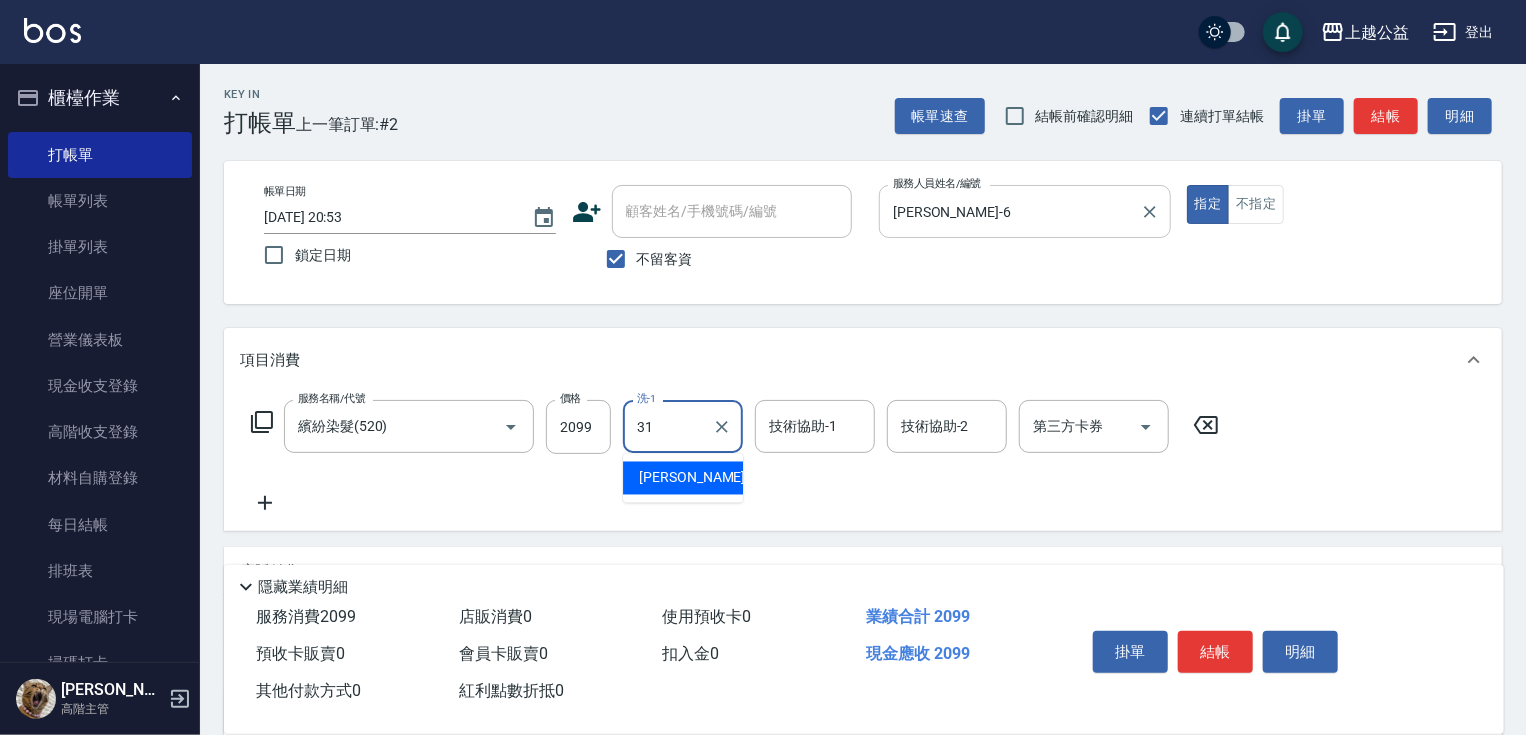 type on "[PERSON_NAME]-31" 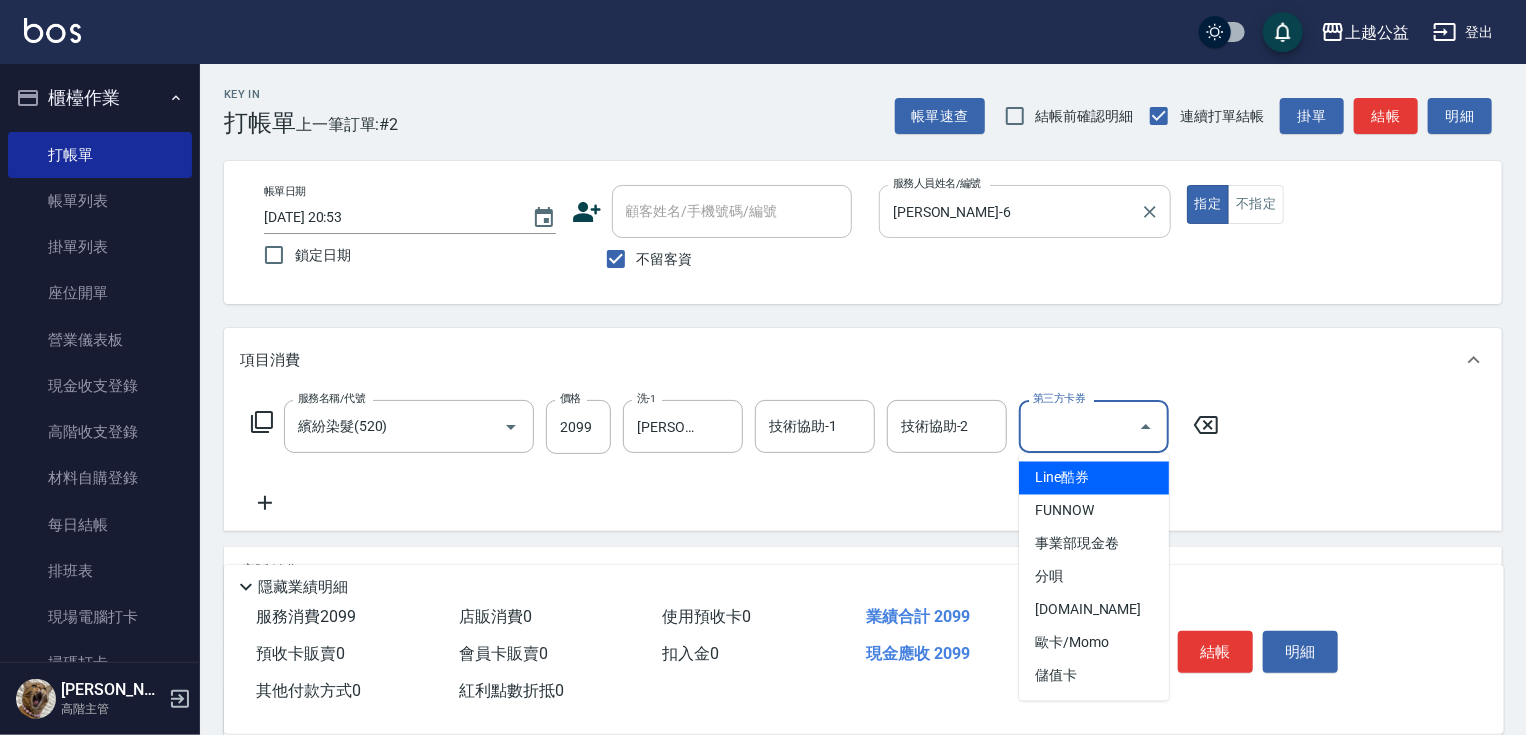 type 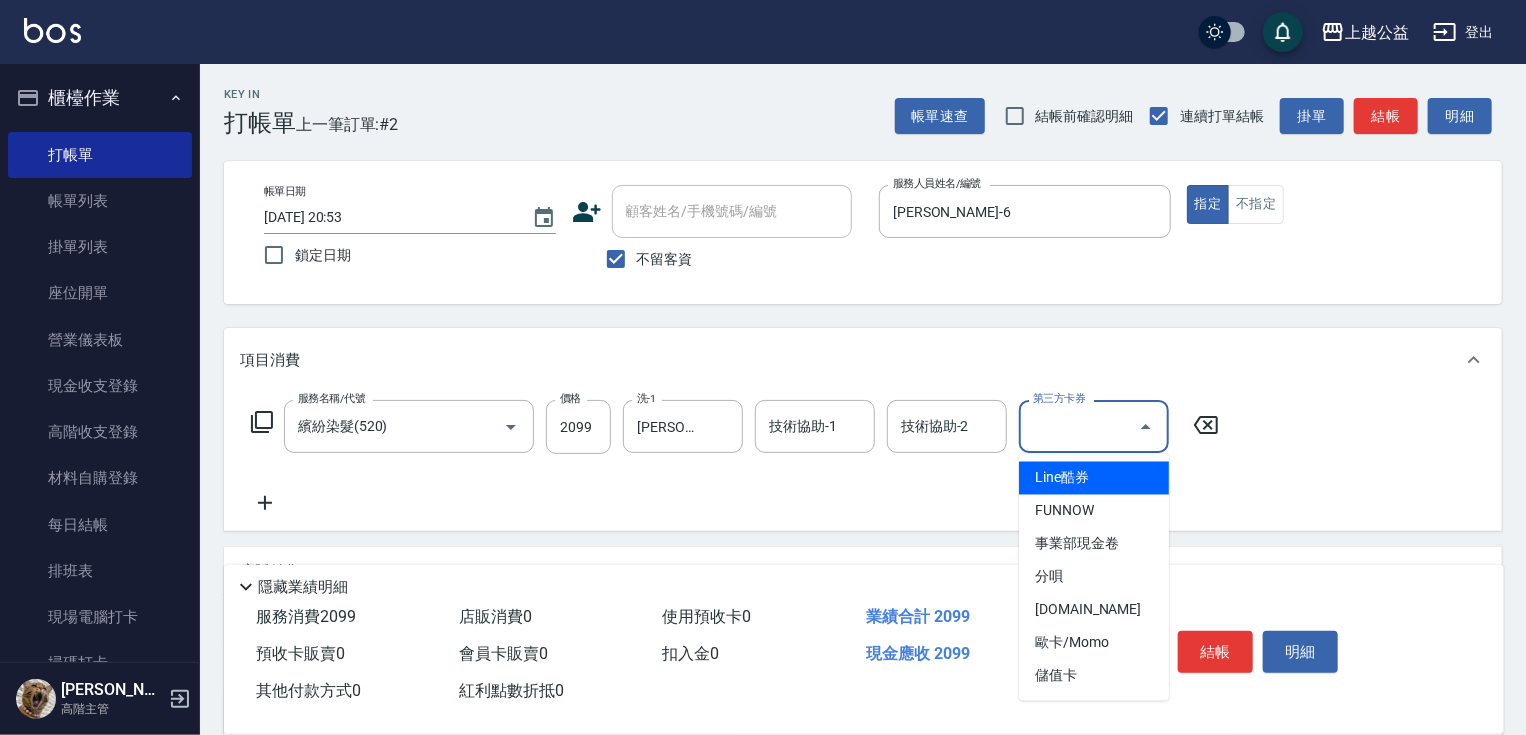 drag, startPoint x: 1307, startPoint y: 318, endPoint x: 1229, endPoint y: 373, distance: 95.44108 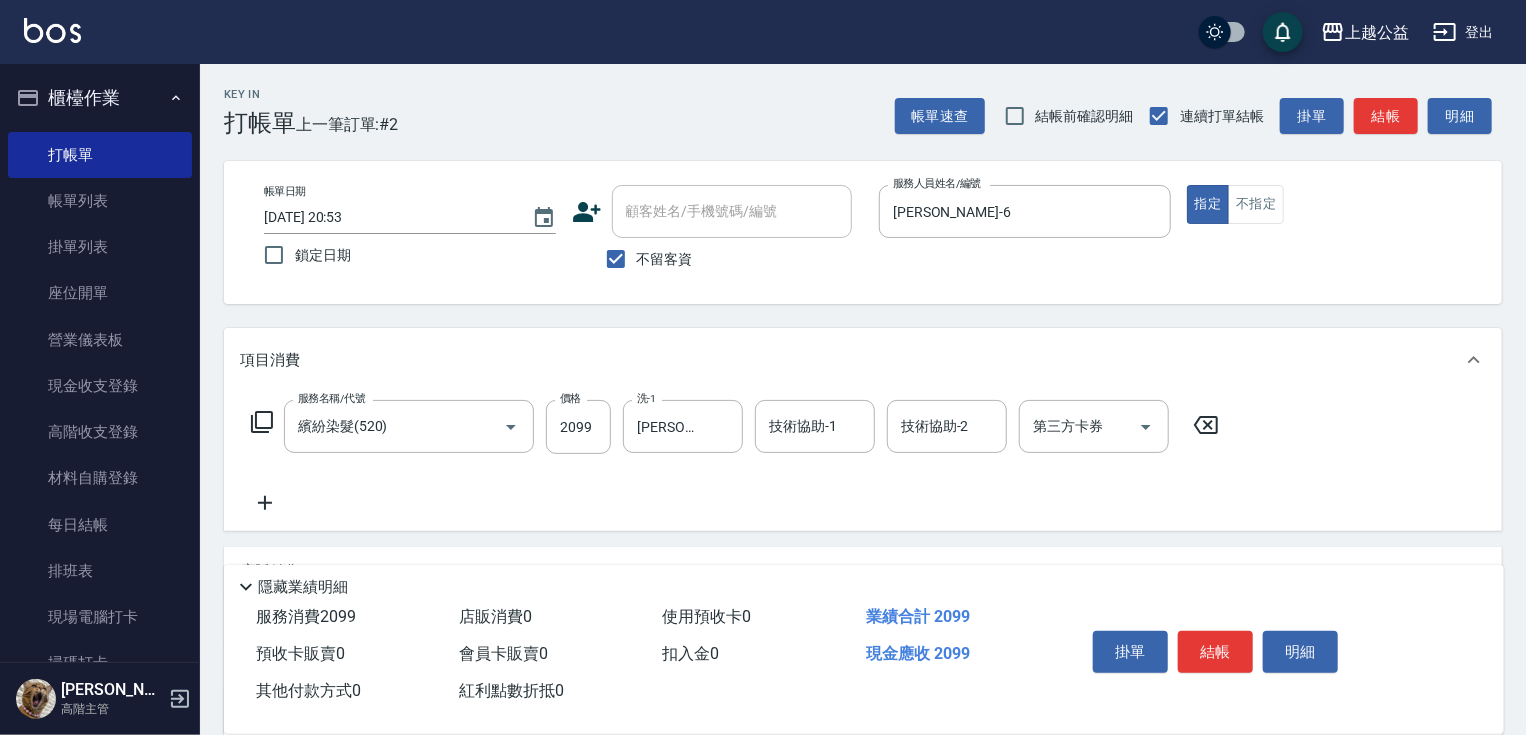 click 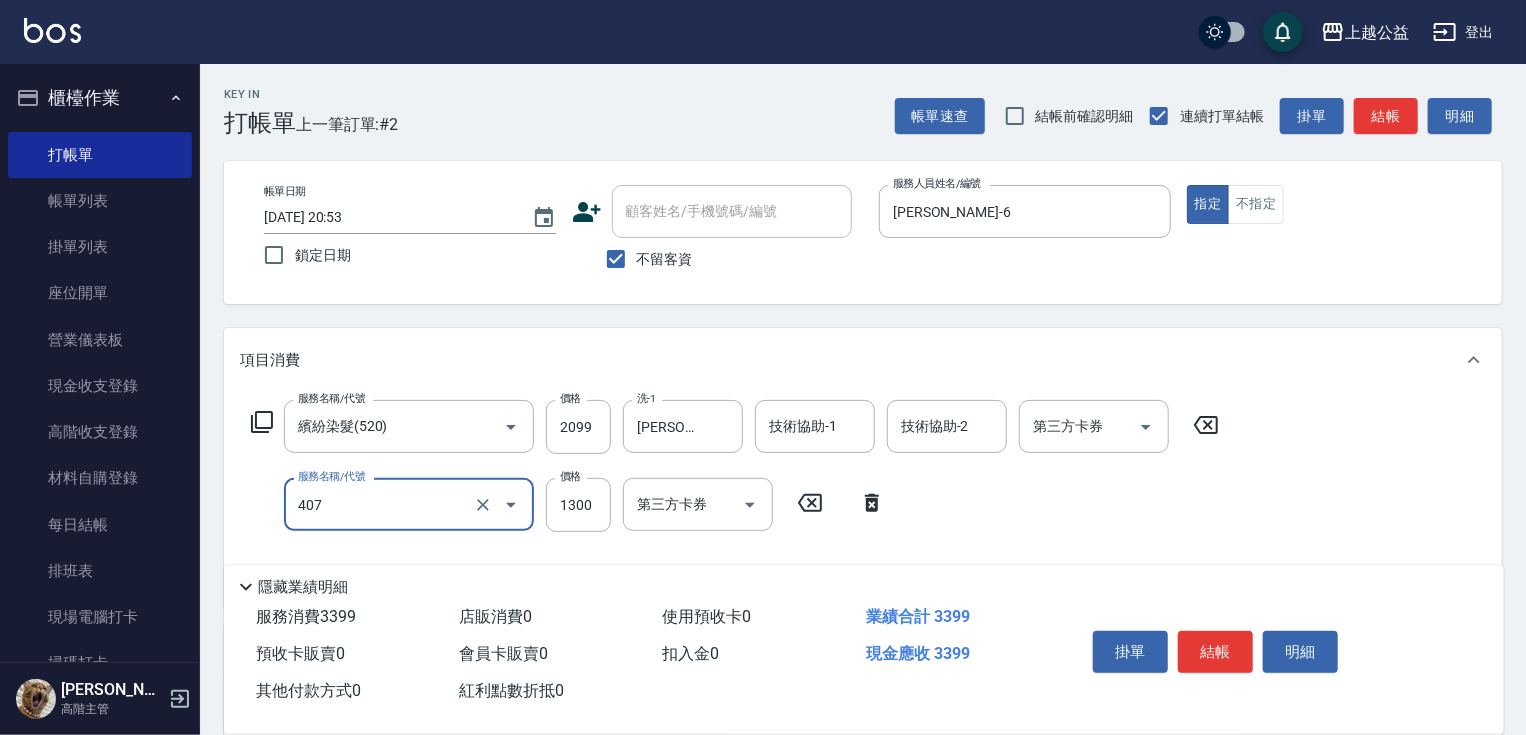 type on "女神鉑金護髮(407)" 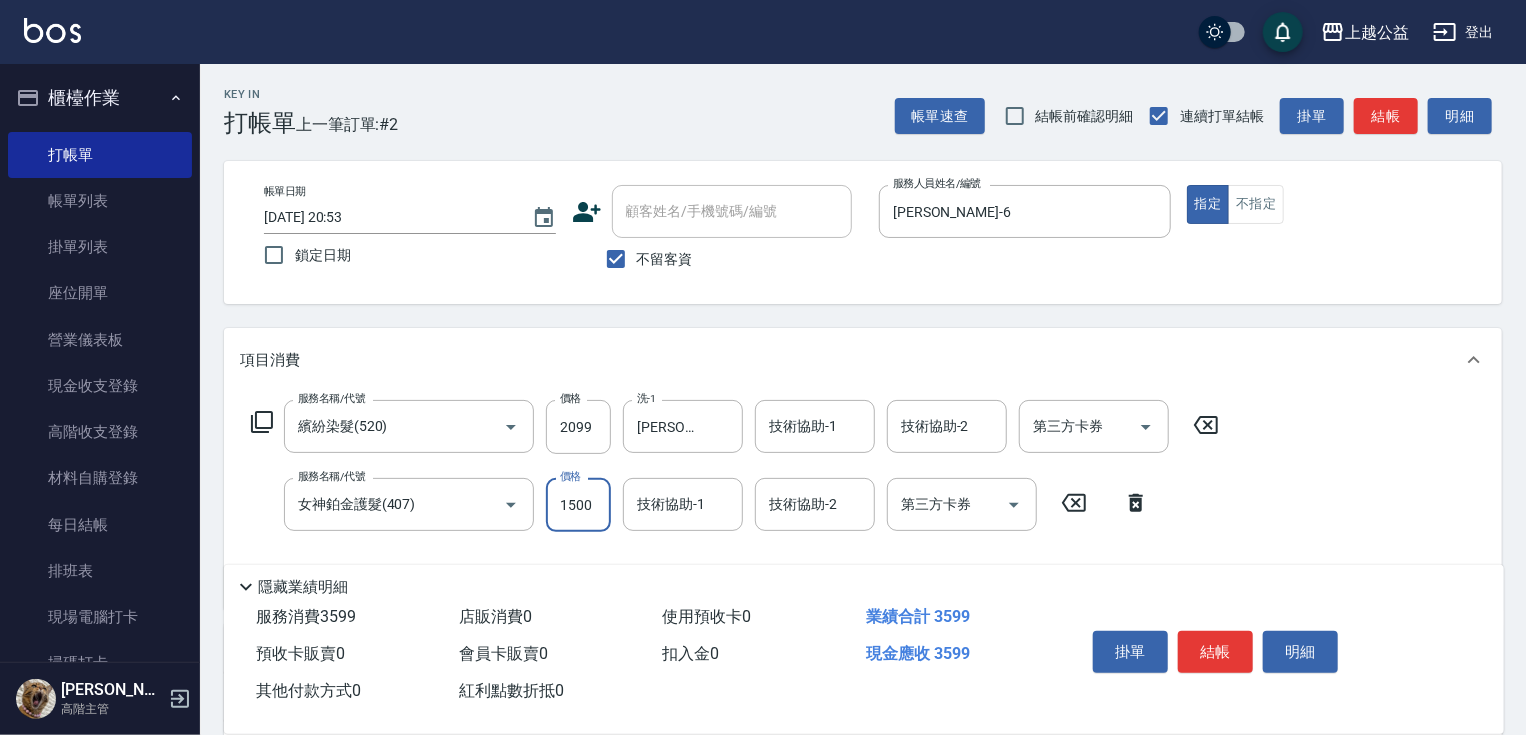 type on "1500" 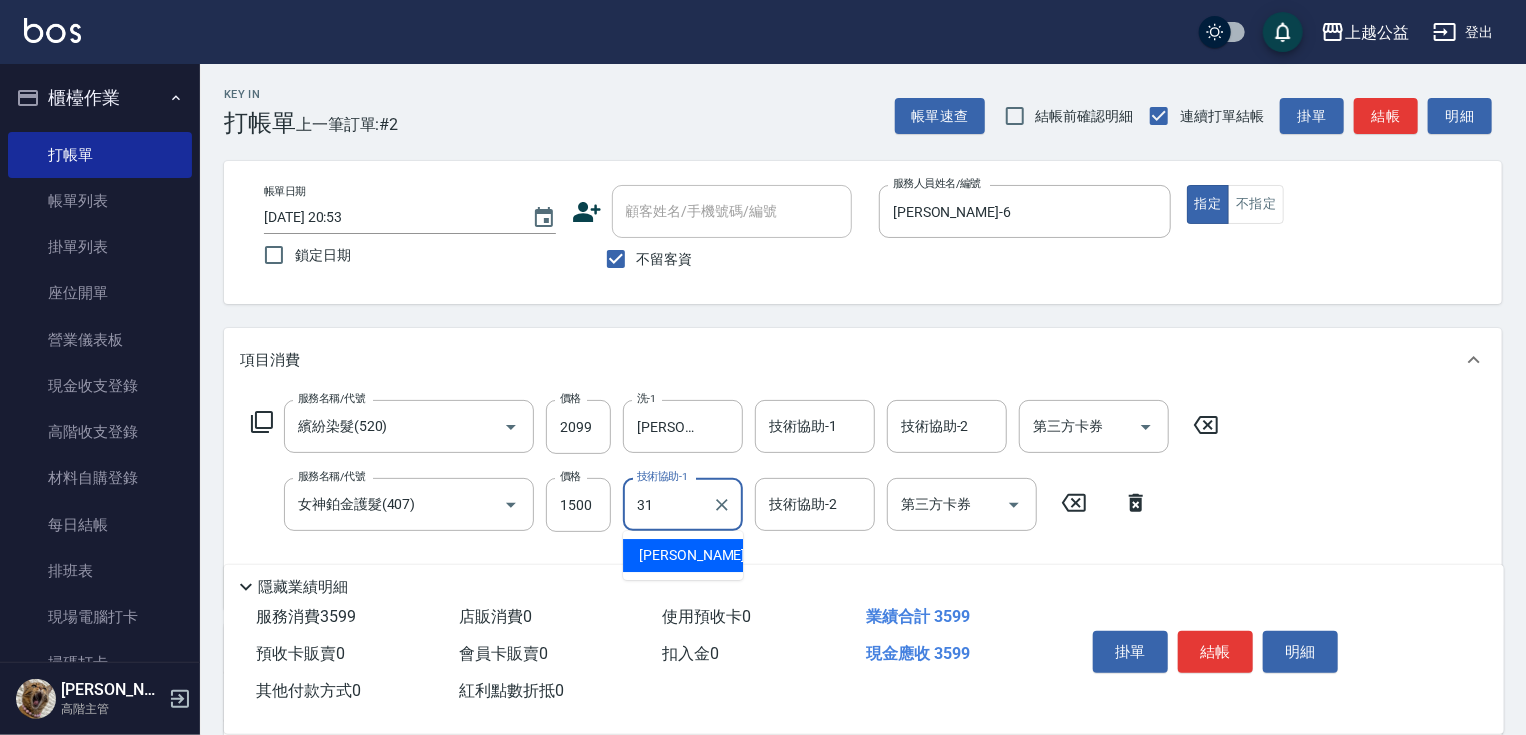 type on "[PERSON_NAME]-31" 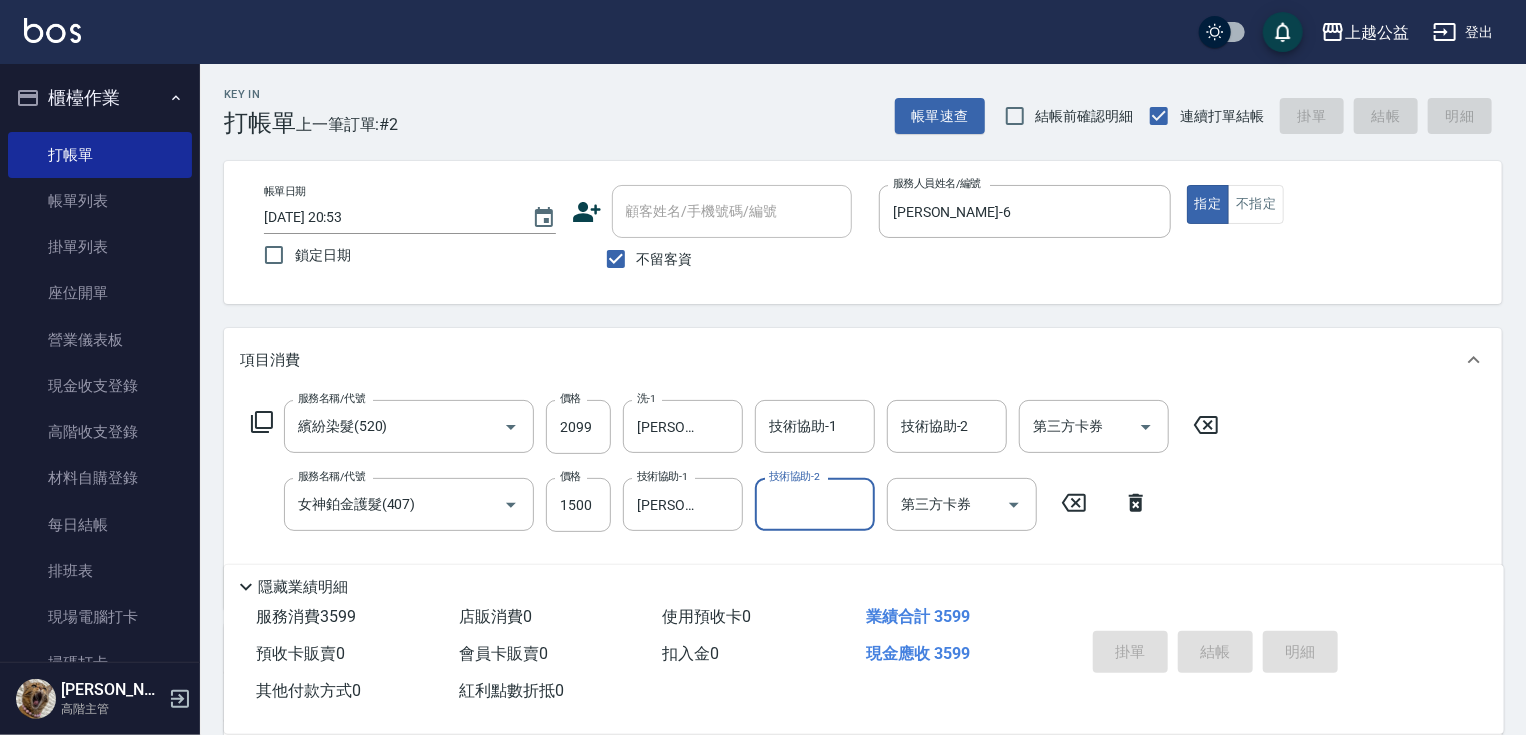 type 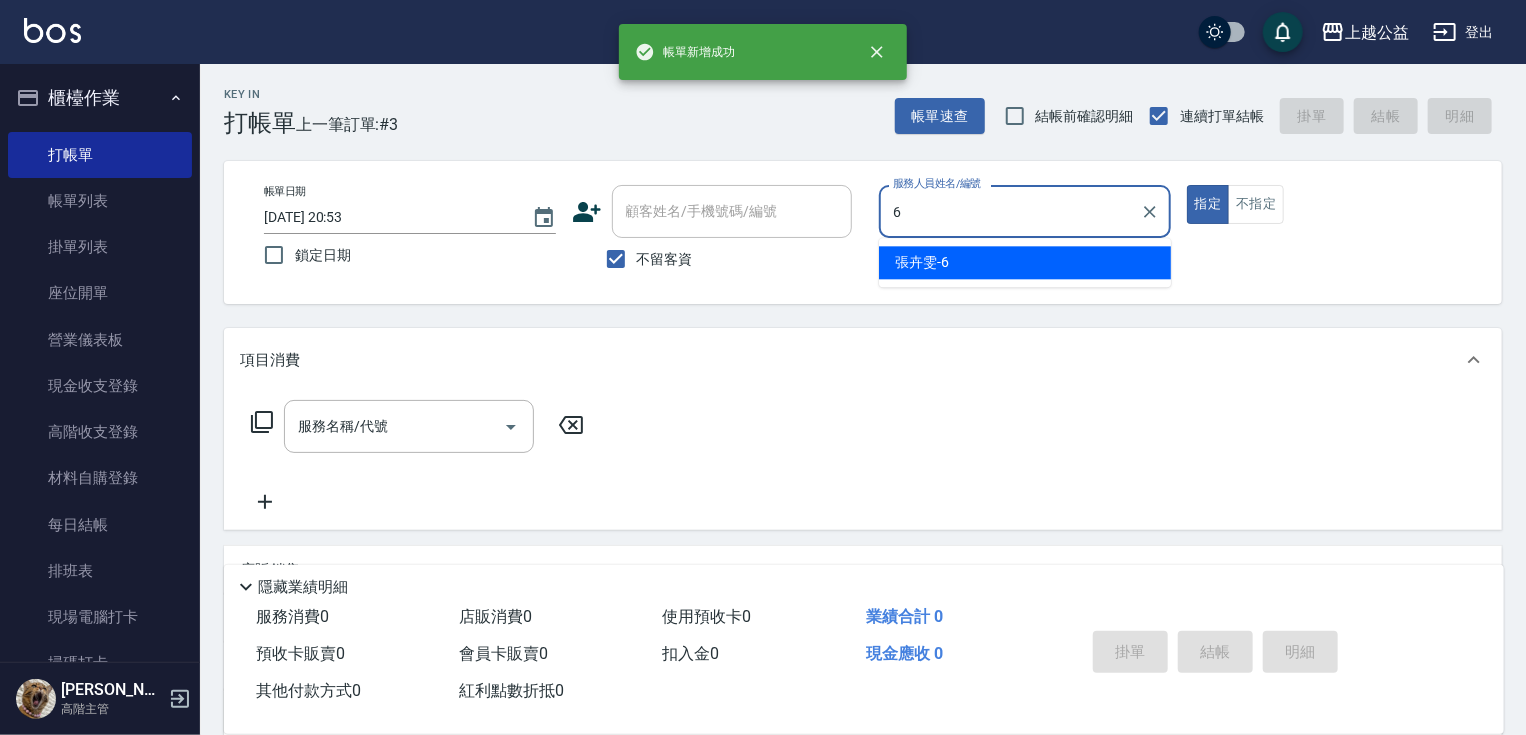 type on "[PERSON_NAME]-6" 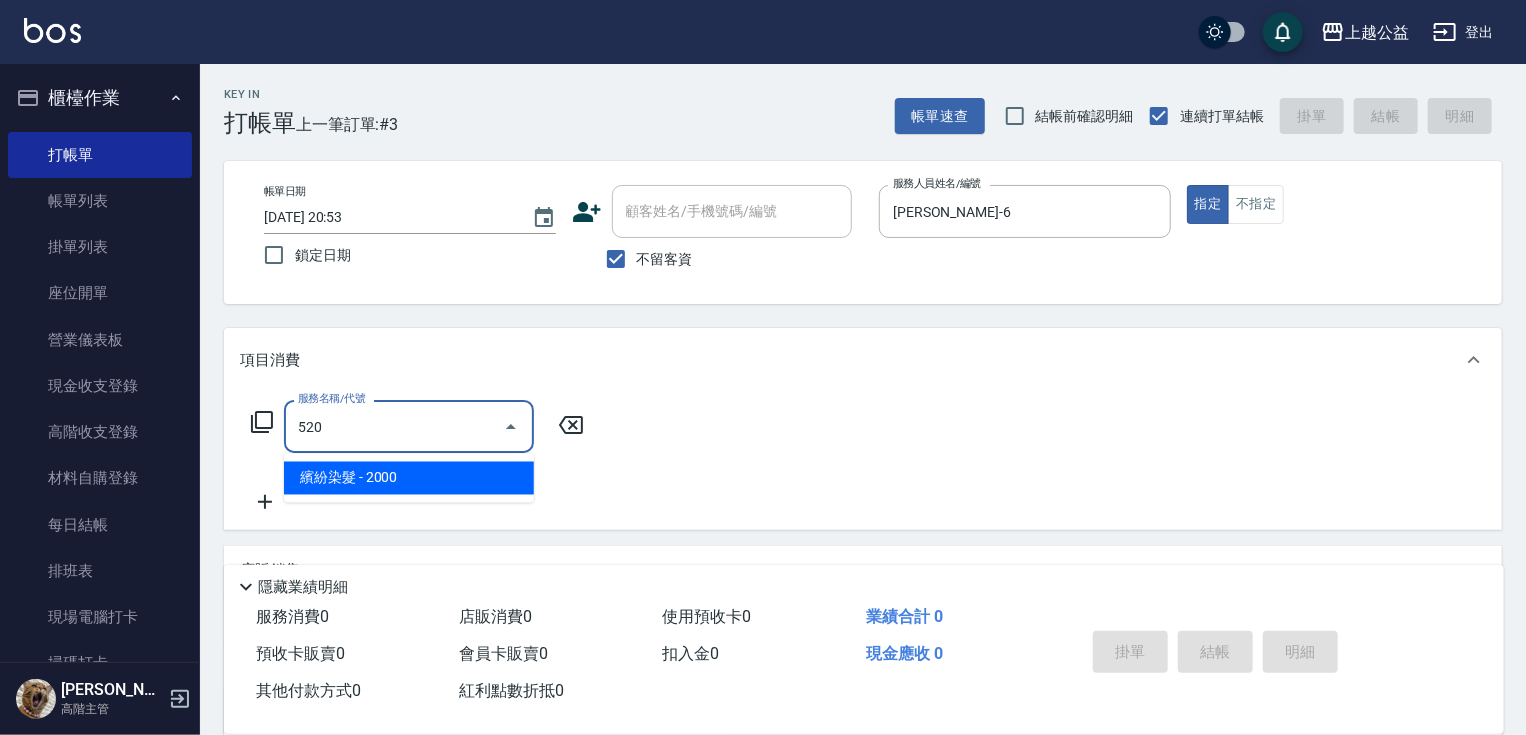 type on "繽紛染髮(520)" 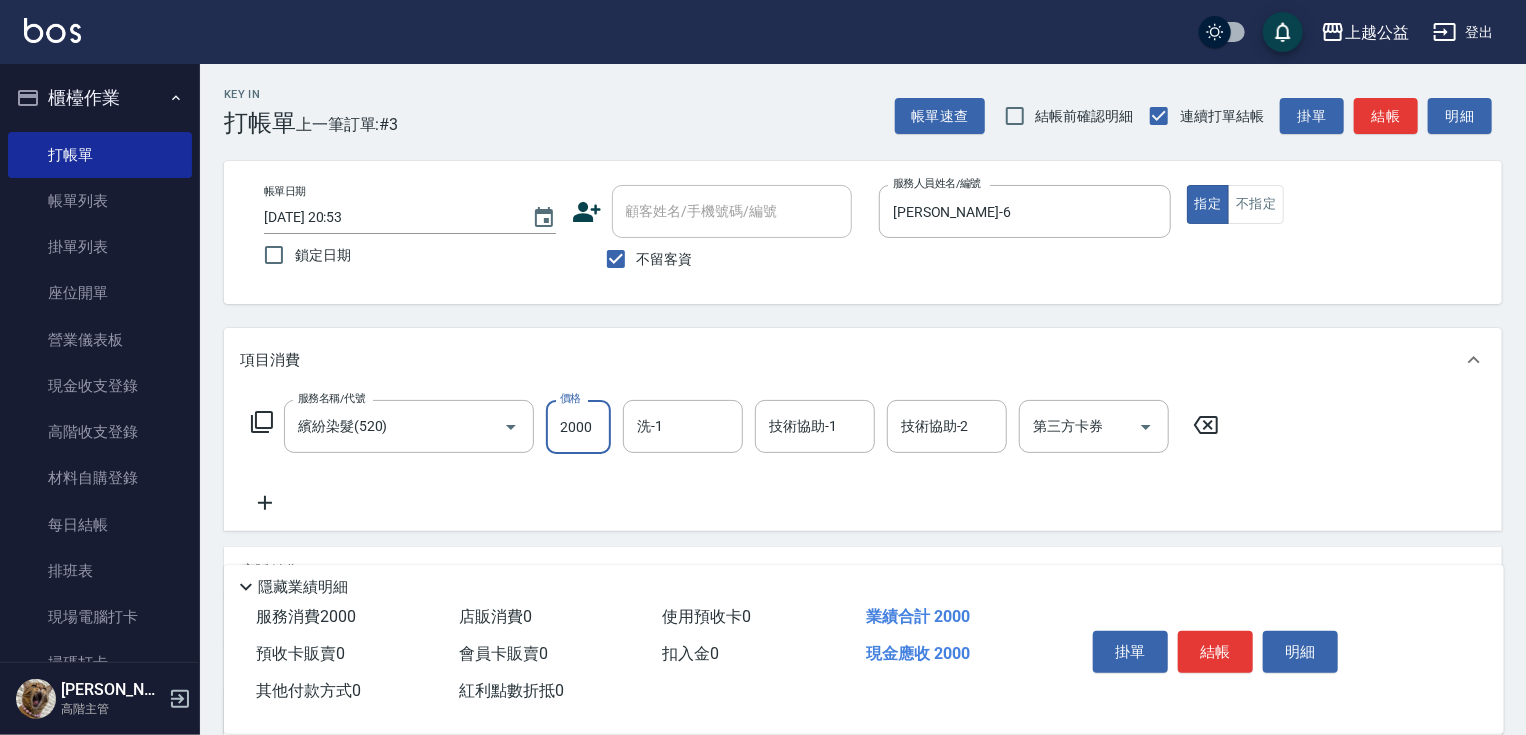 click on "2000" at bounding box center (578, 427) 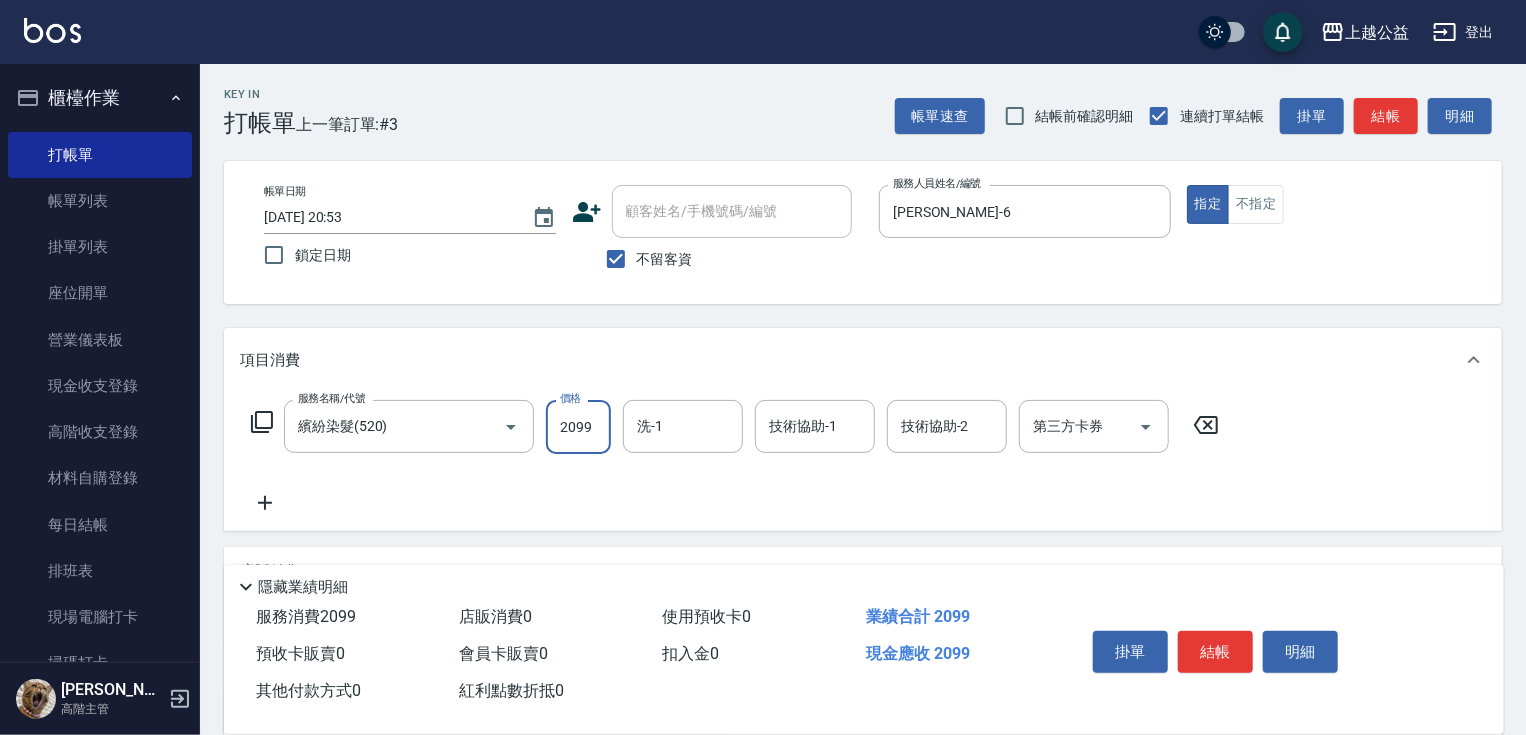 type on "2099" 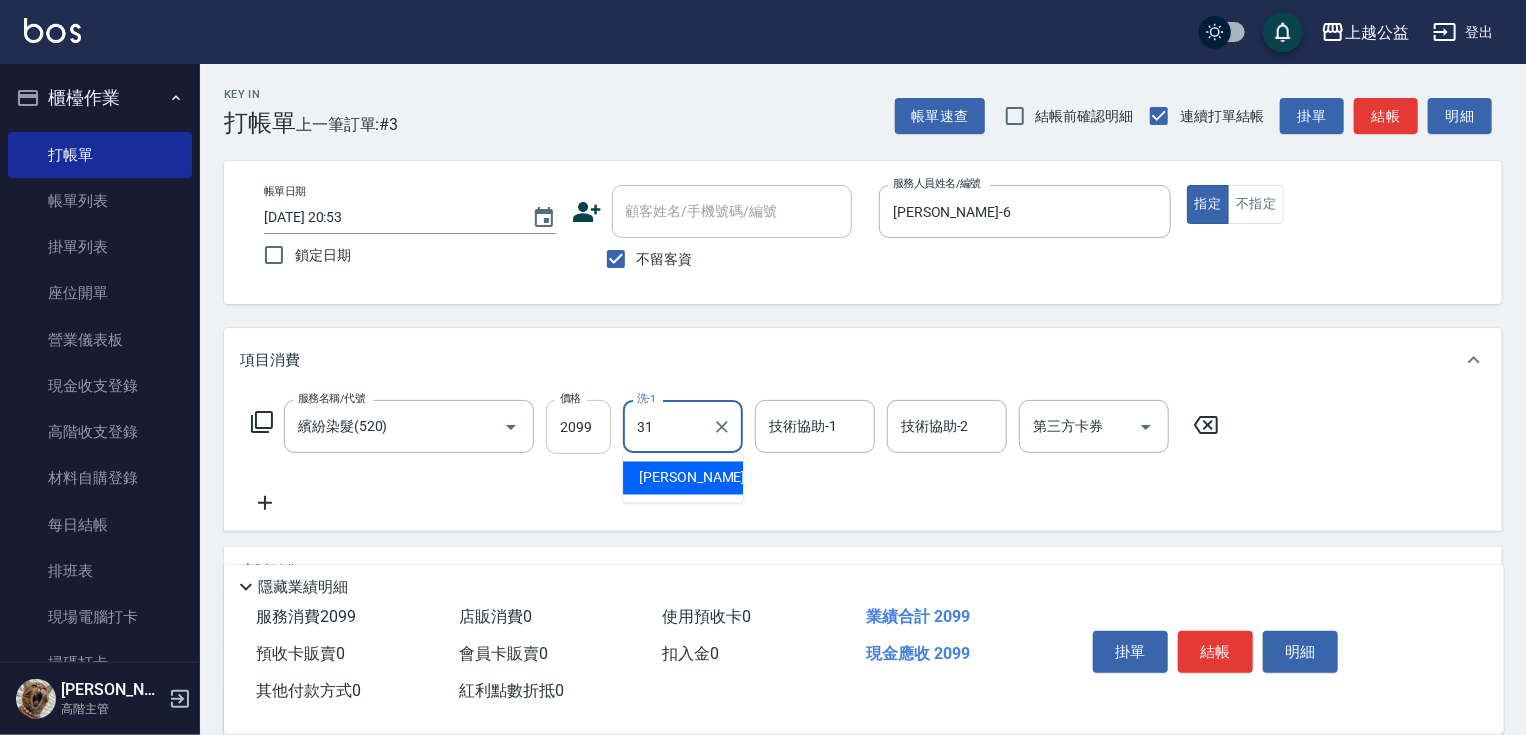 type on "[PERSON_NAME]-31" 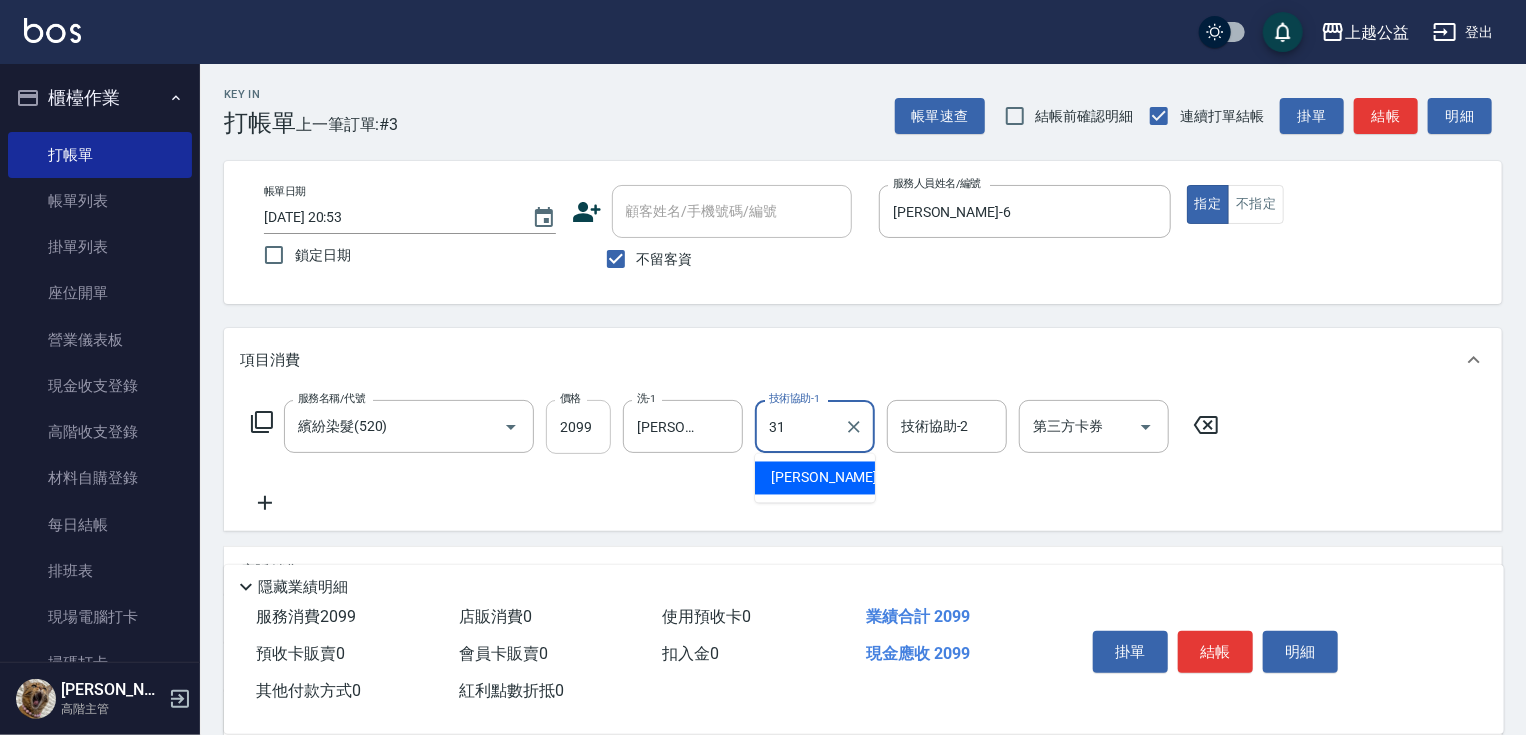 type on "[PERSON_NAME]-31" 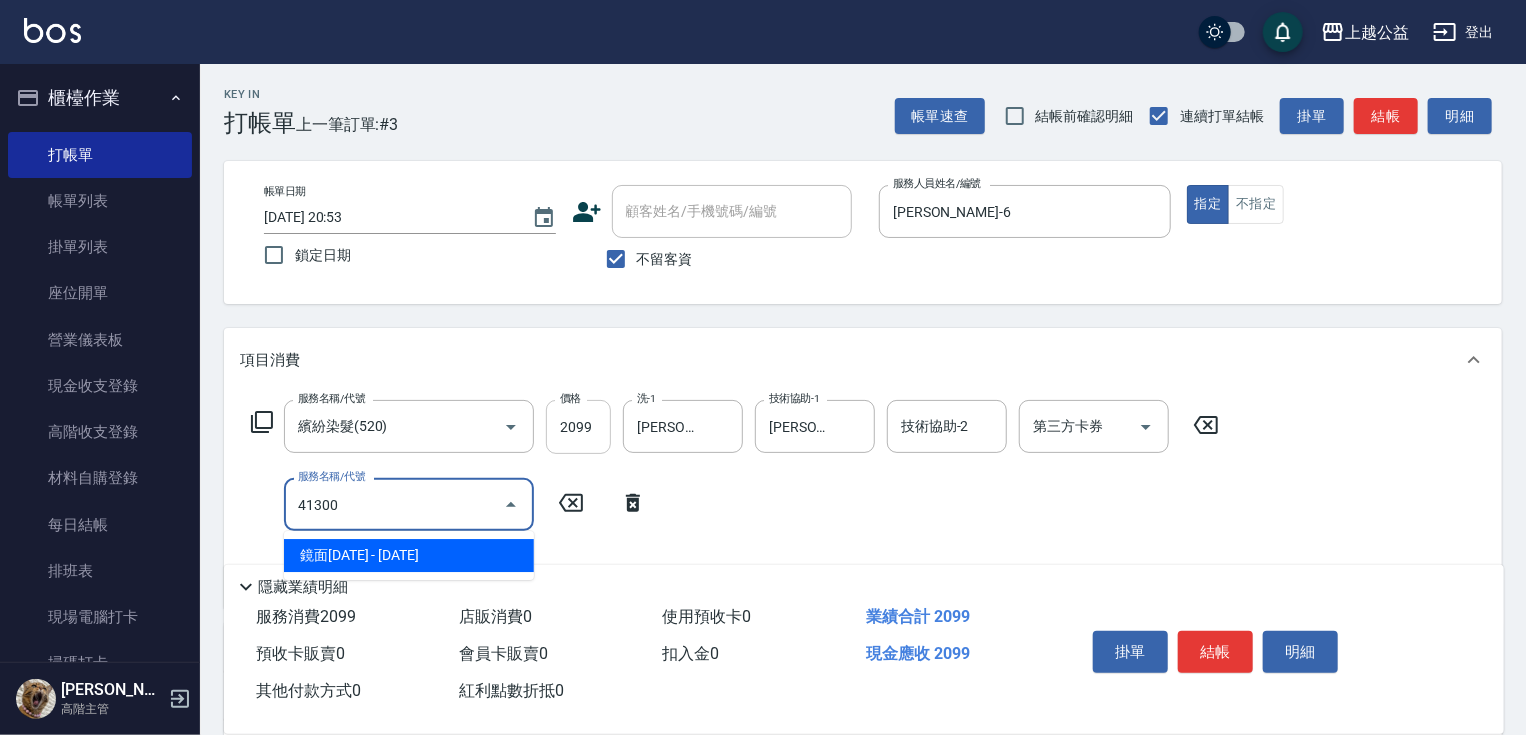type on "鏡面1300(41300)" 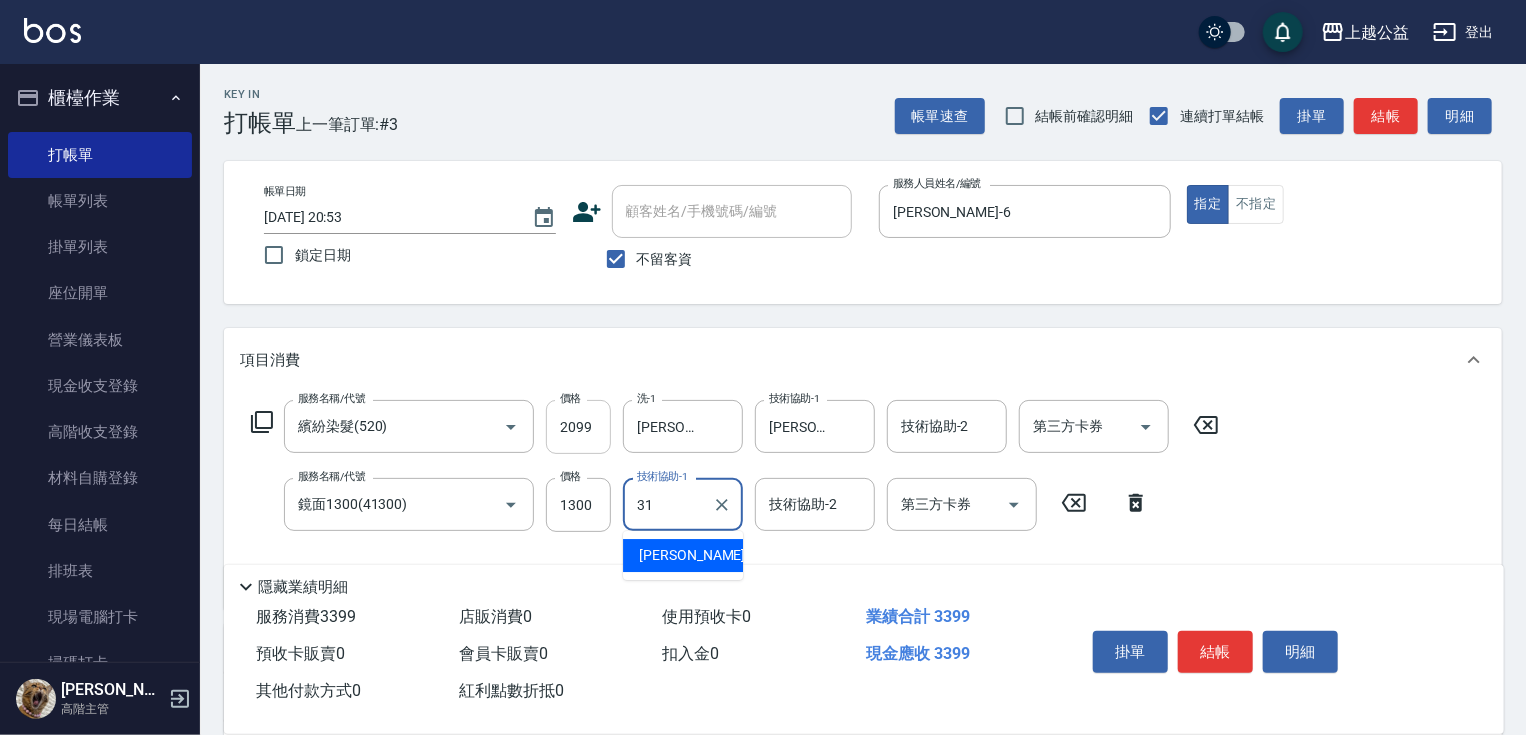 type on "[PERSON_NAME]-31" 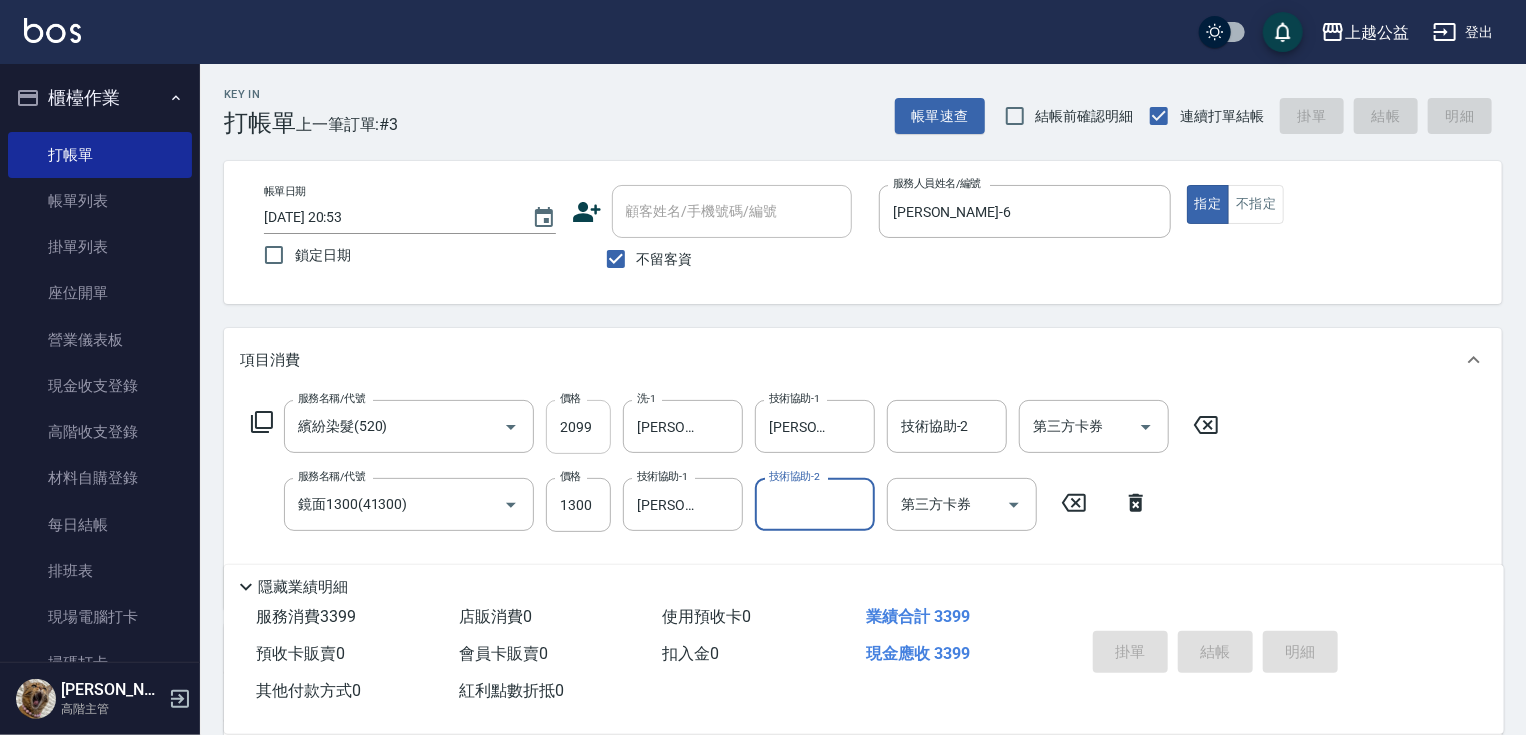 type on "[DATE] 20:54" 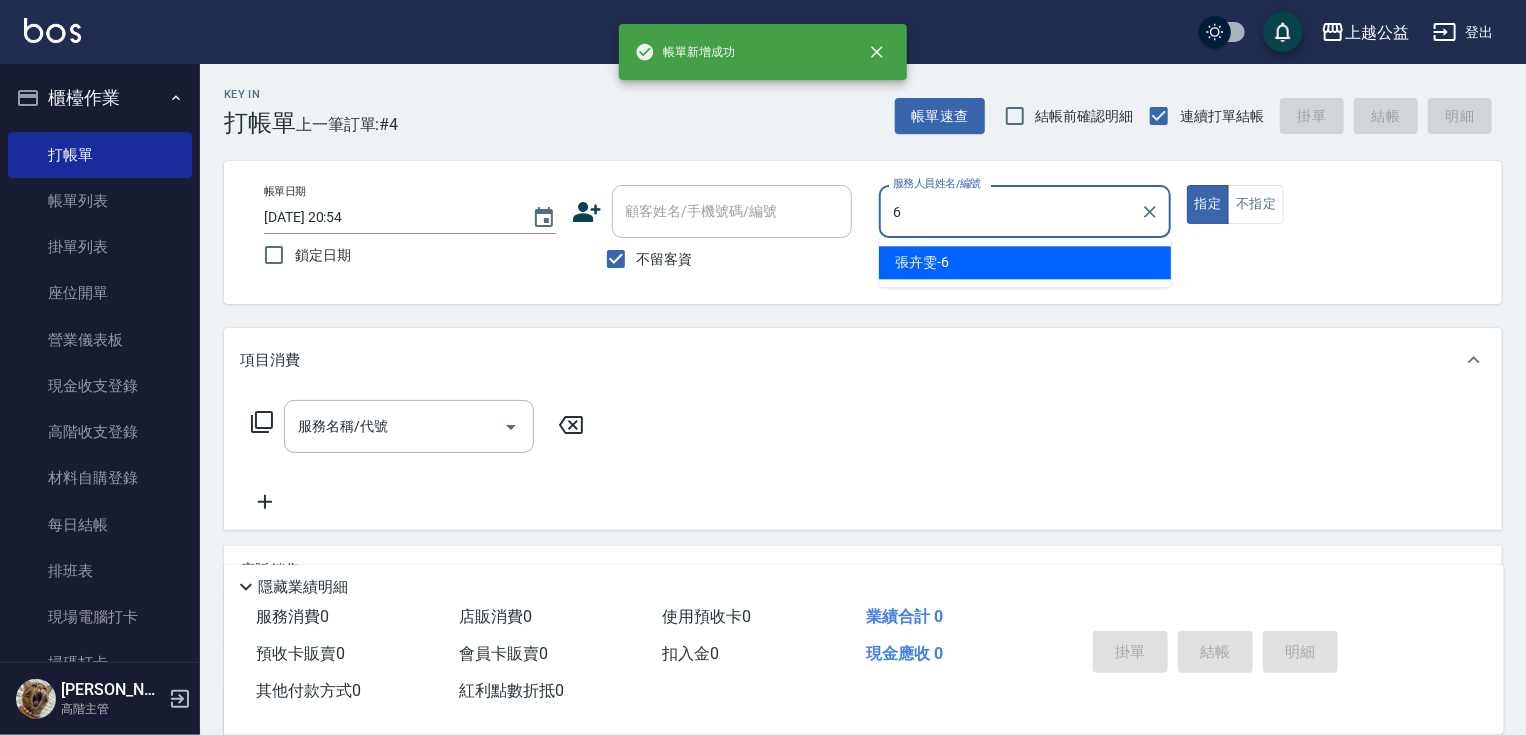 type on "[PERSON_NAME]-6" 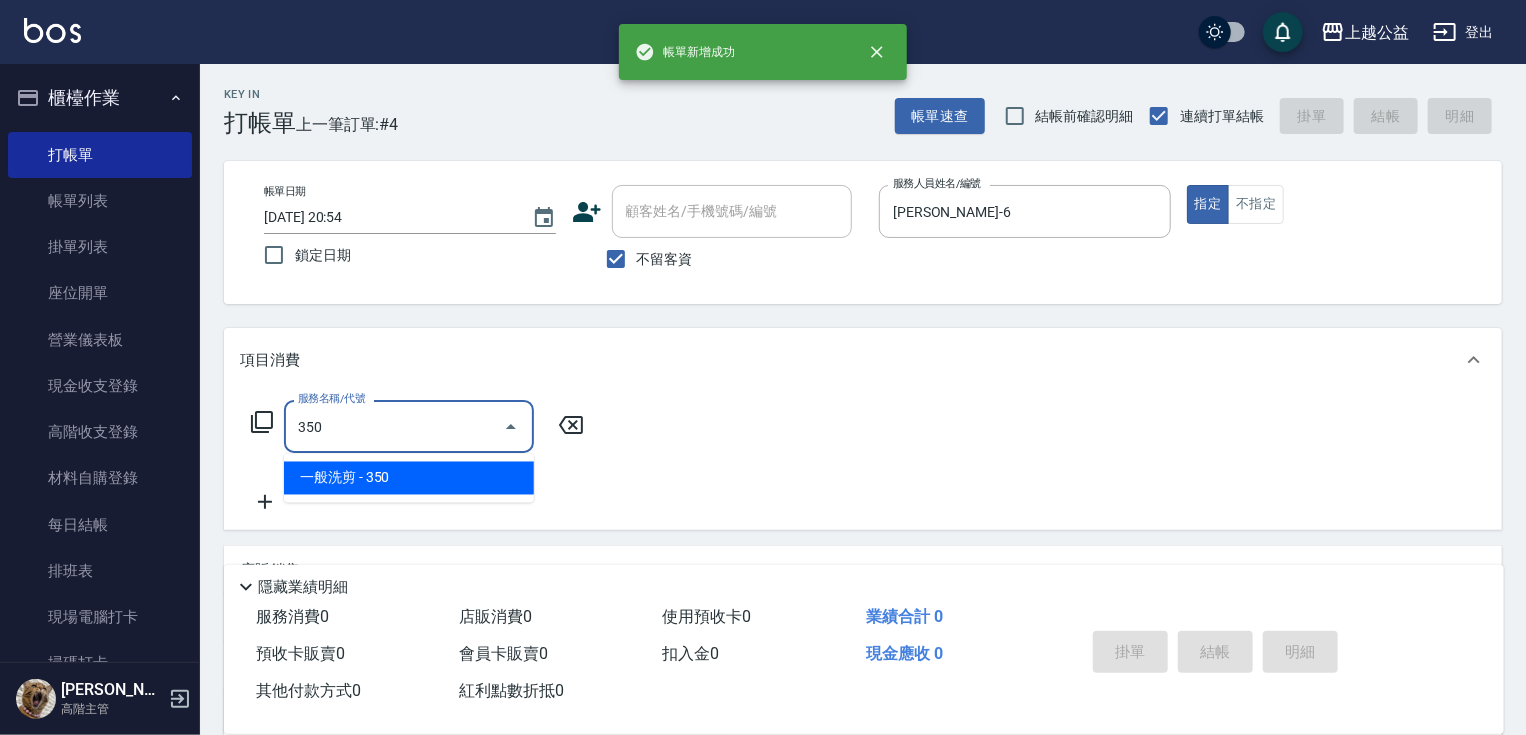 type on "一般洗剪(350)" 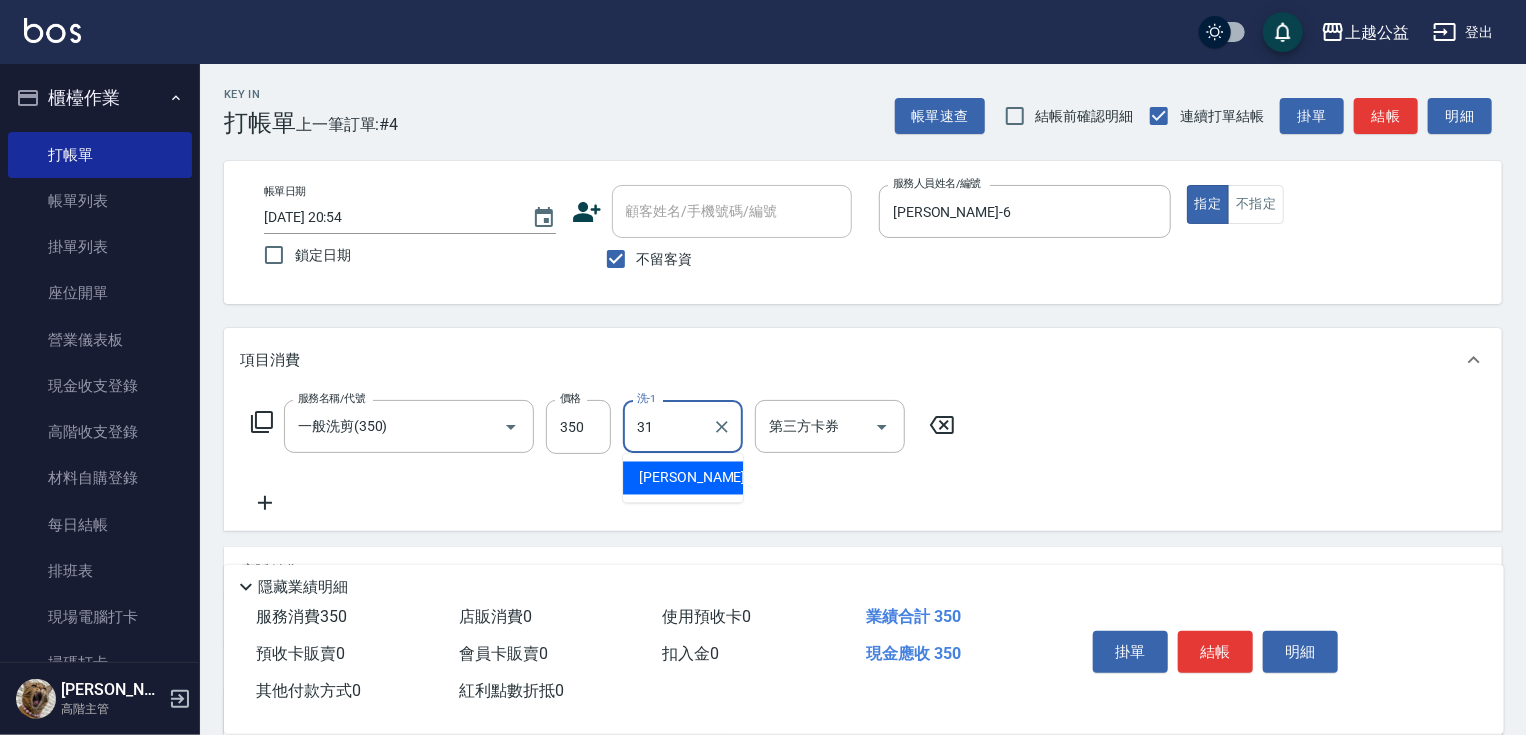 type on "[PERSON_NAME]-31" 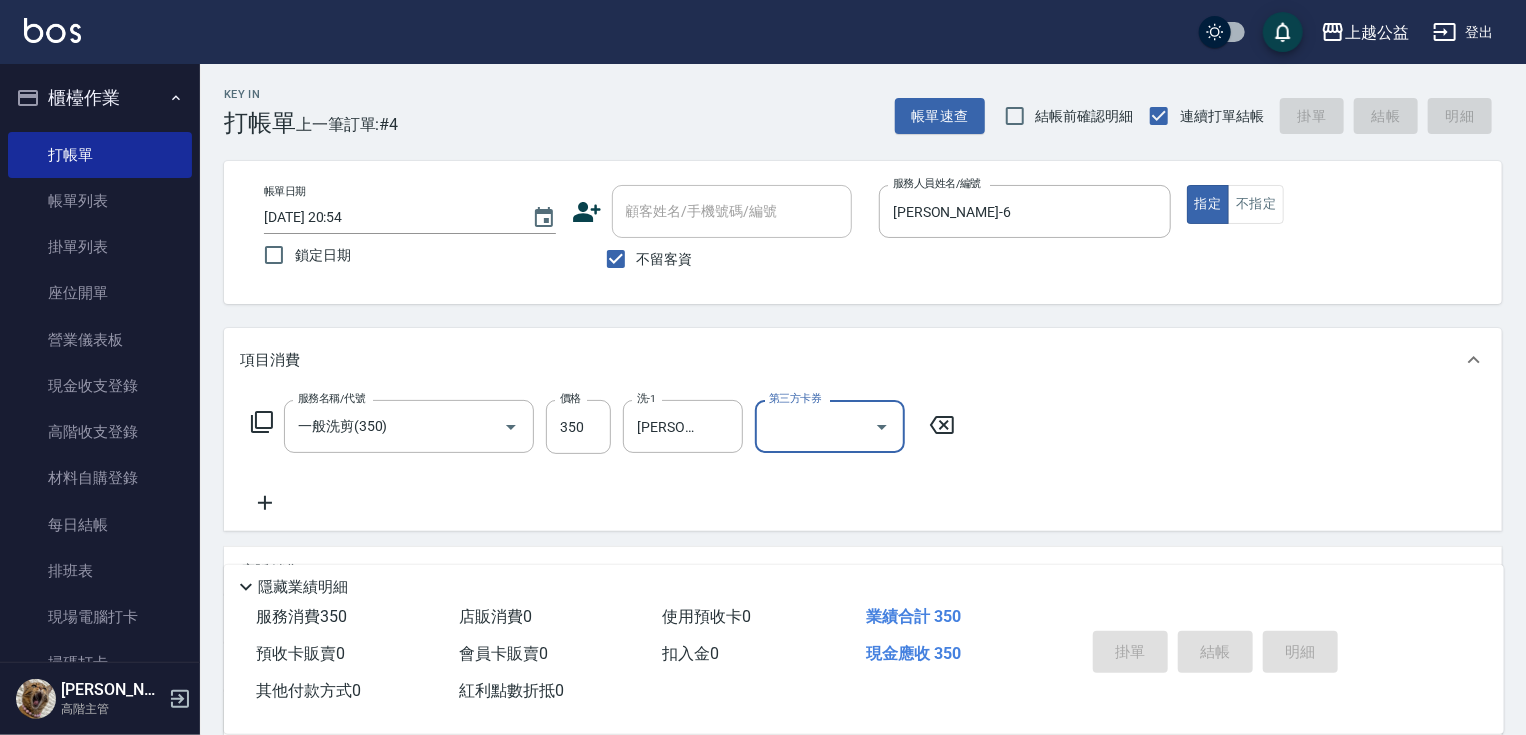 type 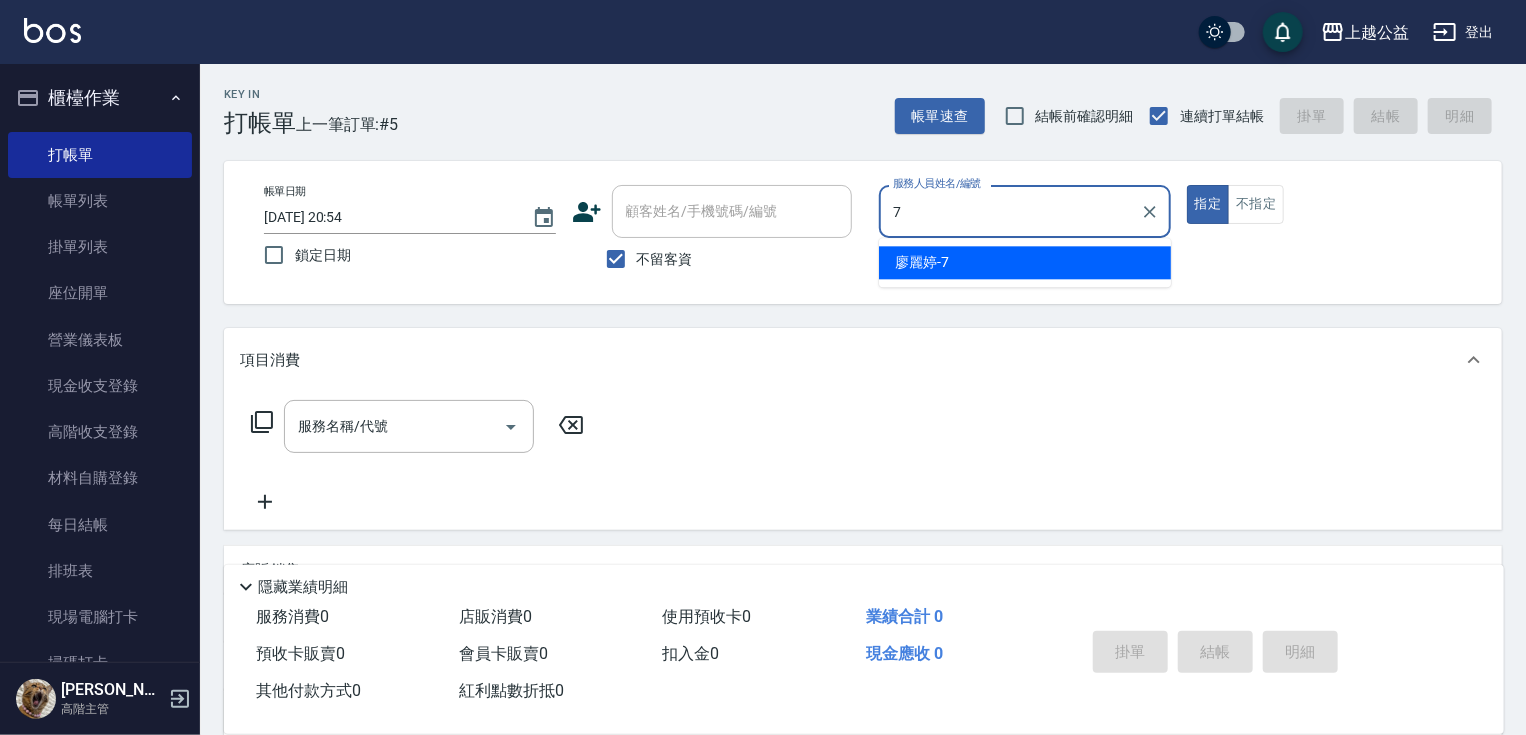 type on "[PERSON_NAME]-7" 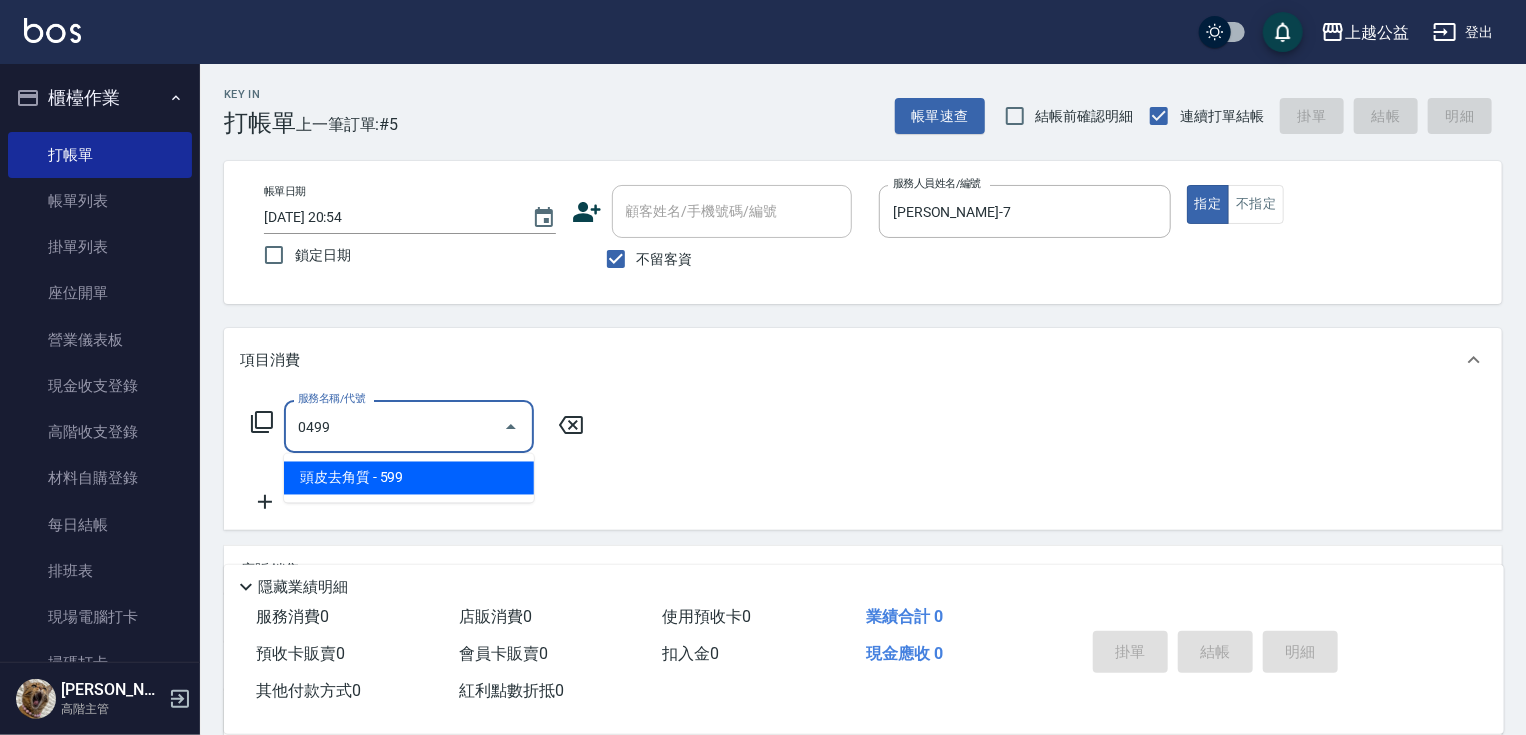 type on "頭皮去角質(0499)" 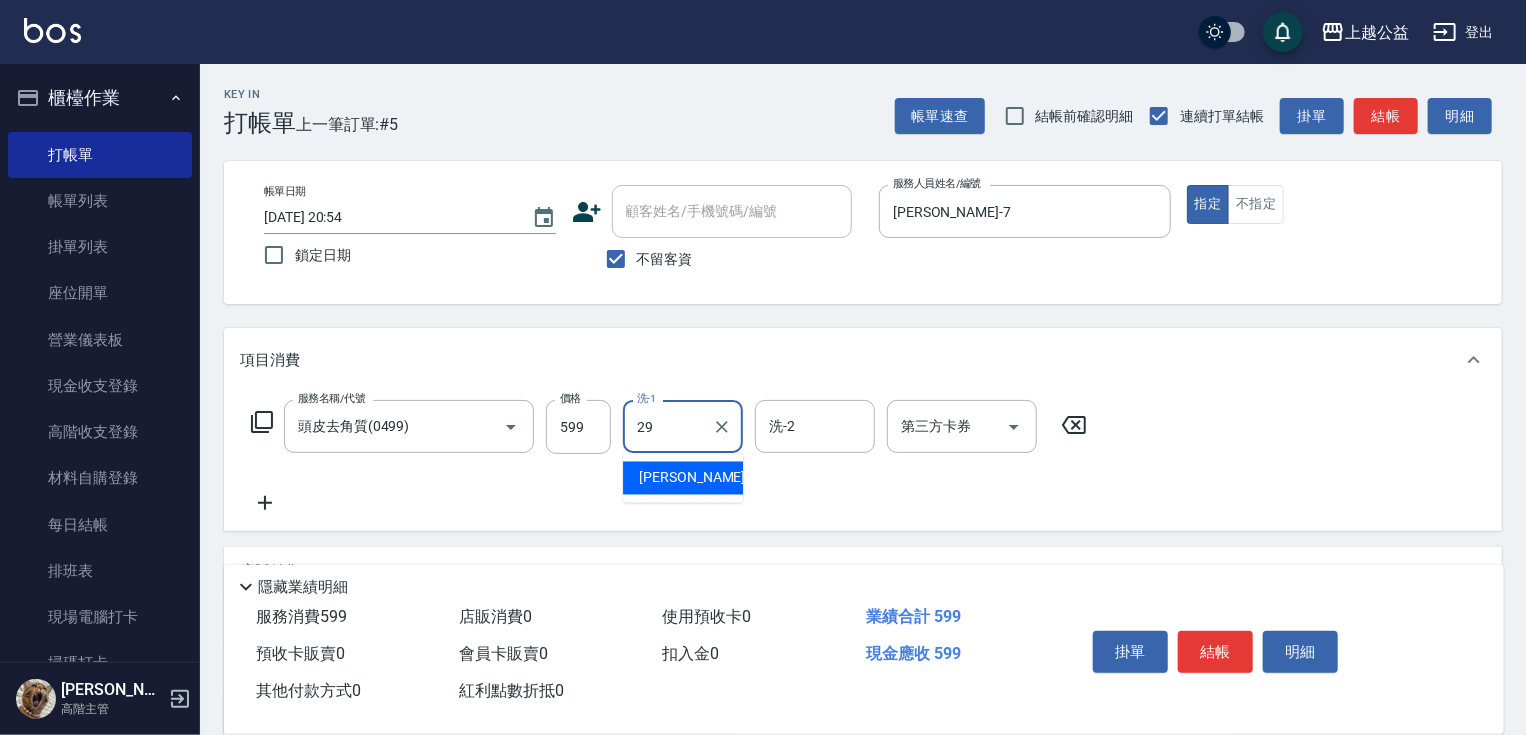 type on "[PERSON_NAME]-29" 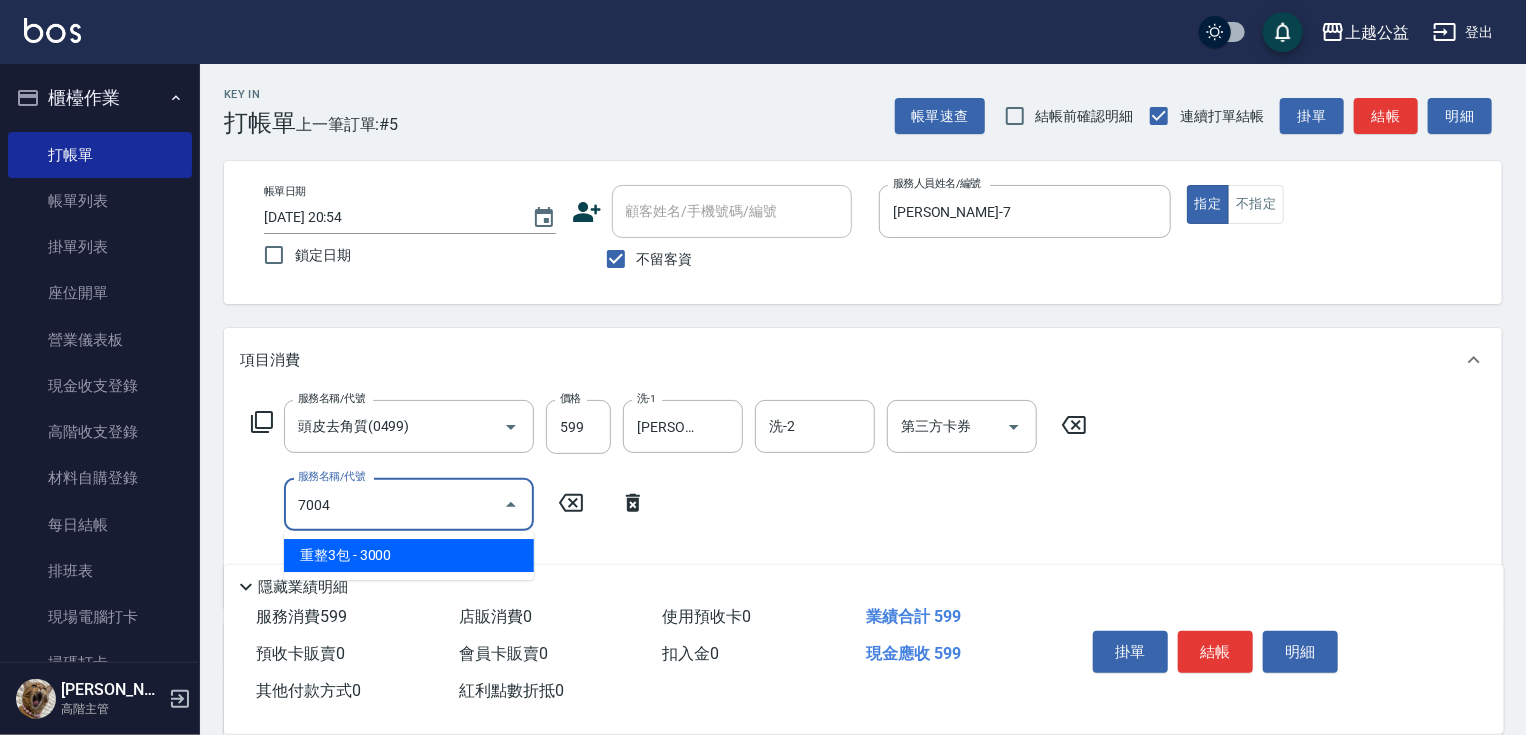 type on "重整3包(7004)" 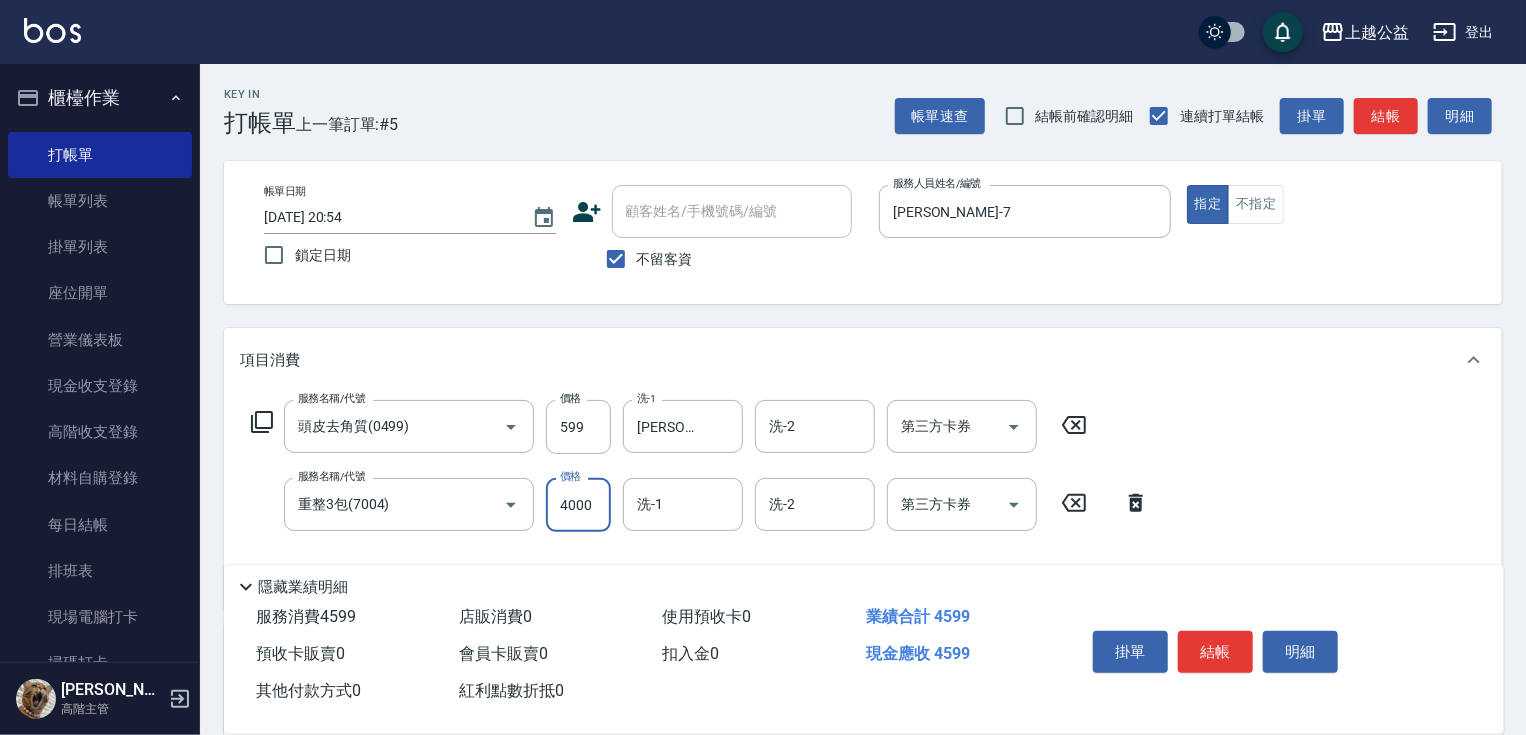 type on "4000" 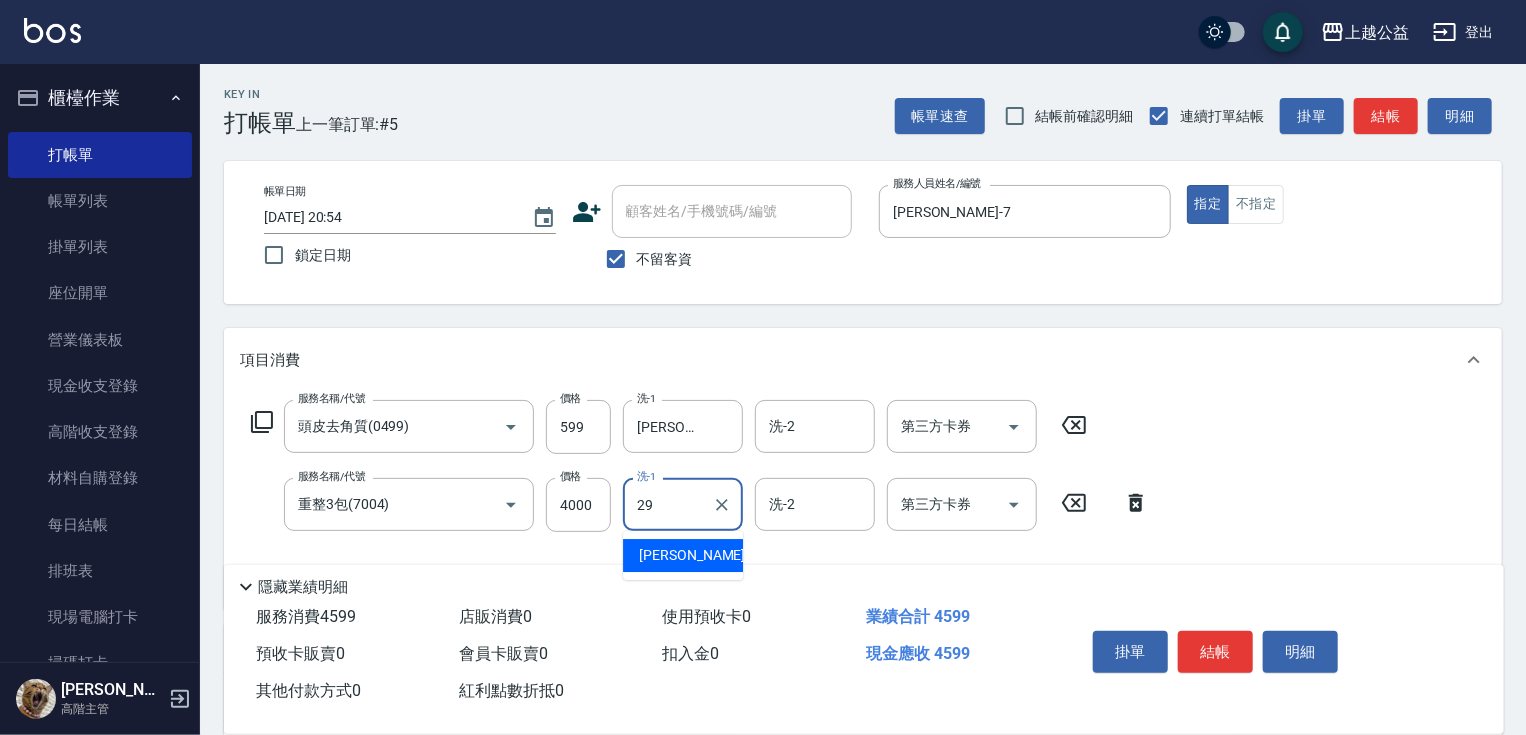 type on "[PERSON_NAME]-29" 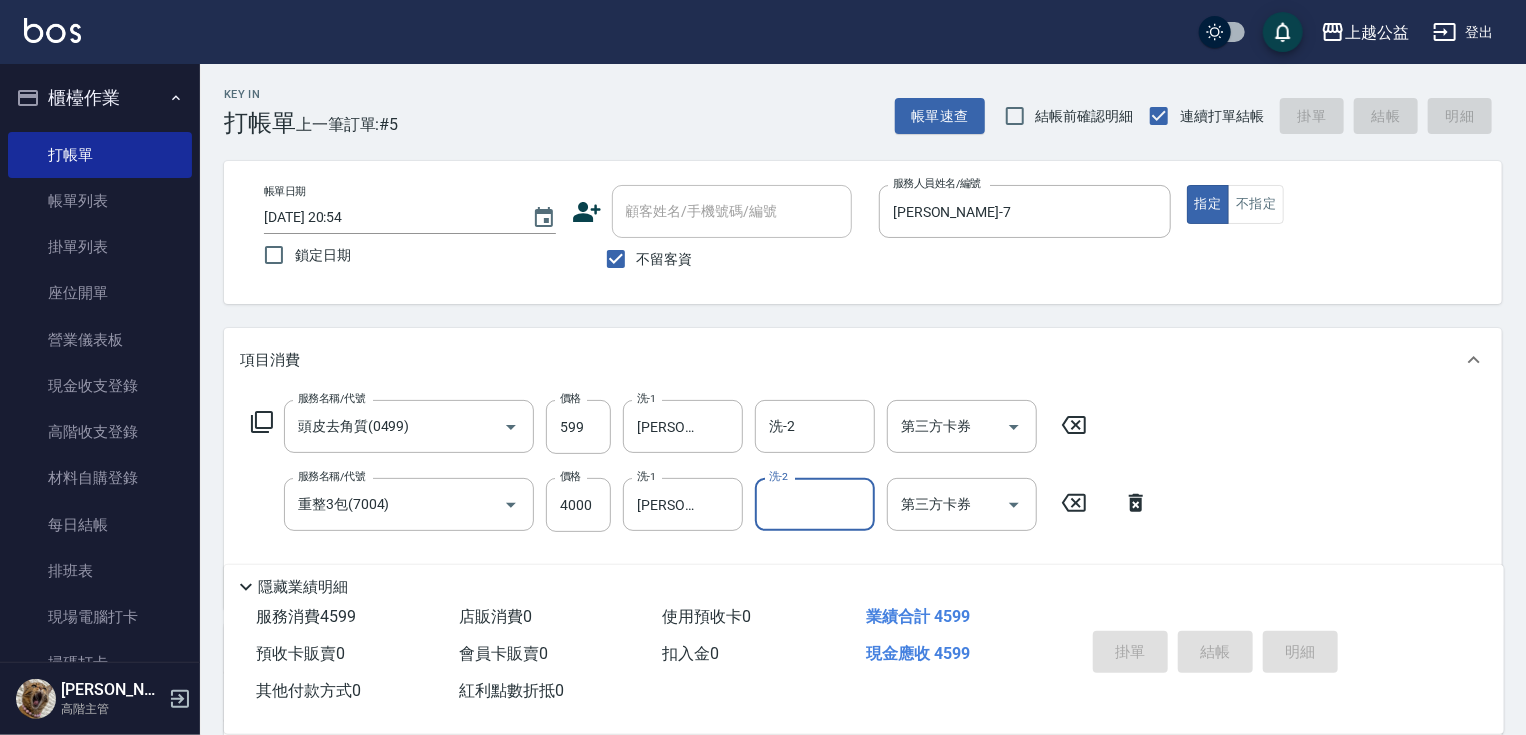 type 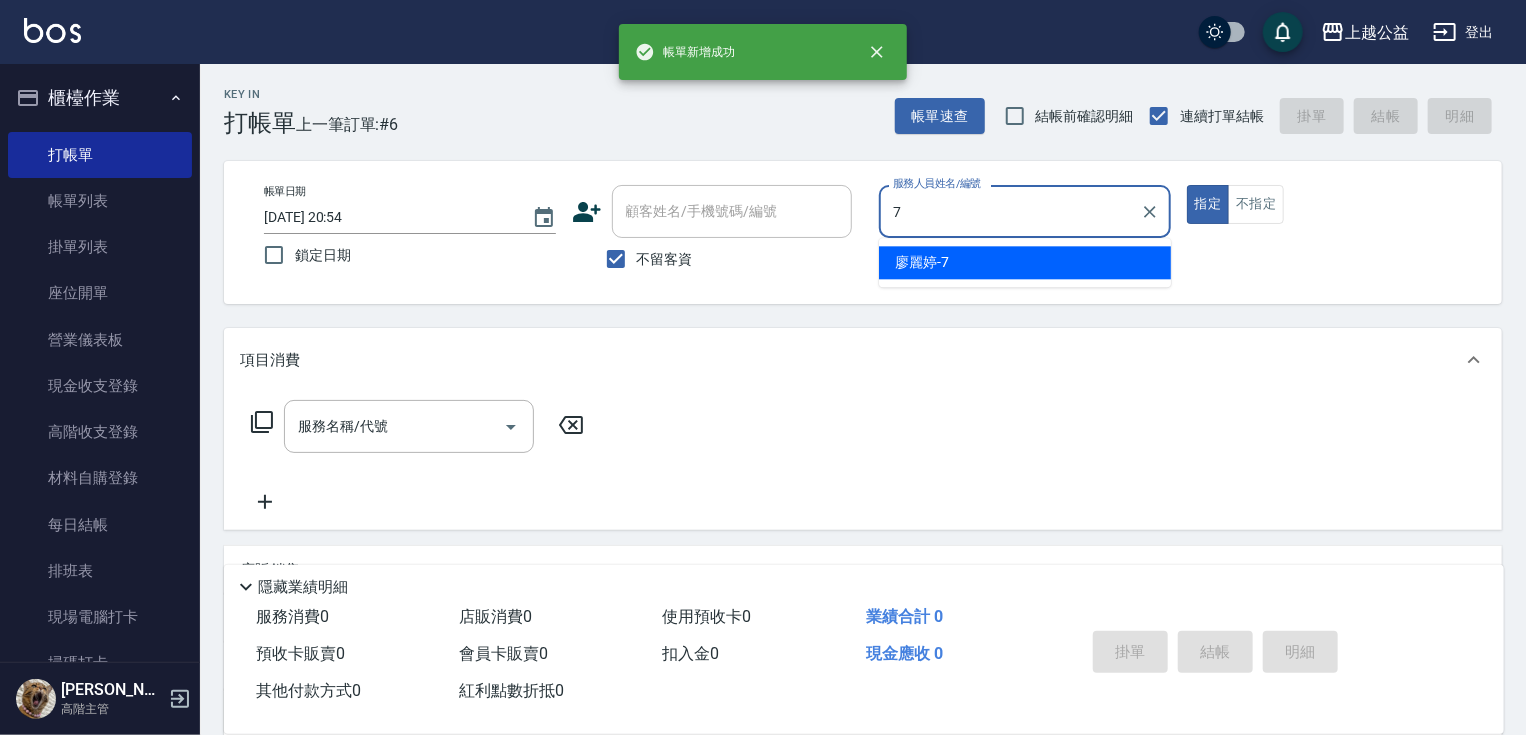 type on "[PERSON_NAME]-7" 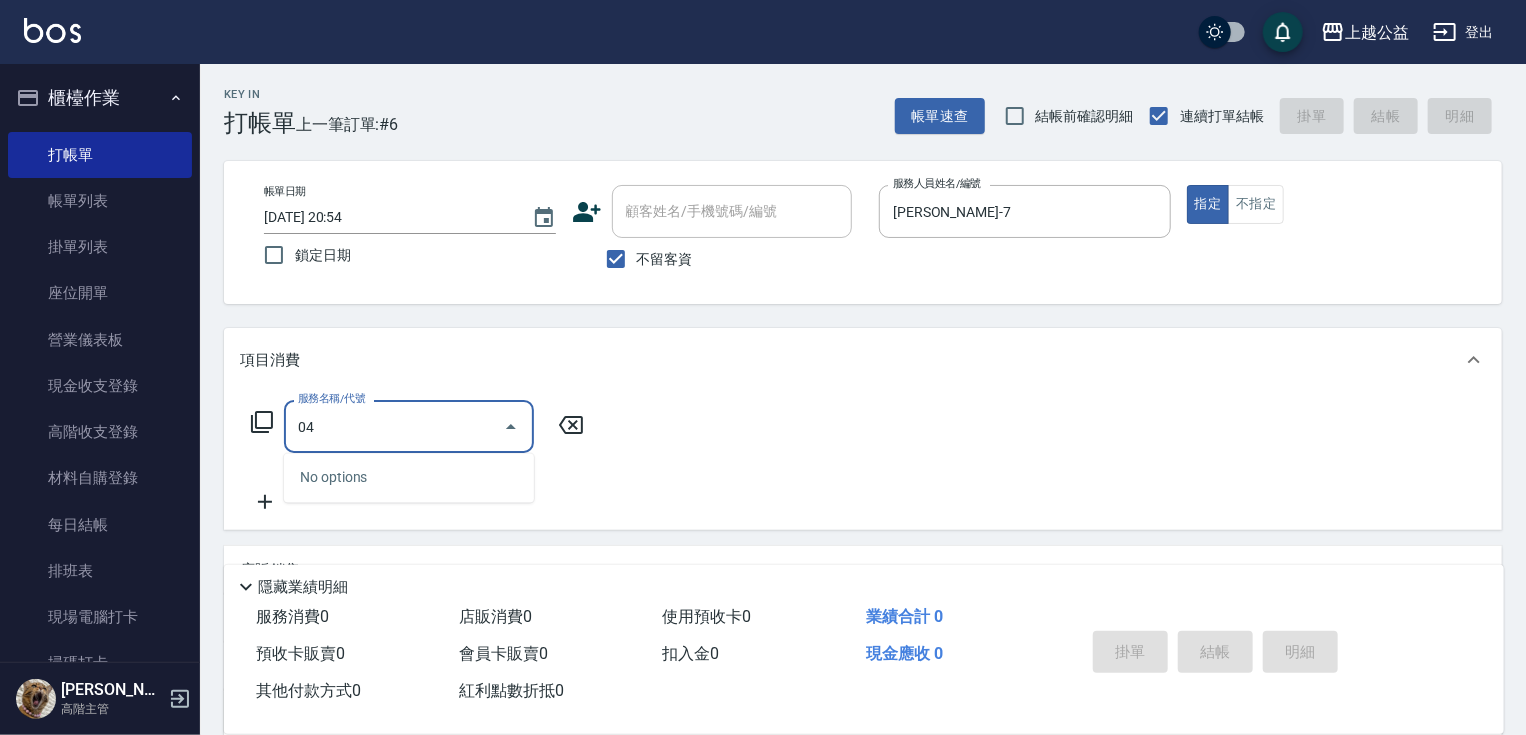 type on "0" 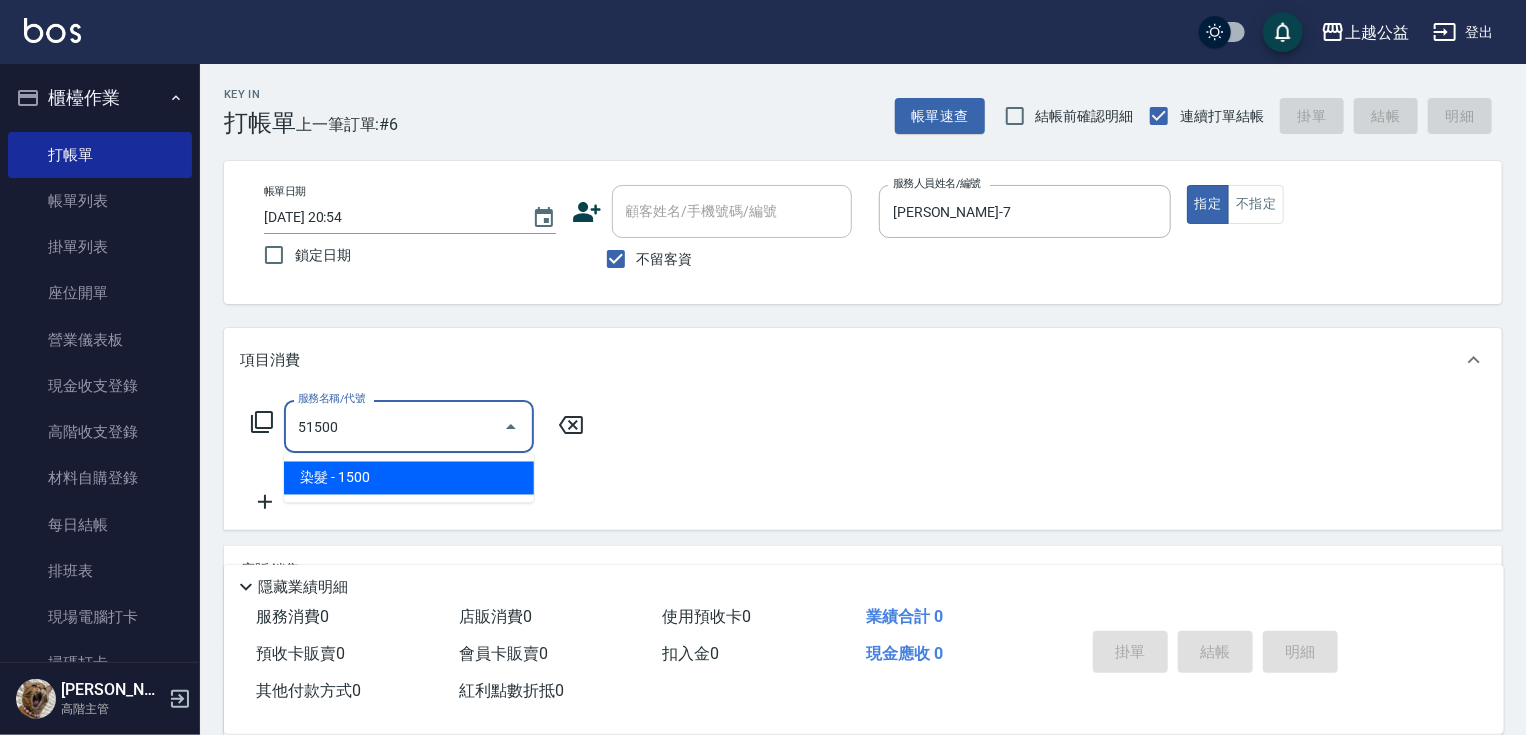 type on "染髮(51500)" 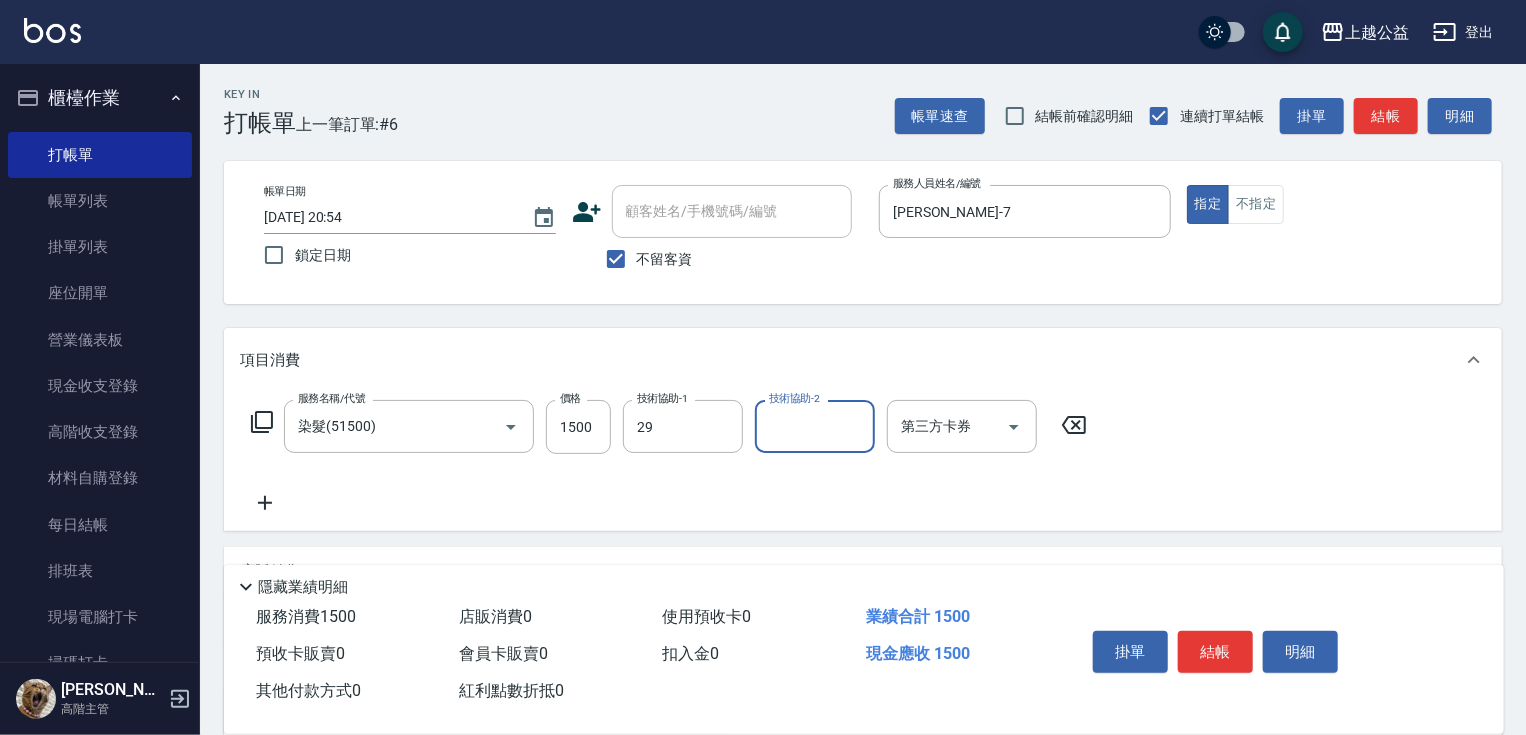 type on "[PERSON_NAME]-29" 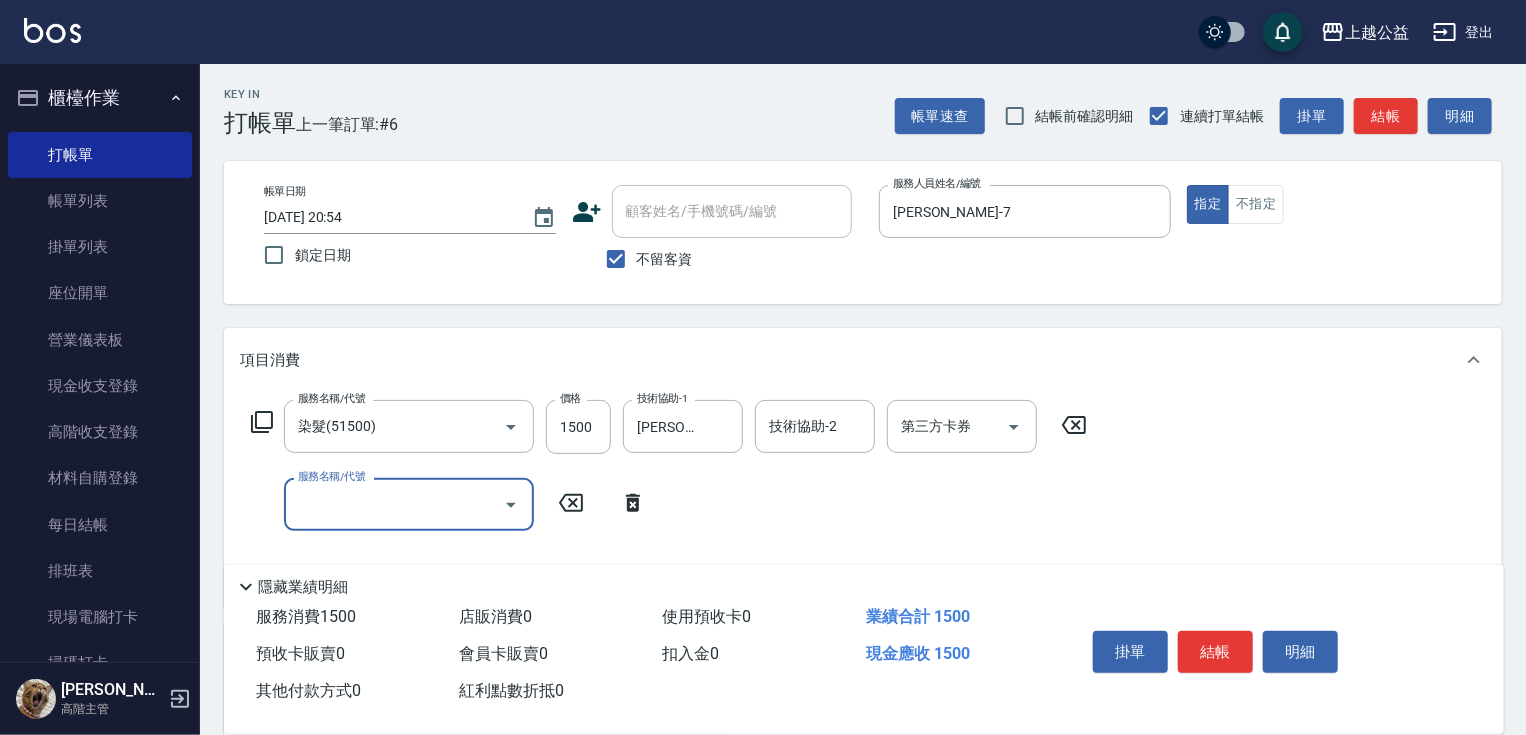 click 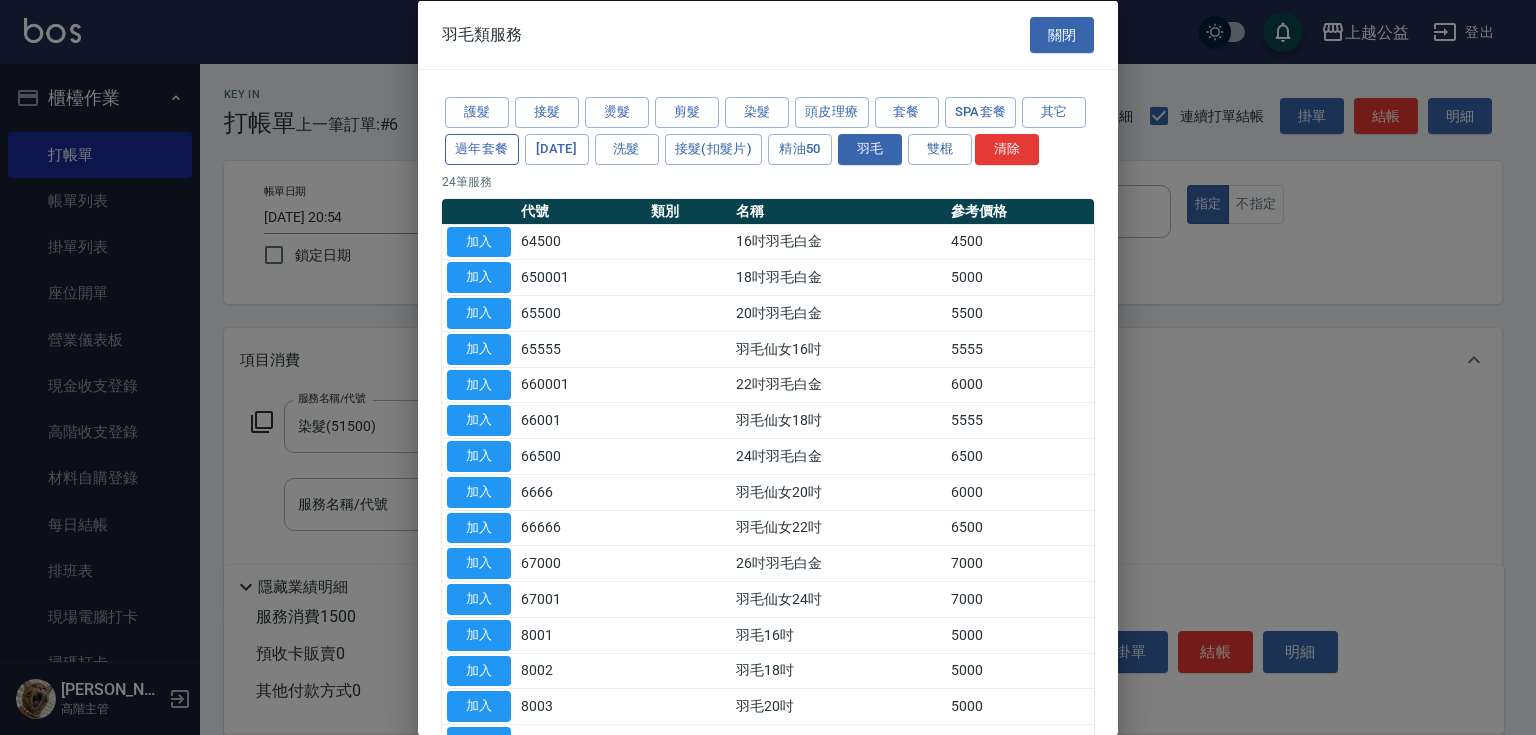 click on "過年套餐" at bounding box center (482, 148) 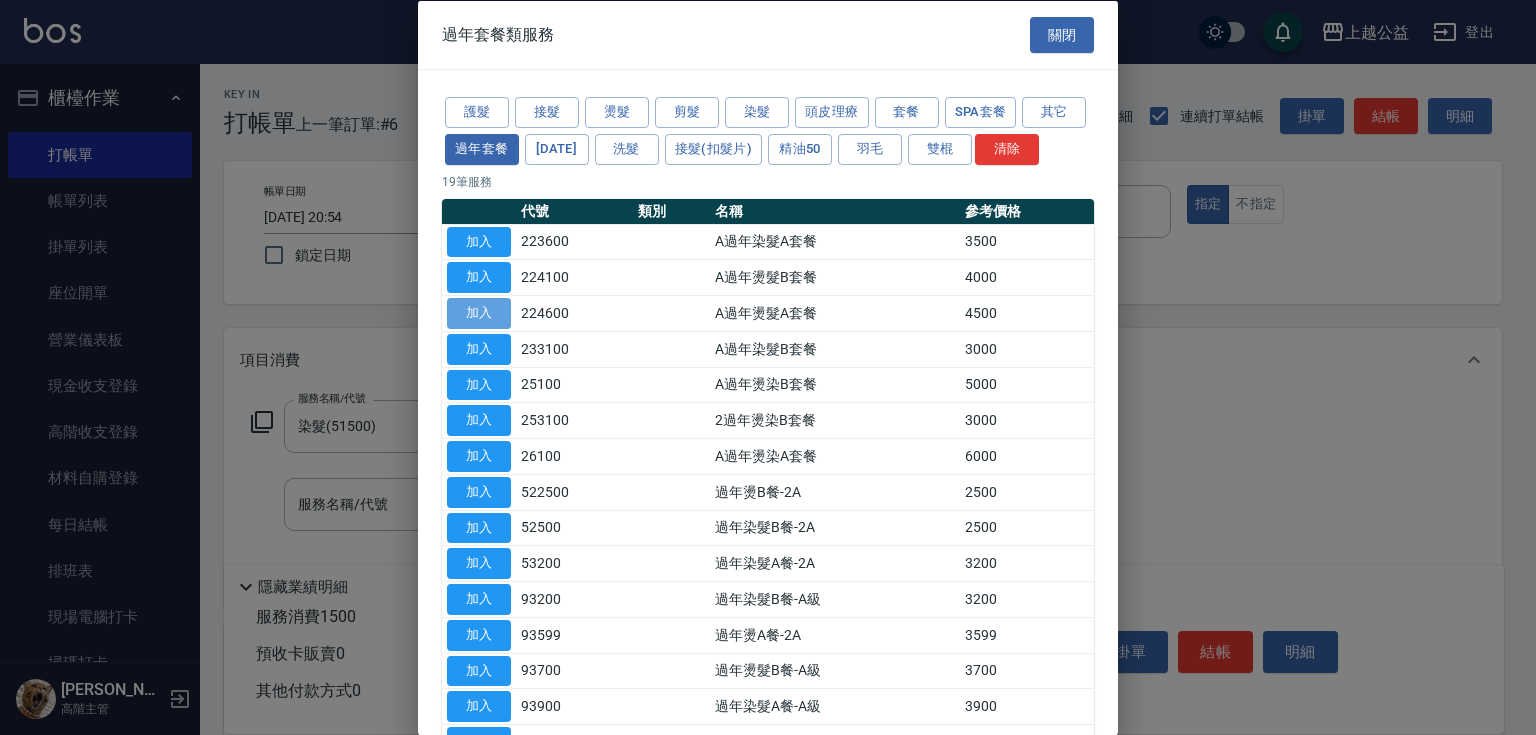 click on "加入" at bounding box center (479, 313) 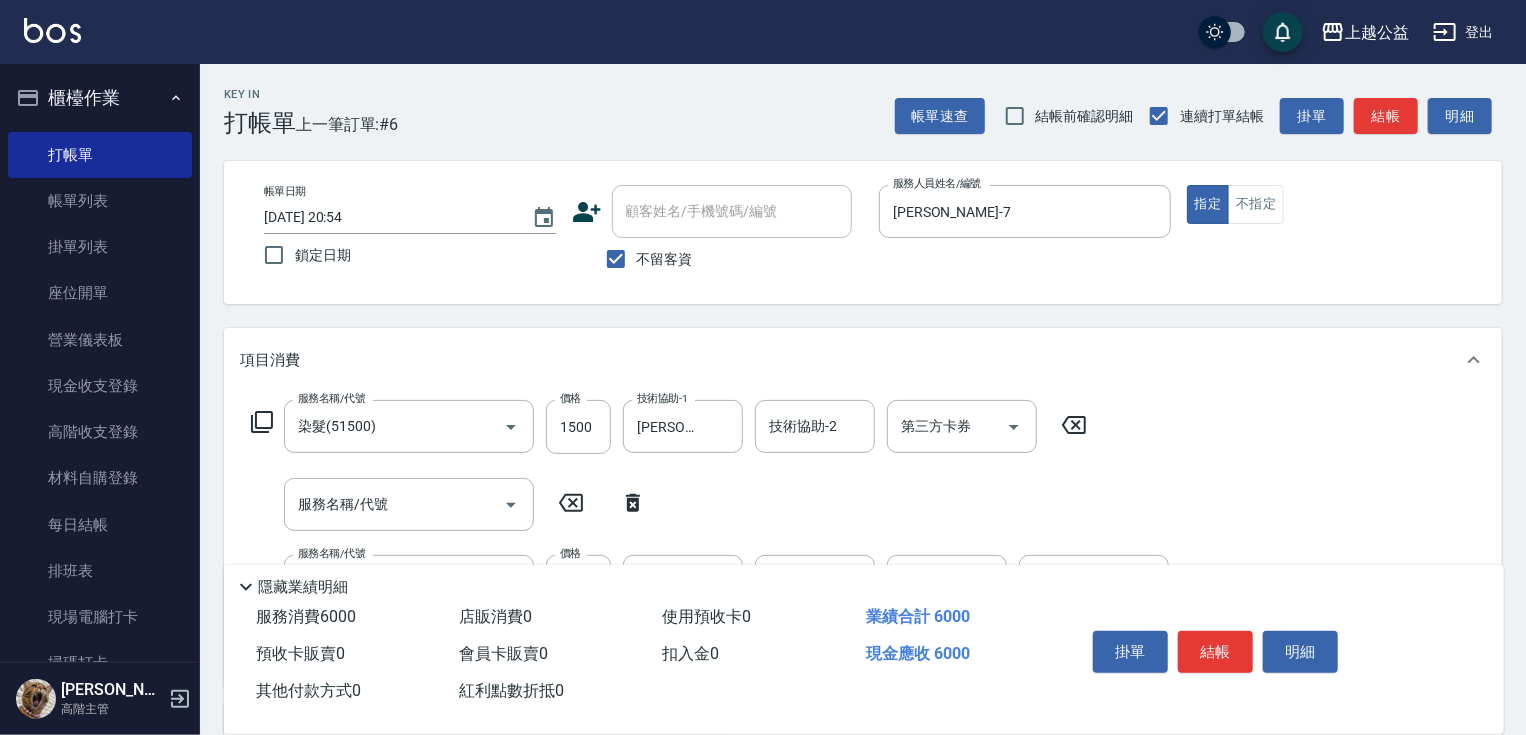 scroll, scrollTop: 0, scrollLeft: 0, axis: both 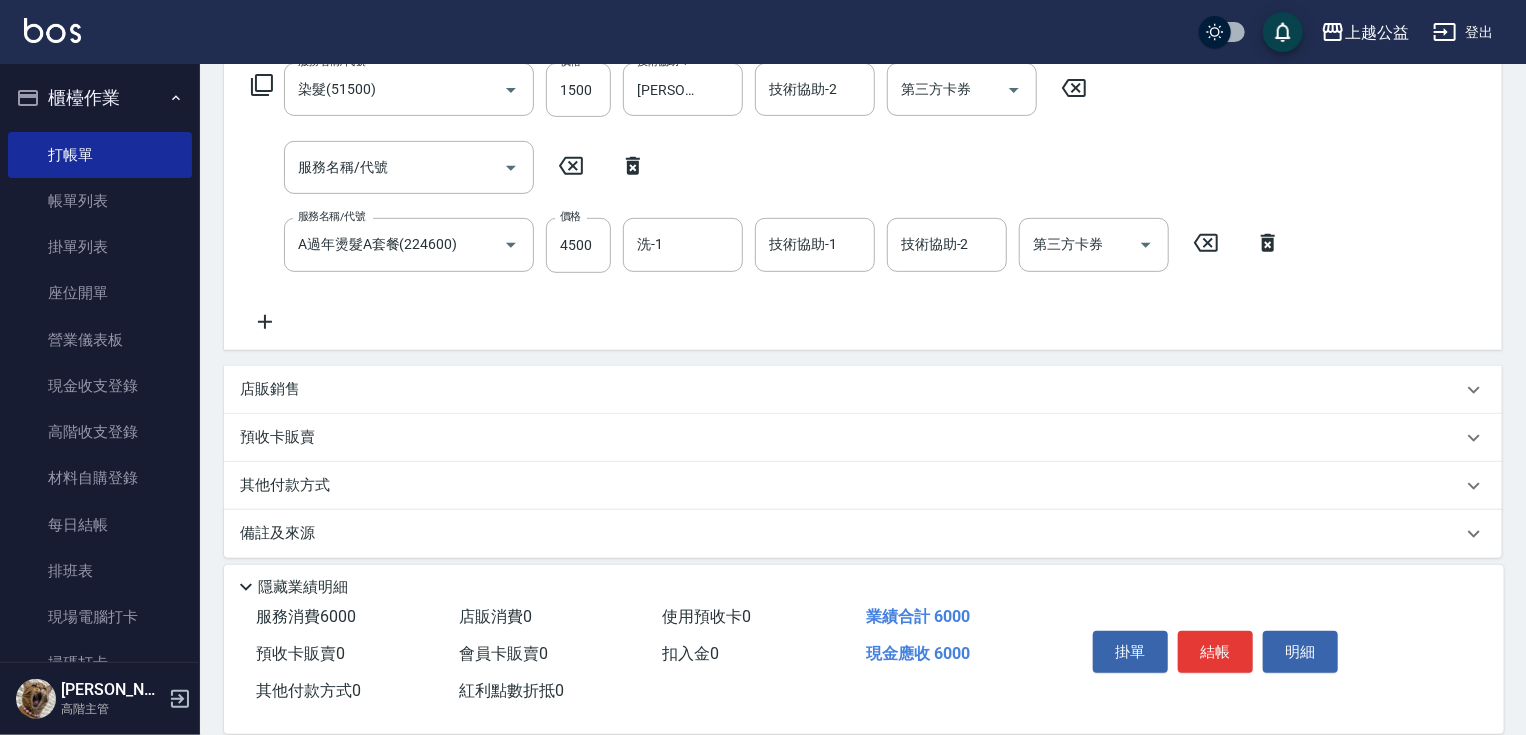 drag, startPoint x: 743, startPoint y: 568, endPoint x: 756, endPoint y: 660, distance: 92.91394 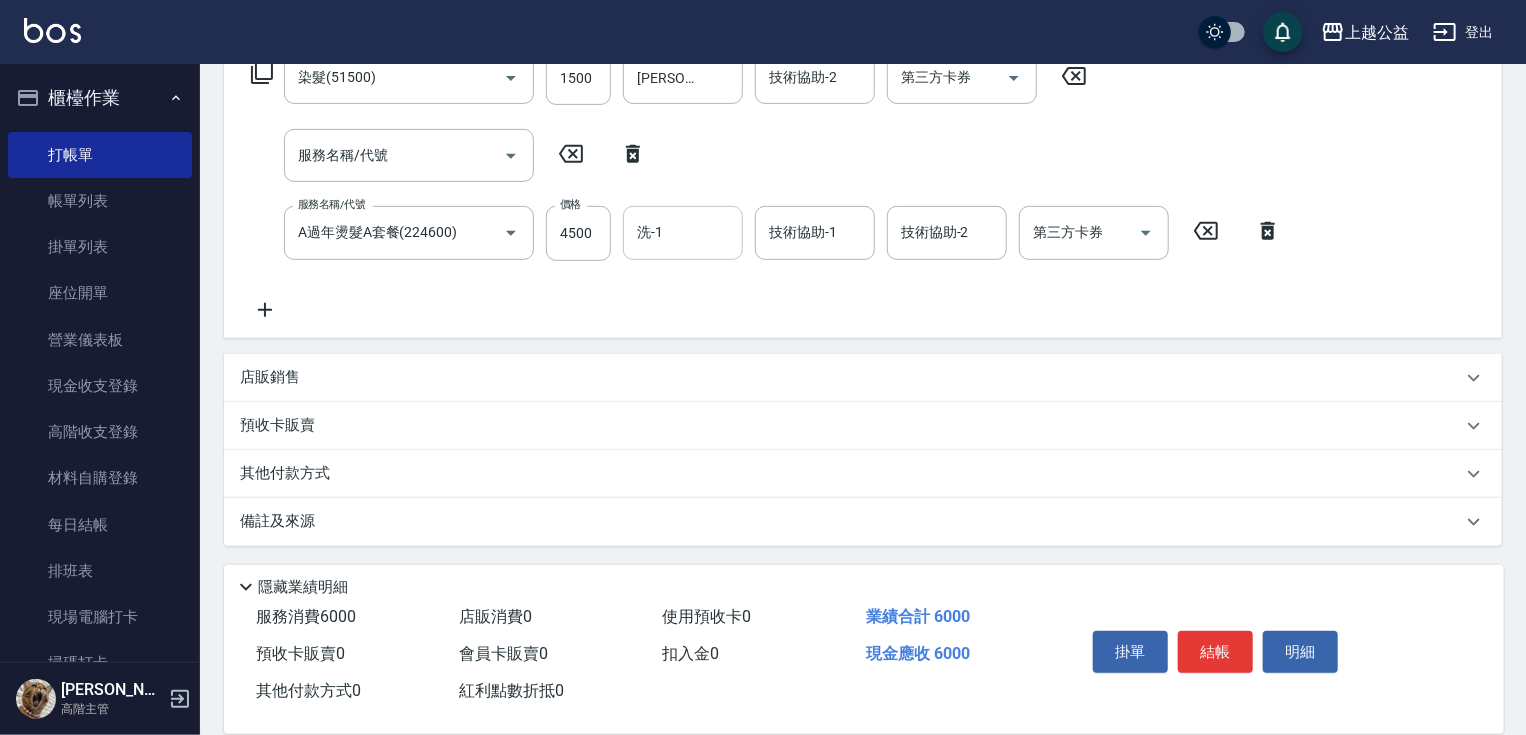 click on "洗-1" at bounding box center [683, 232] 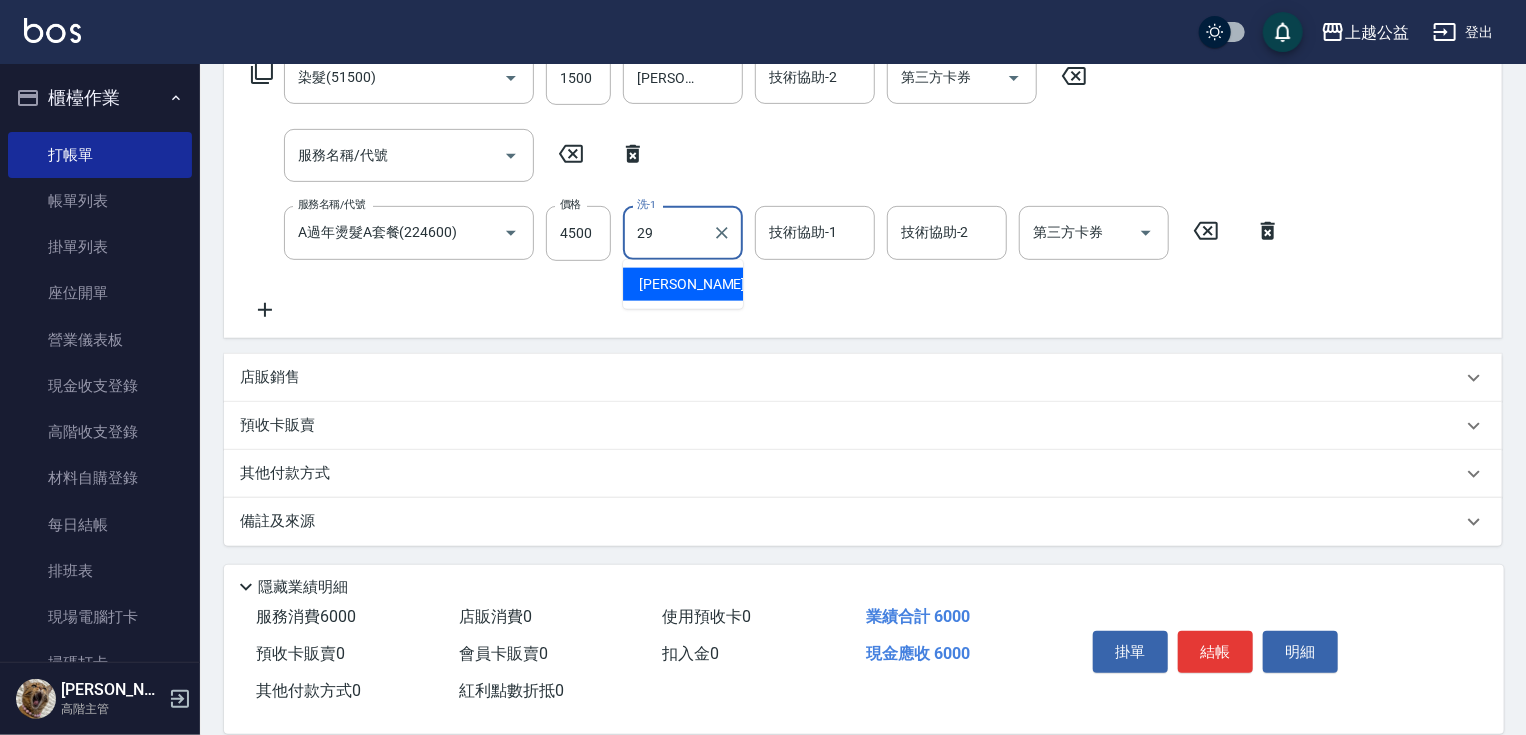 type on "[PERSON_NAME]-29" 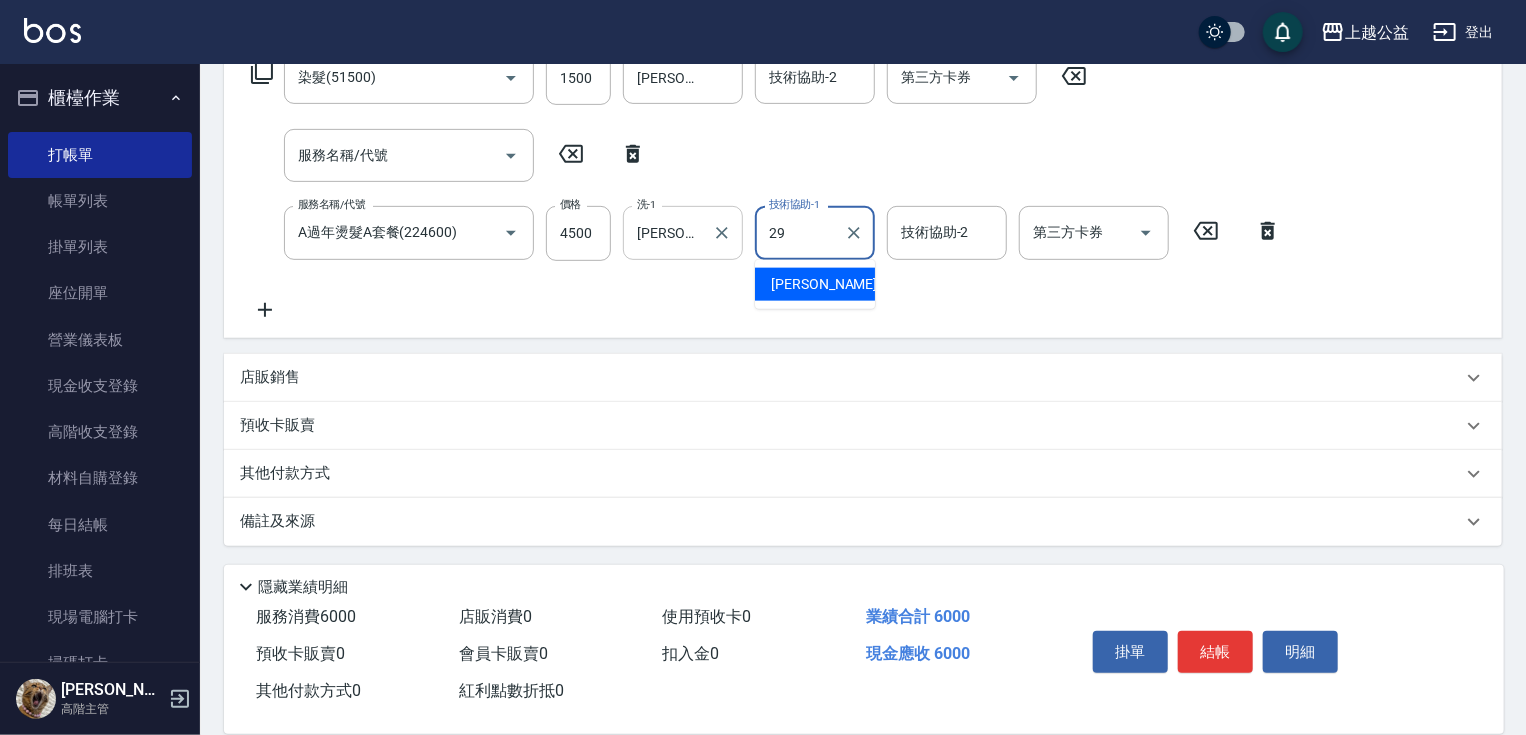 type on "[PERSON_NAME]-29" 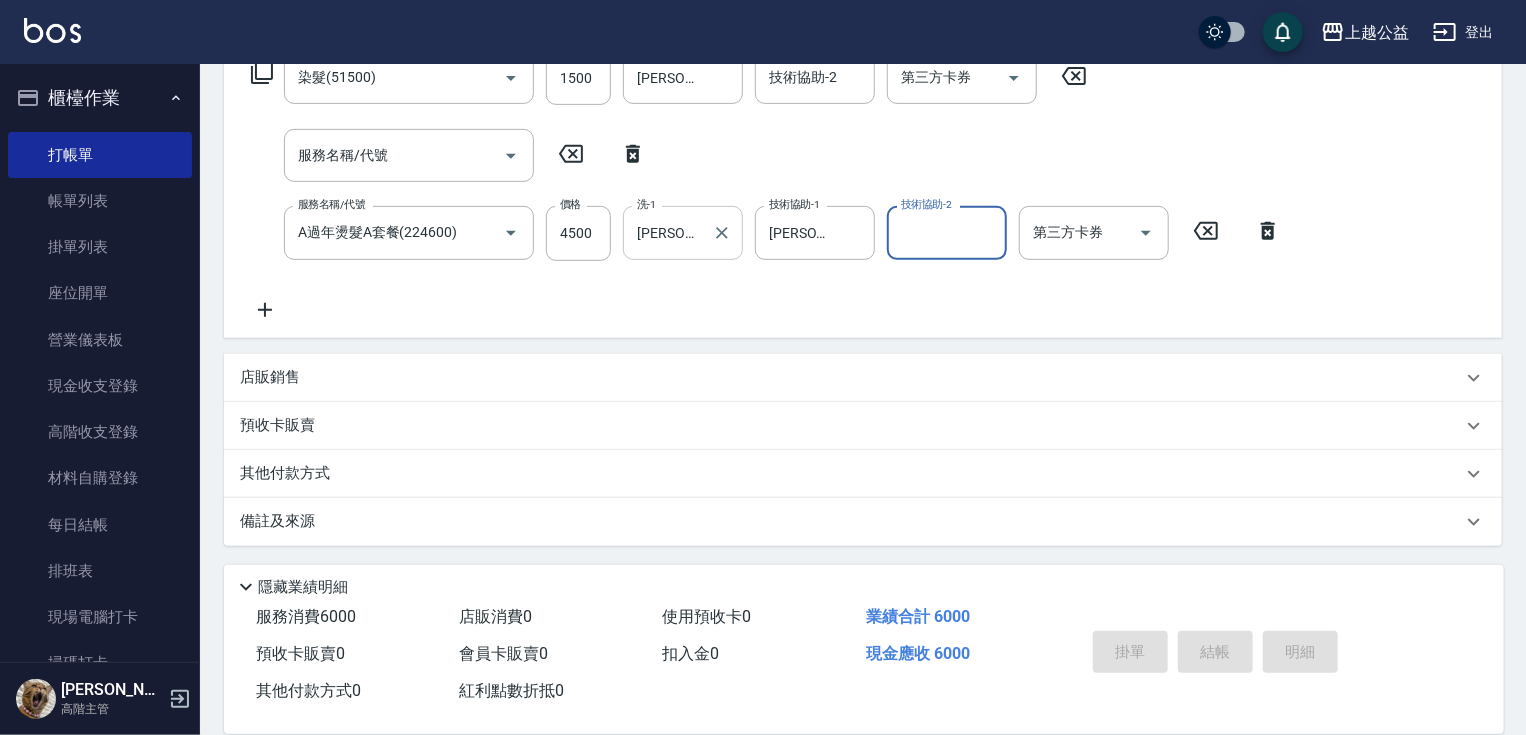 type on "[DATE] 20:56" 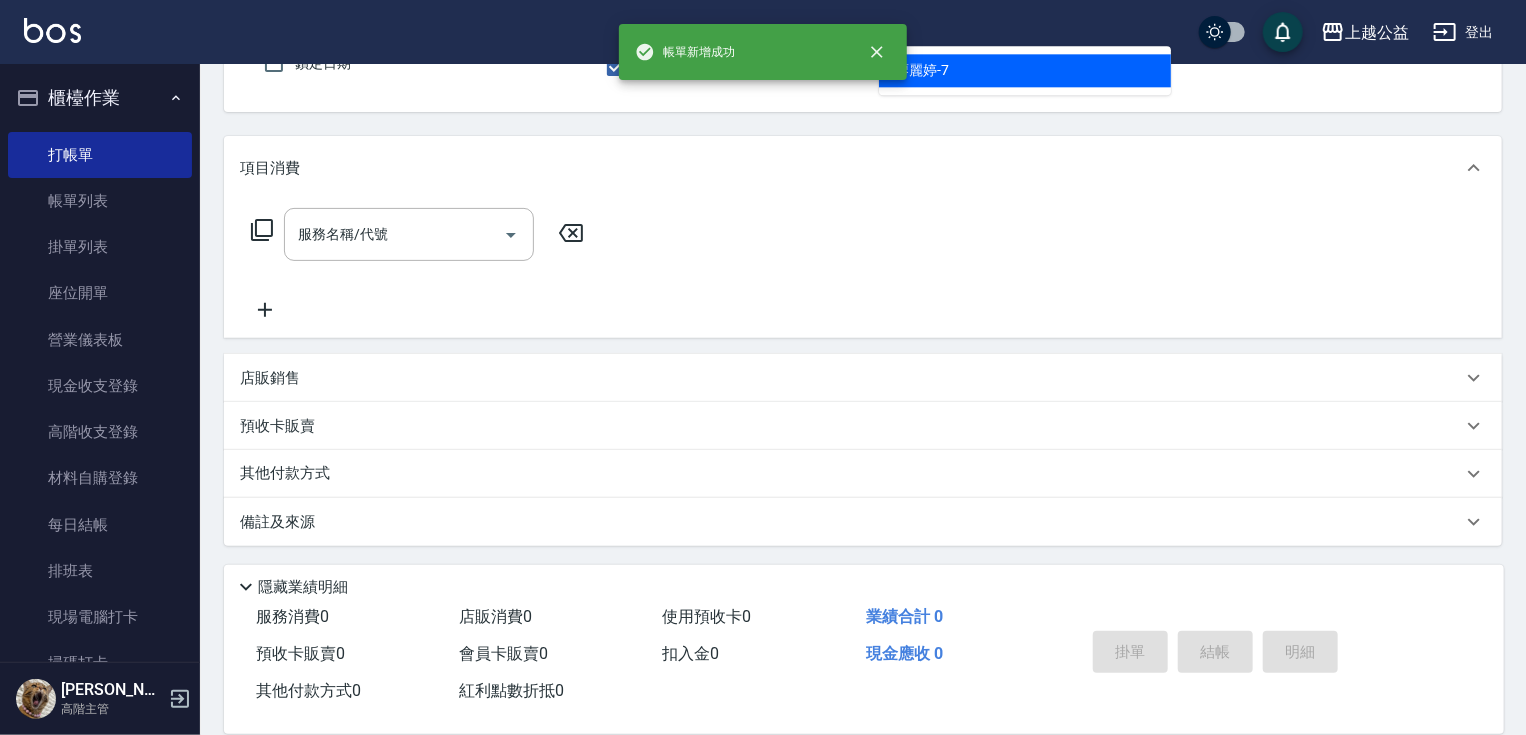 type on "[PERSON_NAME]-7" 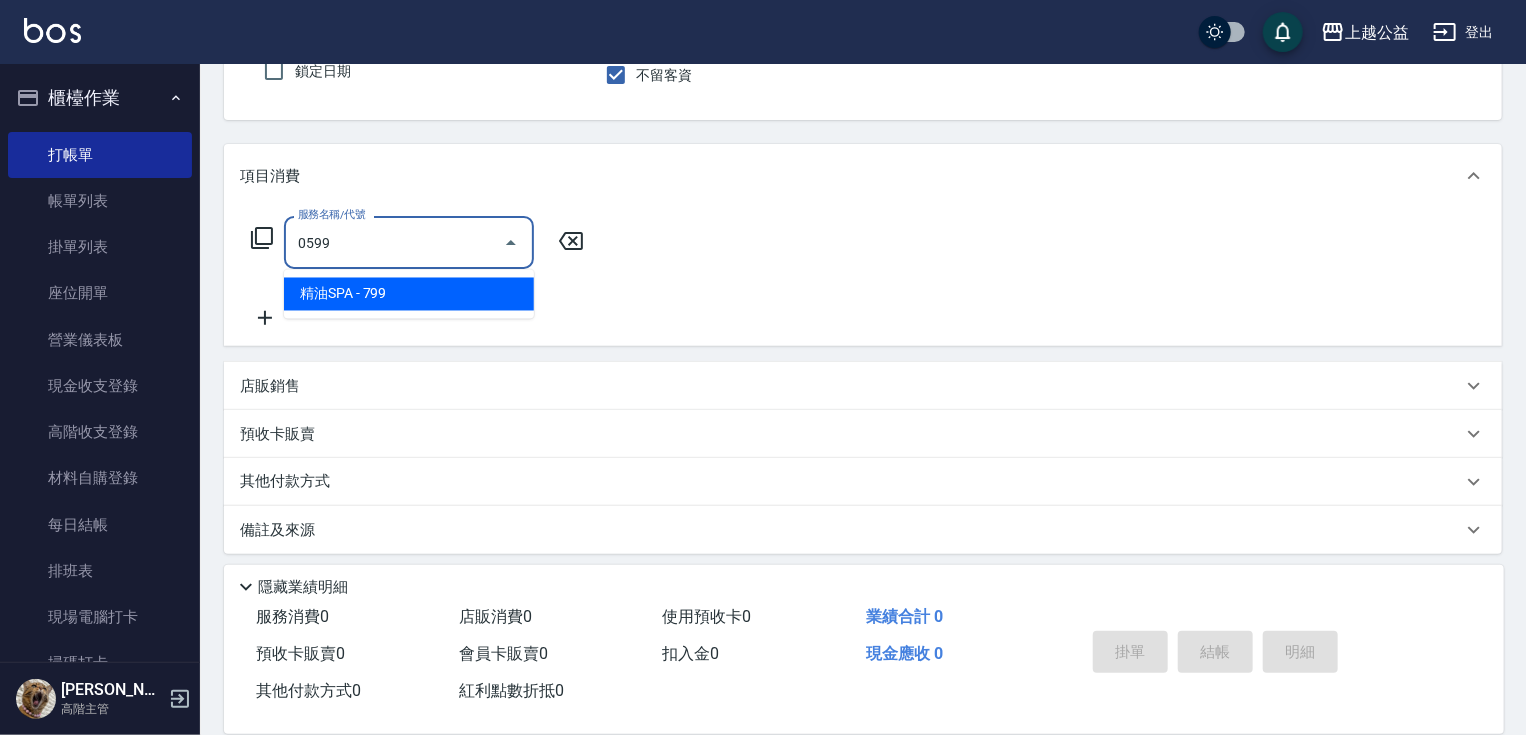 type on "精油SPA(0599)" 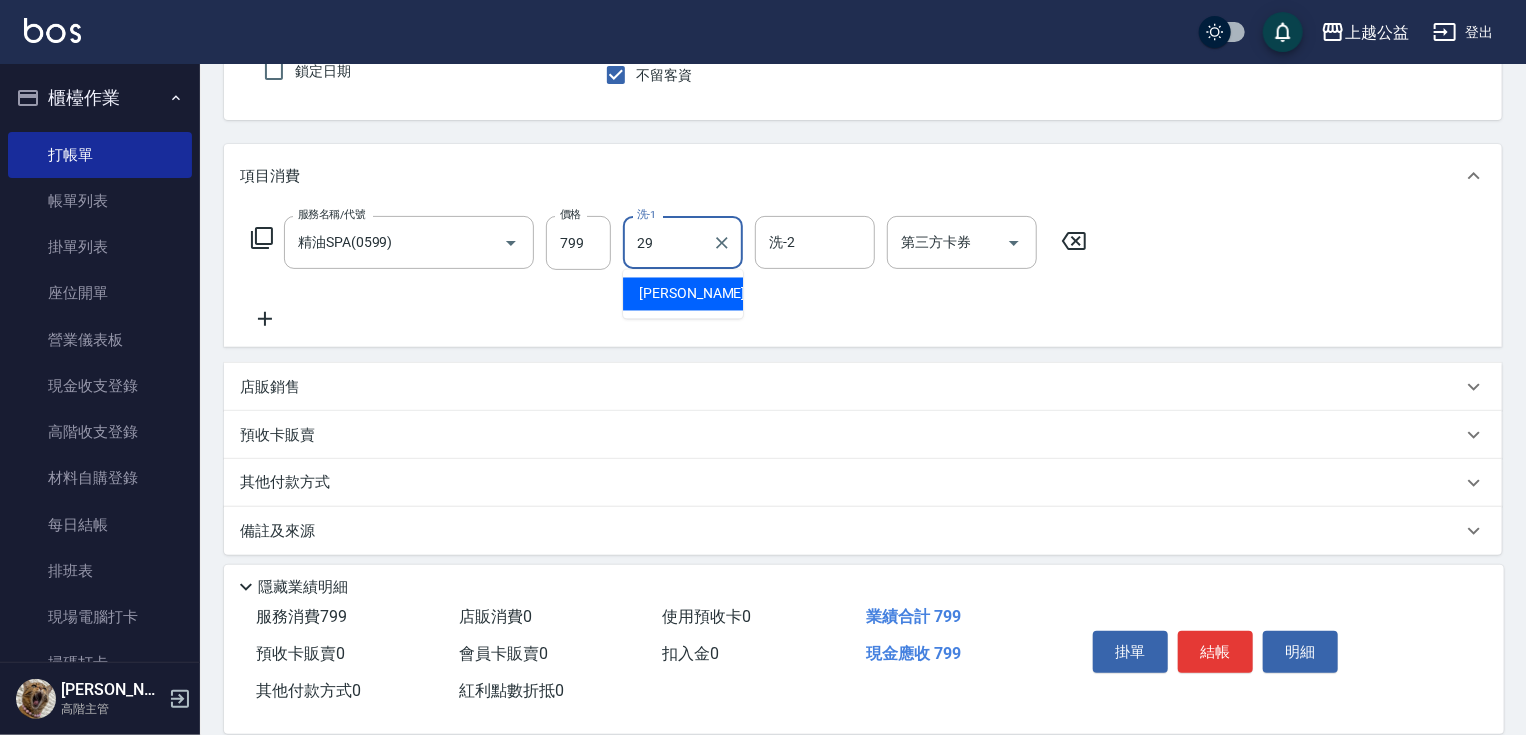 type on "[PERSON_NAME]-29" 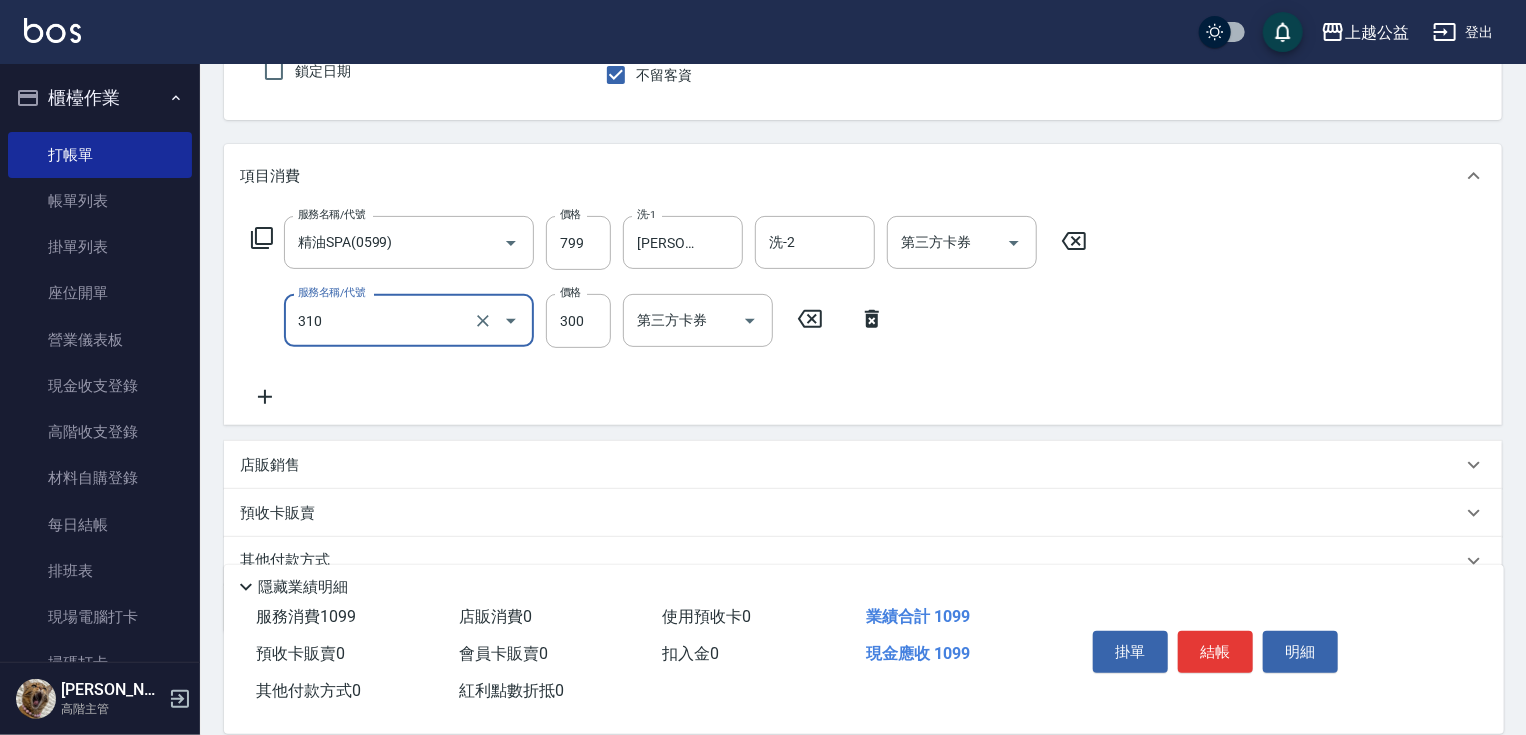type on "剪髮(310)" 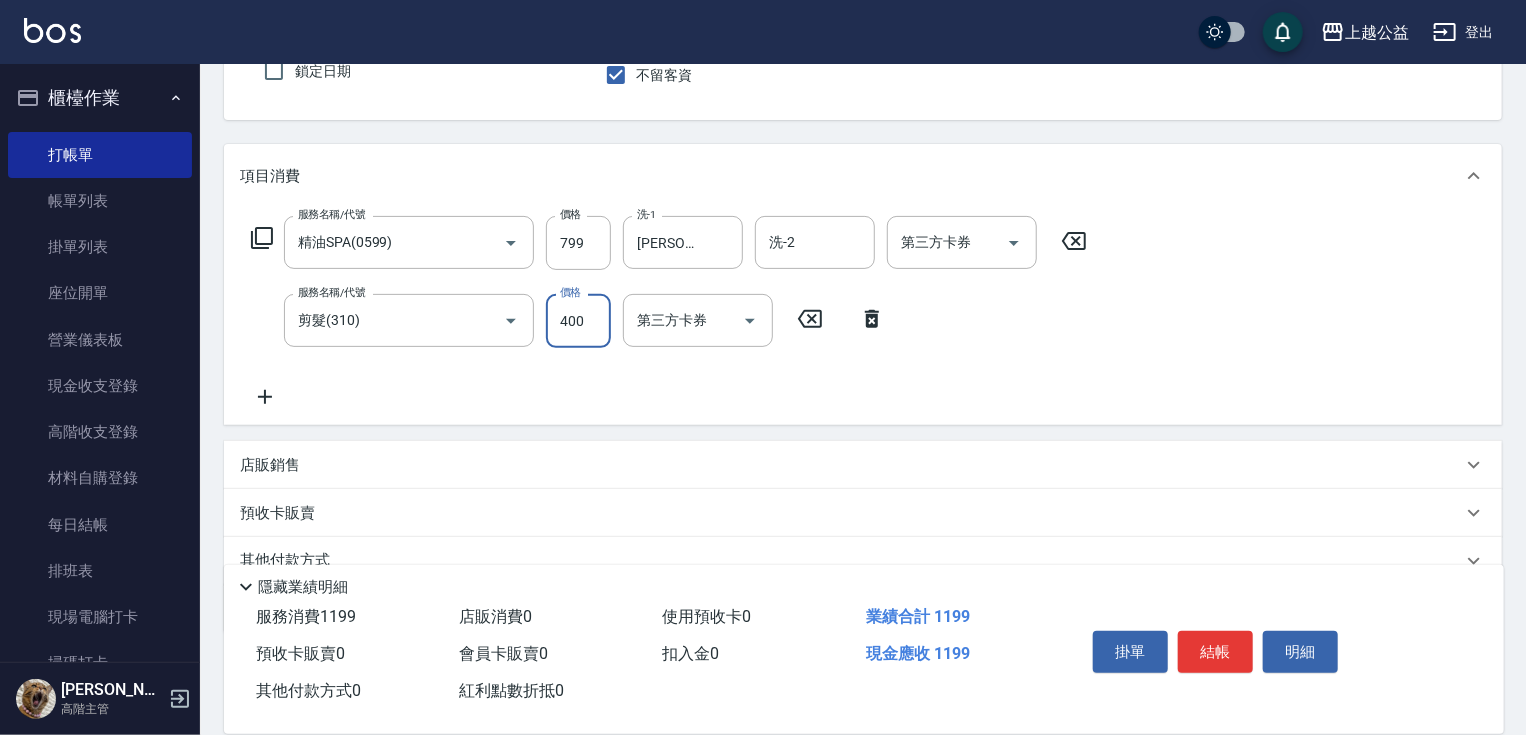 type on "400" 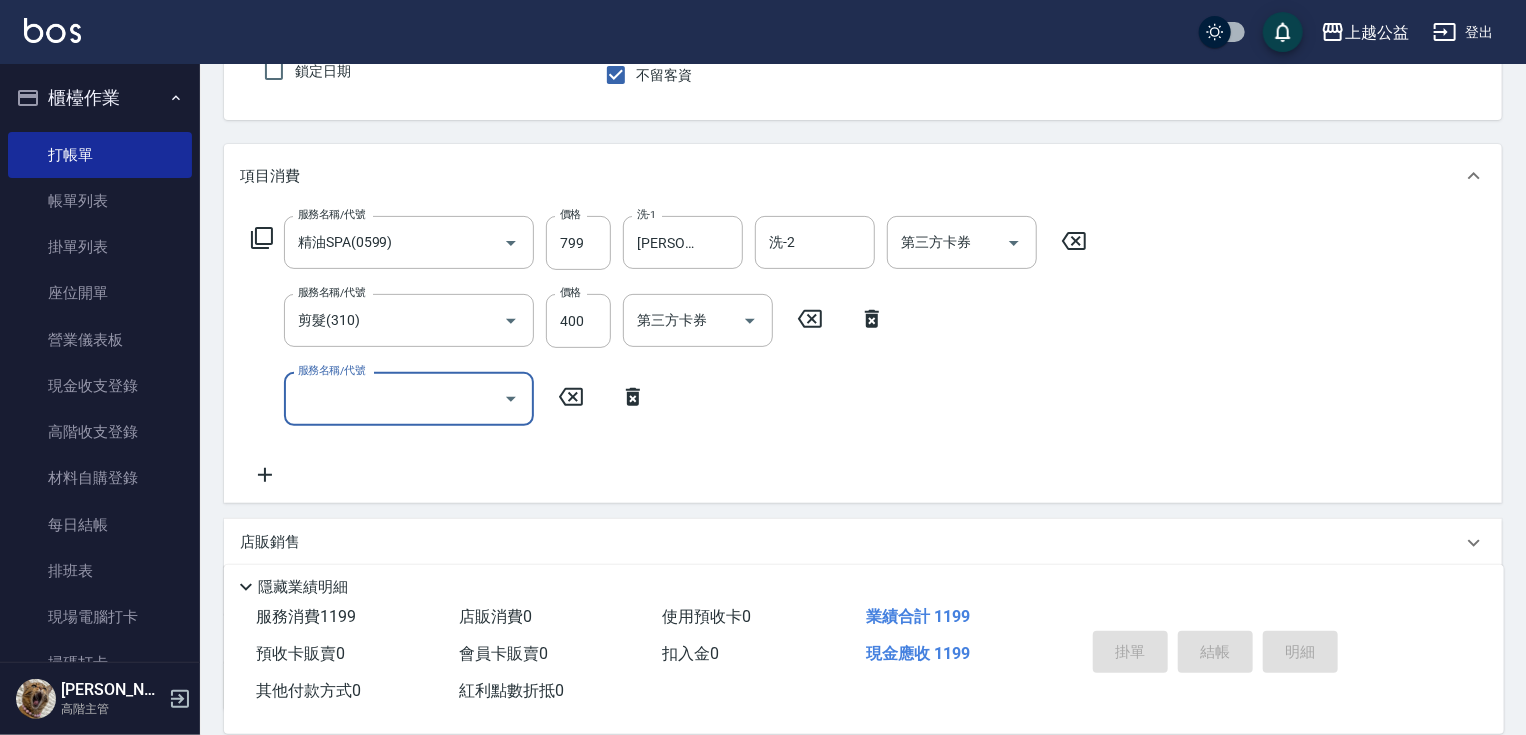type 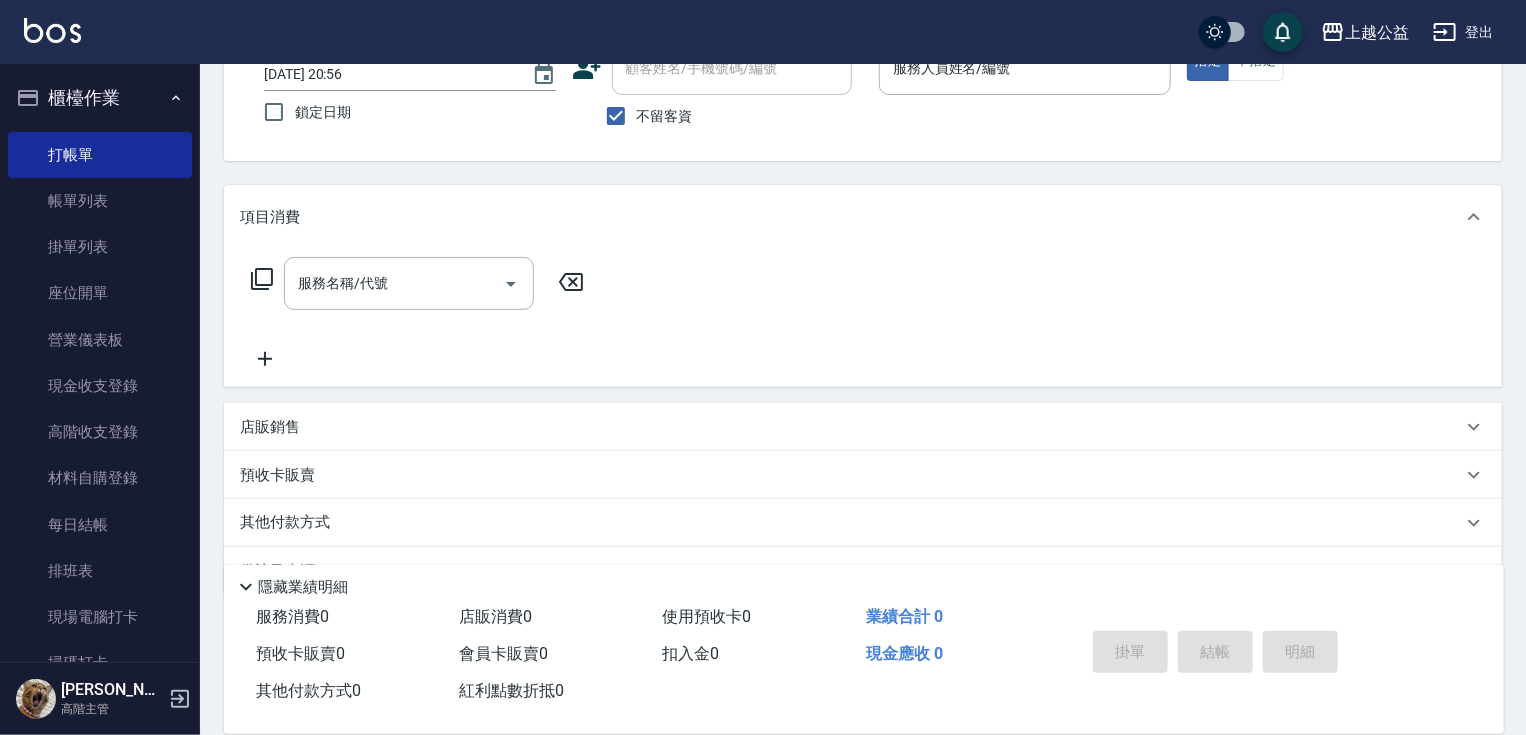 scroll, scrollTop: 0, scrollLeft: 0, axis: both 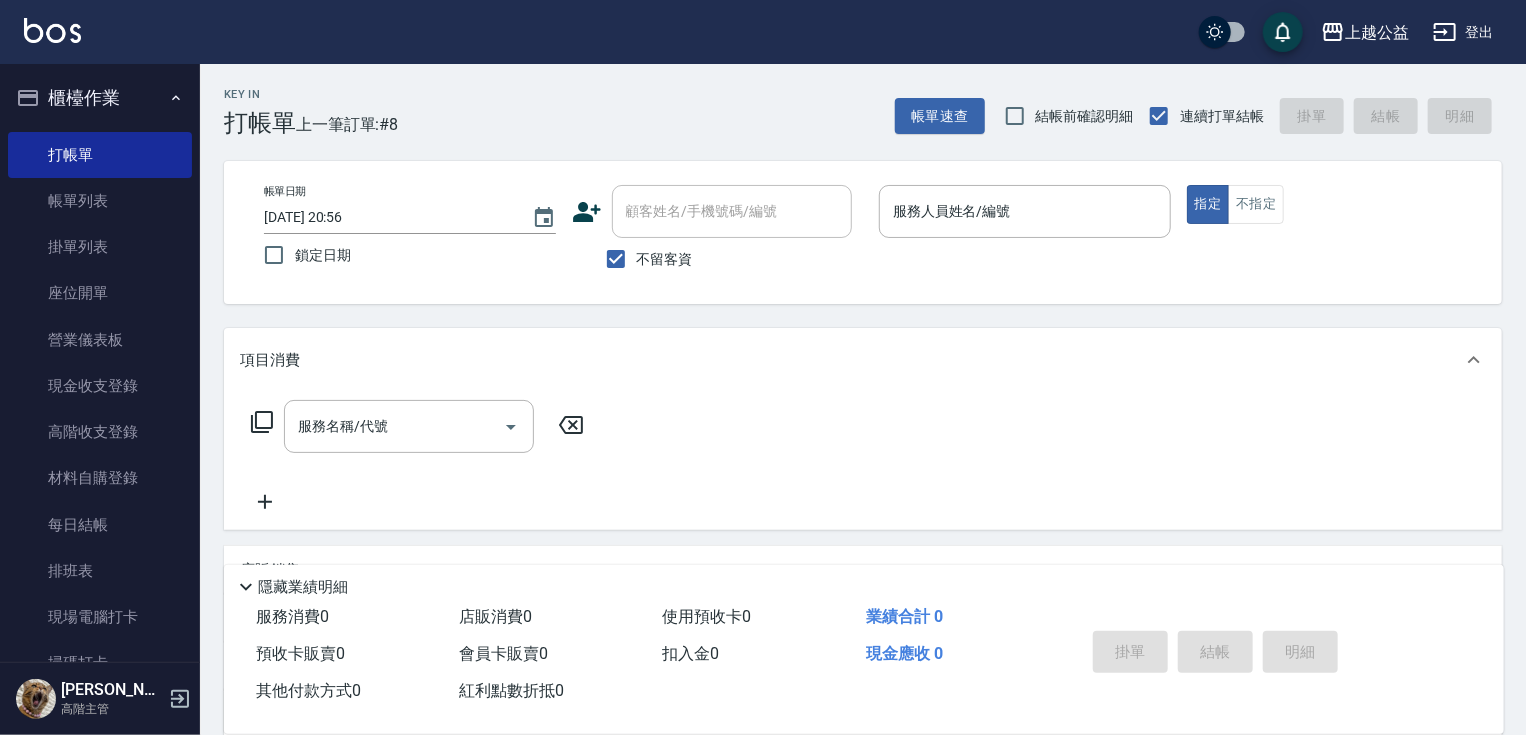 drag, startPoint x: 880, startPoint y: 444, endPoint x: 896, endPoint y: 316, distance: 128.99612 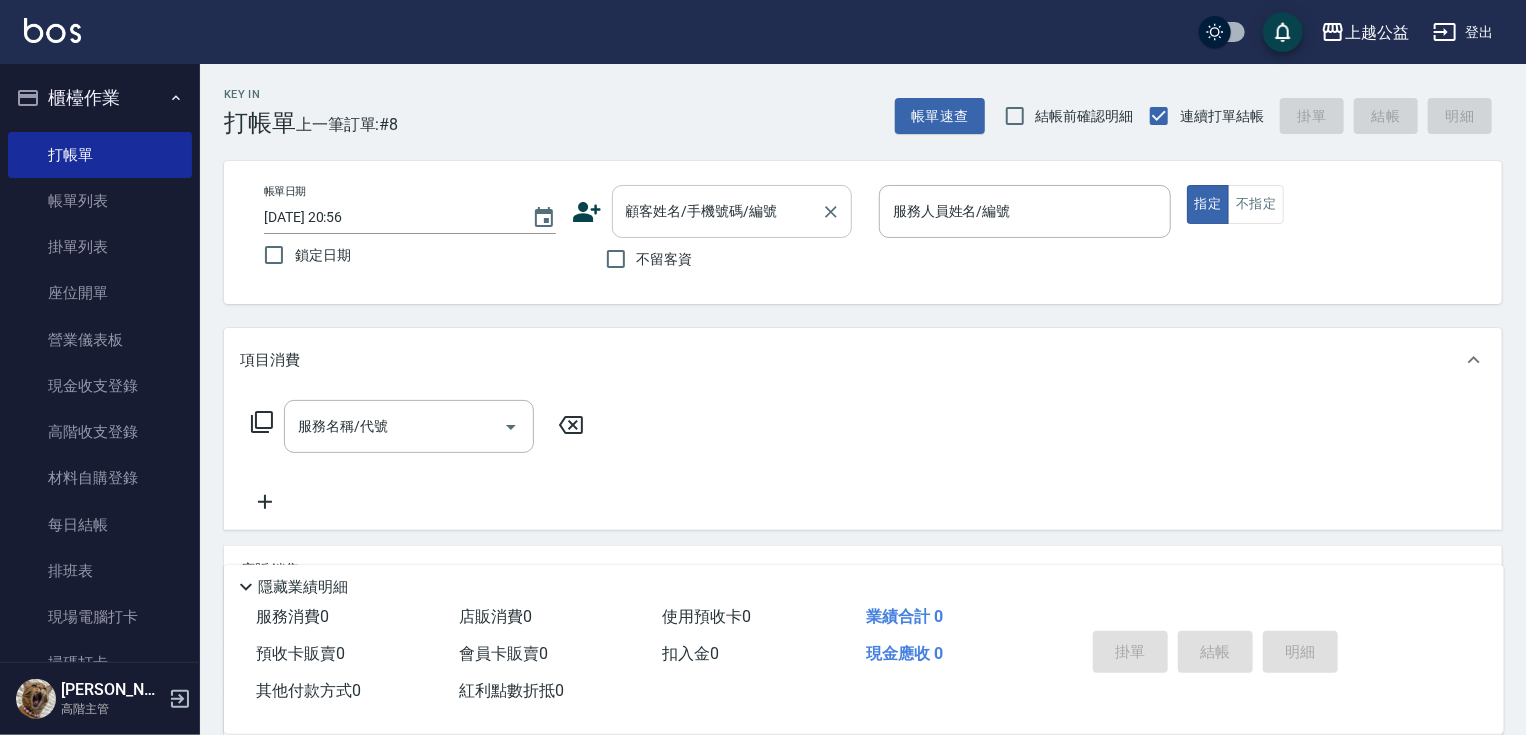 click on "顧客姓名/手機號碼/編號 顧客姓名/手機號碼/編號" at bounding box center [732, 211] 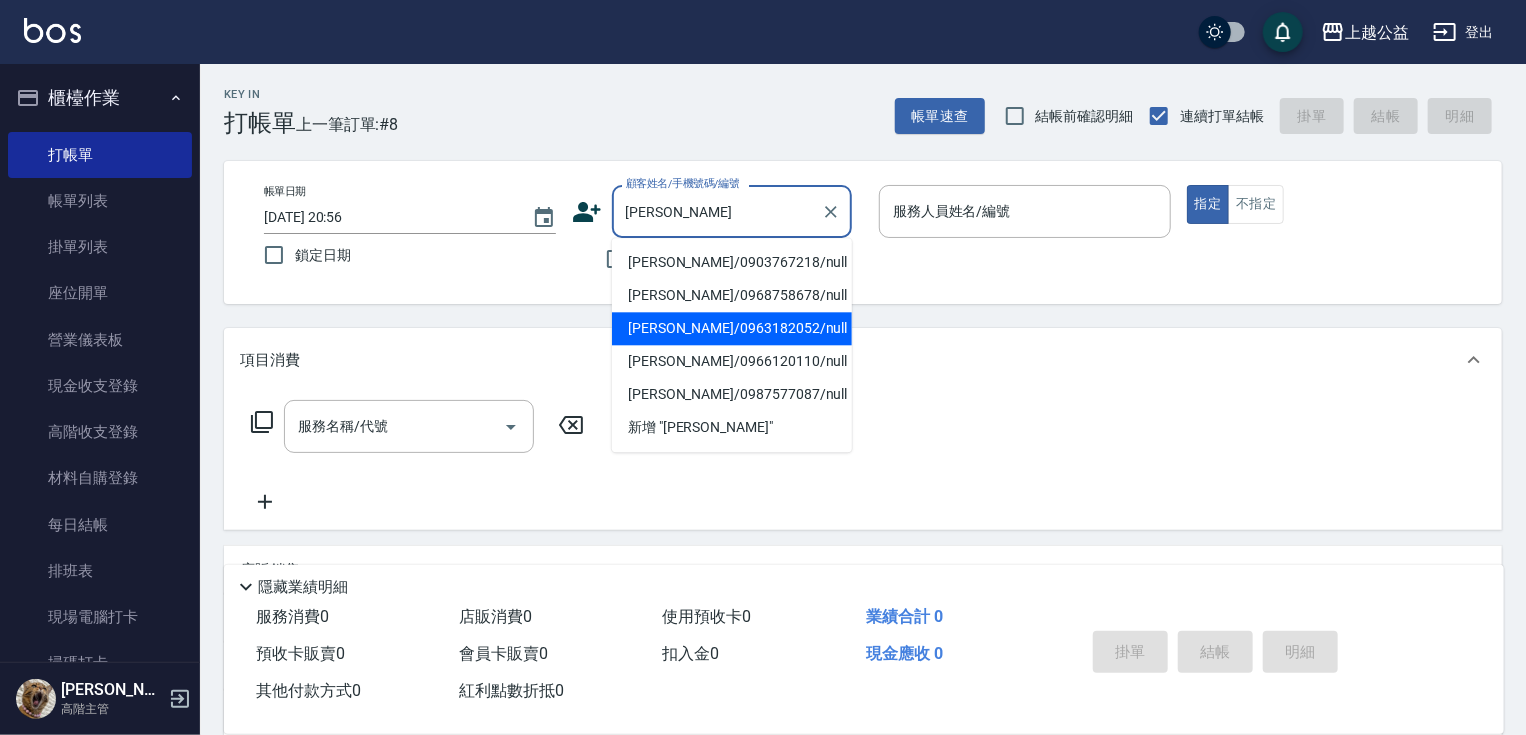 type on "[PERSON_NAME]/0963182052/null" 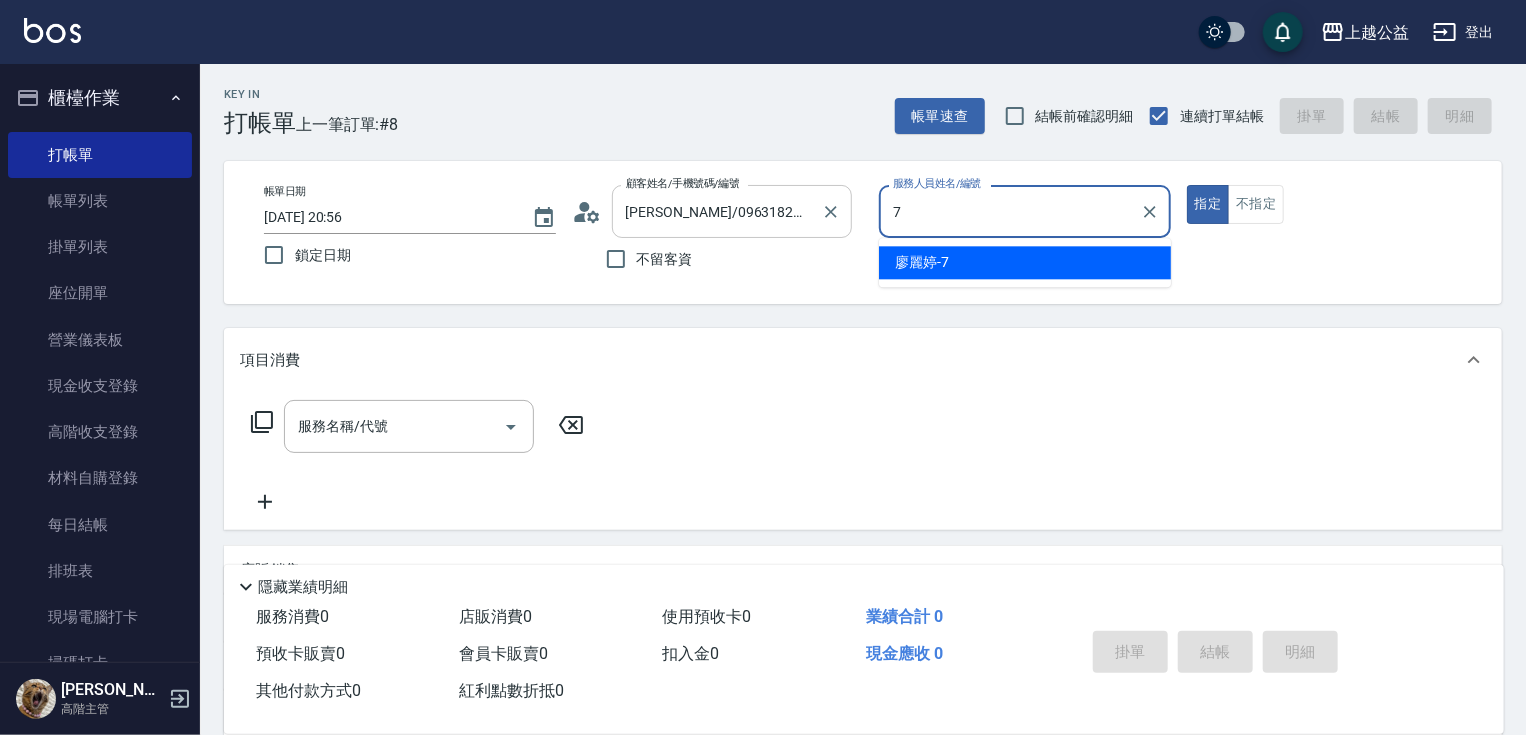 type on "[PERSON_NAME]-7" 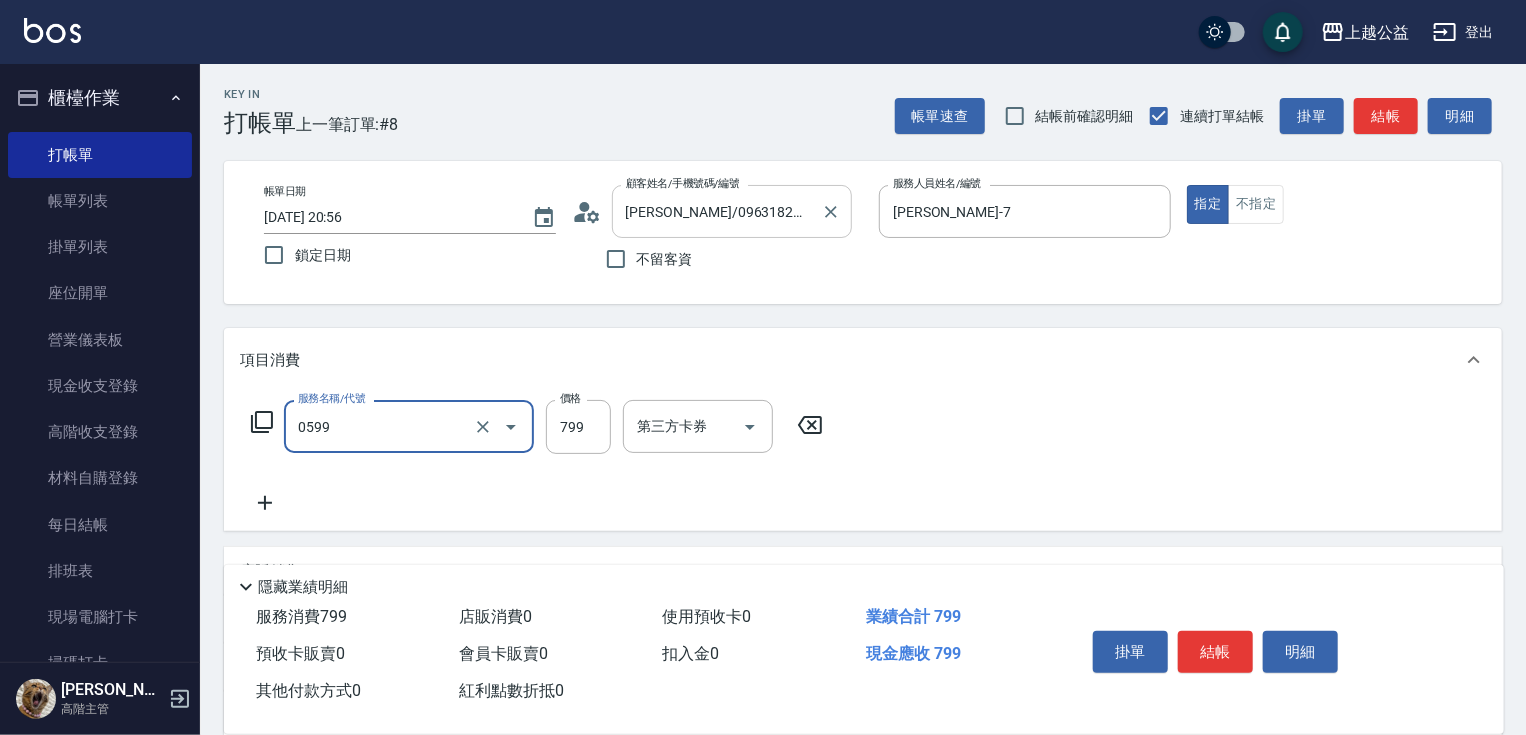 type on "精油SPA(0599)" 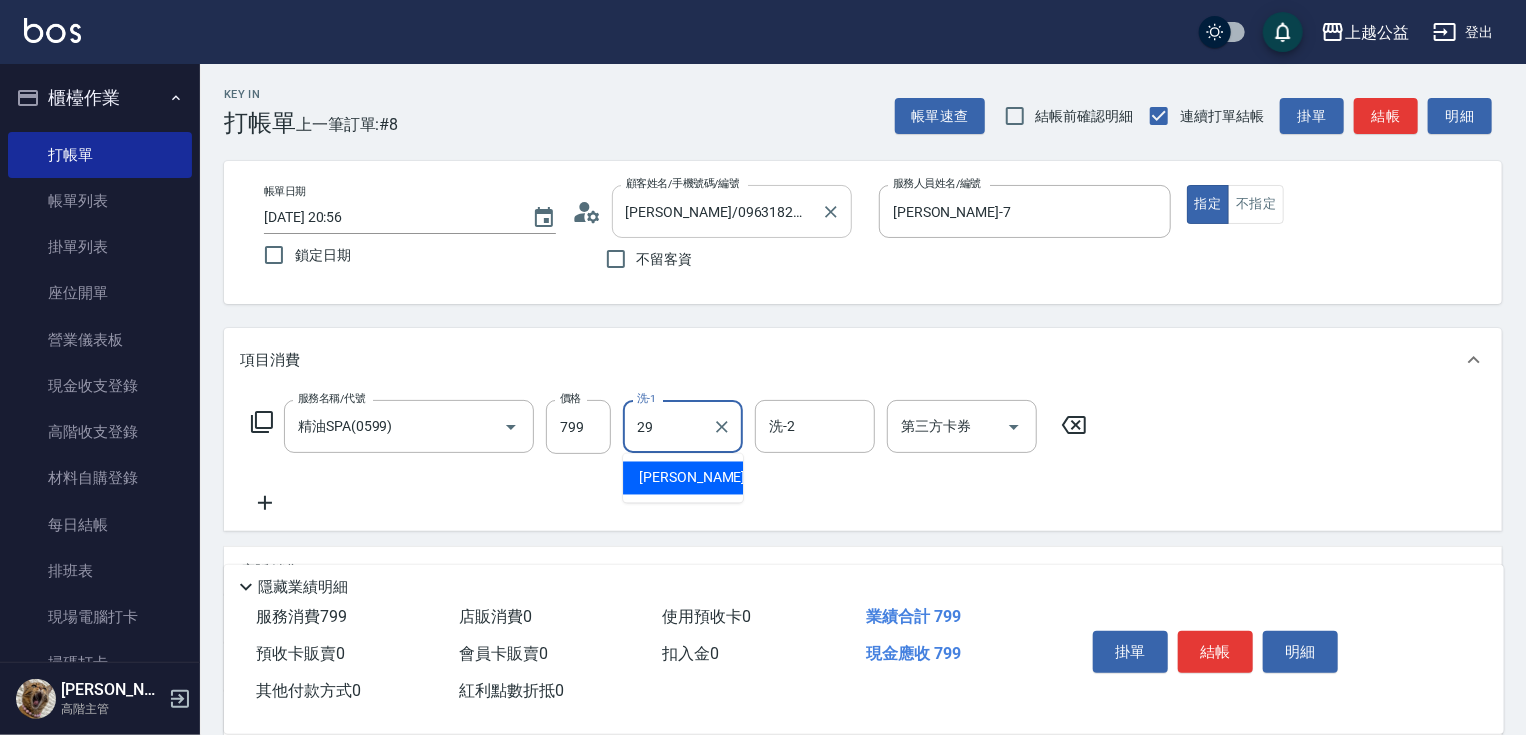 type on "[PERSON_NAME]-29" 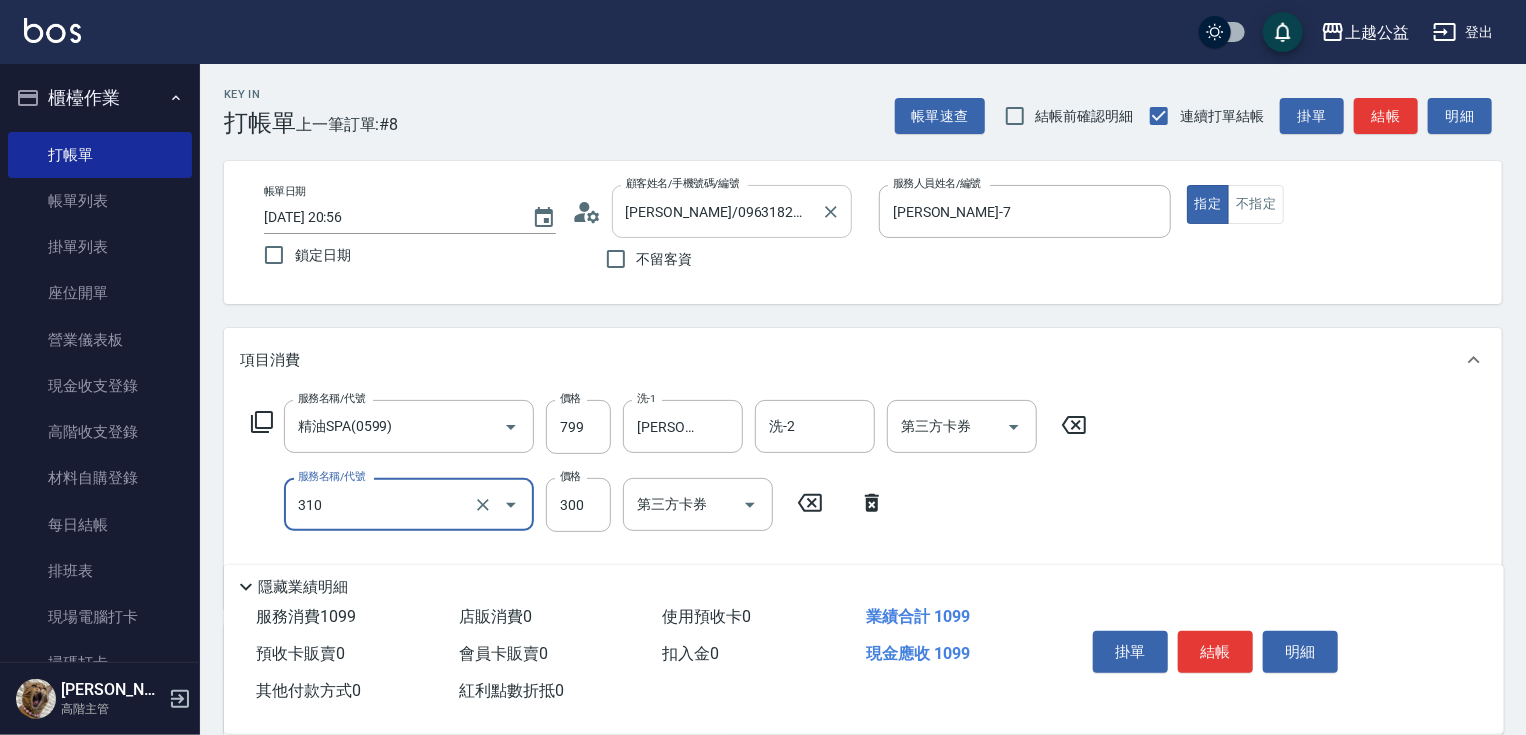 type on "剪髮(310)" 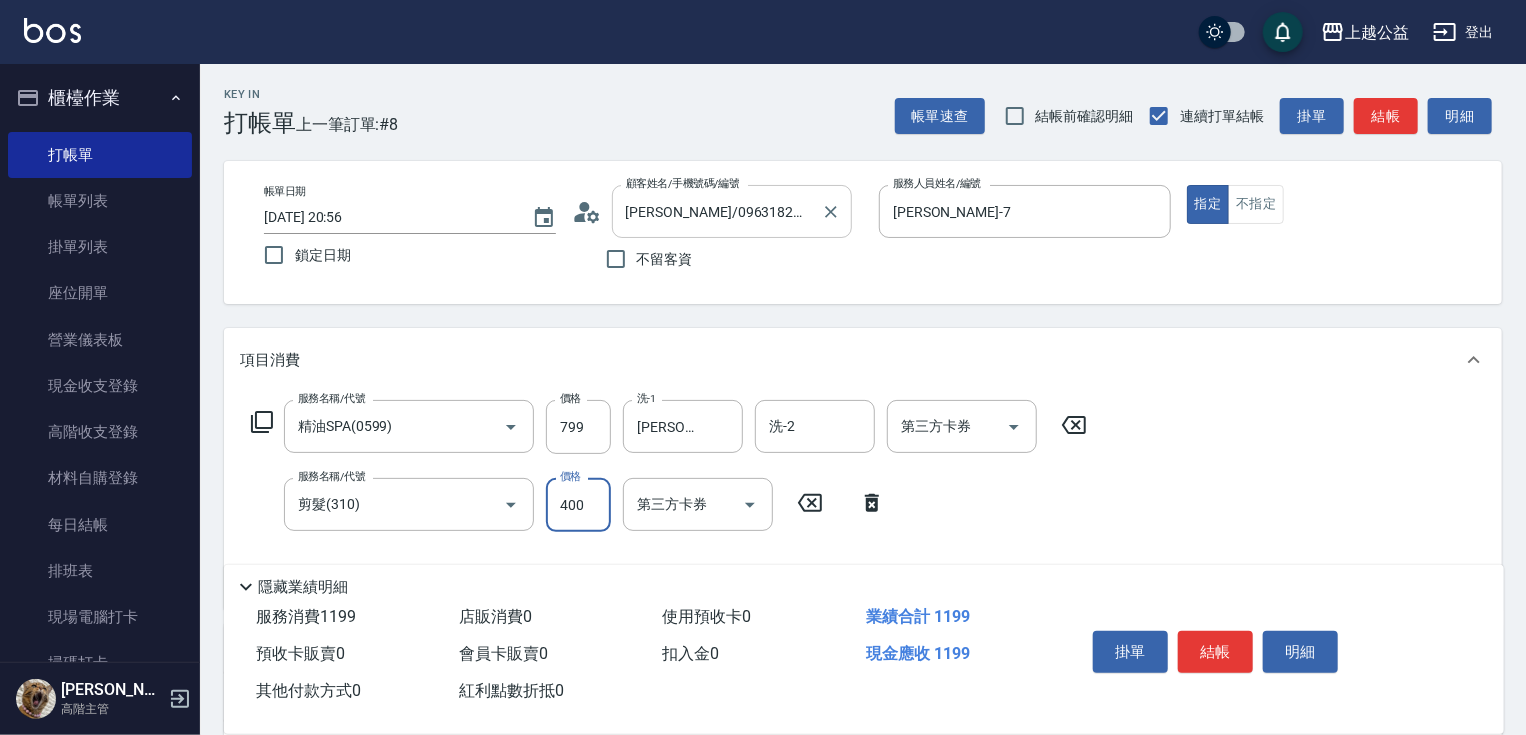 type on "400" 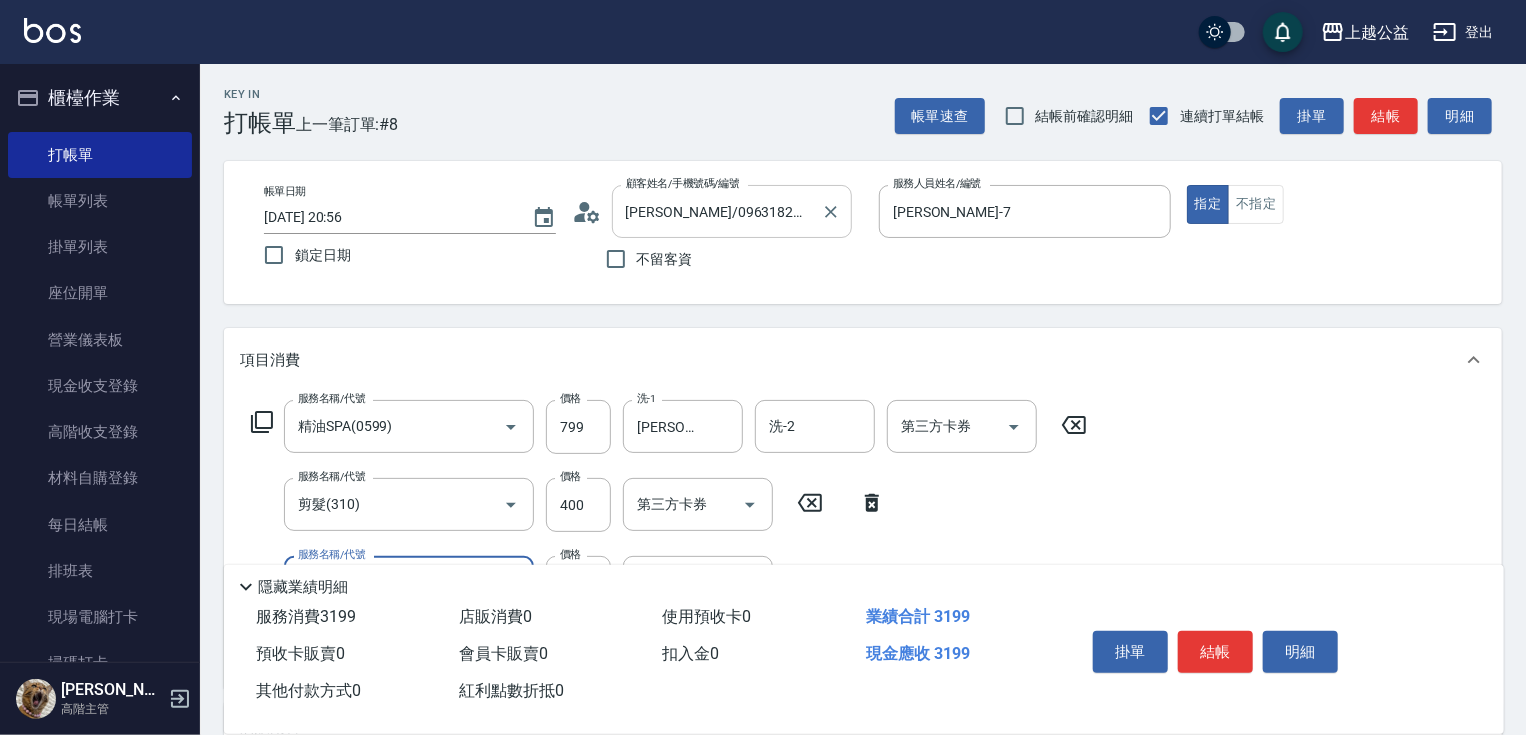 type on "黑耀光護髮(402)" 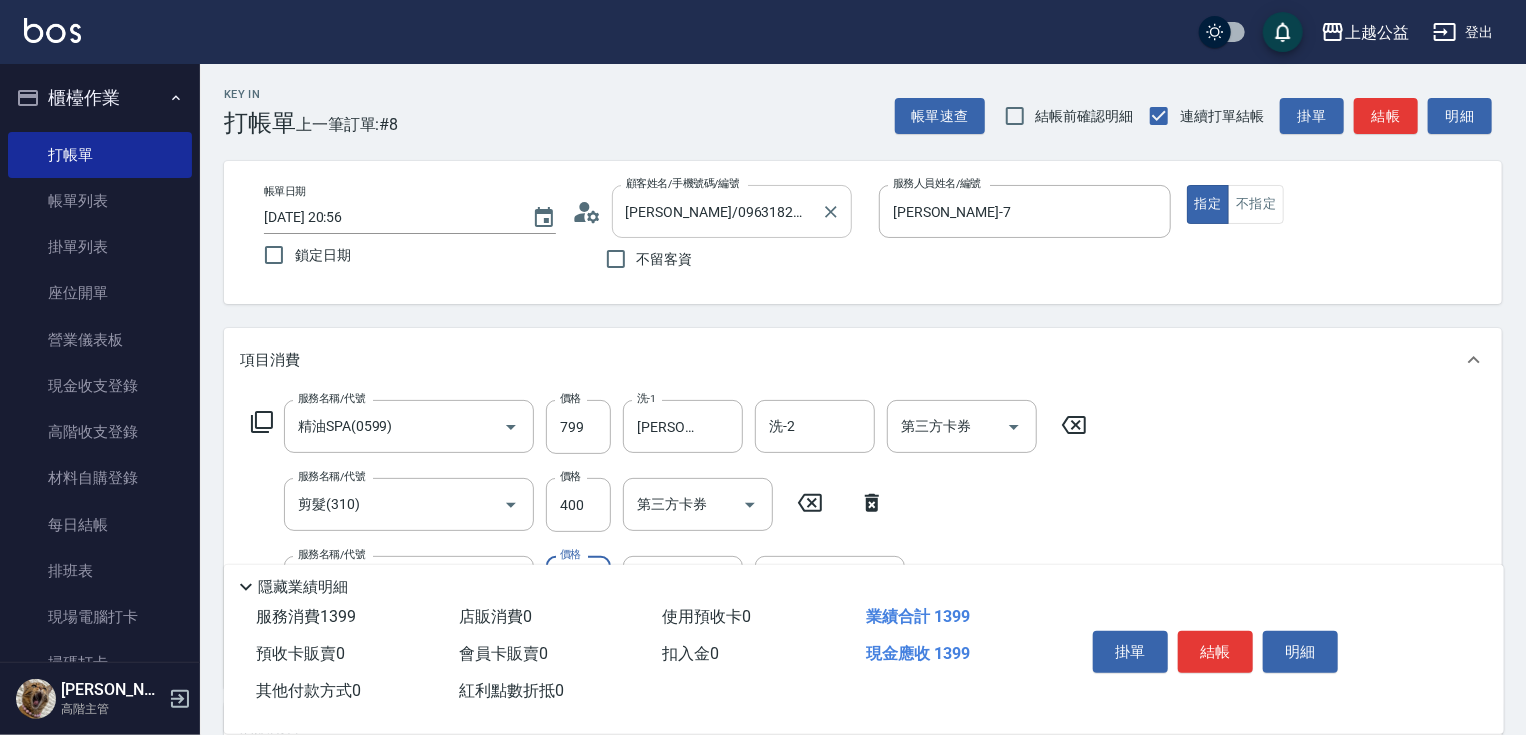 type on "2000" 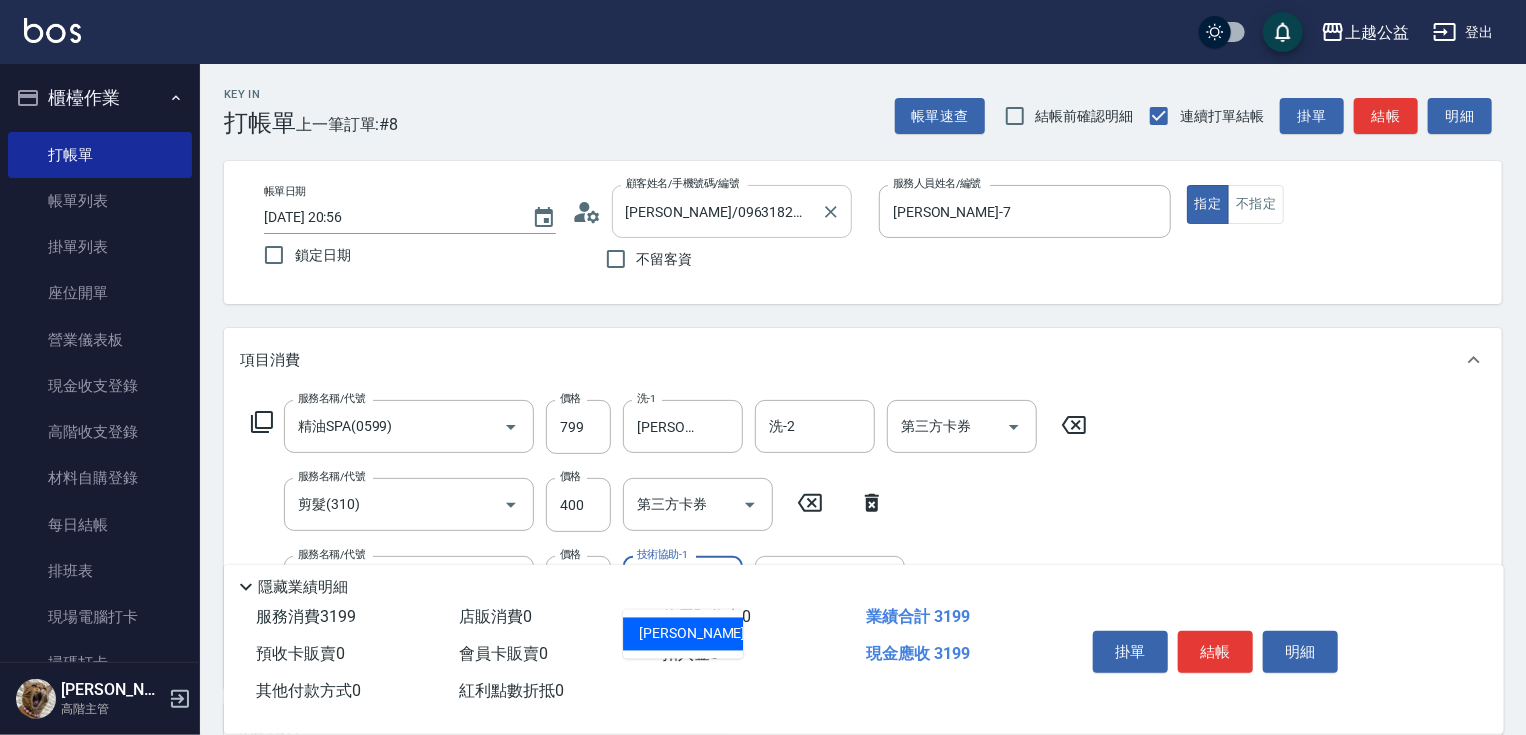 type on "[PERSON_NAME]-29" 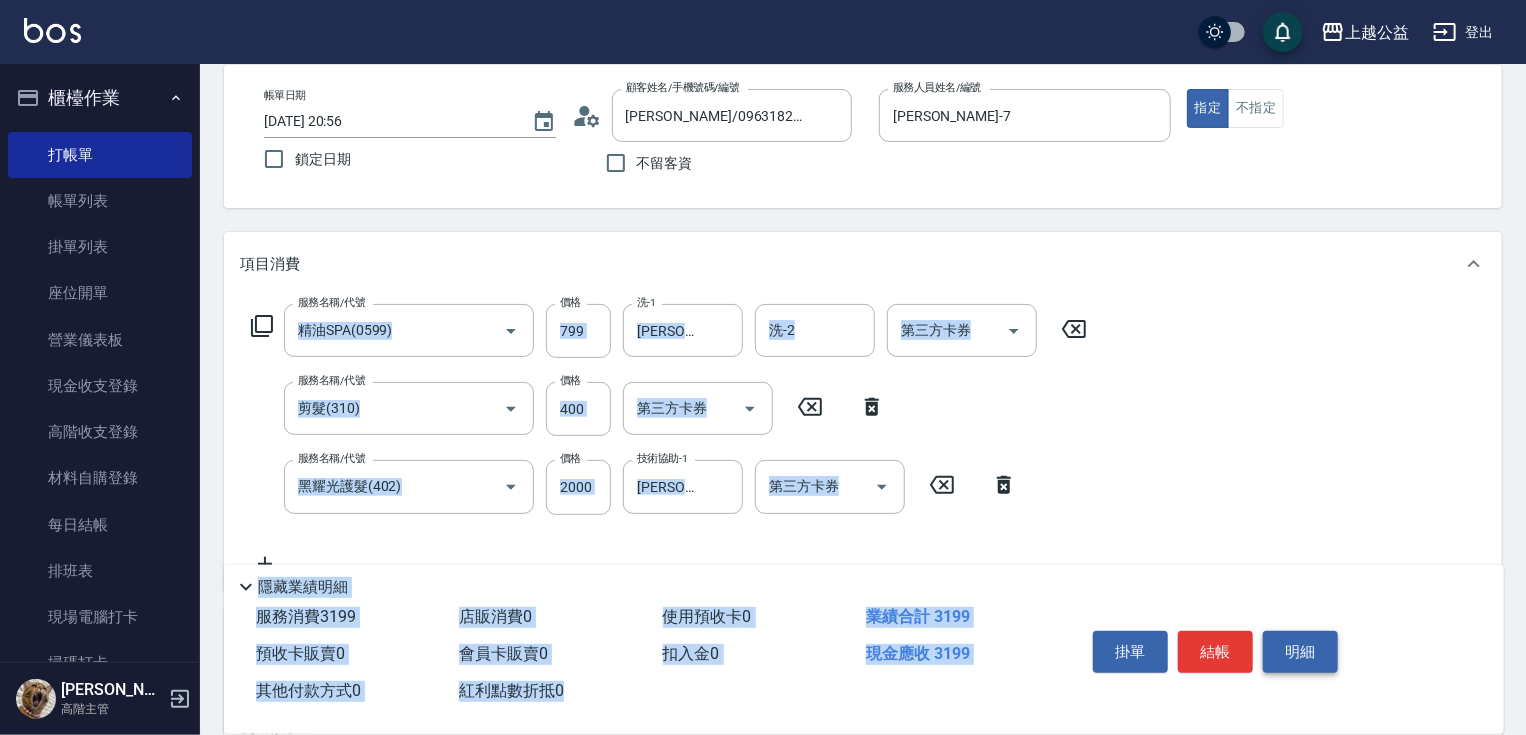 scroll, scrollTop: 398, scrollLeft: 0, axis: vertical 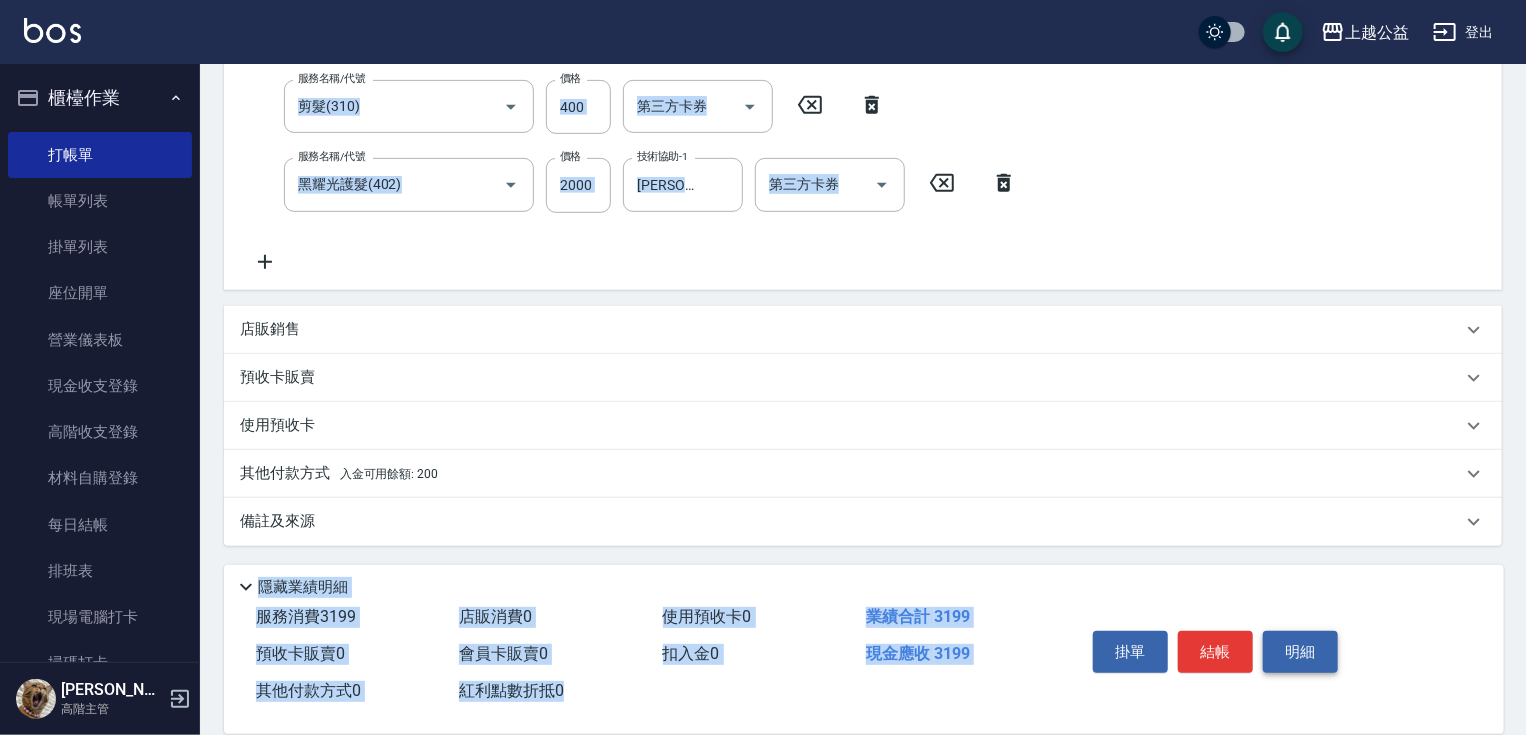 drag, startPoint x: 1279, startPoint y: 244, endPoint x: 1282, endPoint y: 654, distance: 410.011 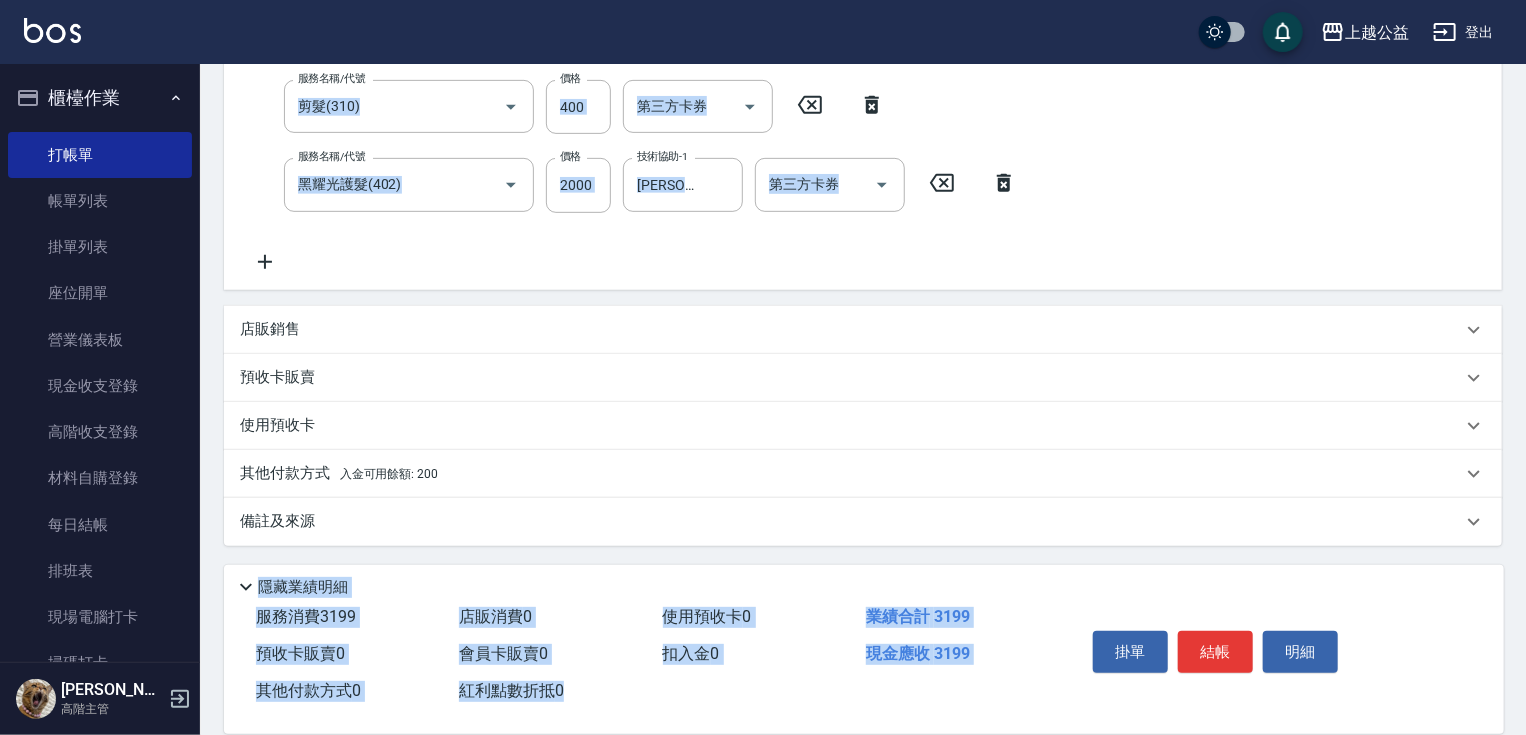 click on "預收卡販賣" at bounding box center [851, 377] 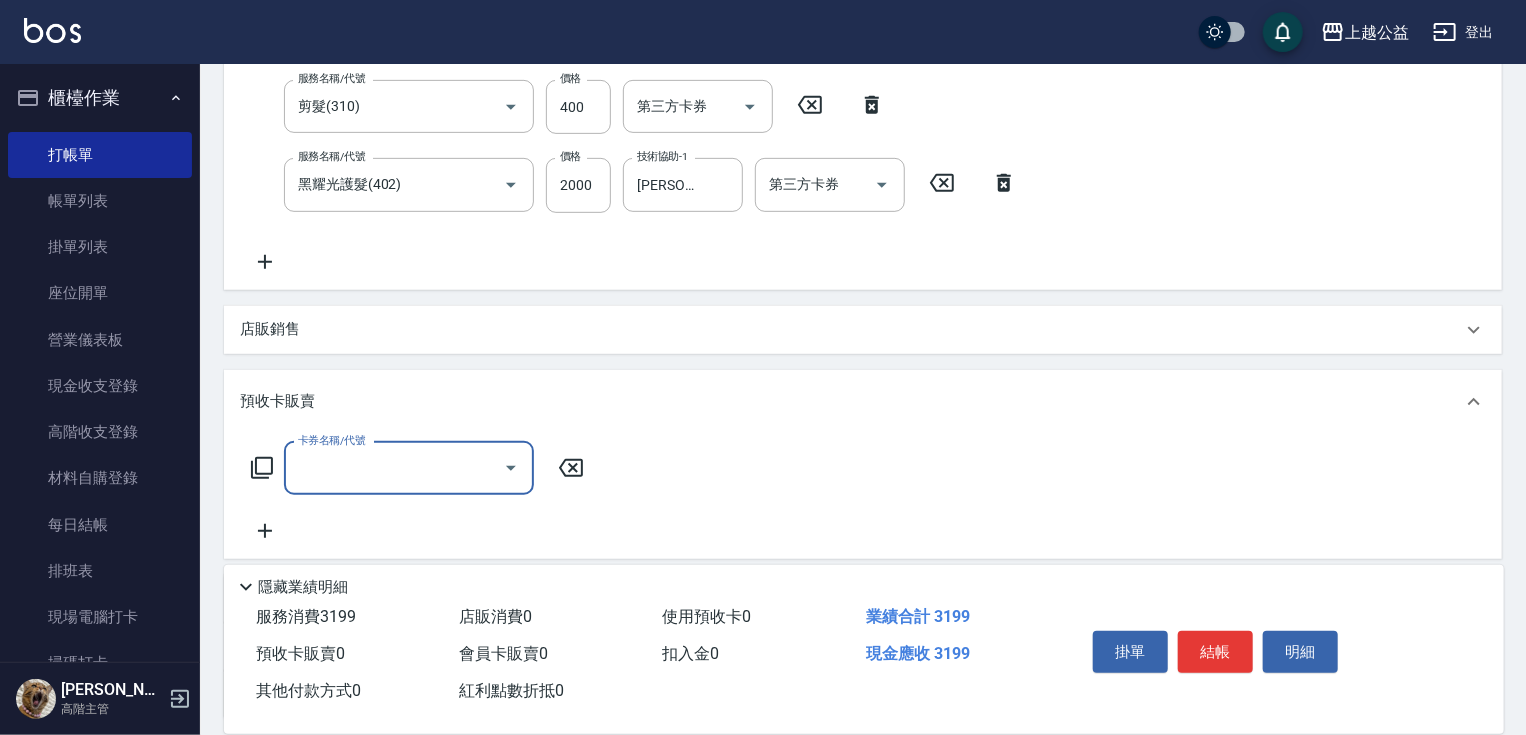 scroll, scrollTop: 0, scrollLeft: 0, axis: both 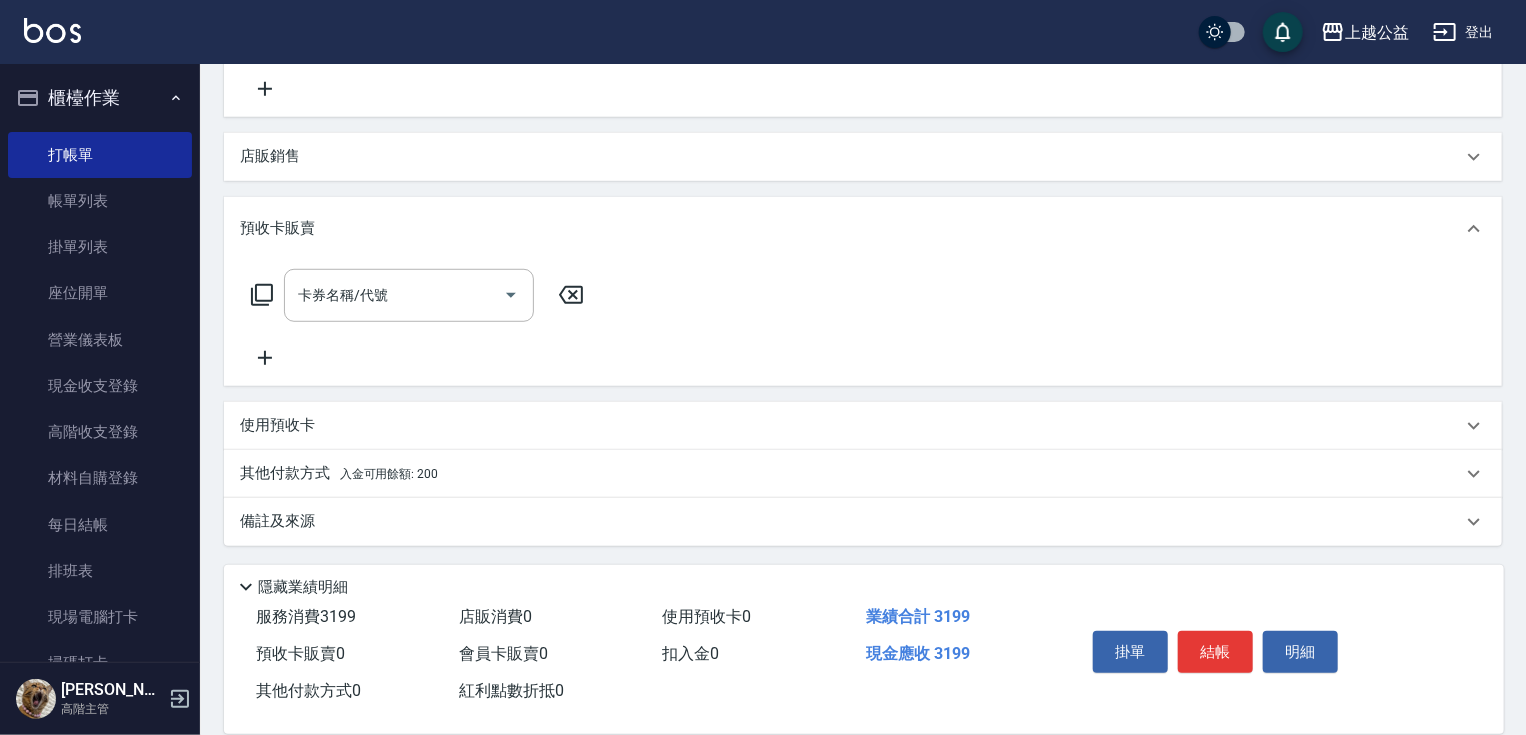 drag, startPoint x: 462, startPoint y: 366, endPoint x: 465, endPoint y: 480, distance: 114.03947 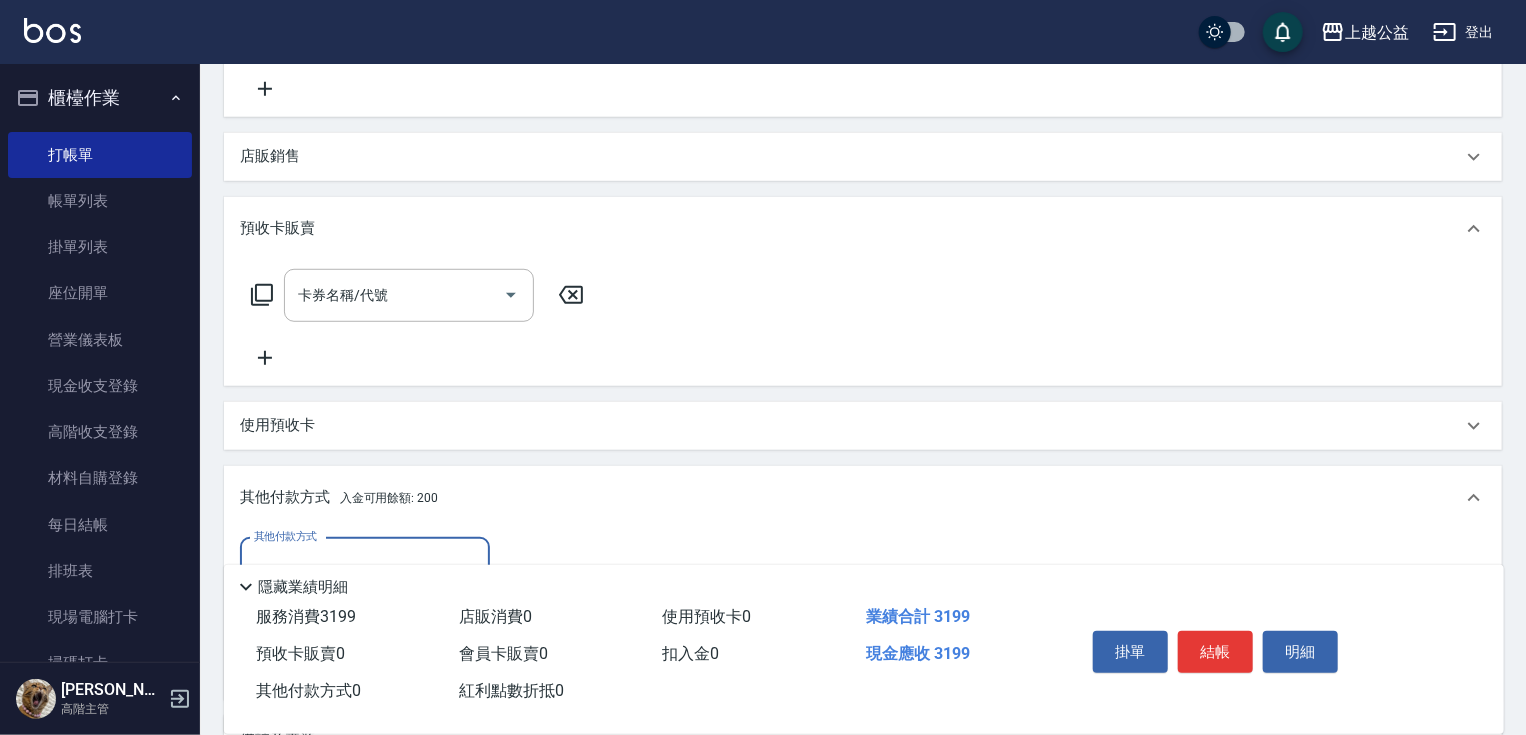 scroll, scrollTop: 0, scrollLeft: 0, axis: both 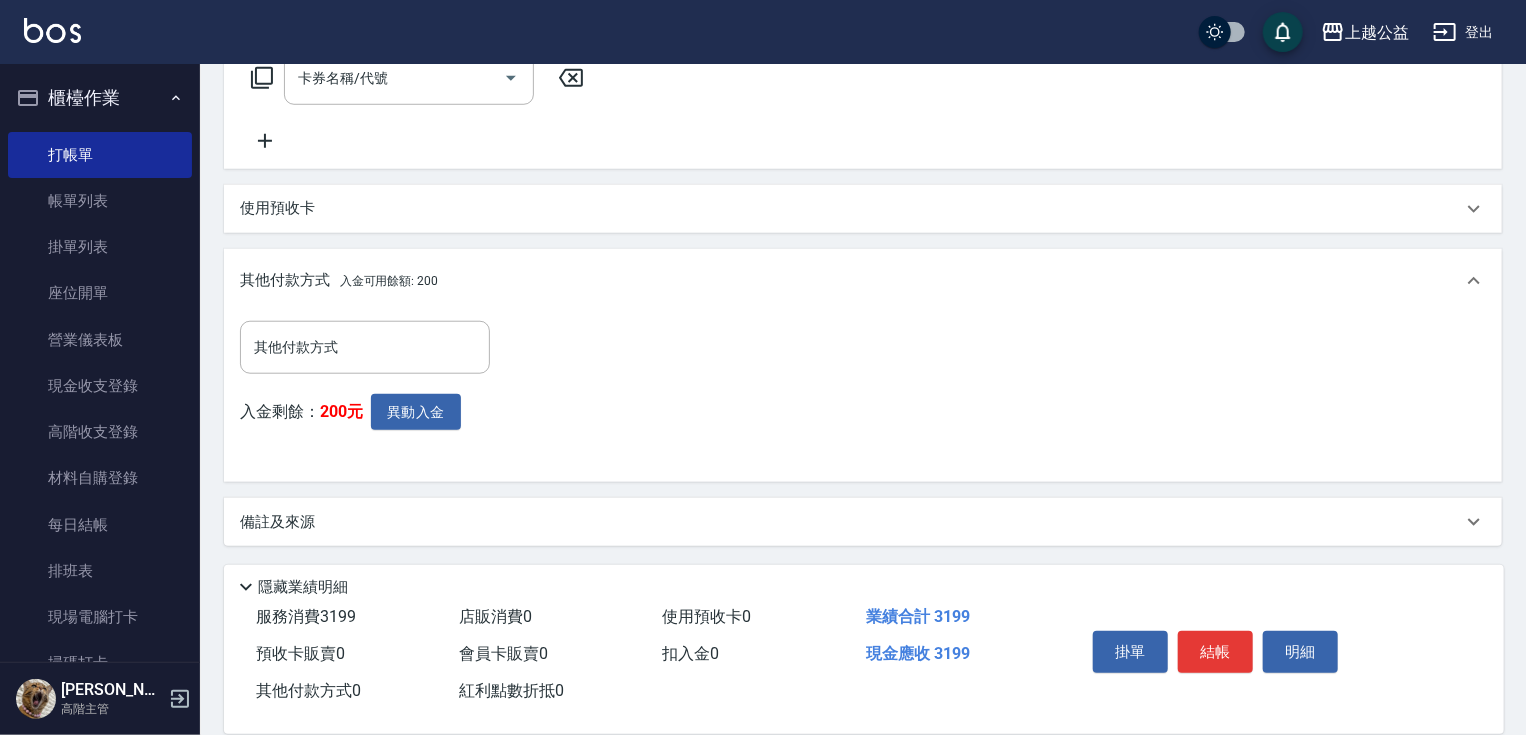 drag, startPoint x: 496, startPoint y: 517, endPoint x: 503, endPoint y: 547, distance: 30.805843 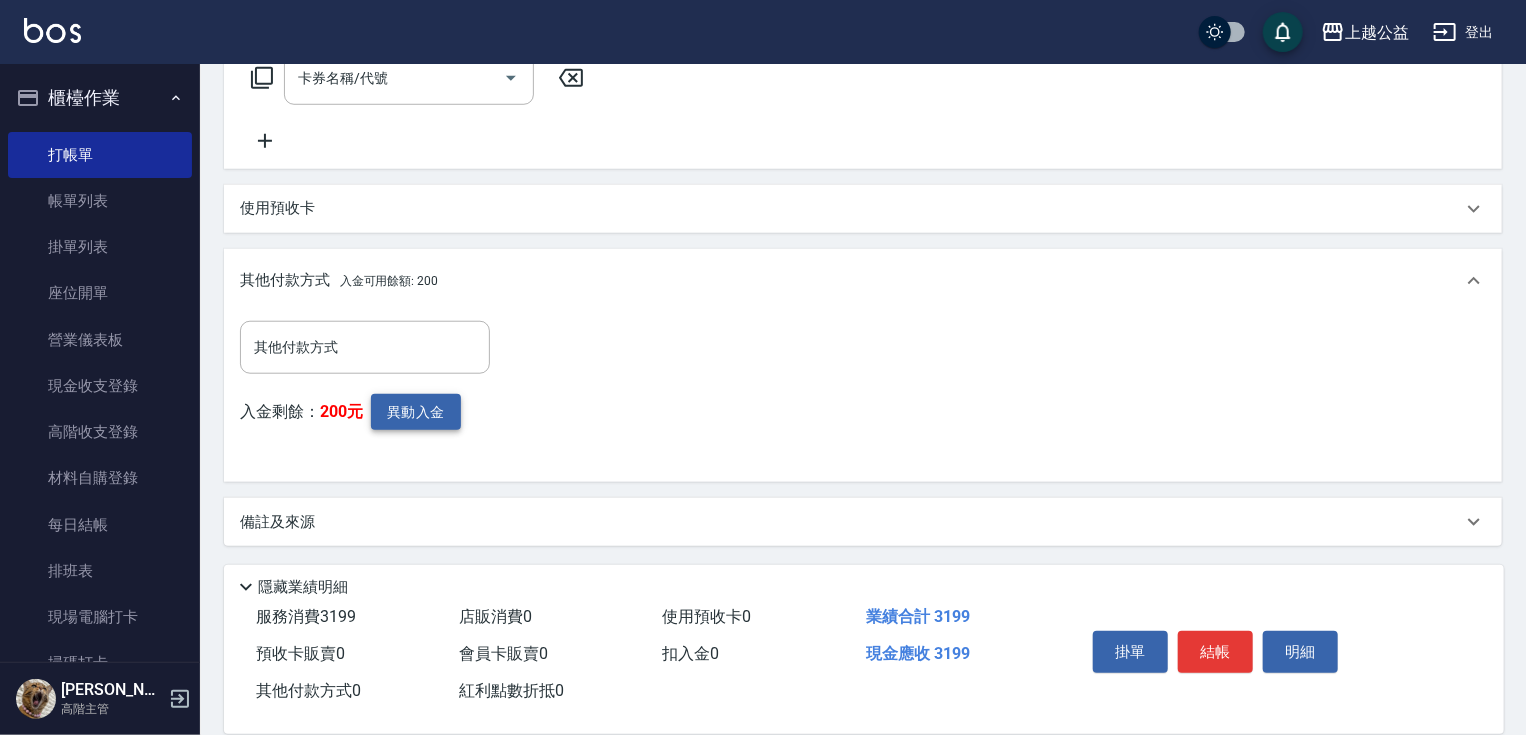 click on "異動入金" at bounding box center [416, 412] 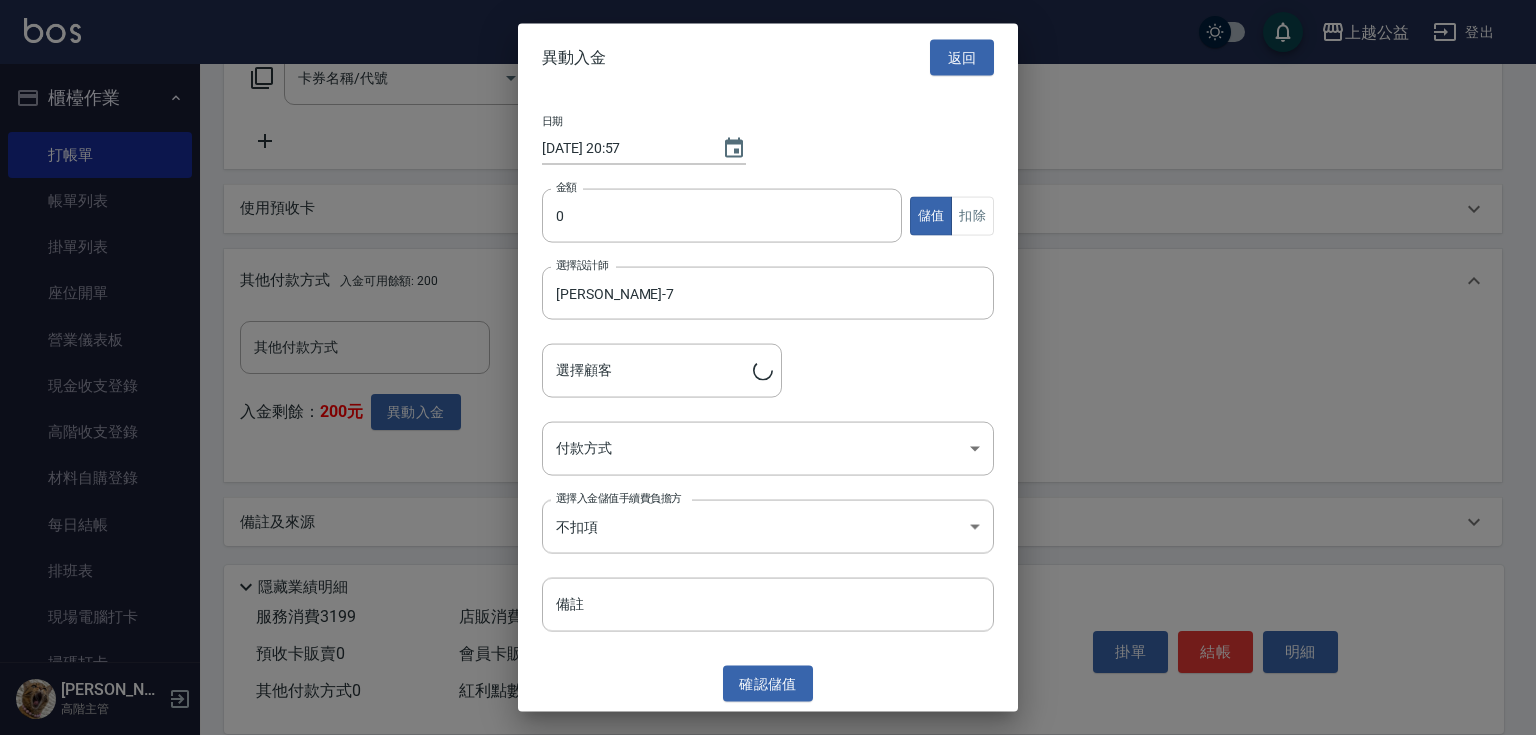 type on "[PERSON_NAME]/0963182052" 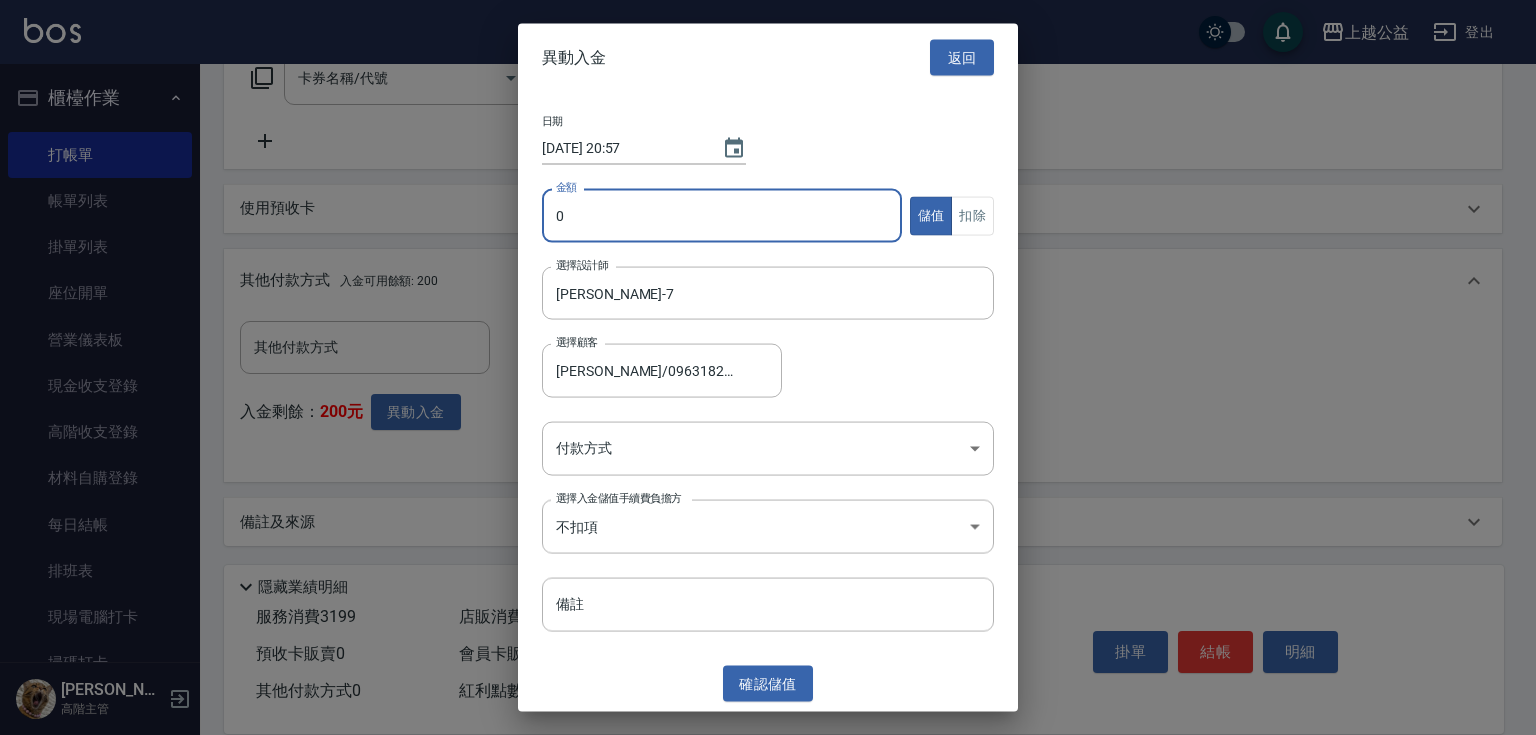 click on "0" at bounding box center [722, 216] 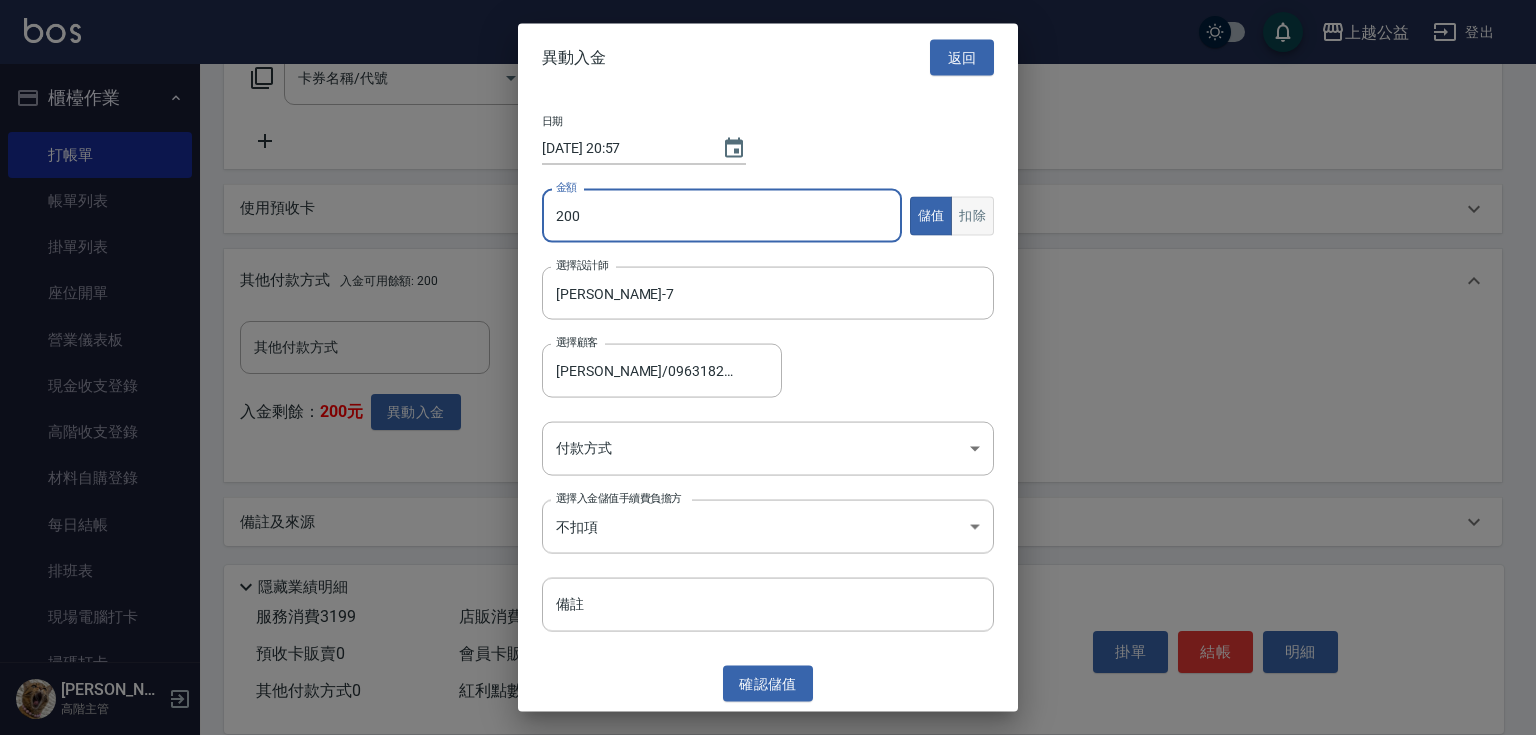 type on "200" 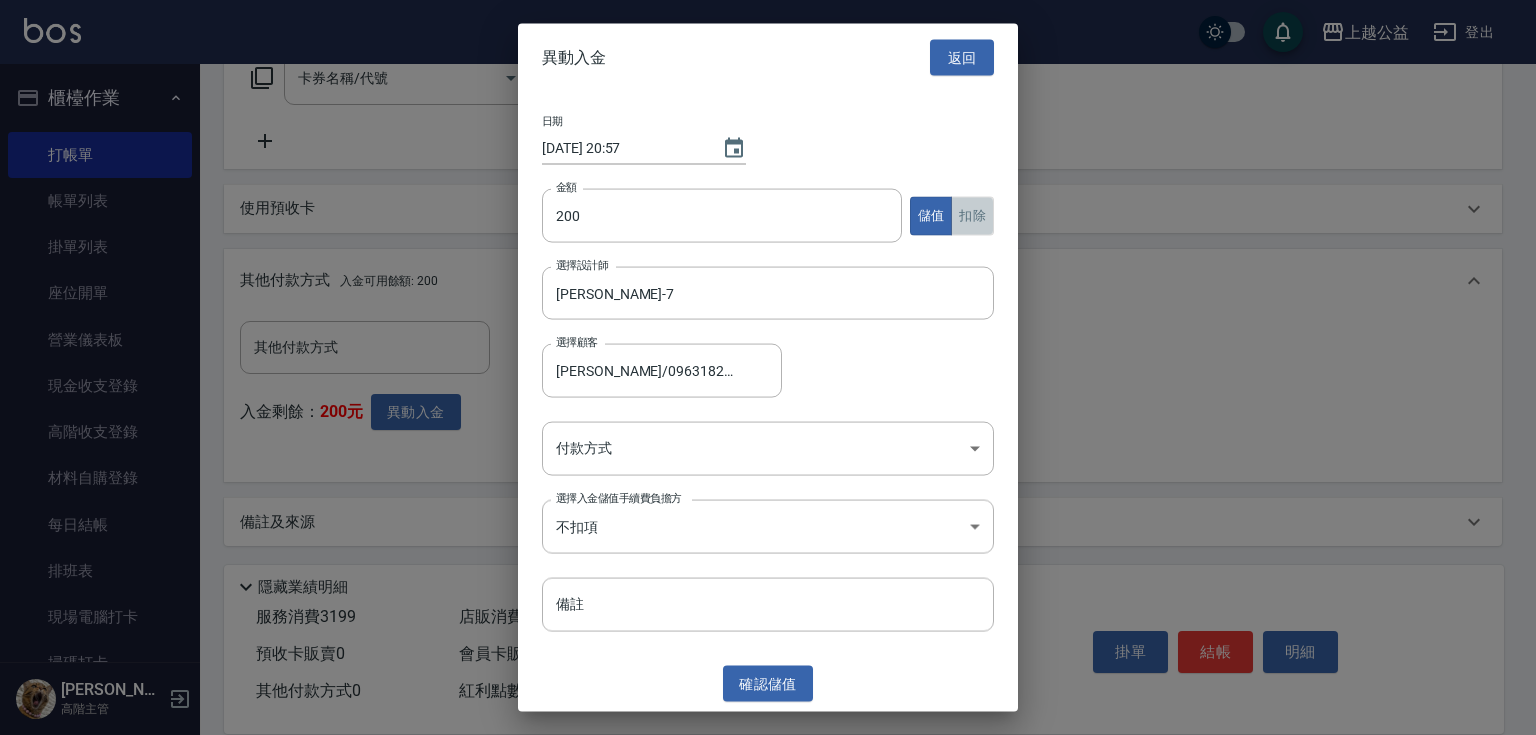 click on "扣除" at bounding box center (972, 215) 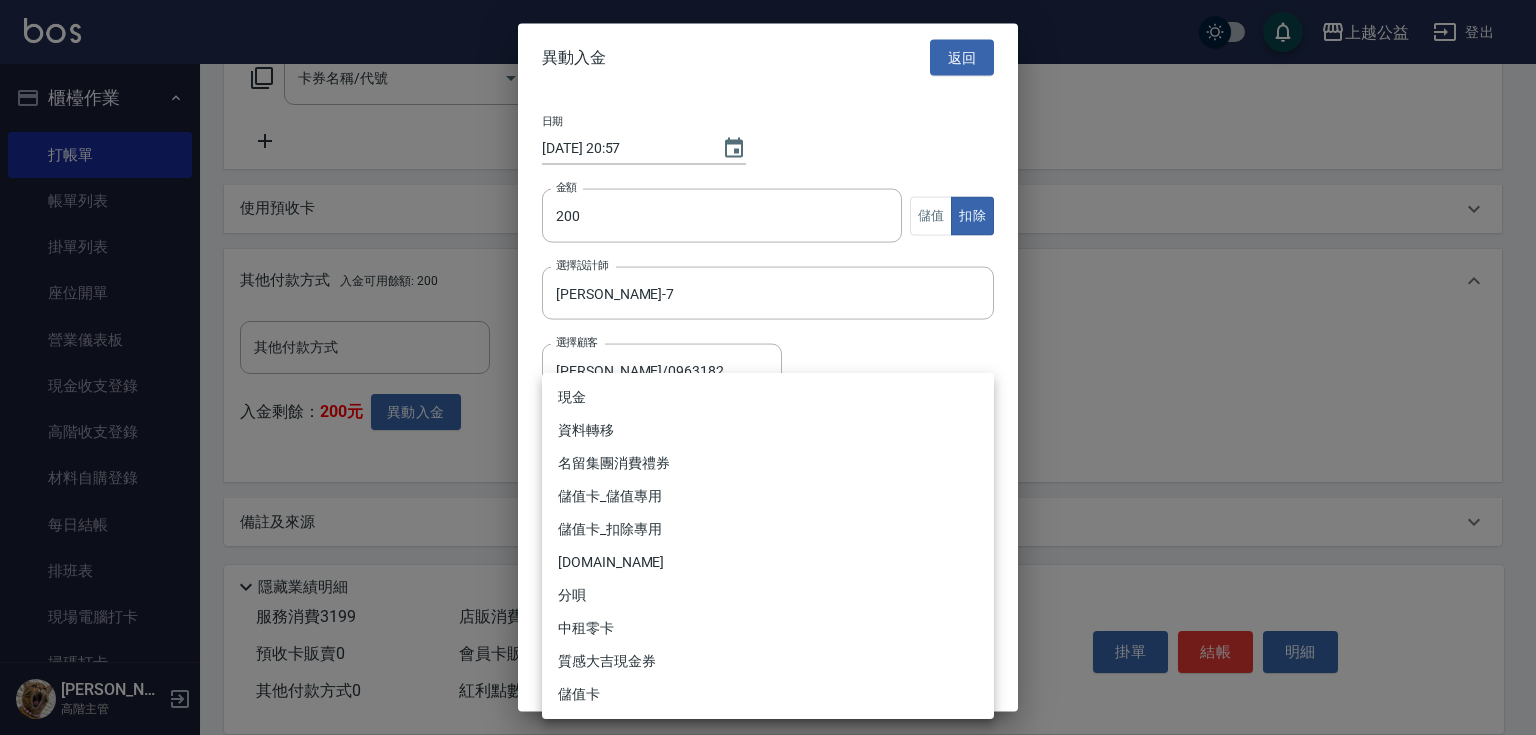 click on "上越公益 登出 櫃檯作業 打帳單 帳單列表 掛單列表 座位開單 營業儀表板 現金收支登錄 高階收支登錄 材料自購登錄 每日結帳 排班表 現場電腦打卡 掃碼打卡 預約管理 預約管理 單日預約紀錄 單週預約紀錄 報表及分析 報表目錄 消費分析儀表板 店家區間累計表 店家日報表 店家排行榜 互助日報表 互助月報表 互助排行榜 互助點數明細 互助業績報表 全店業績分析表 每日業績分析表 營業統計分析表 營業項目月分析表 設計師業績表 設計師日報表 設計師業績分析表 設計師業績月報表 設計師抽成報表 設計師排行榜 商品銷售排行榜 商品消耗明細 商品進銷貨報表 商品庫存表 商品庫存盤點表 會員卡銷售報表 服務扣項明細表 單一服務項目查詢 店販抽成明細 店販分類抽成明細 顧客入金餘額表 顧客卡券餘額表 每日非現金明細 每日收支明細 收支分類明細表 收支匯款表 0" at bounding box center (768, -26) 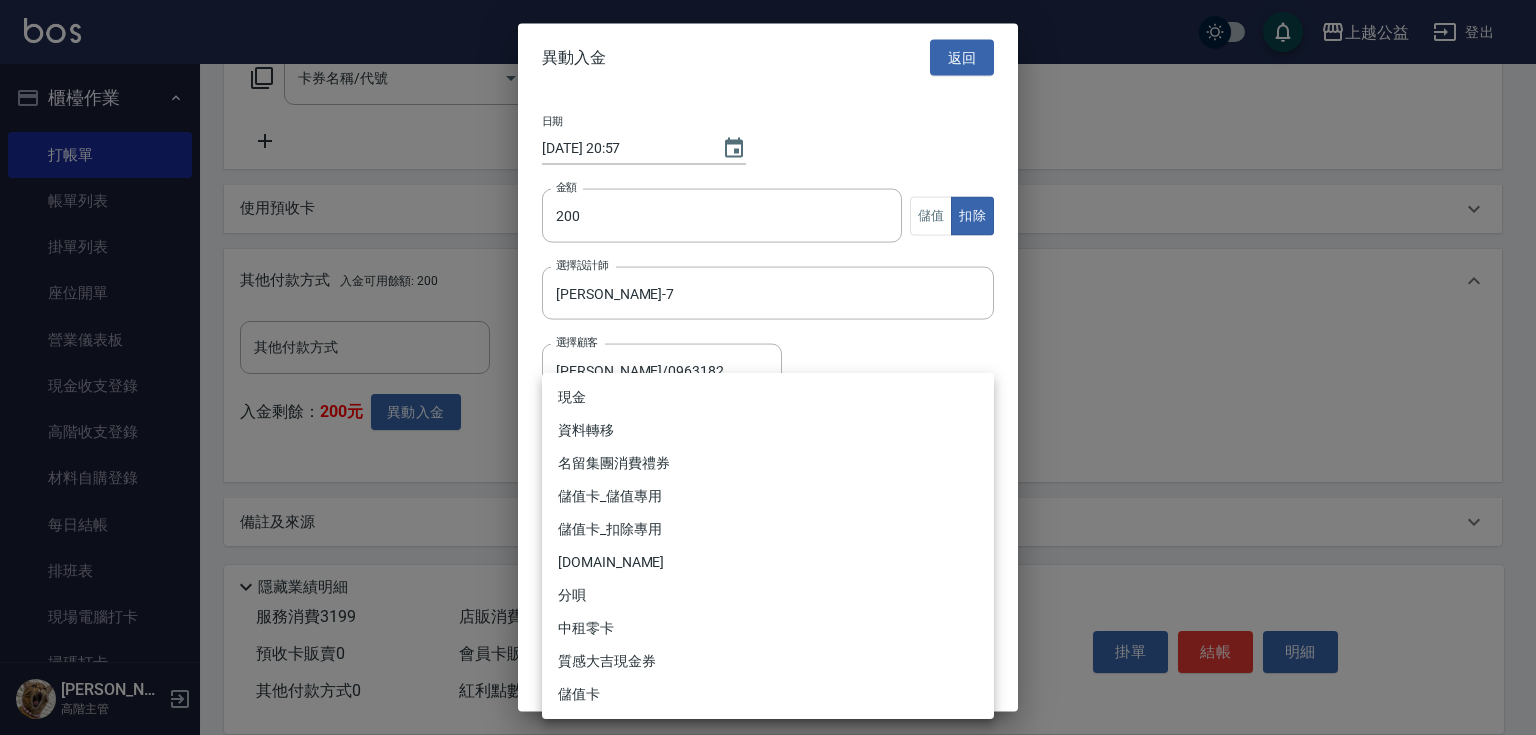 click on "儲值卡_扣除專用" at bounding box center [768, 529] 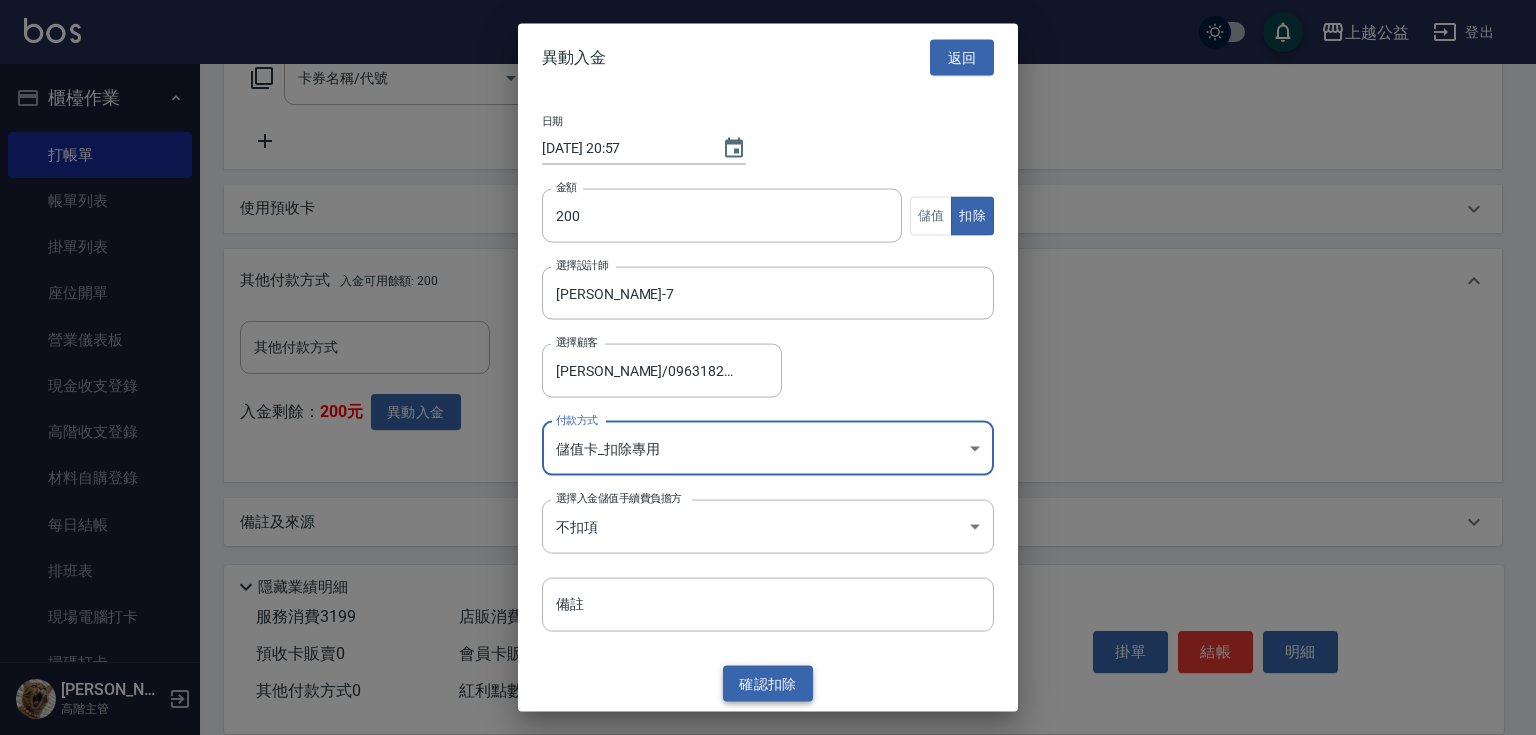 click on "確認 扣除" at bounding box center [768, 683] 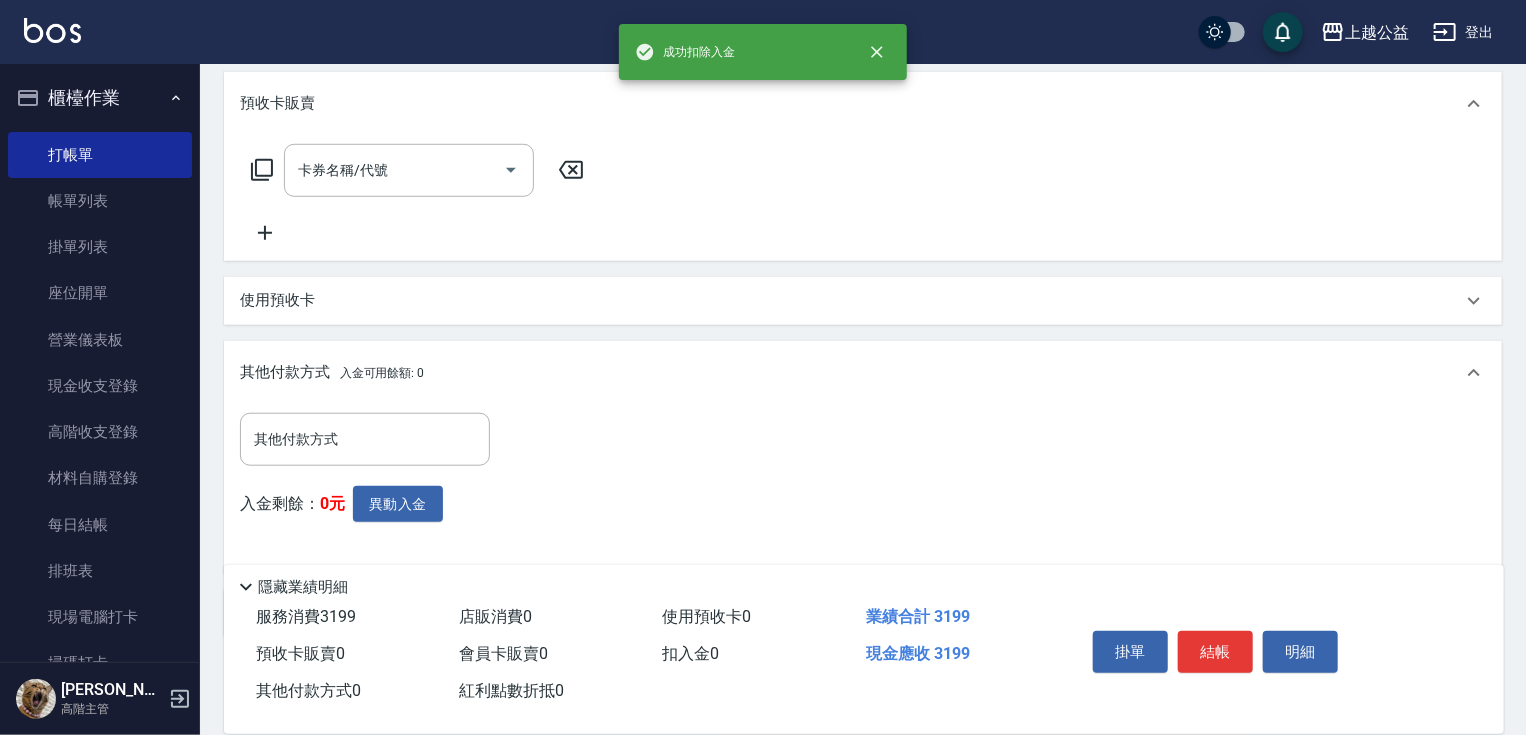 scroll, scrollTop: 788, scrollLeft: 0, axis: vertical 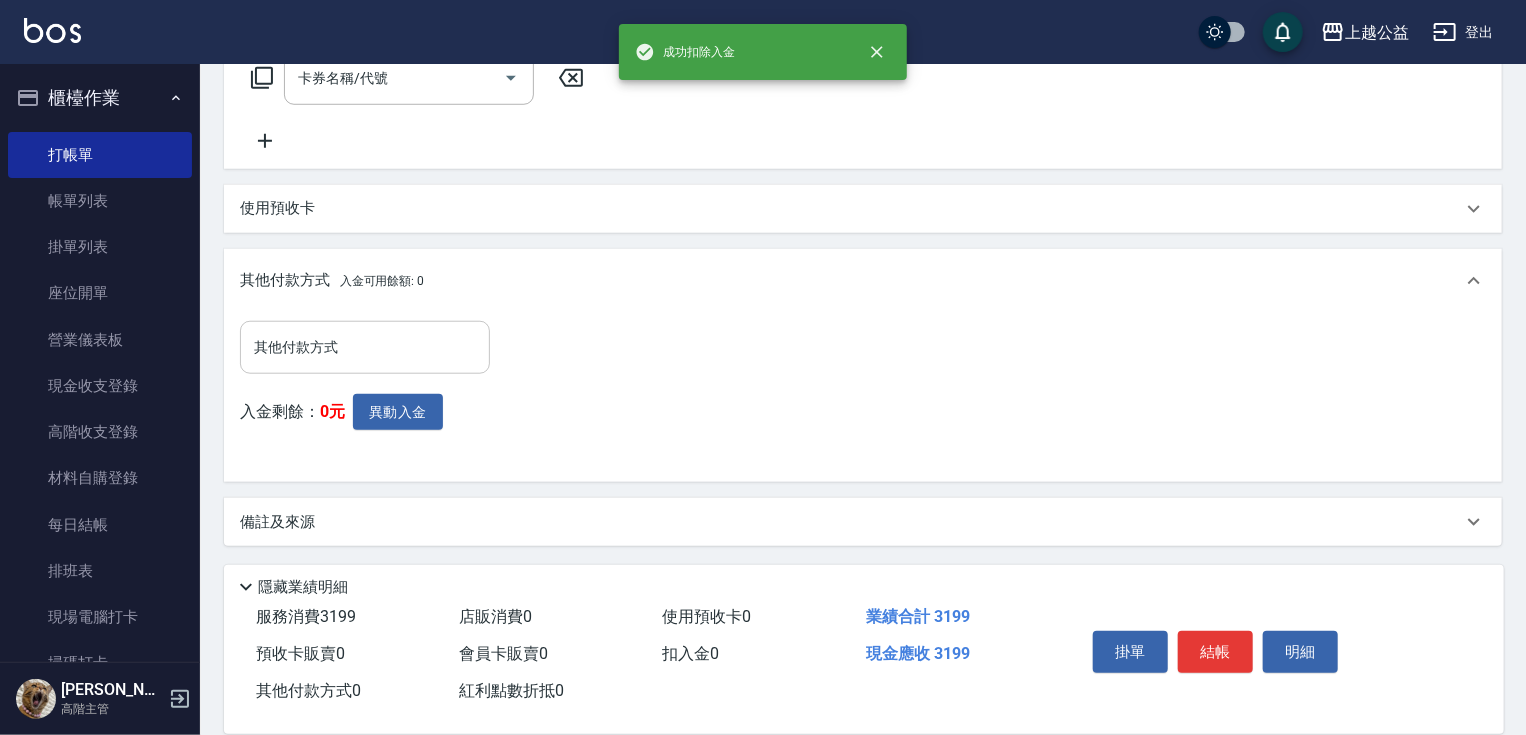click on "其他付款方式" at bounding box center (365, 347) 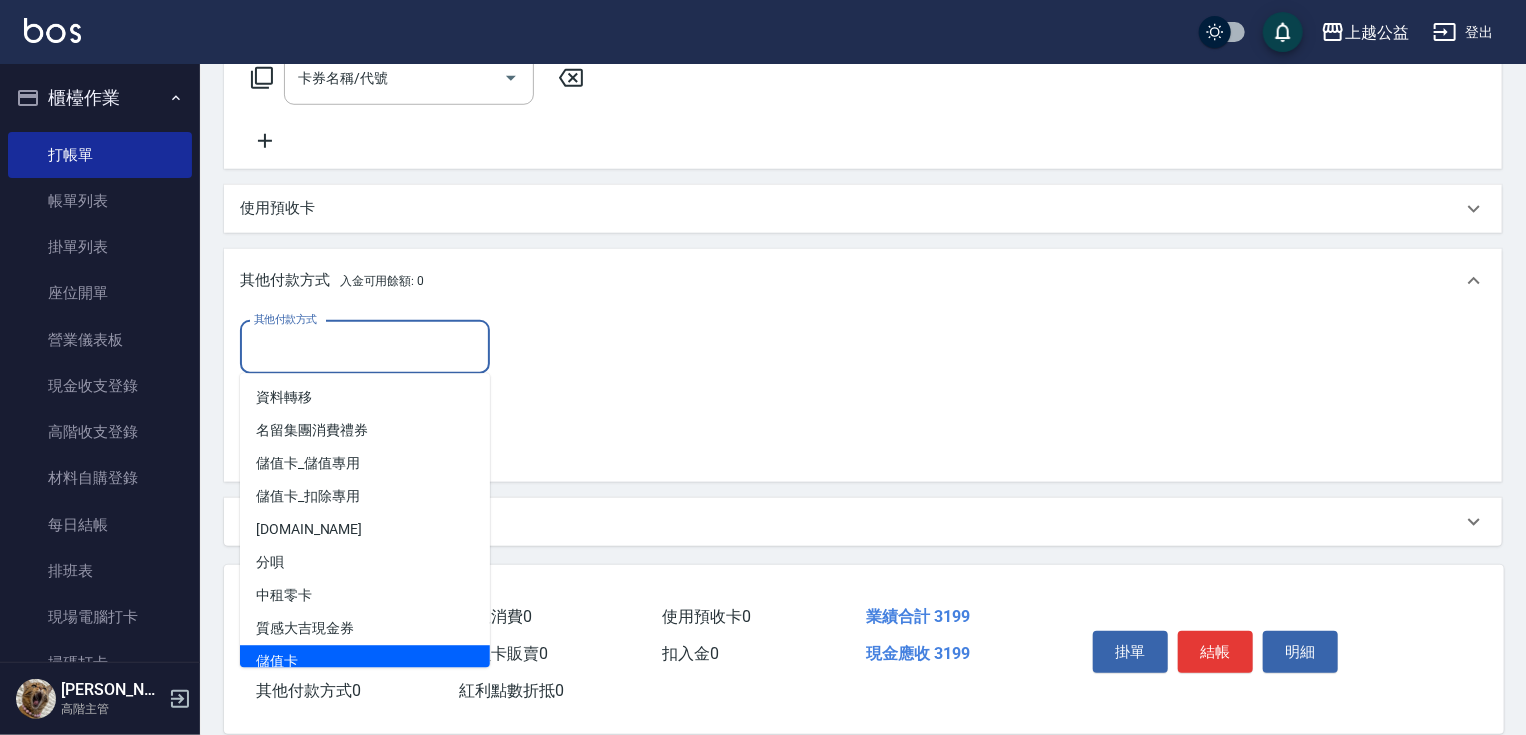 click on "儲值卡" at bounding box center (365, 662) 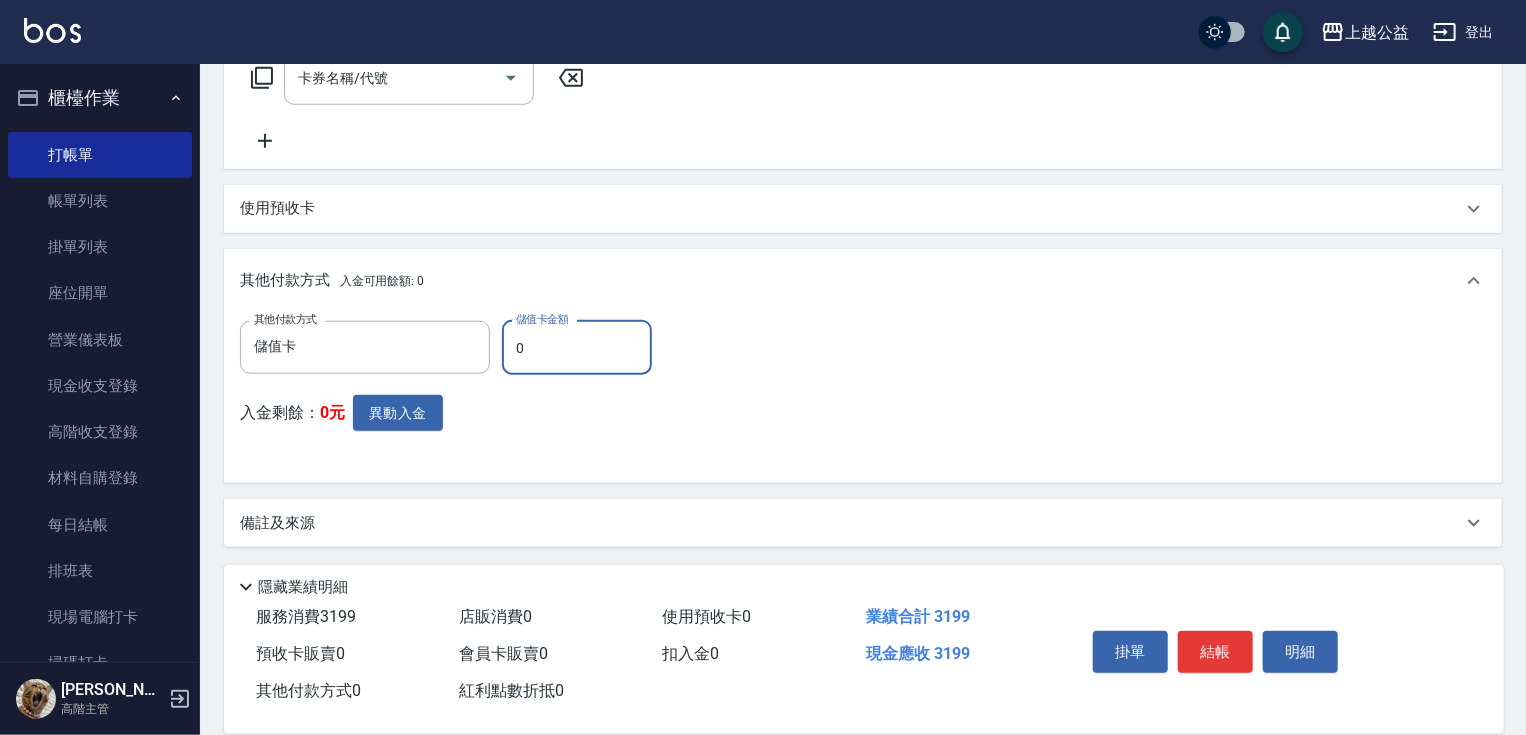 drag, startPoint x: 564, startPoint y: 360, endPoint x: 506, endPoint y: 351, distance: 58.694122 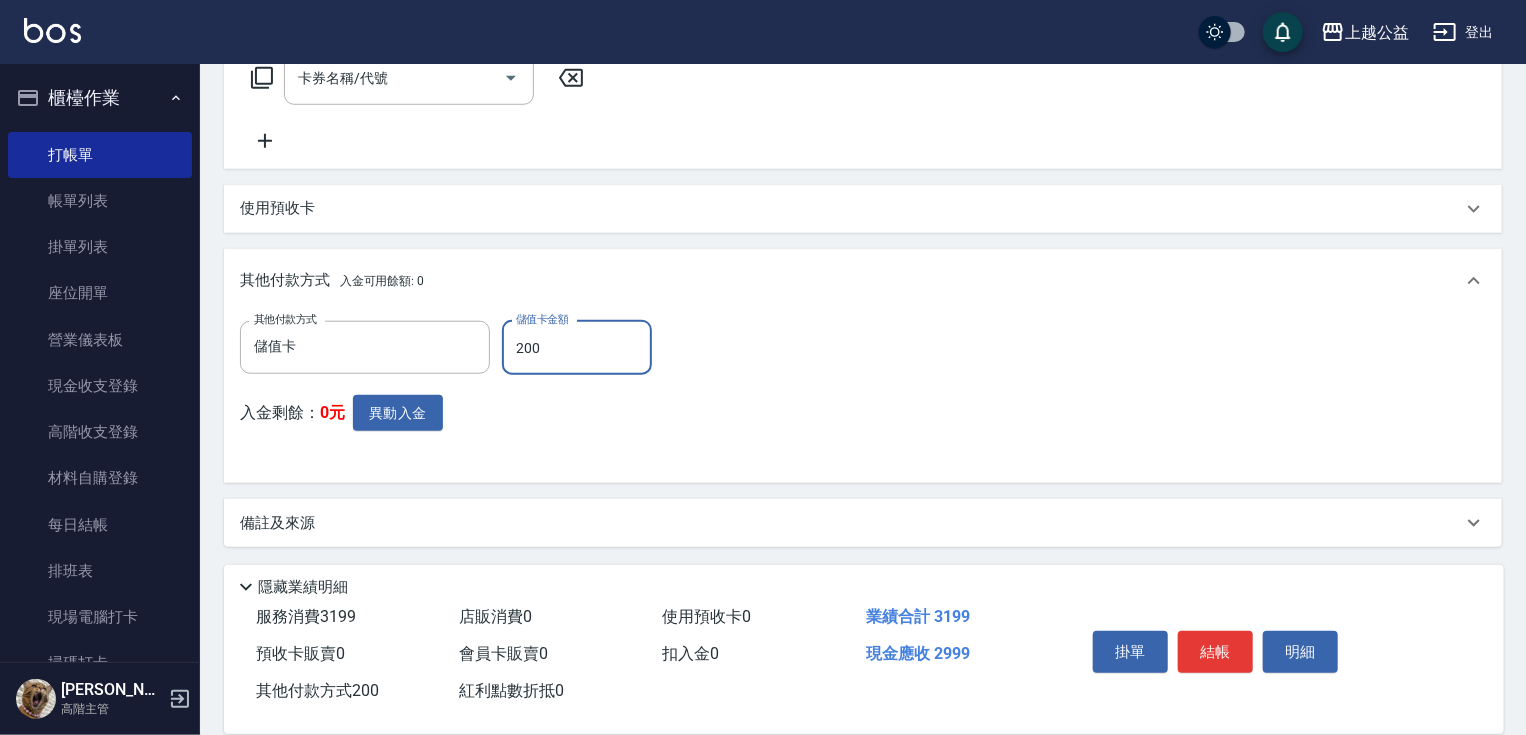 type on "200" 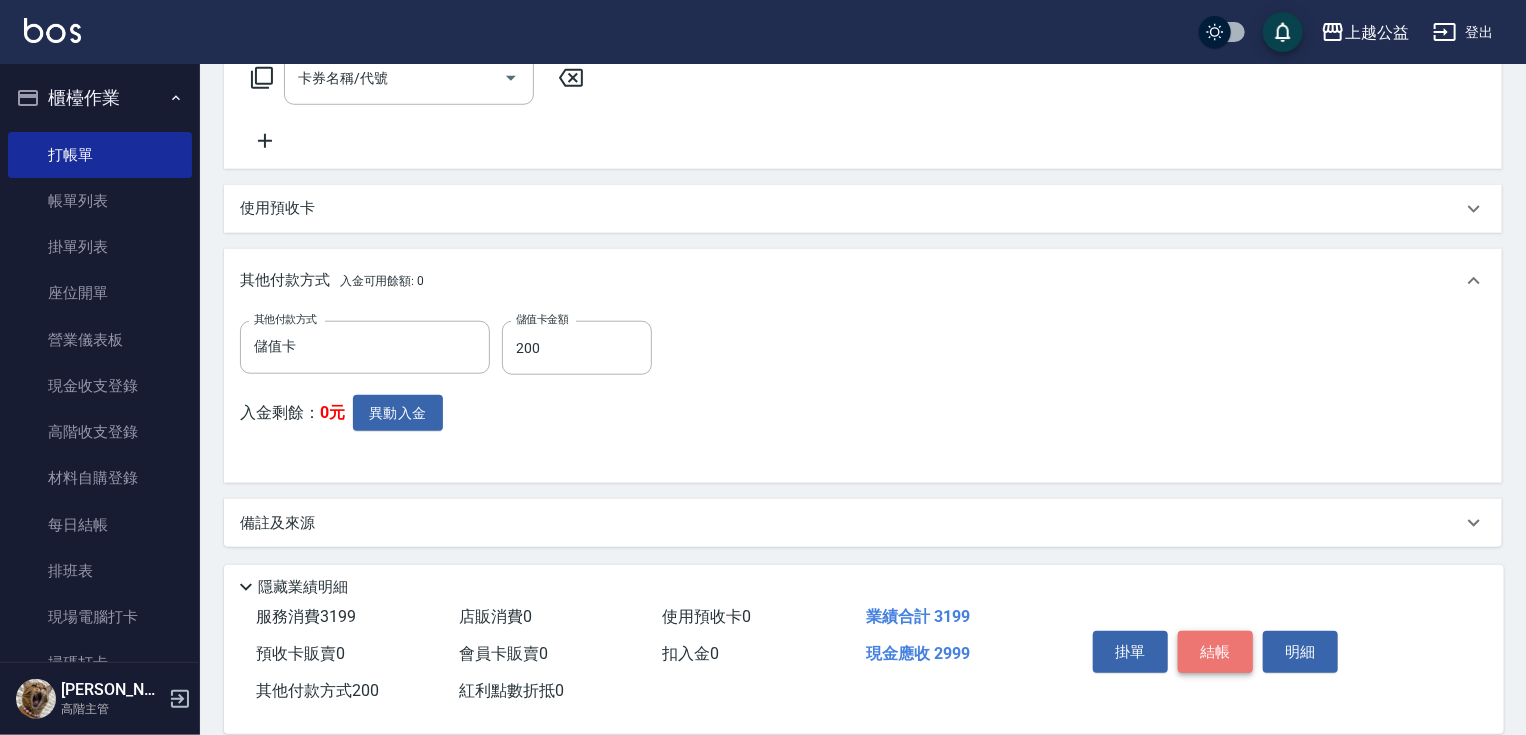 click on "結帳" at bounding box center (1215, 652) 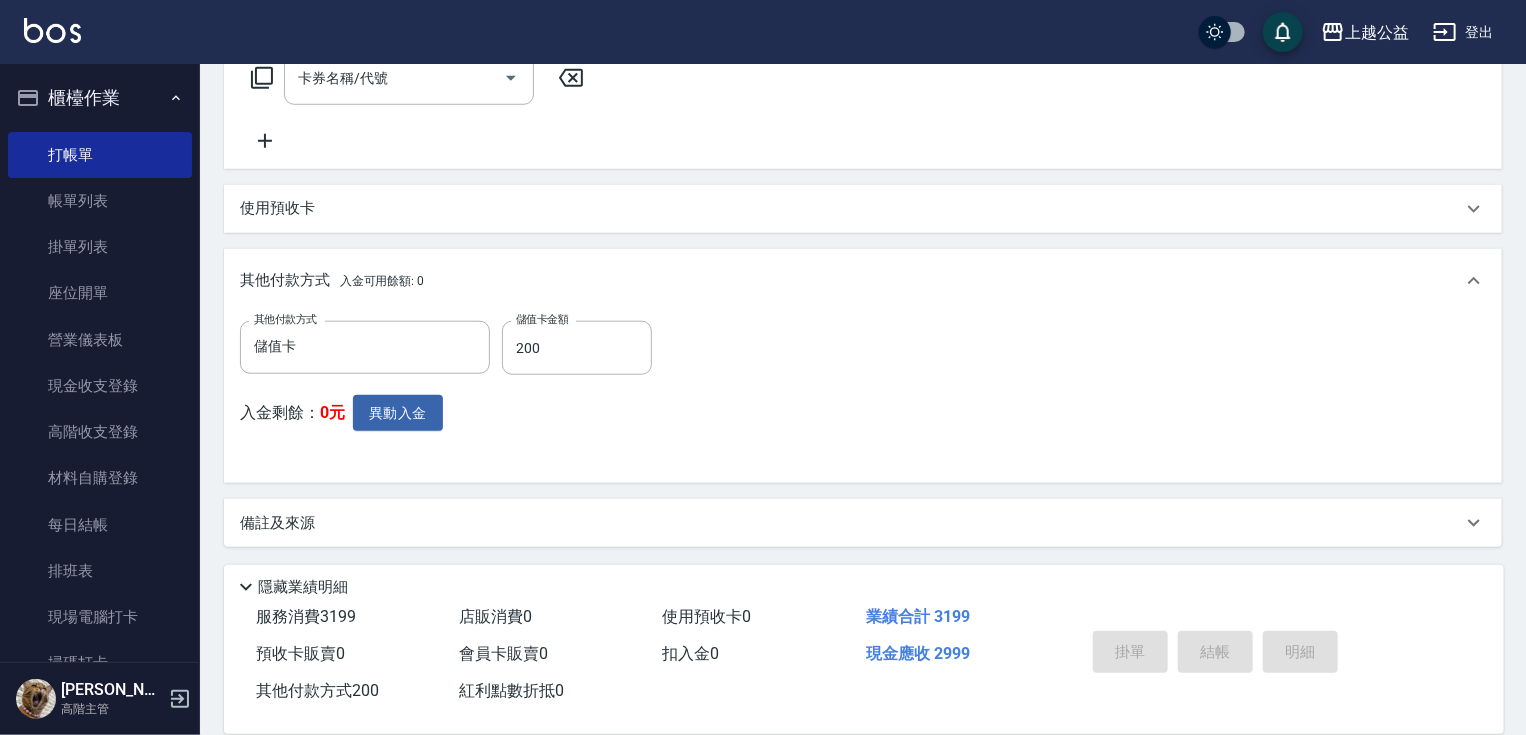 type on "[DATE] 20:57" 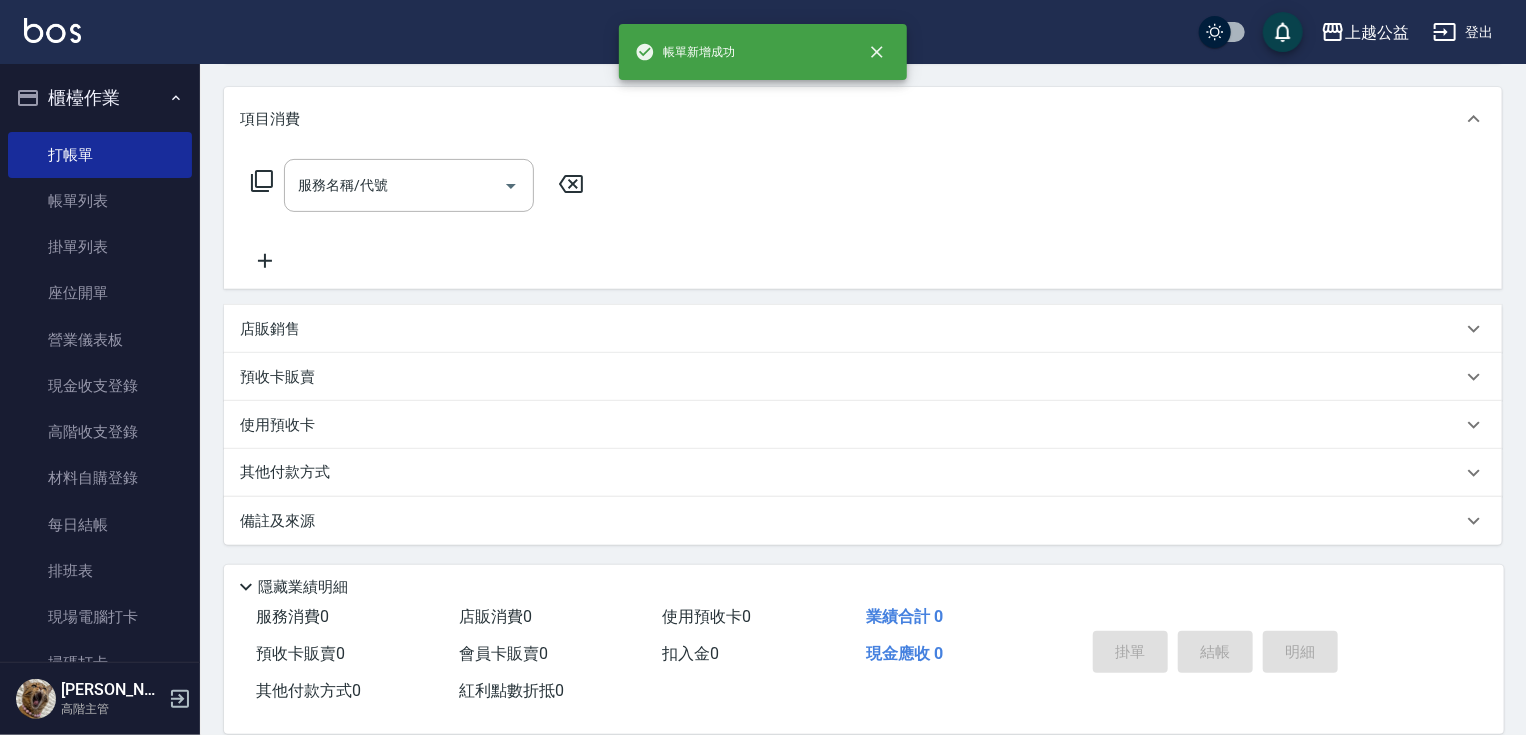scroll, scrollTop: 0, scrollLeft: 0, axis: both 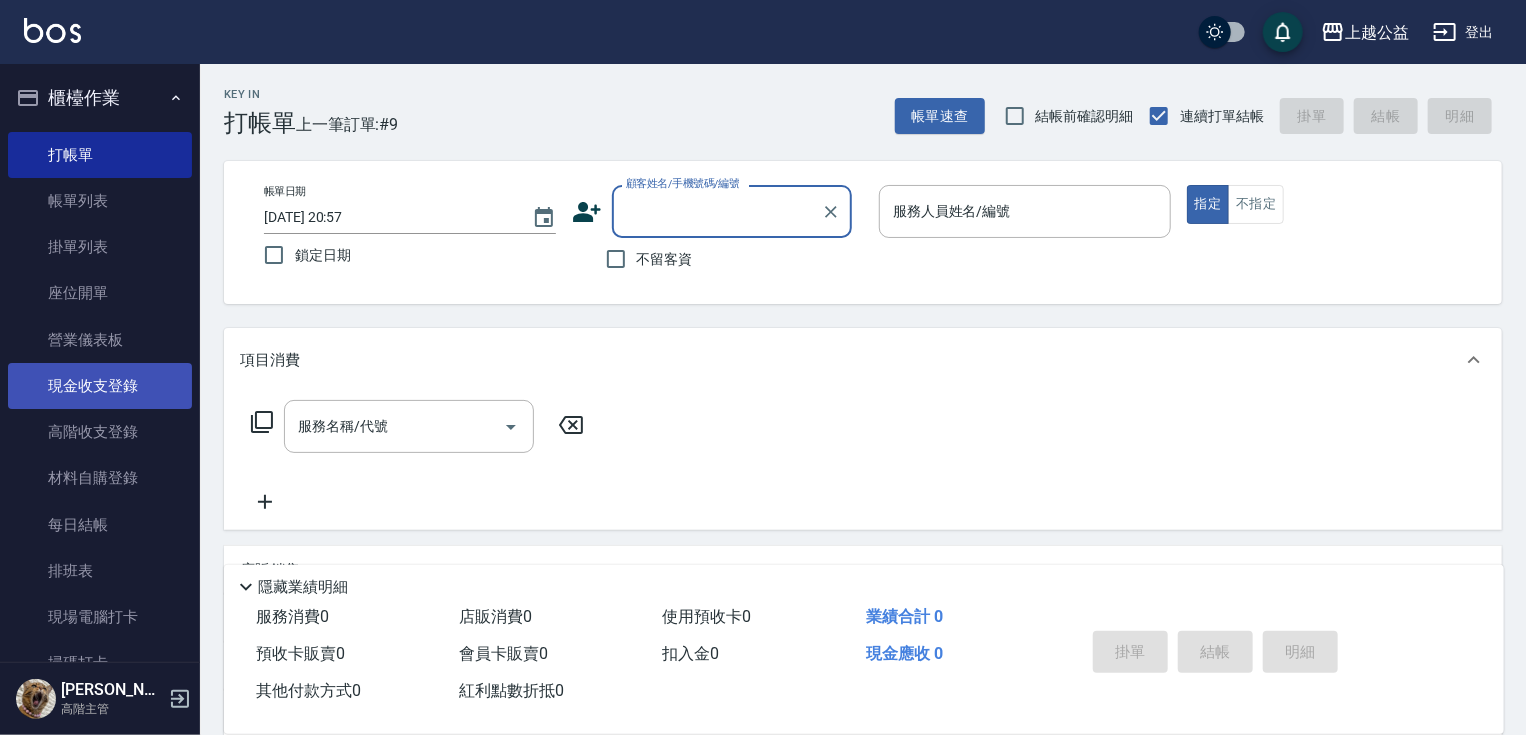 click on "現金收支登錄" at bounding box center [100, 386] 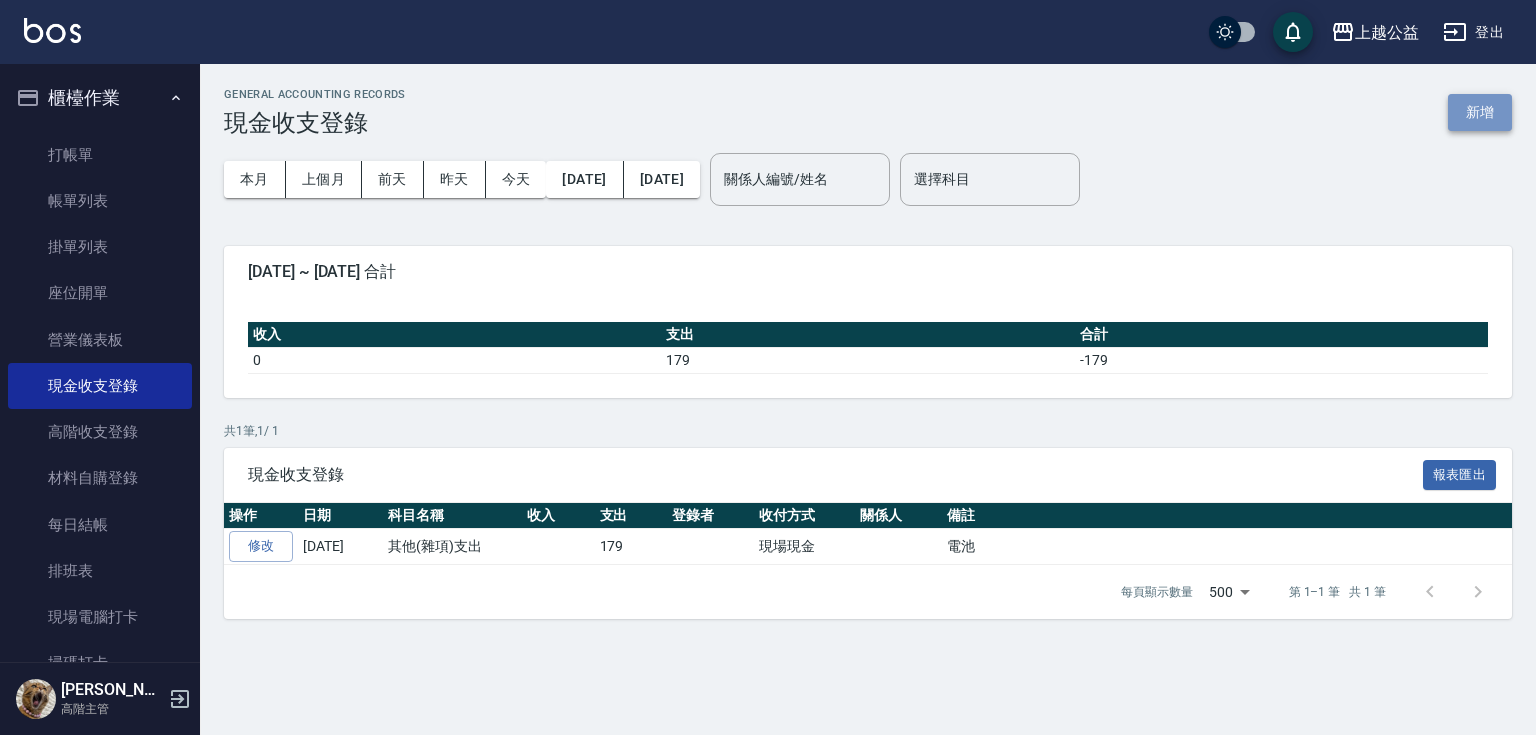 click on "新增" at bounding box center [1480, 112] 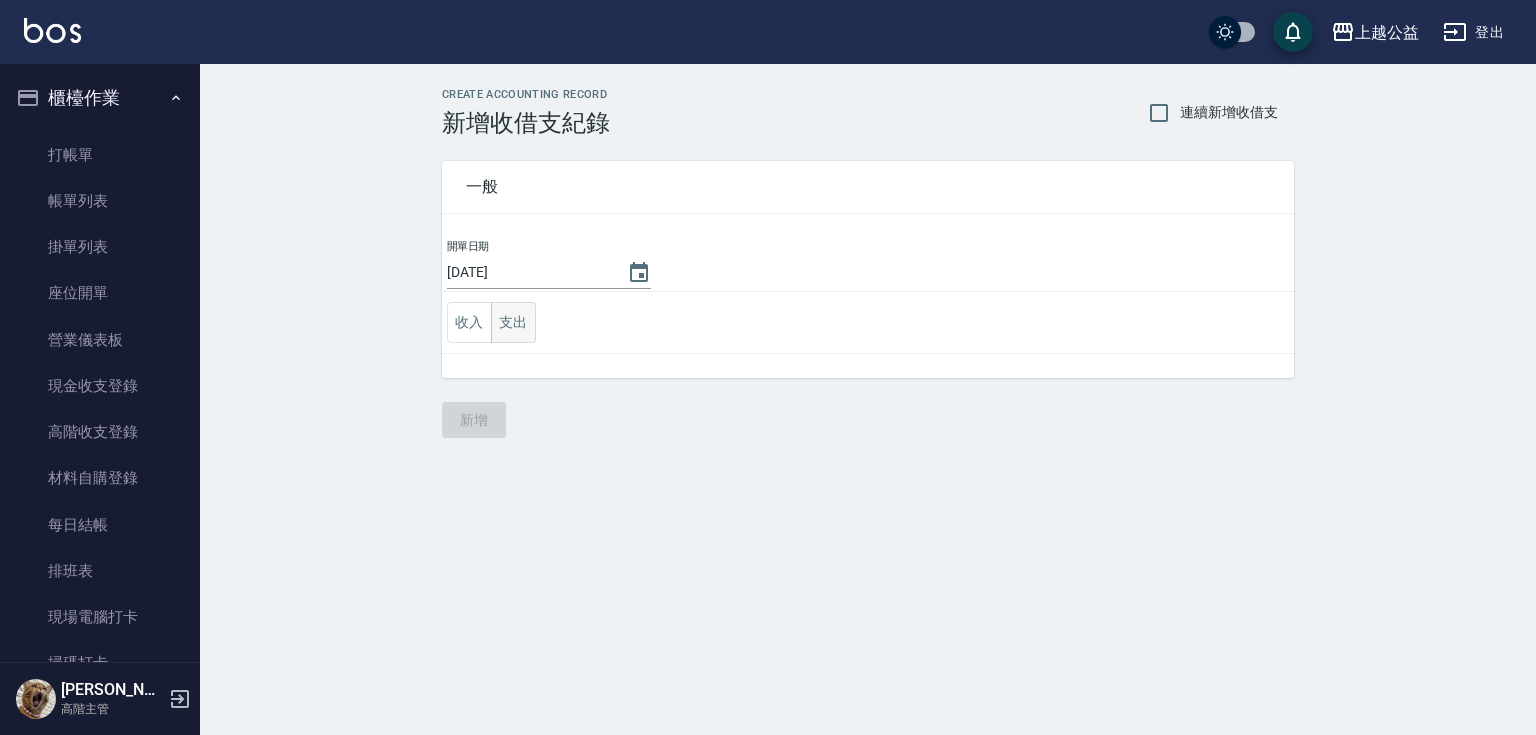 click on "支出" at bounding box center (513, 322) 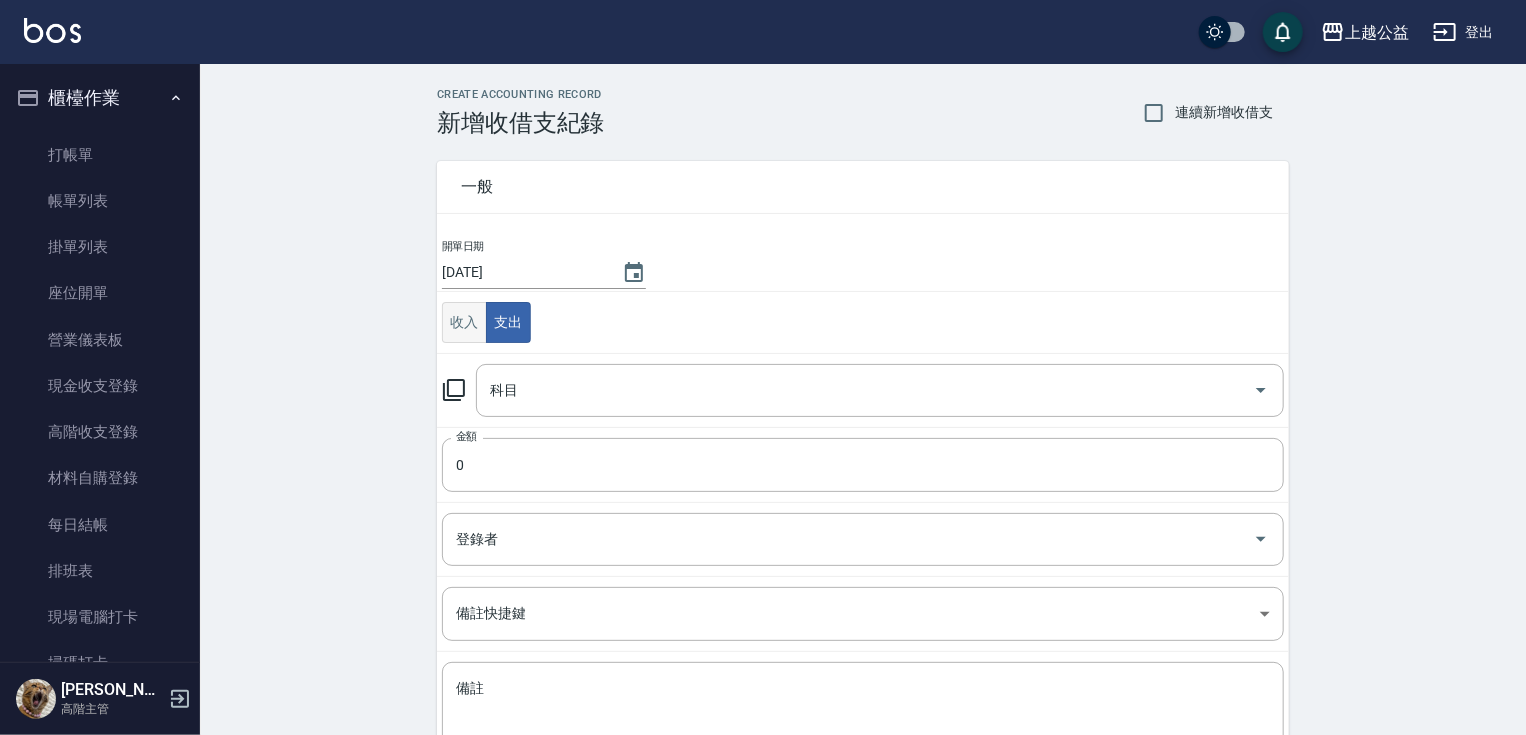 click on "收入" at bounding box center (464, 322) 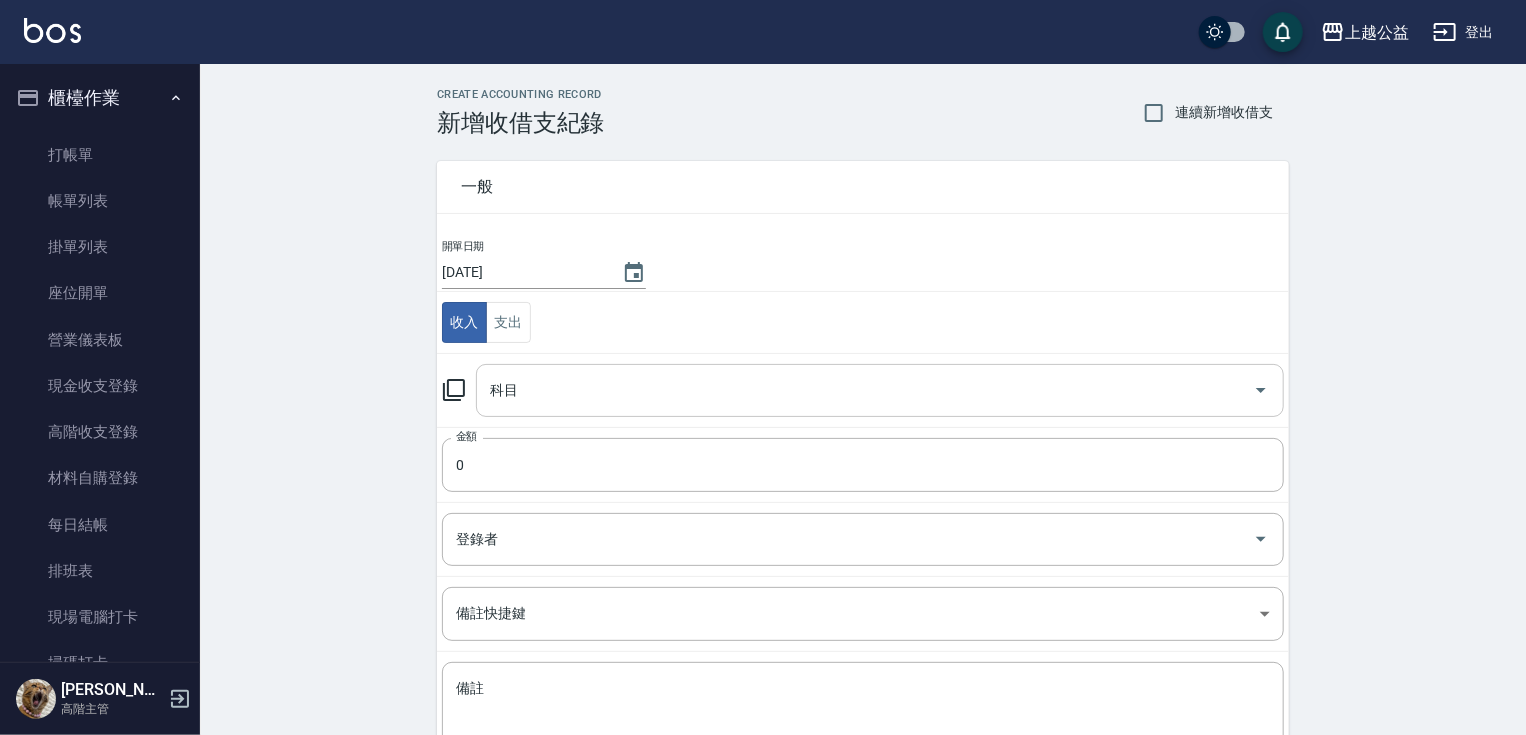 click on "科目" at bounding box center (865, 390) 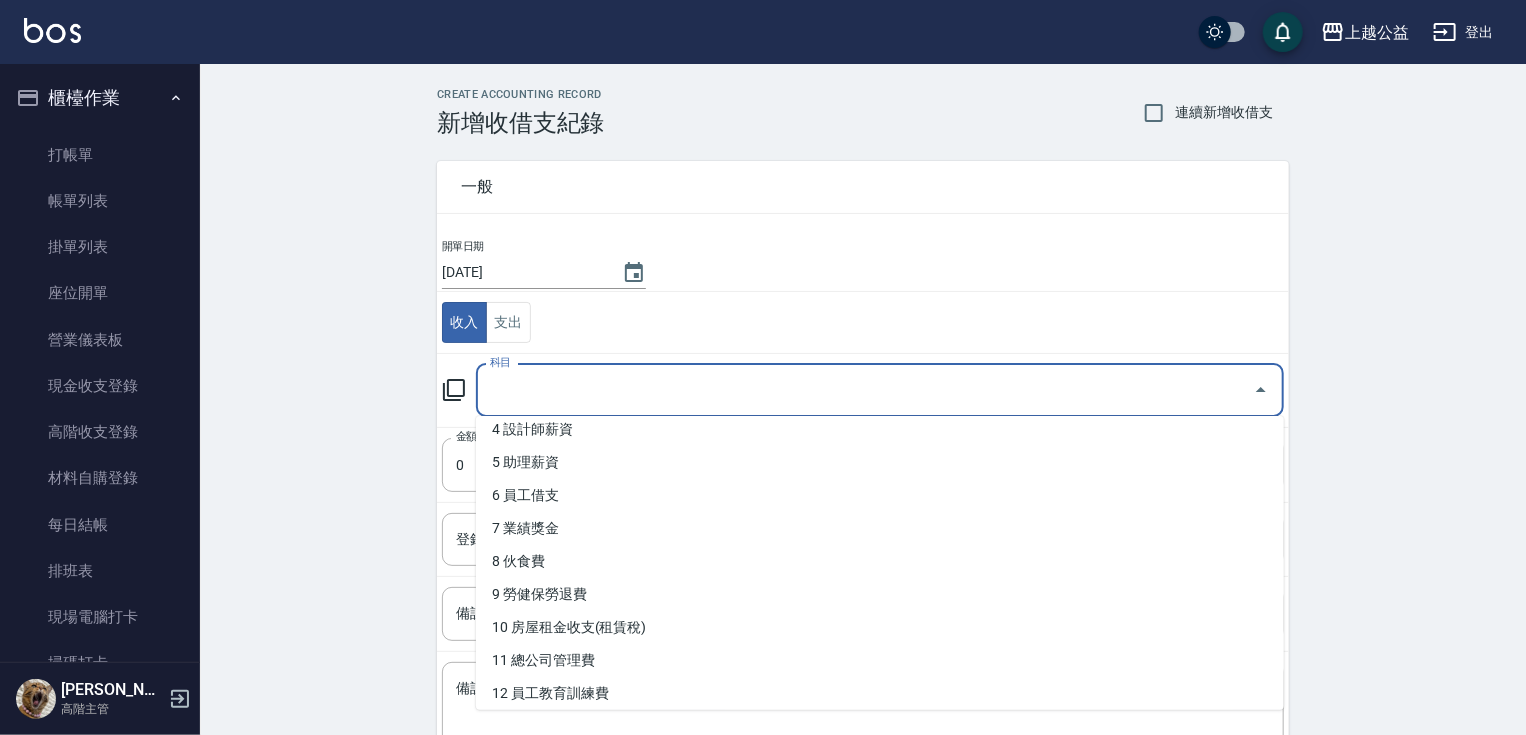 scroll, scrollTop: 176, scrollLeft: 0, axis: vertical 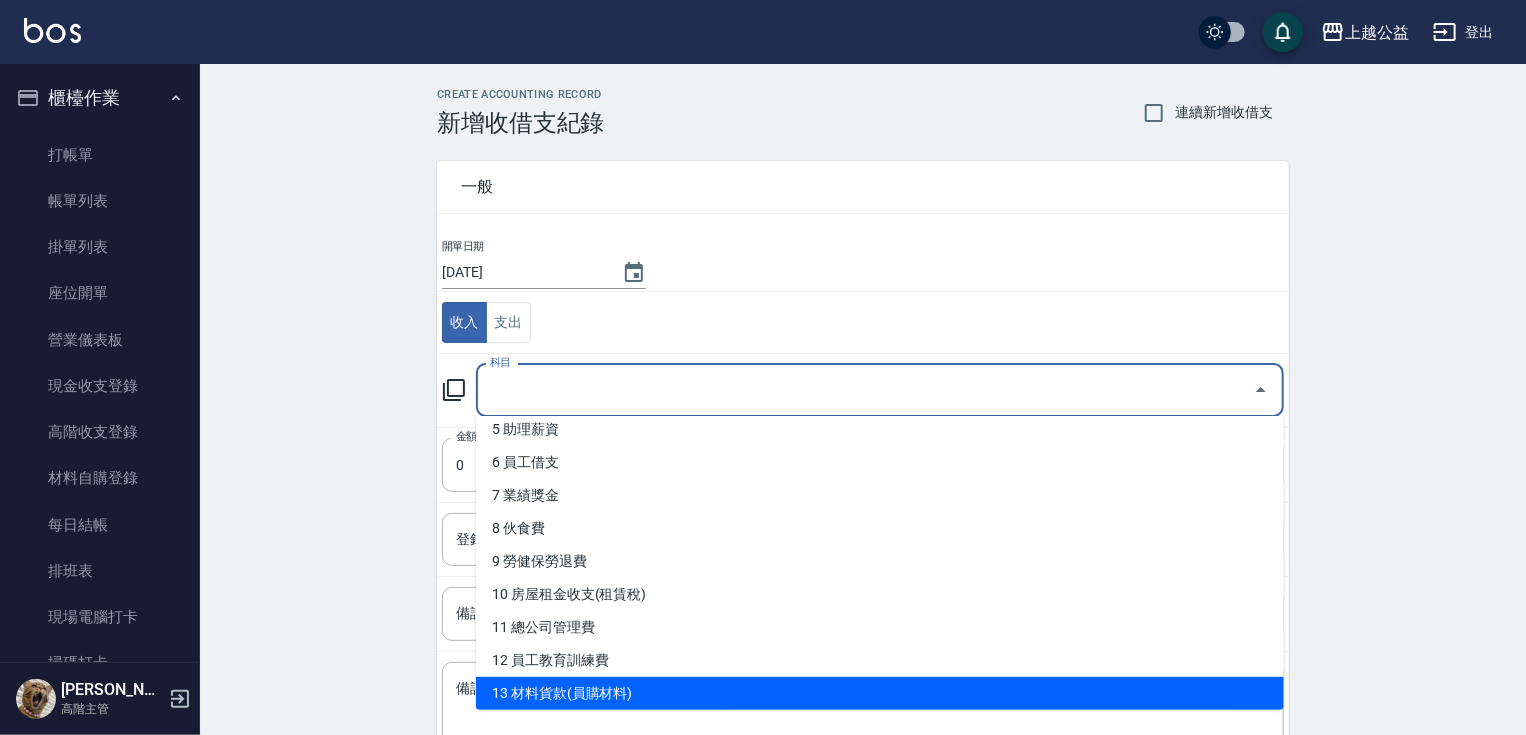 type on "13 材料貨款(員購材料)" 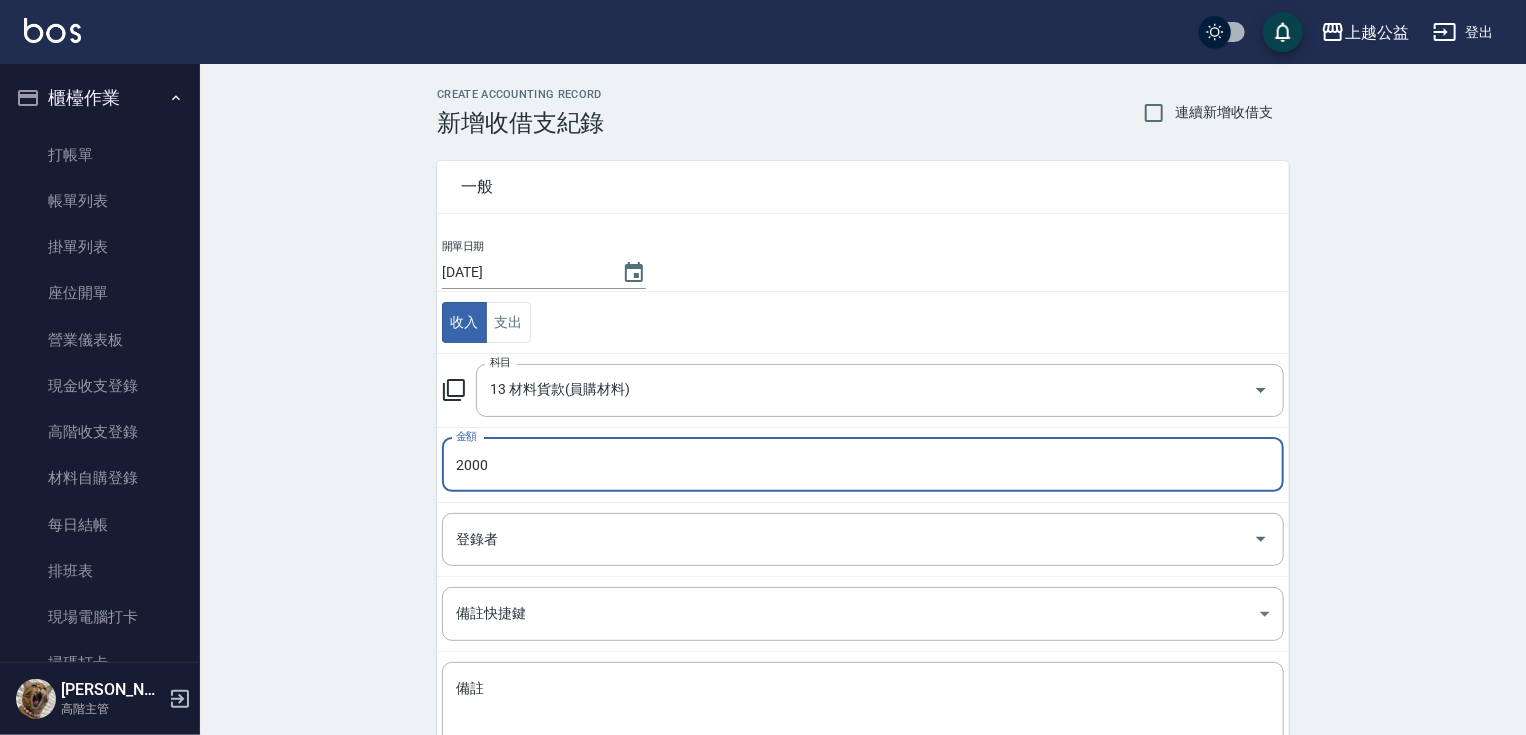 type on "2000" 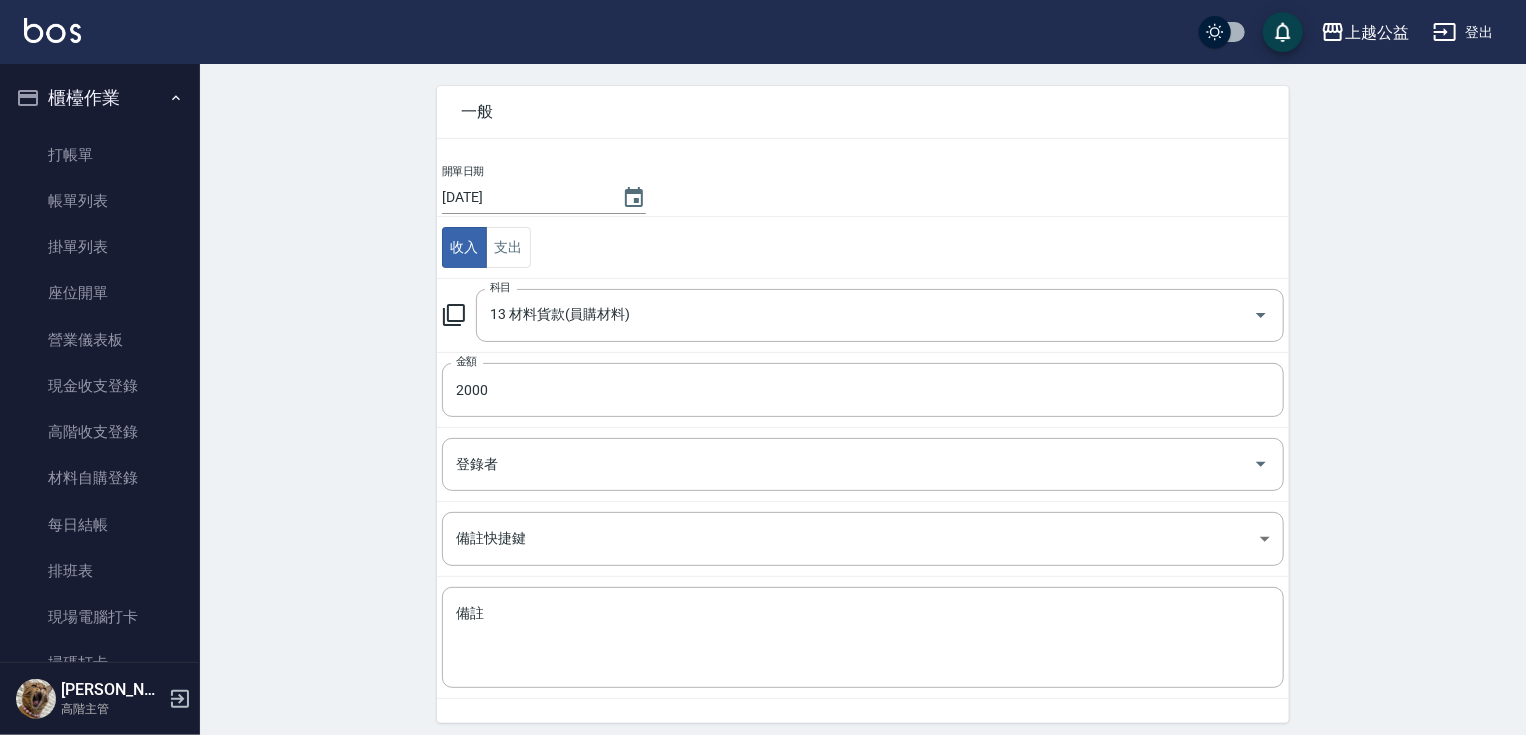 scroll, scrollTop: 145, scrollLeft: 0, axis: vertical 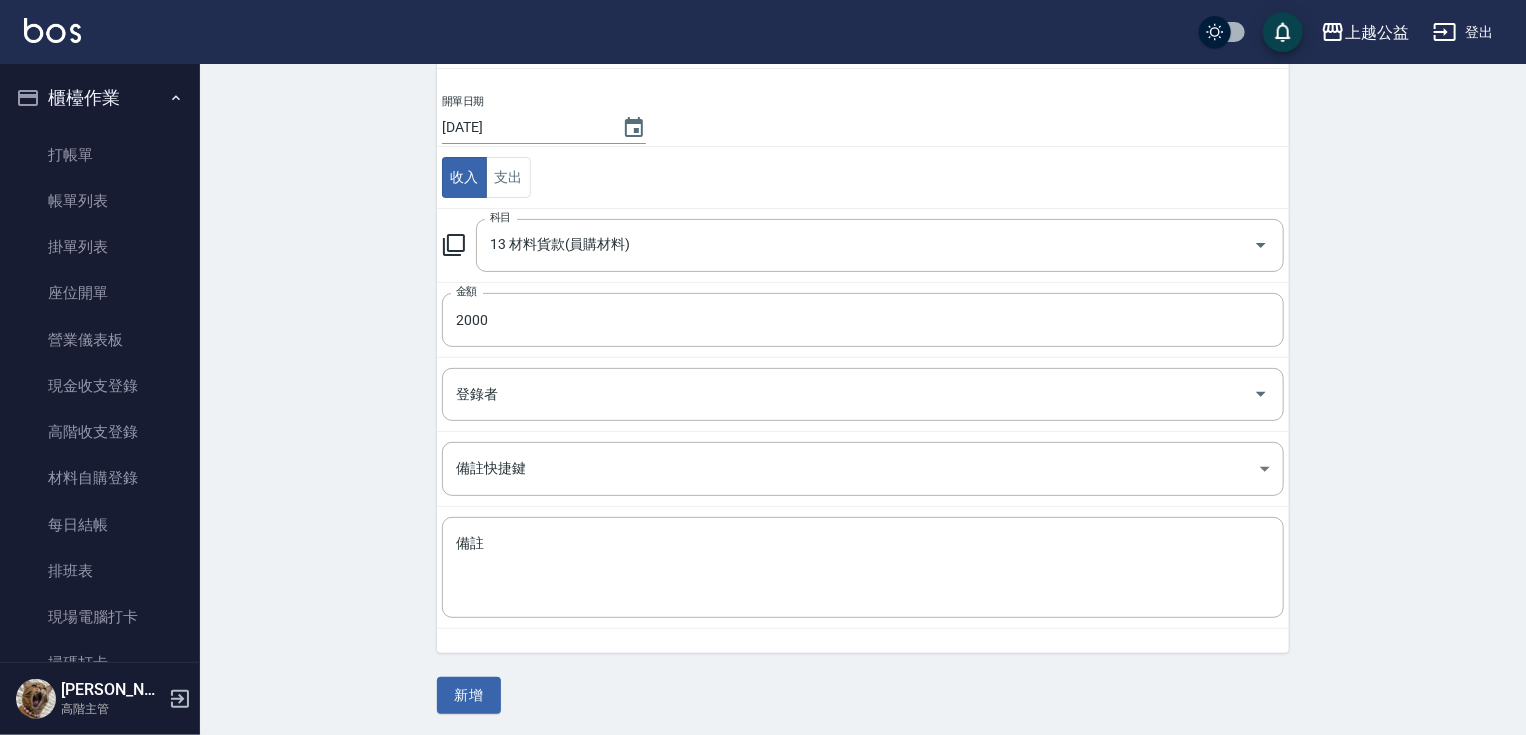 drag, startPoint x: 1406, startPoint y: 406, endPoint x: 1154, endPoint y: 641, distance: 344.57074 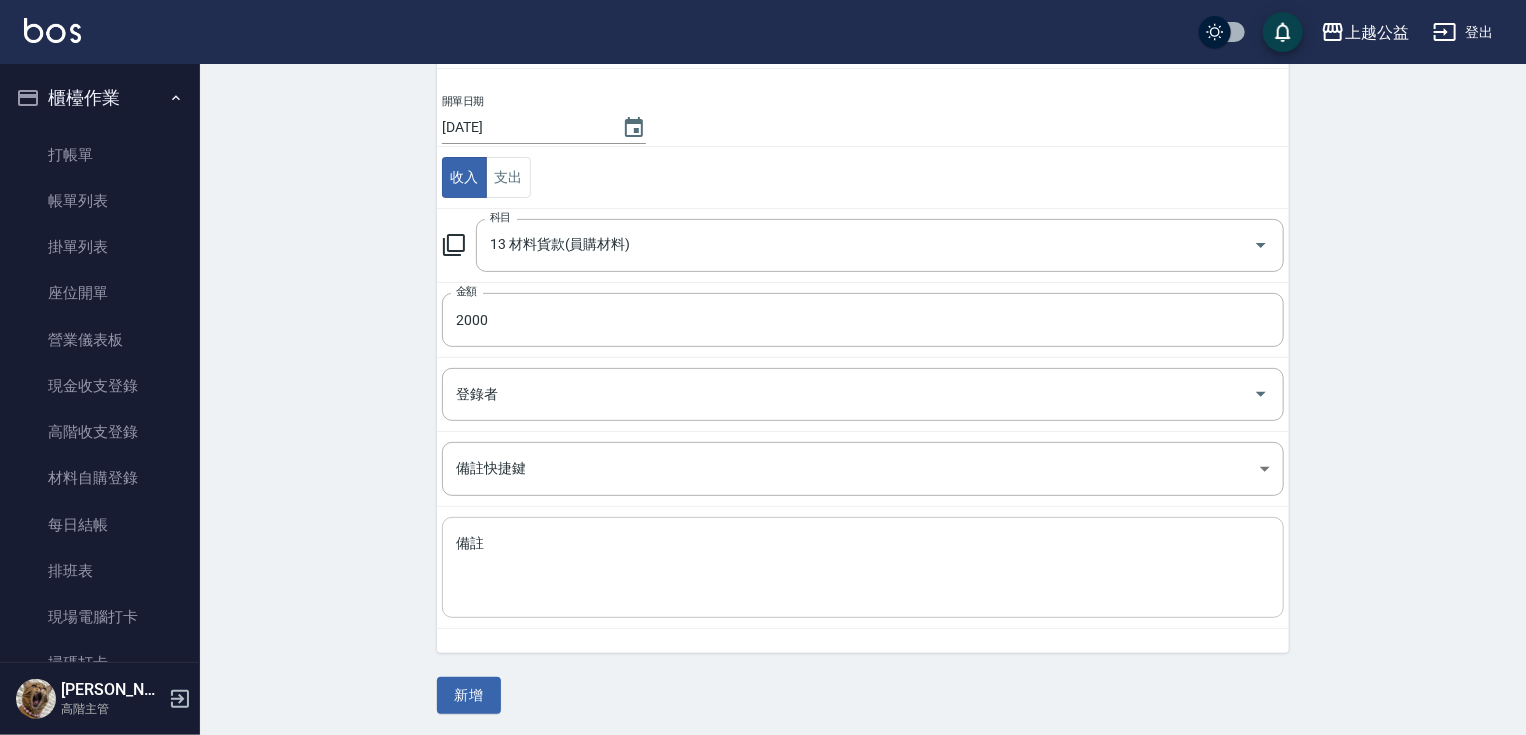 click on "備註" at bounding box center [863, 568] 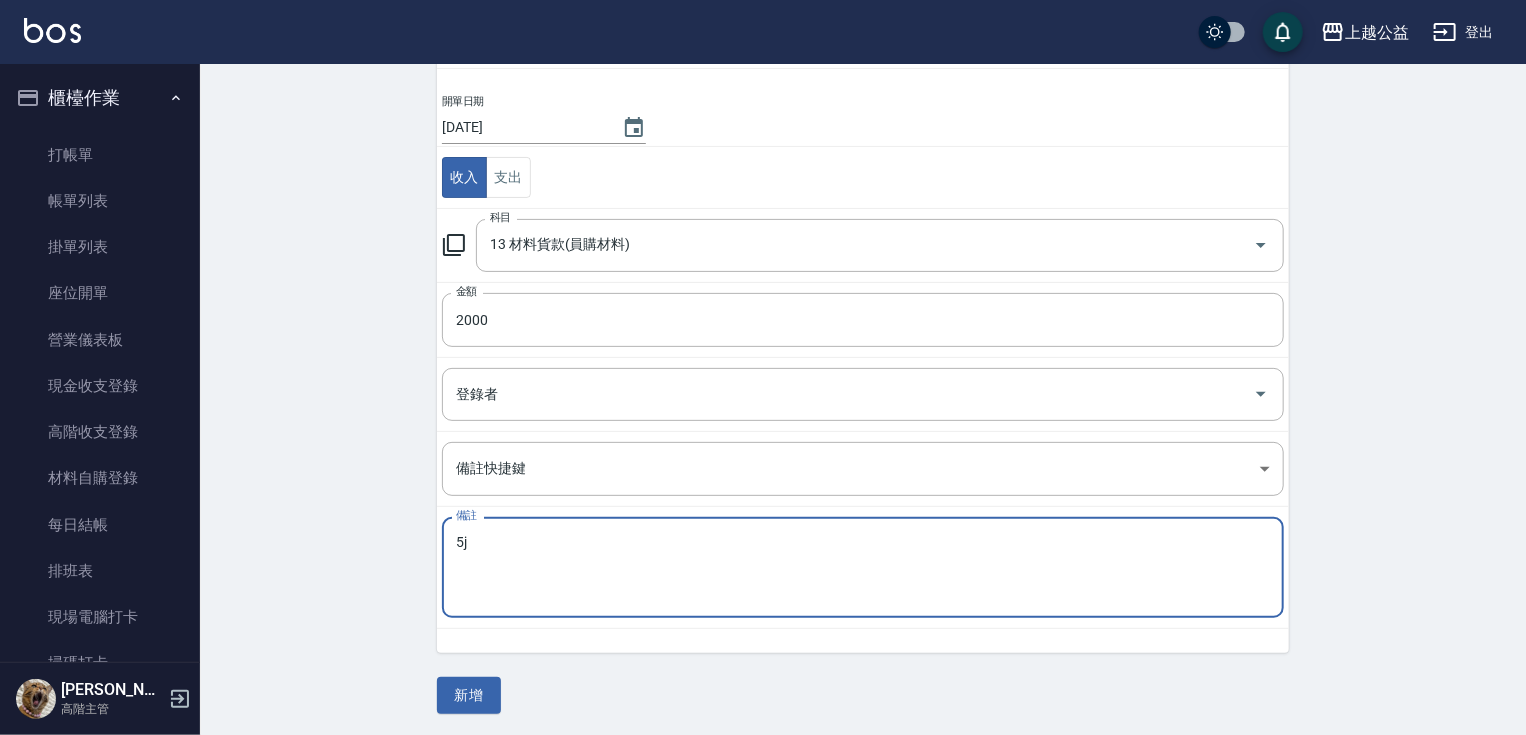 type on "5" 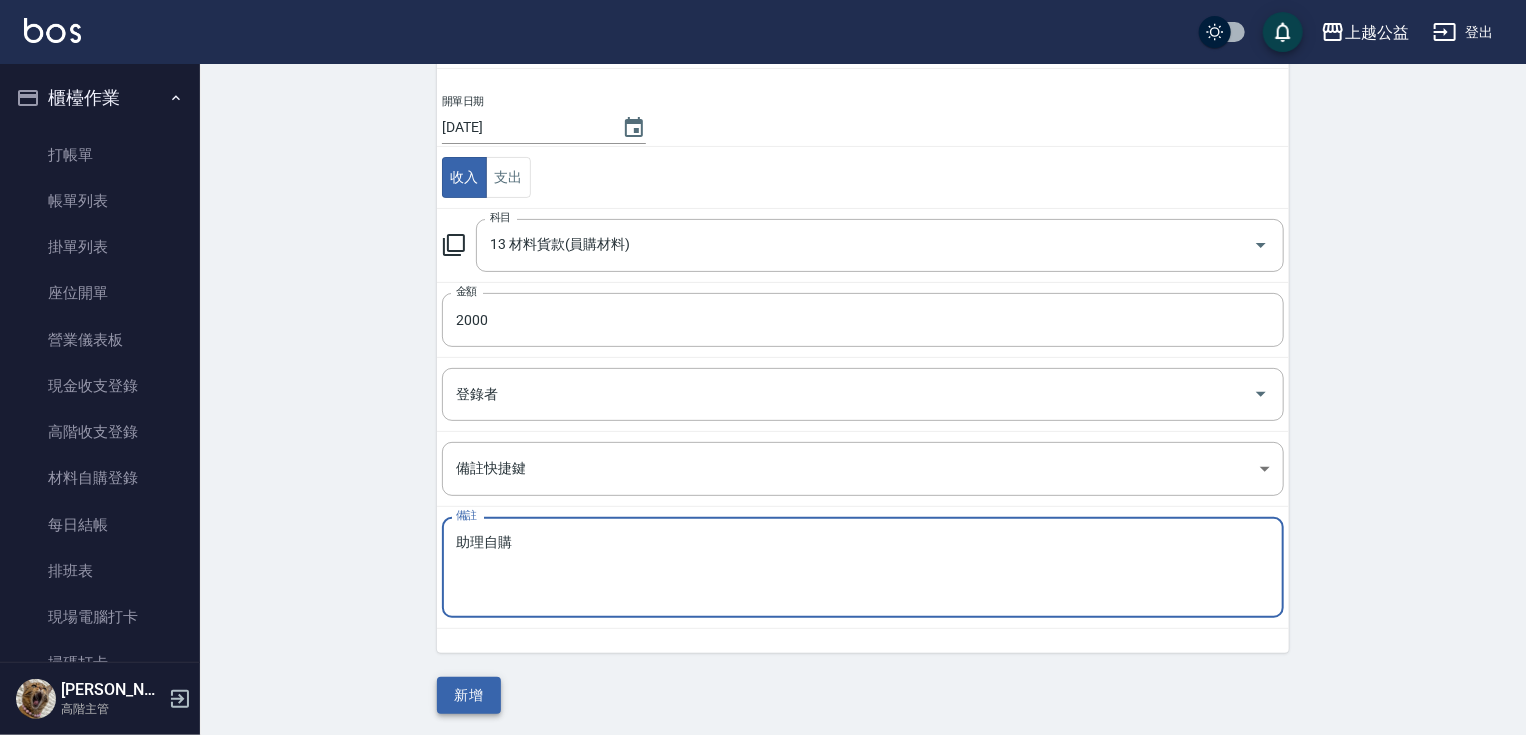 type on "助理自購" 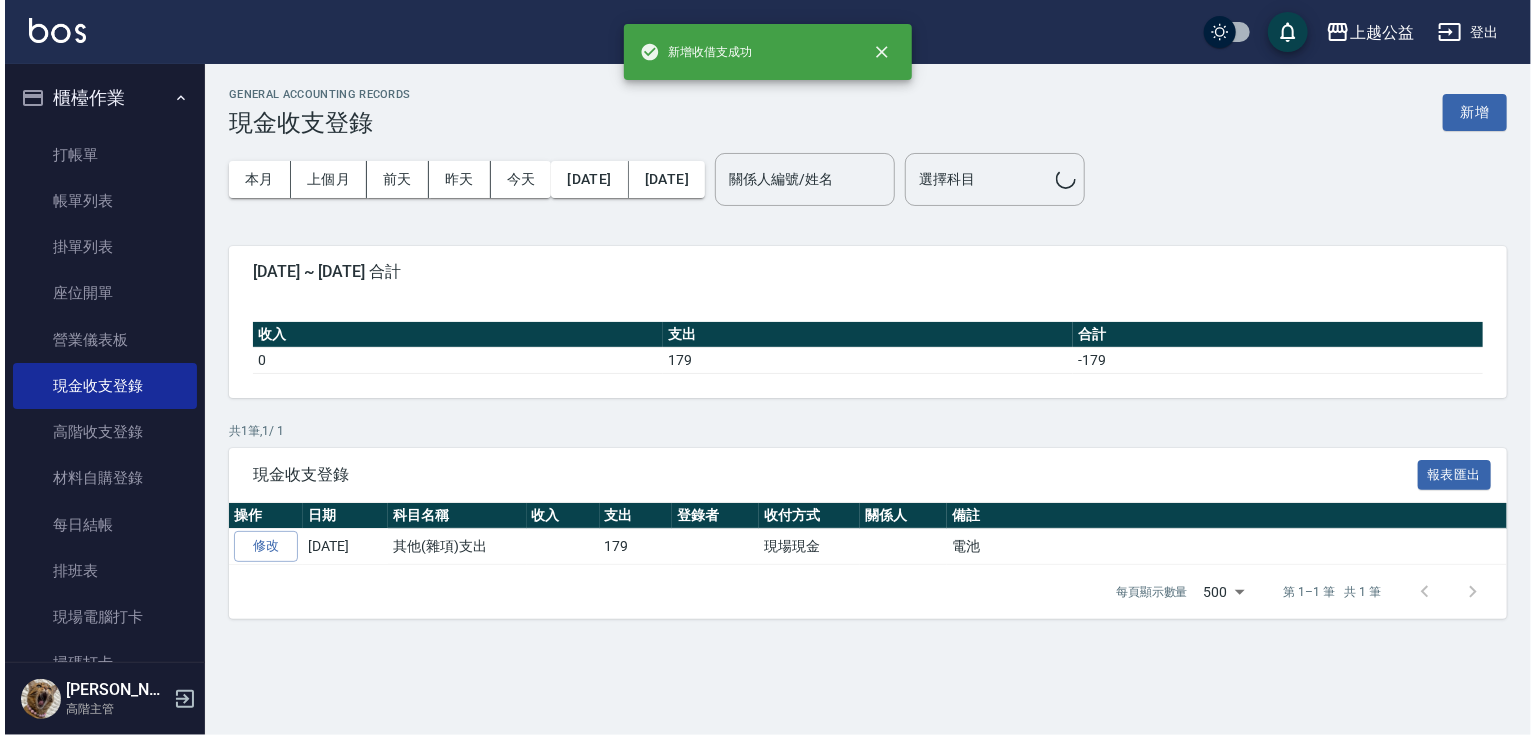 scroll, scrollTop: 0, scrollLeft: 0, axis: both 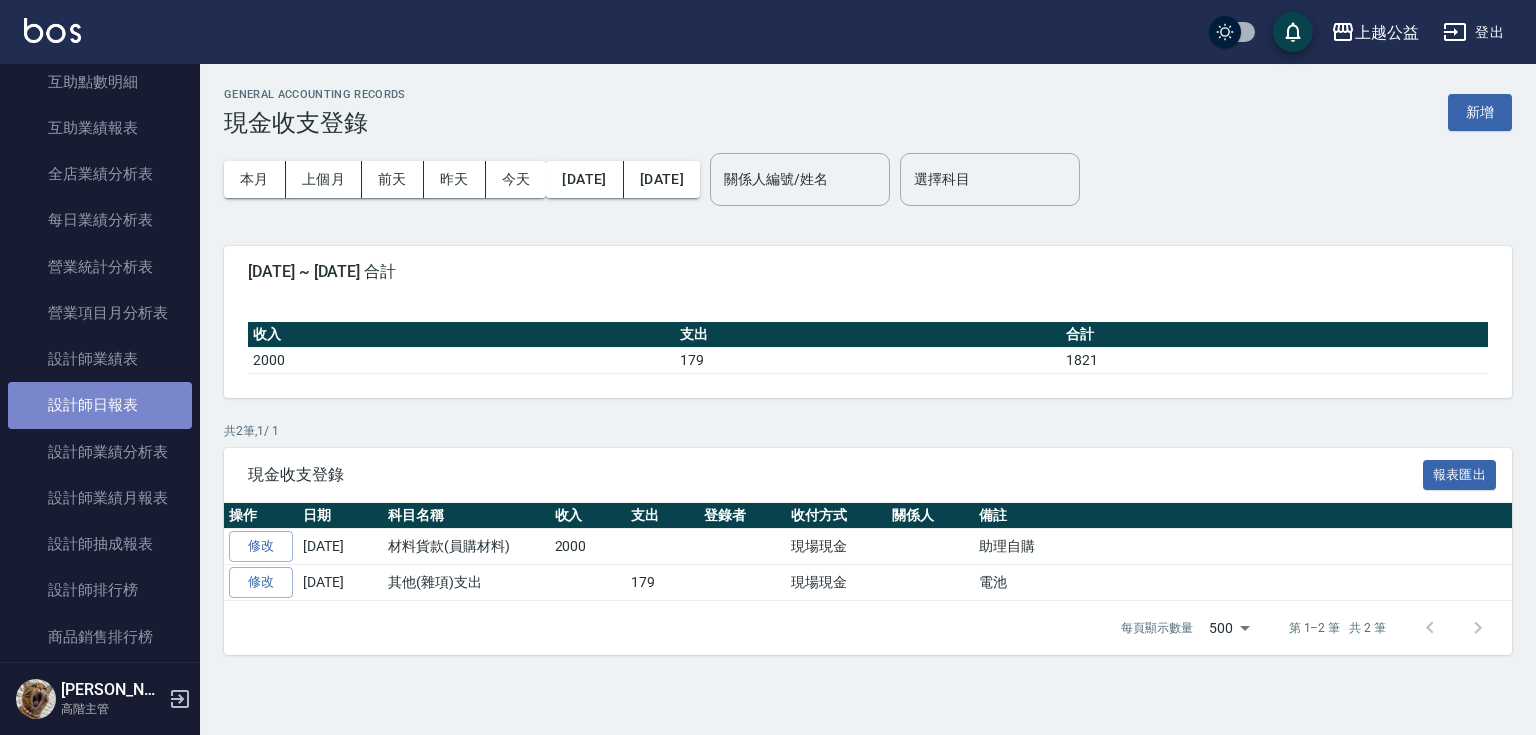 click on "設計師日報表" at bounding box center (100, 405) 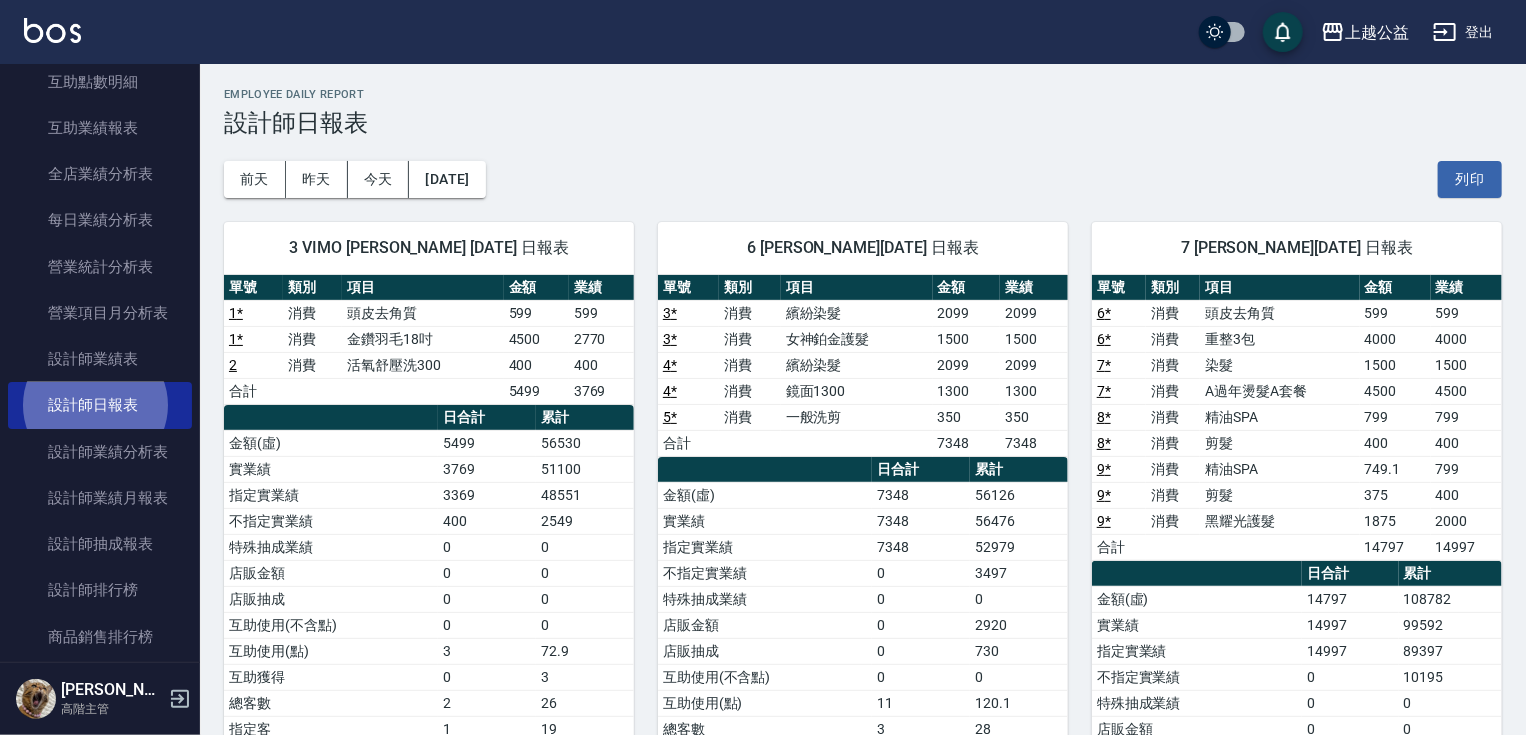 click on "設計師日報表" at bounding box center [100, 405] 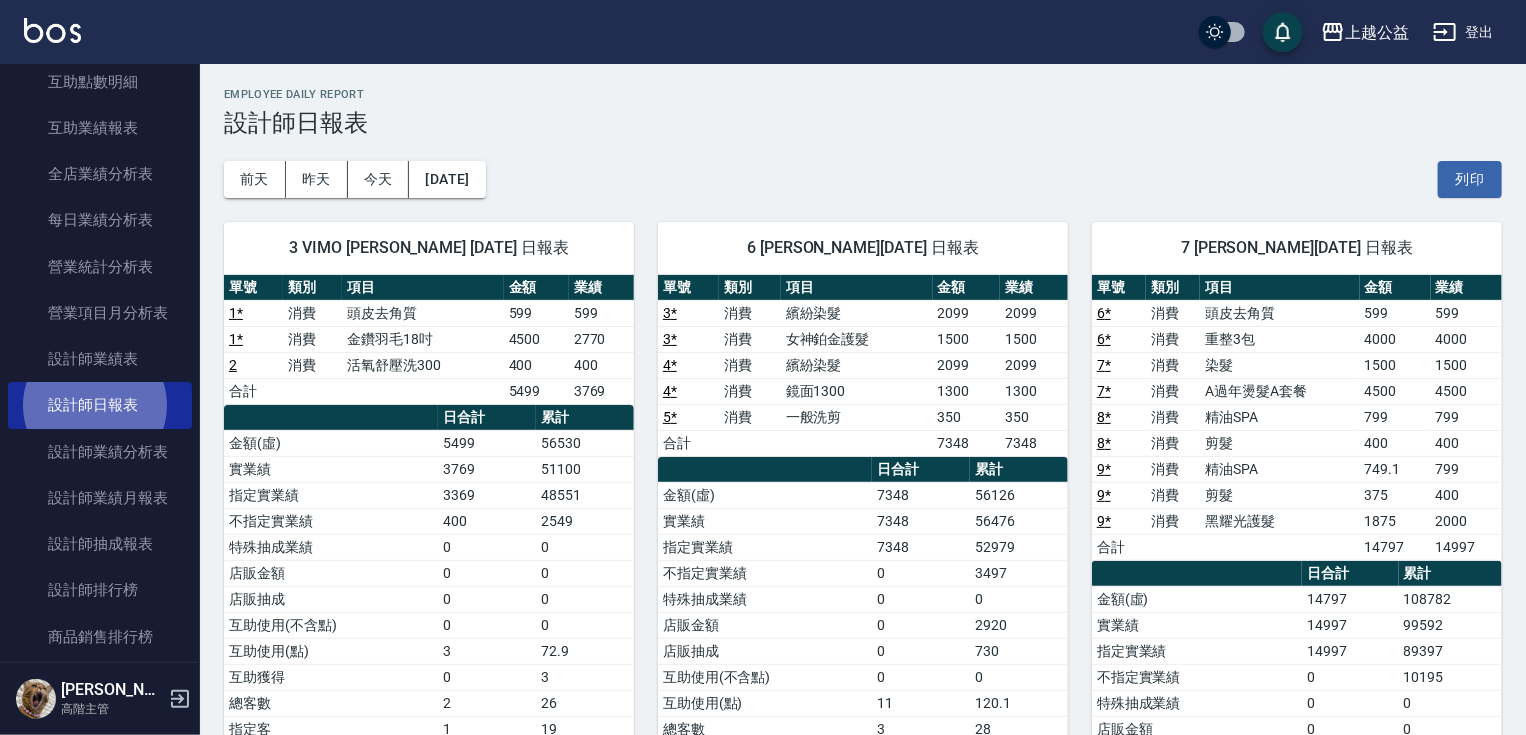 click on "設計師日報表" at bounding box center (100, 405) 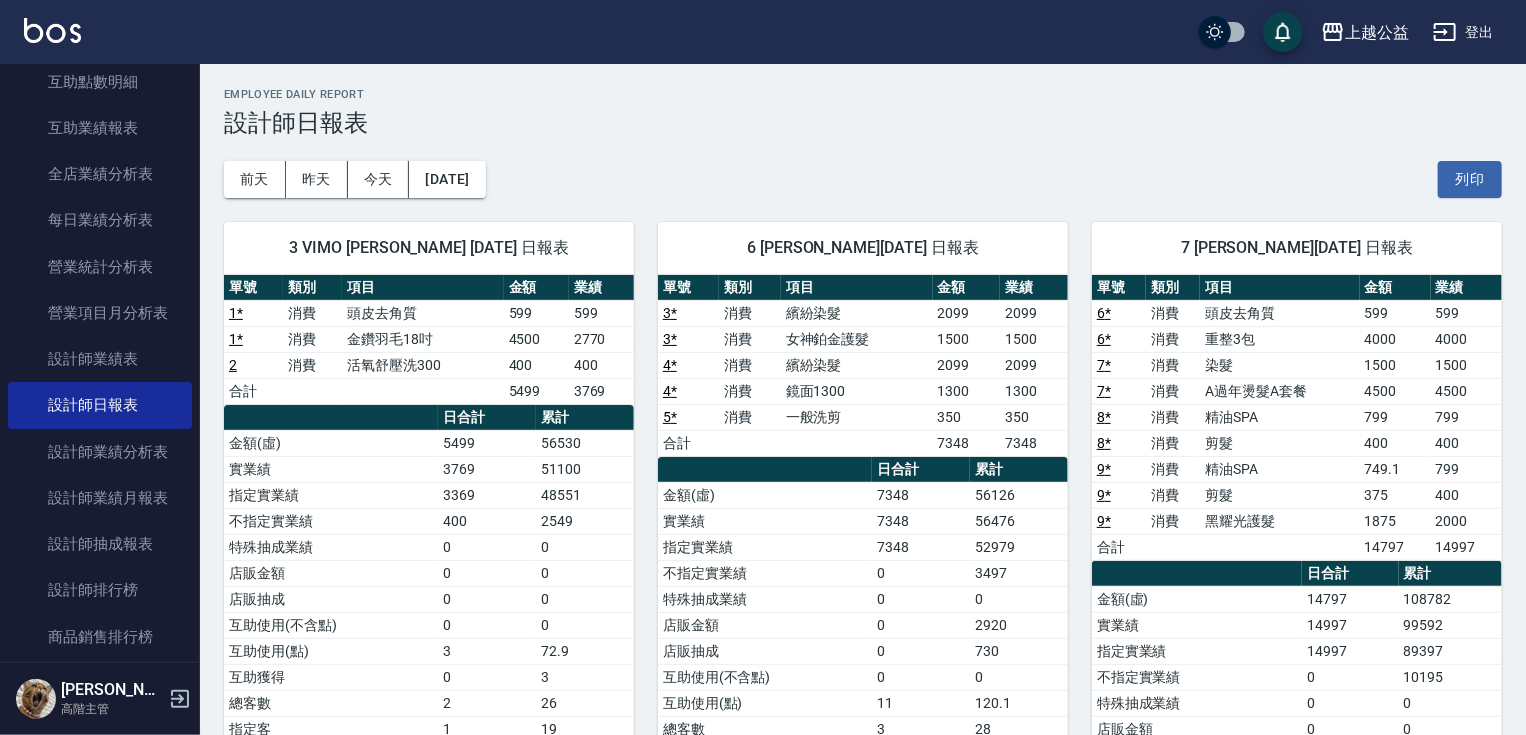drag, startPoint x: 1069, startPoint y: 180, endPoint x: 1066, endPoint y: 192, distance: 12.369317 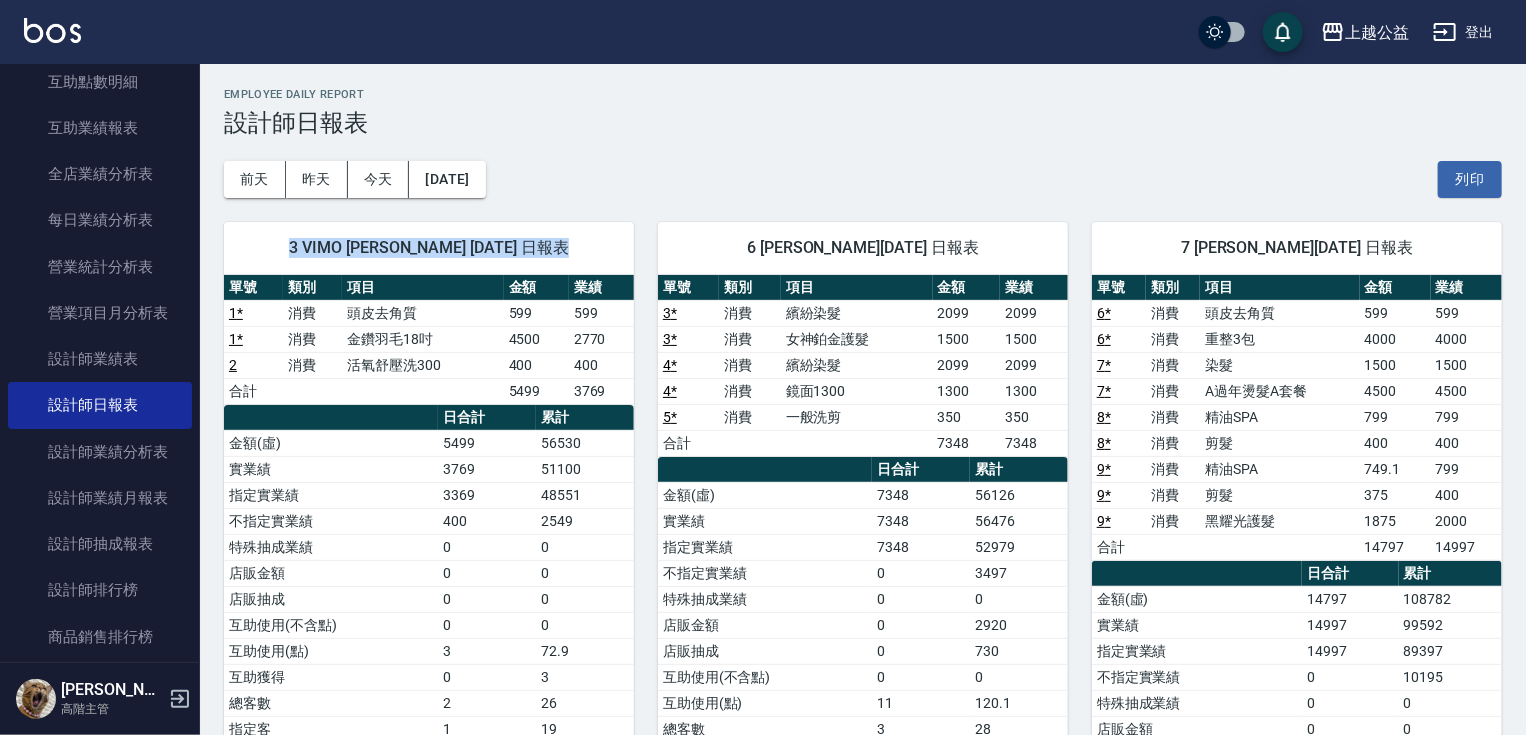 drag, startPoint x: 204, startPoint y: 296, endPoint x: 193, endPoint y: 279, distance: 20.248457 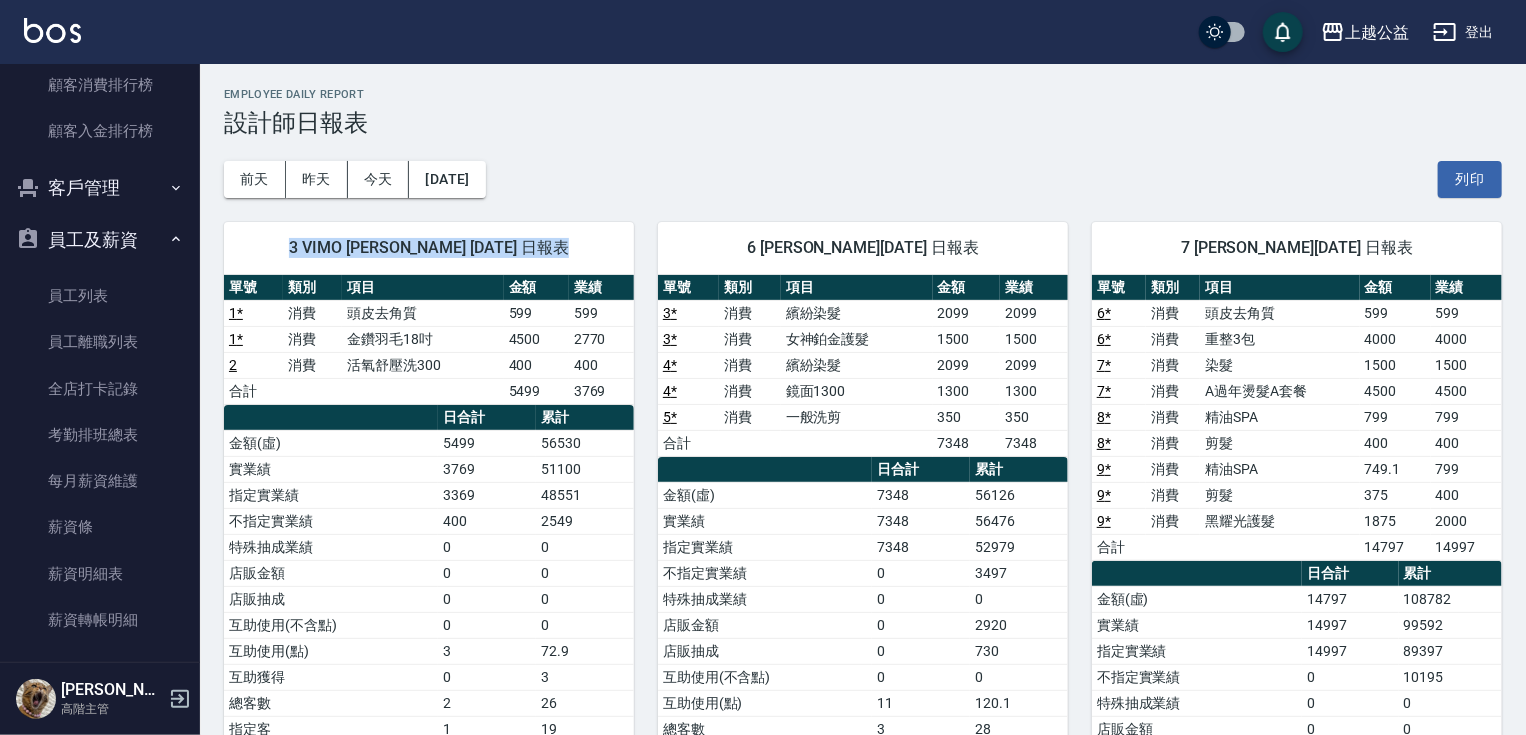 scroll, scrollTop: 2612, scrollLeft: 0, axis: vertical 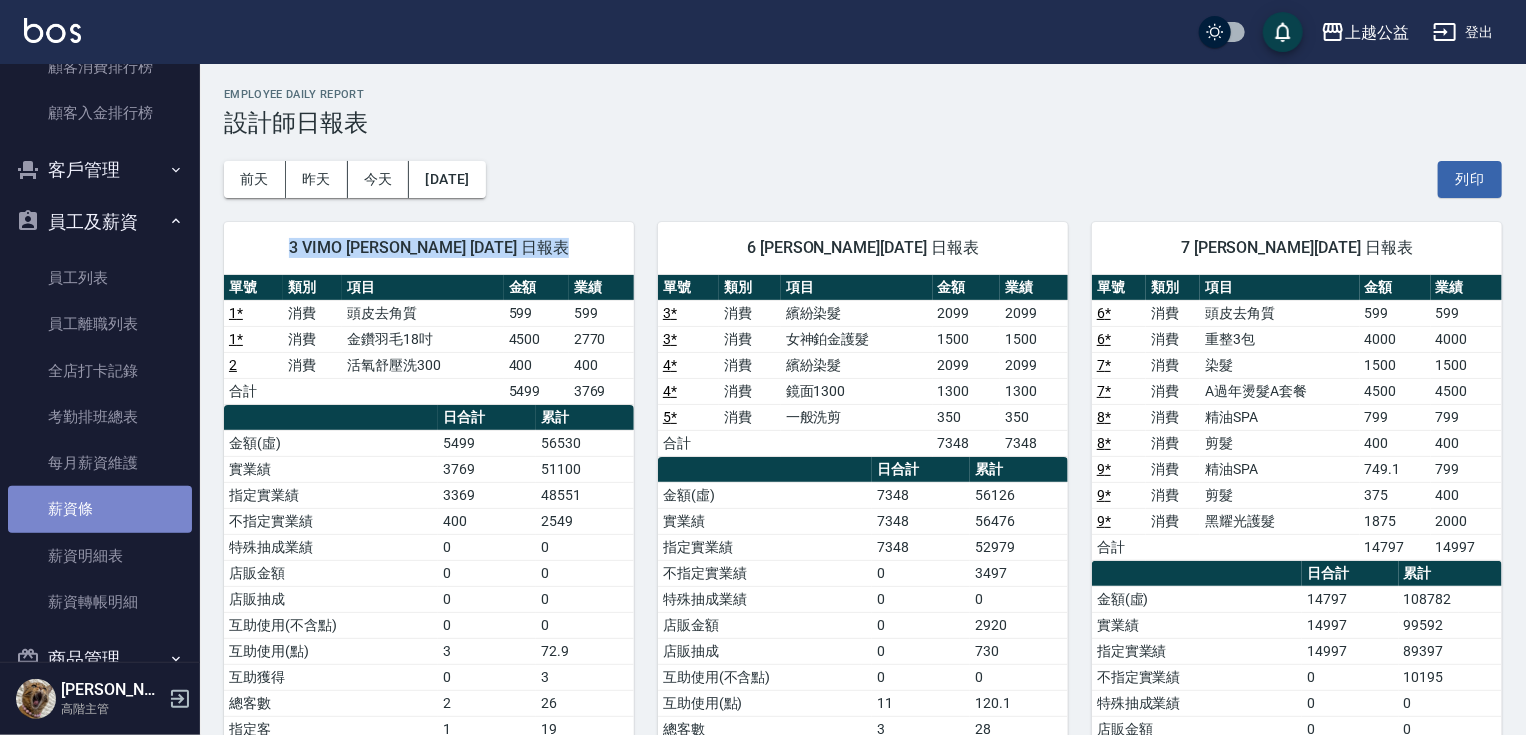 click on "薪資條" at bounding box center (100, 509) 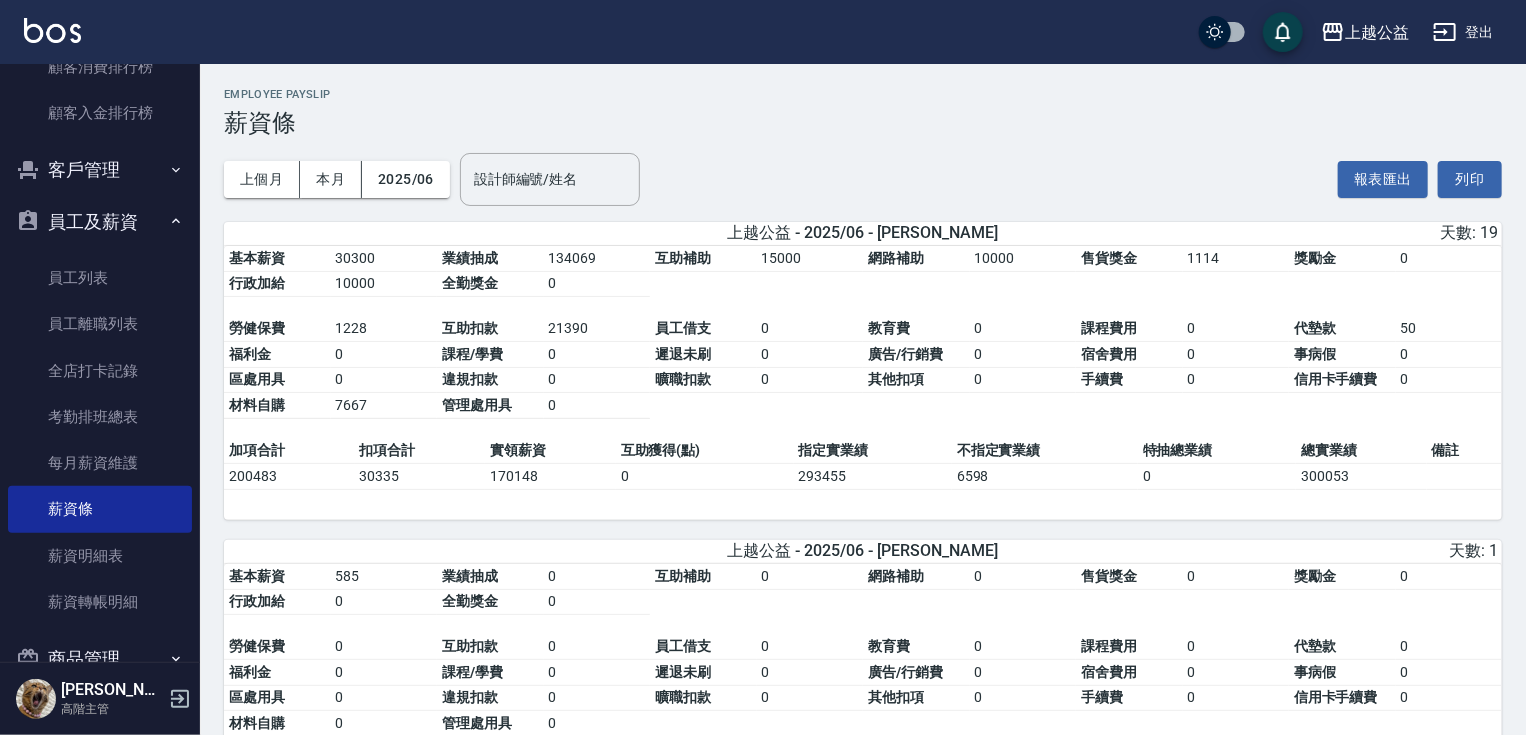scroll, scrollTop: 76, scrollLeft: 0, axis: vertical 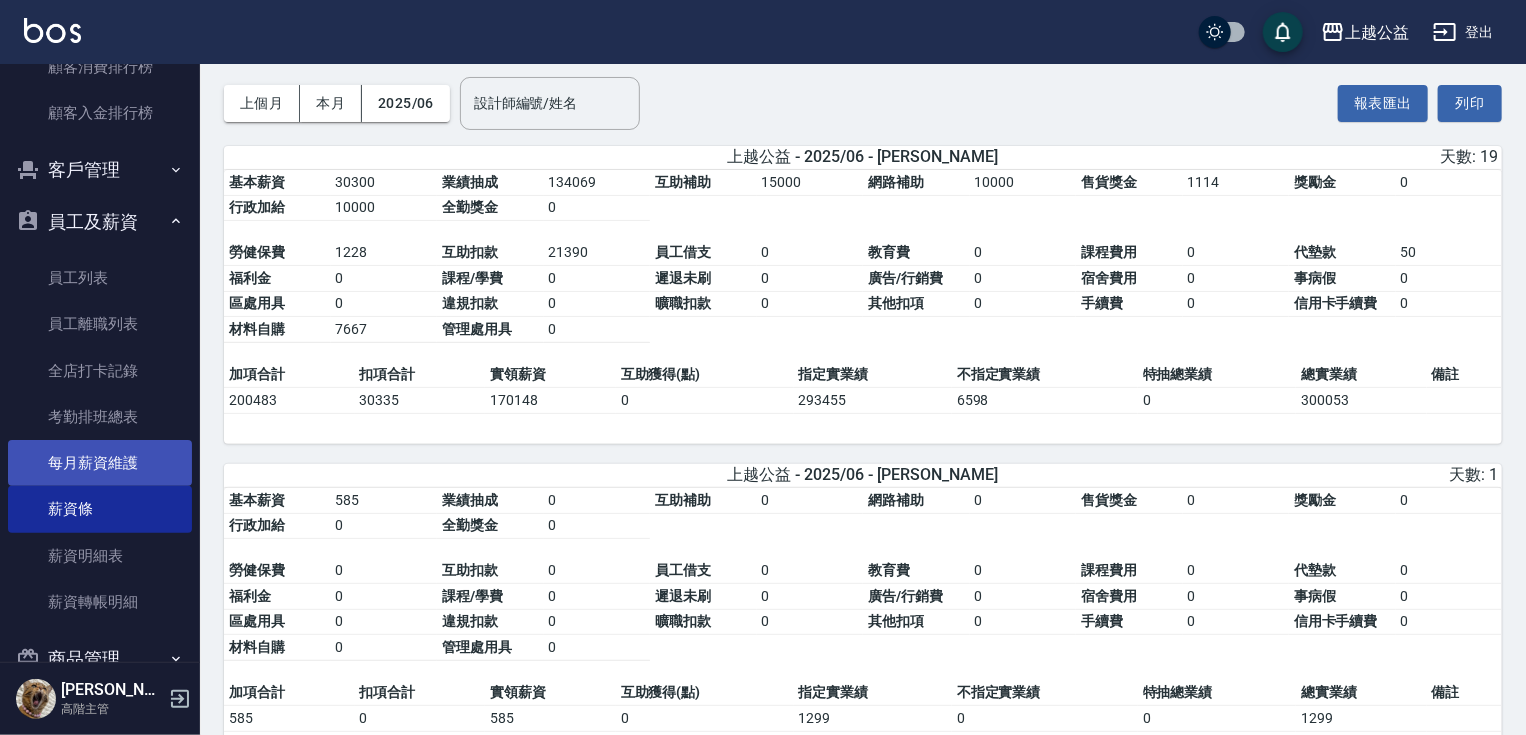 click on "每月薪資維護" at bounding box center [100, 463] 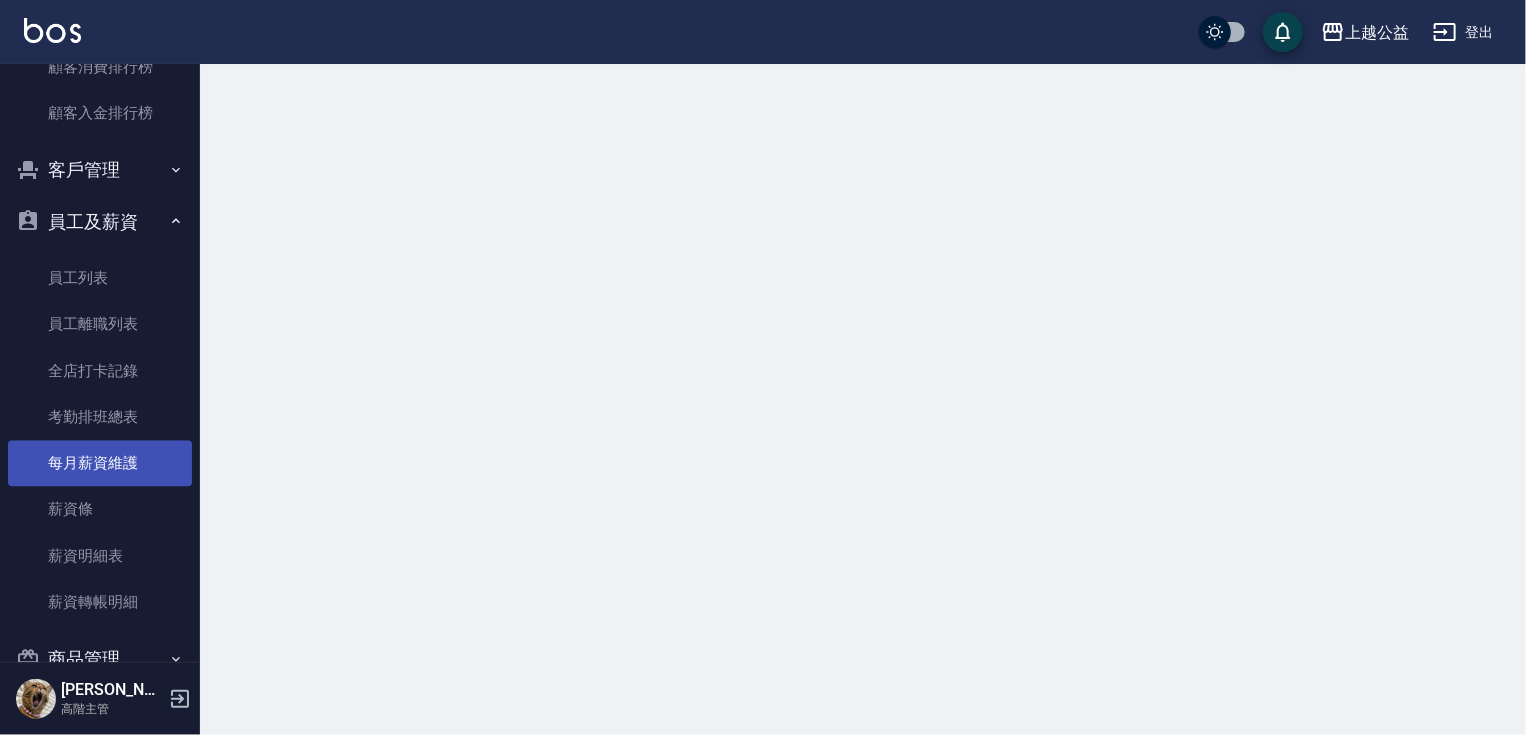 scroll, scrollTop: 0, scrollLeft: 0, axis: both 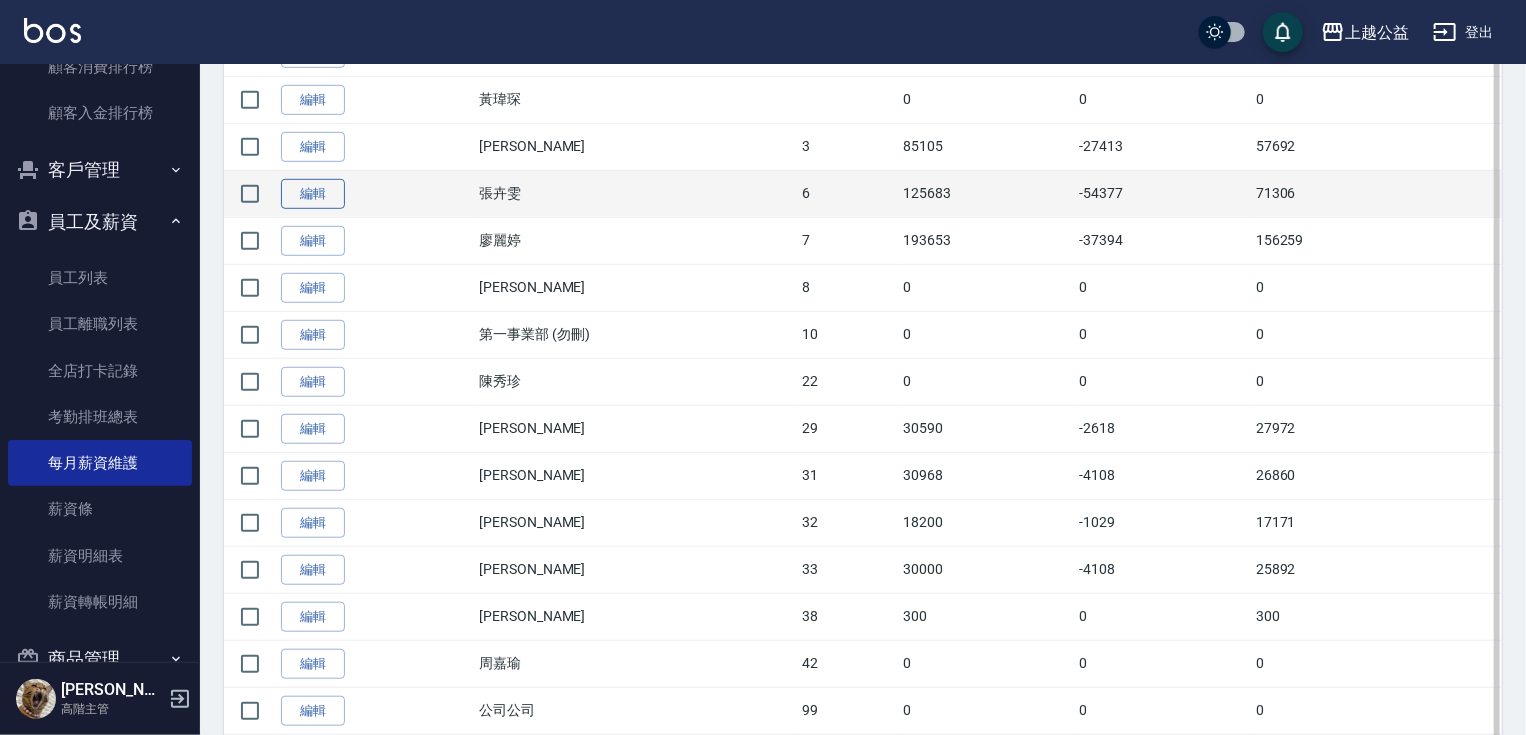 click on "編輯" at bounding box center [313, 194] 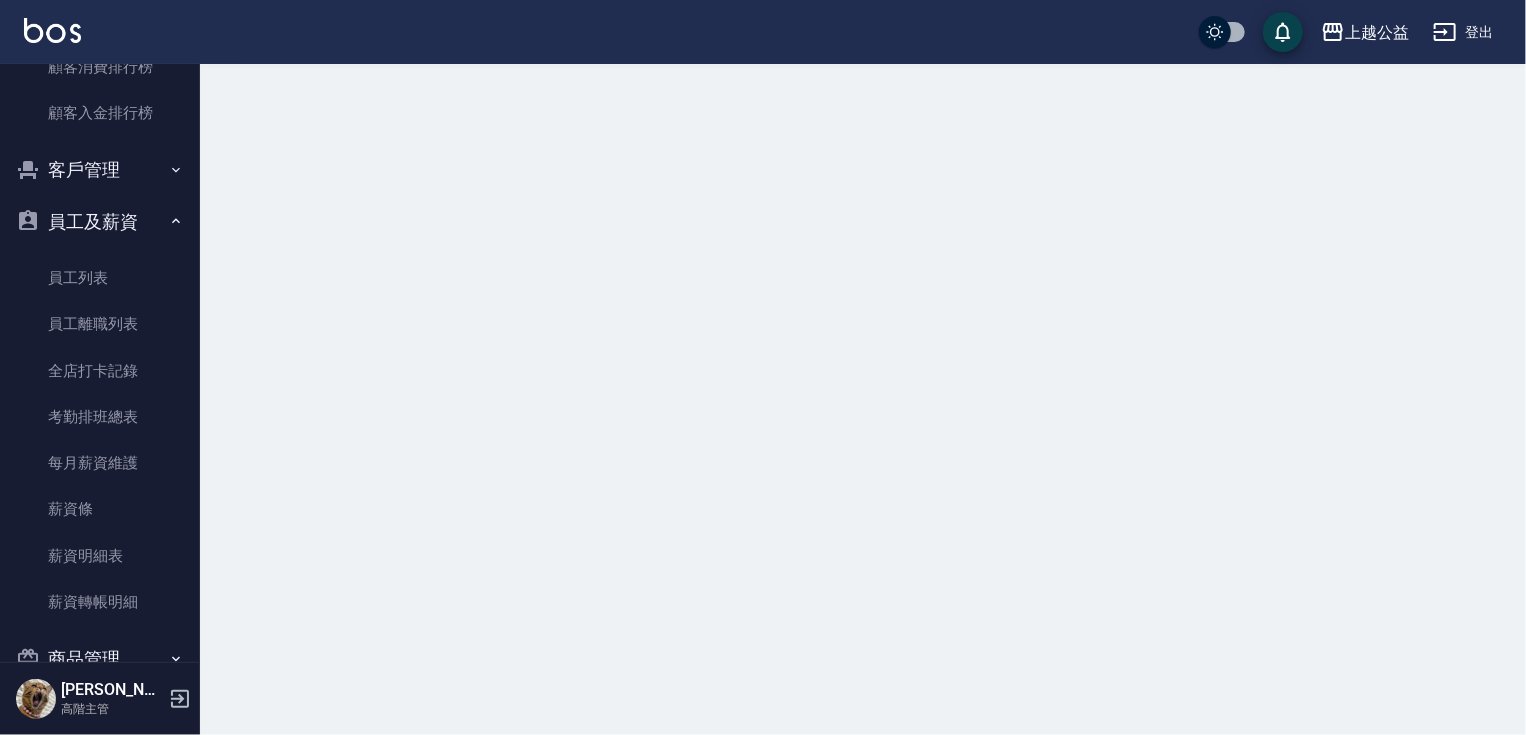 scroll, scrollTop: 0, scrollLeft: 0, axis: both 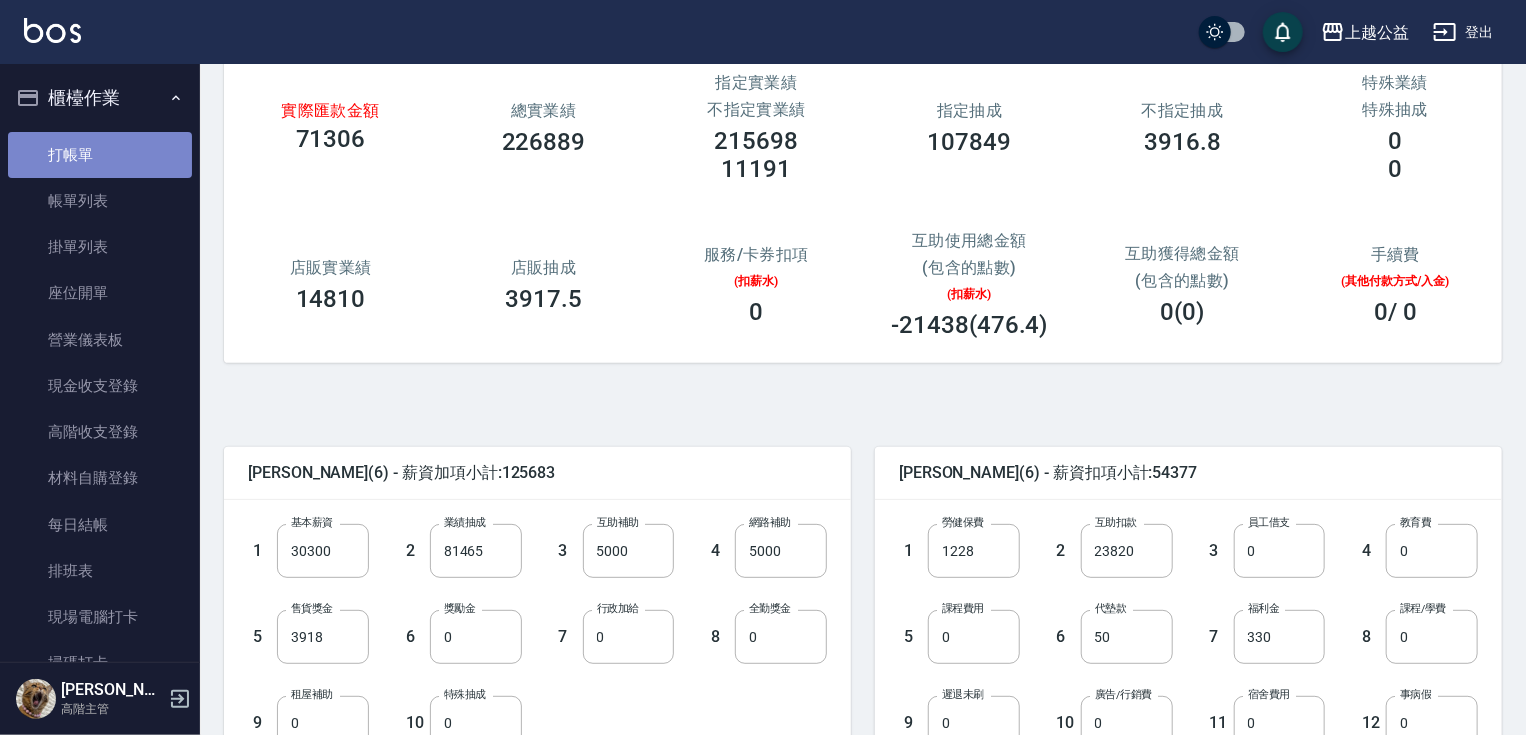 click on "打帳單" at bounding box center [100, 155] 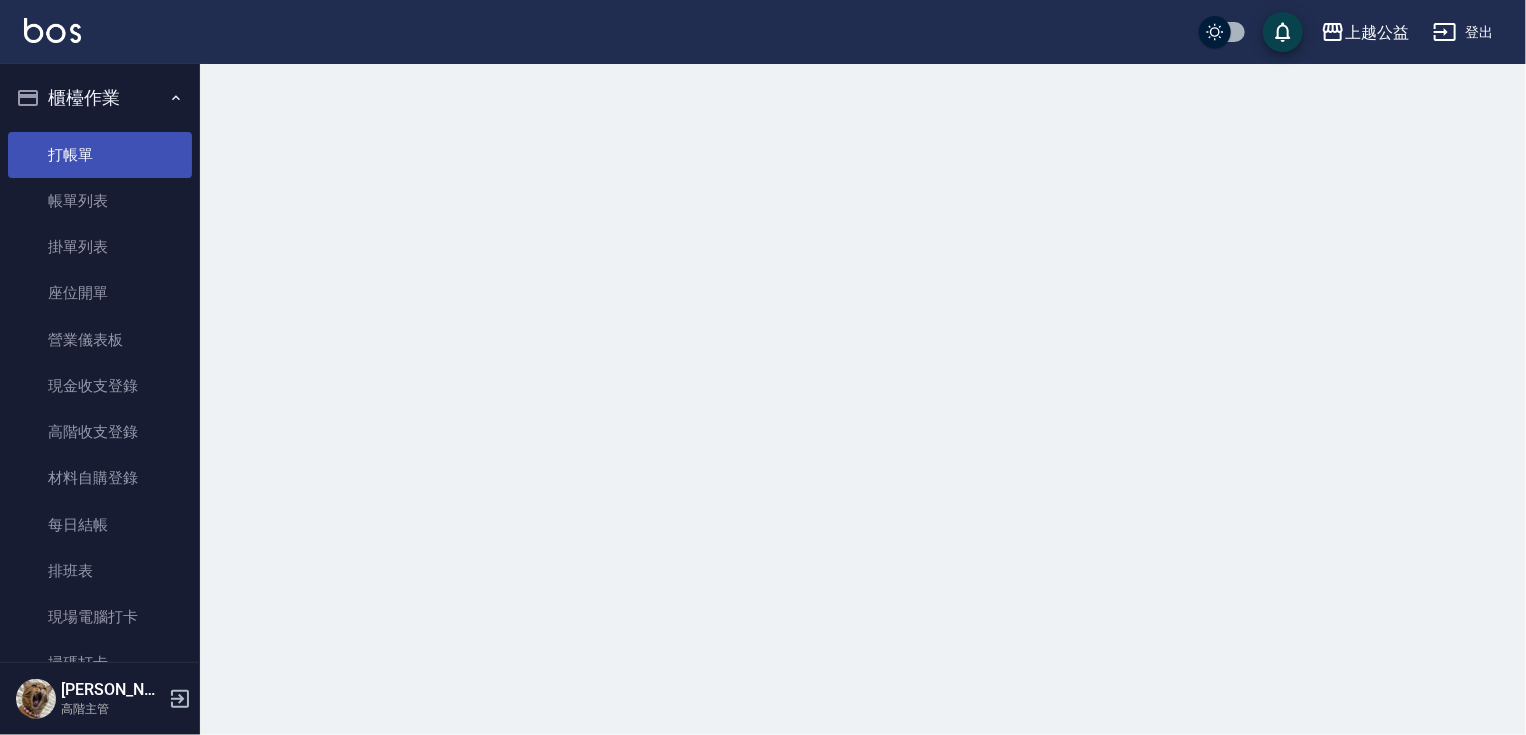 scroll, scrollTop: 0, scrollLeft: 0, axis: both 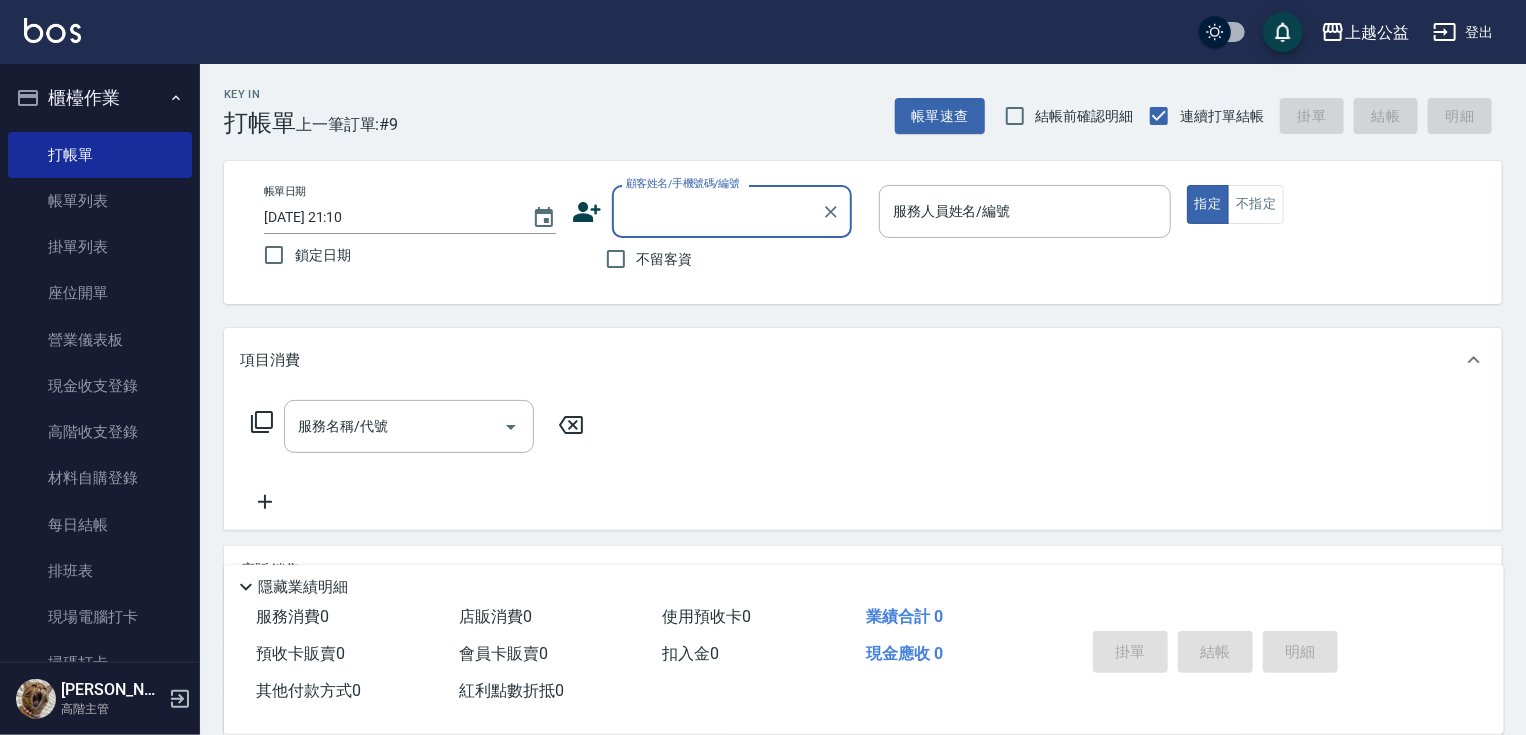 click on "不留客資" at bounding box center [665, 259] 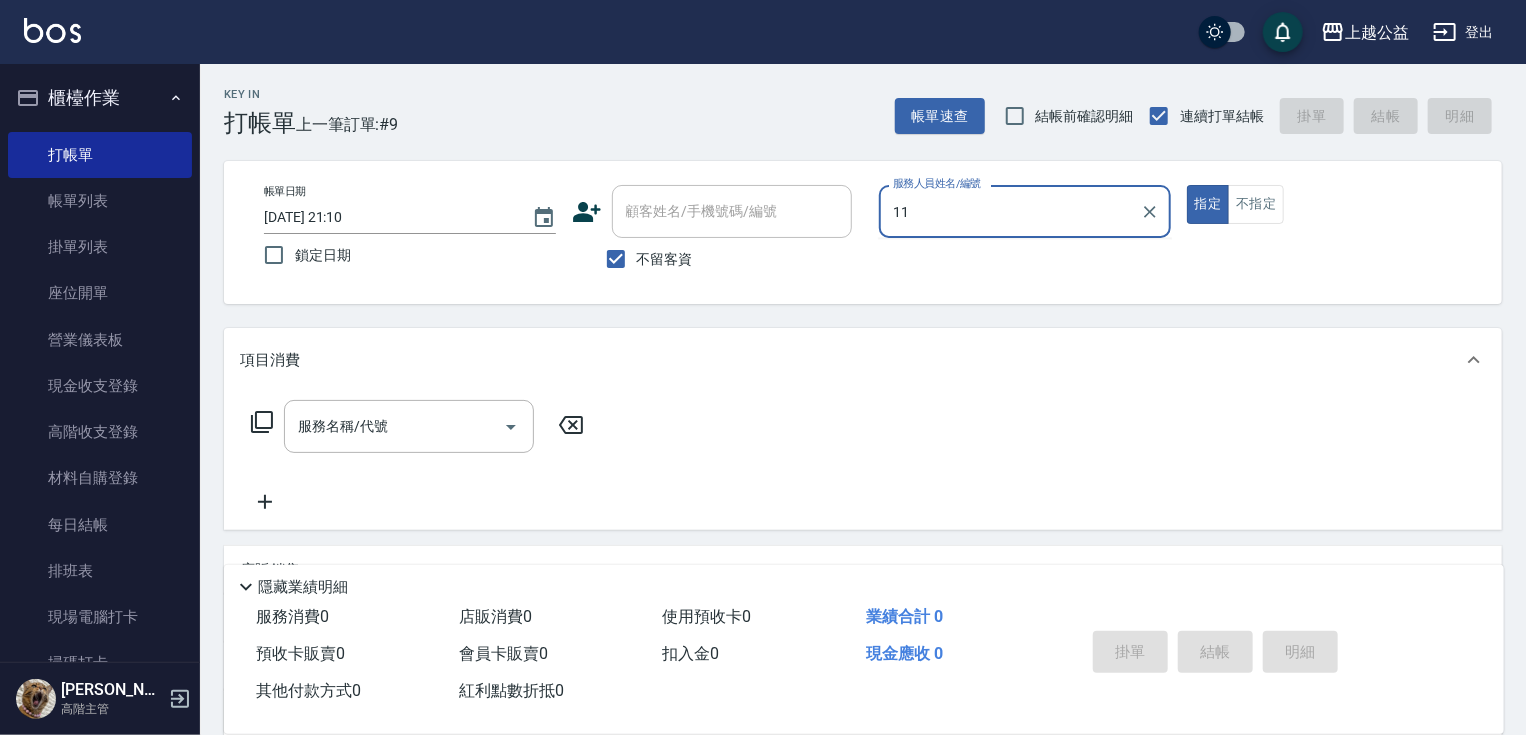 type on "11" 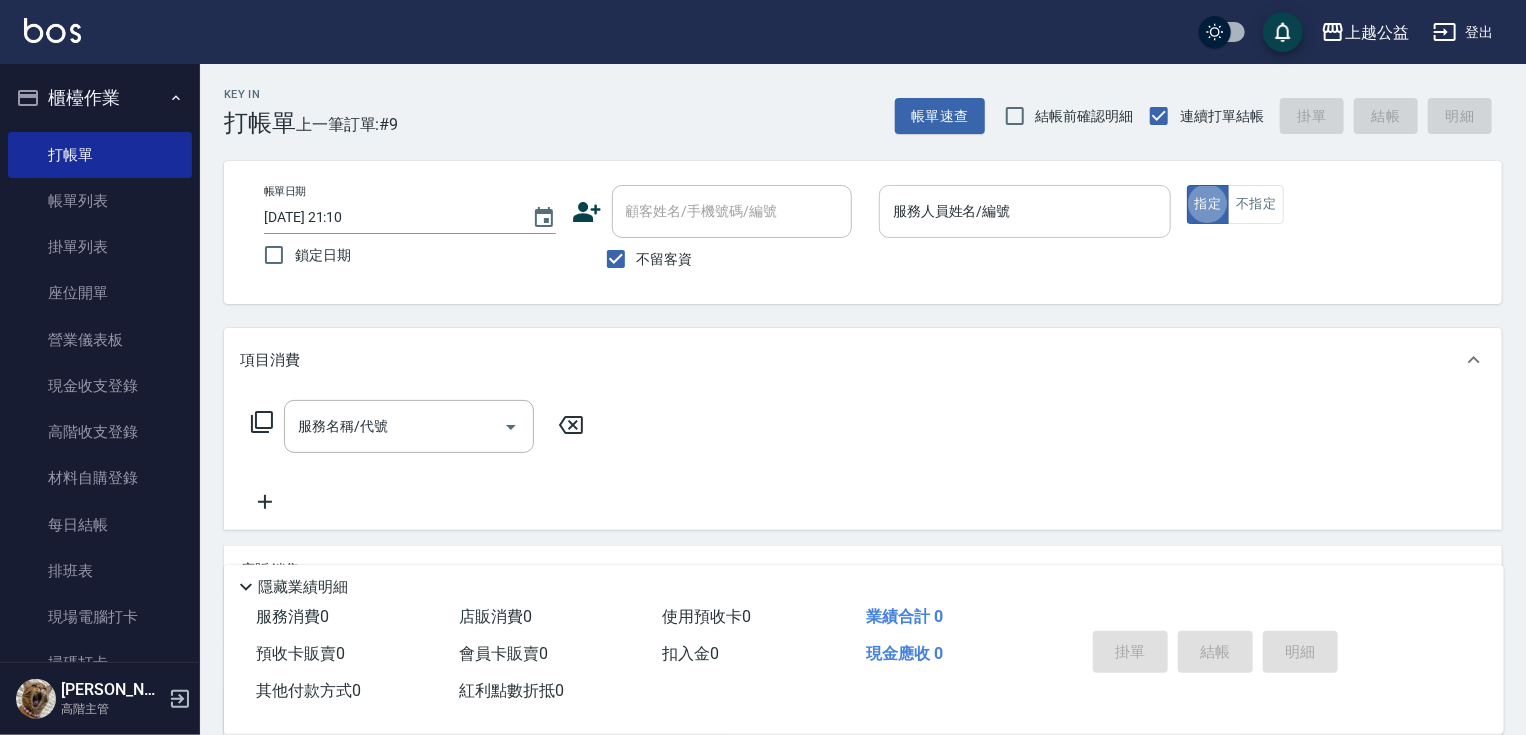 type on "true" 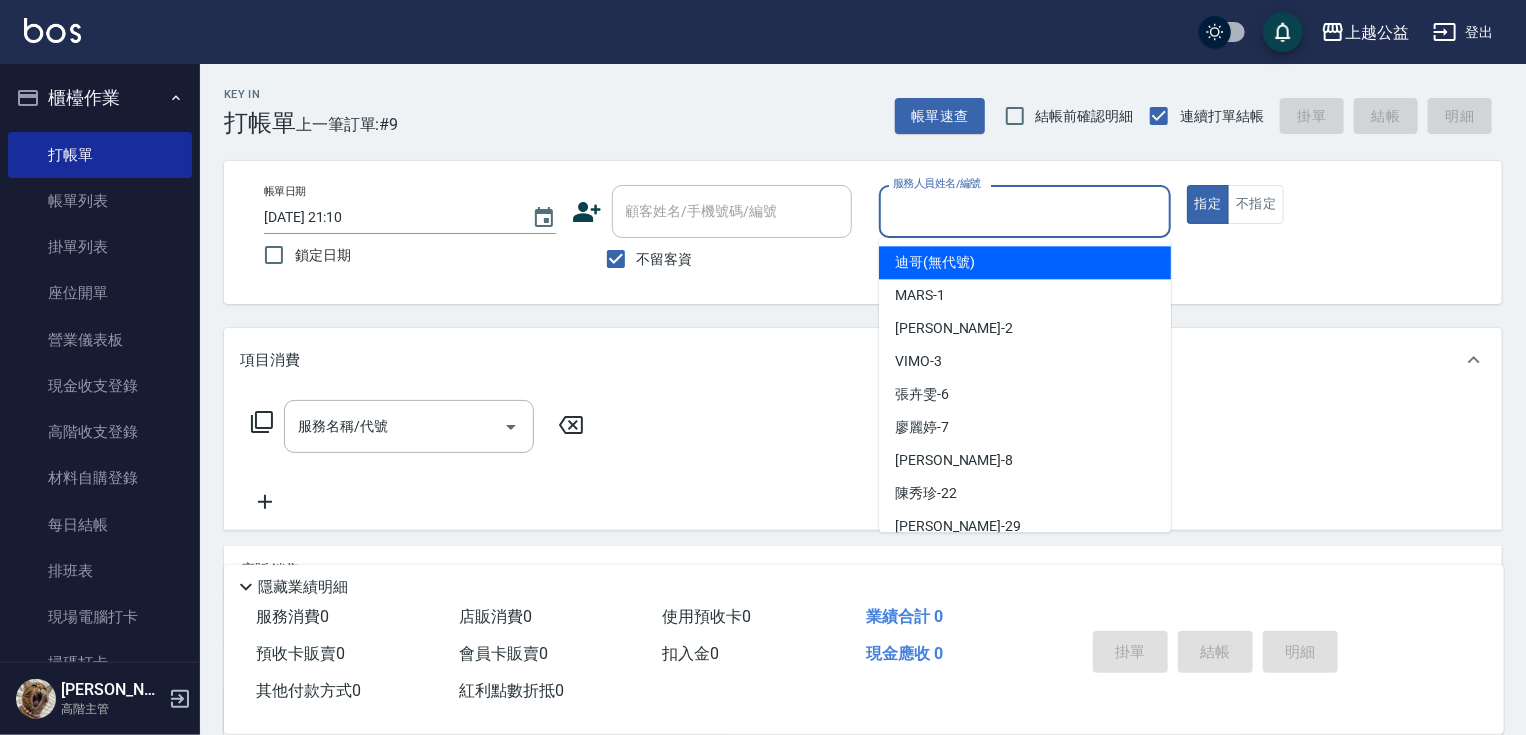 drag, startPoint x: 968, startPoint y: 195, endPoint x: 972, endPoint y: 212, distance: 17.464249 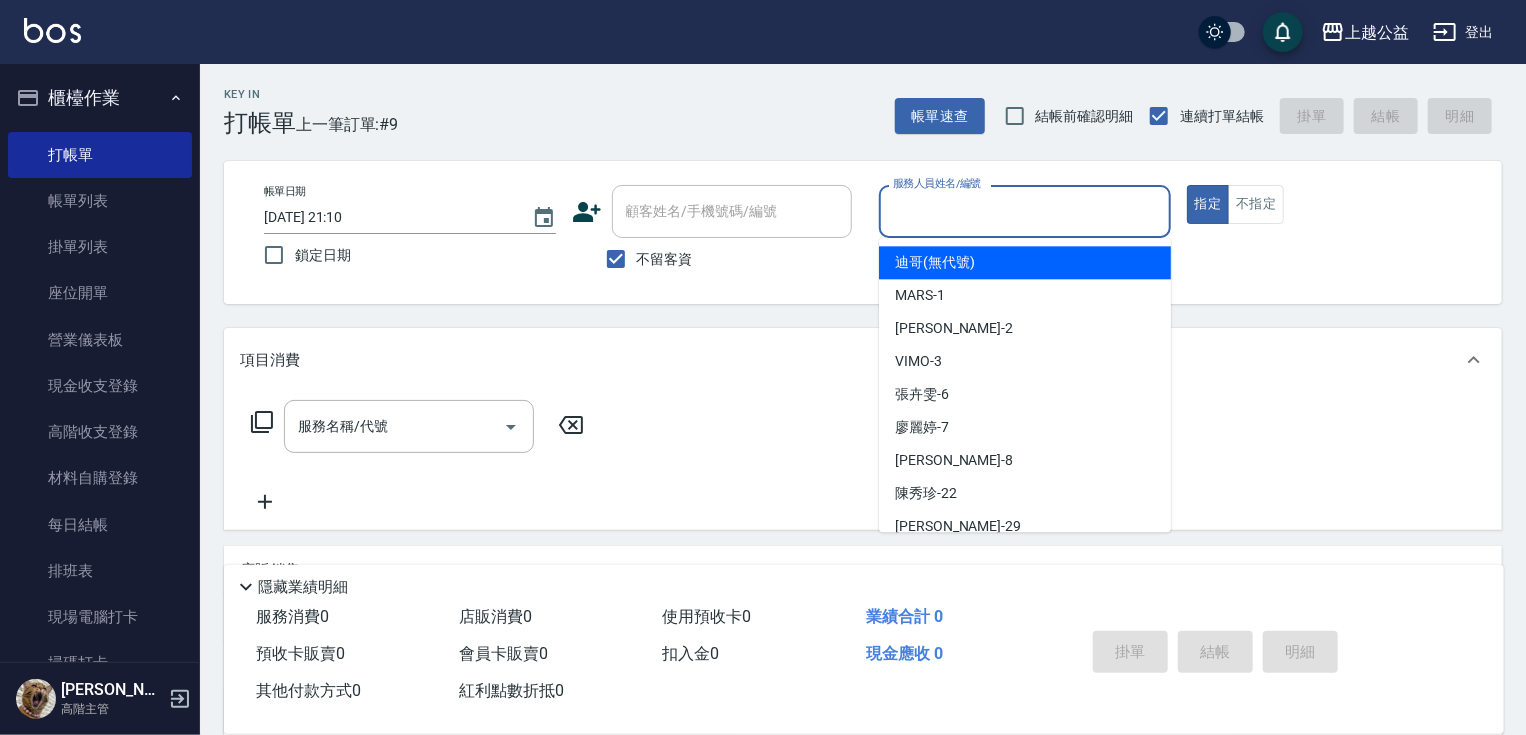 click on "服務人員姓名/編號" at bounding box center (1025, 211) 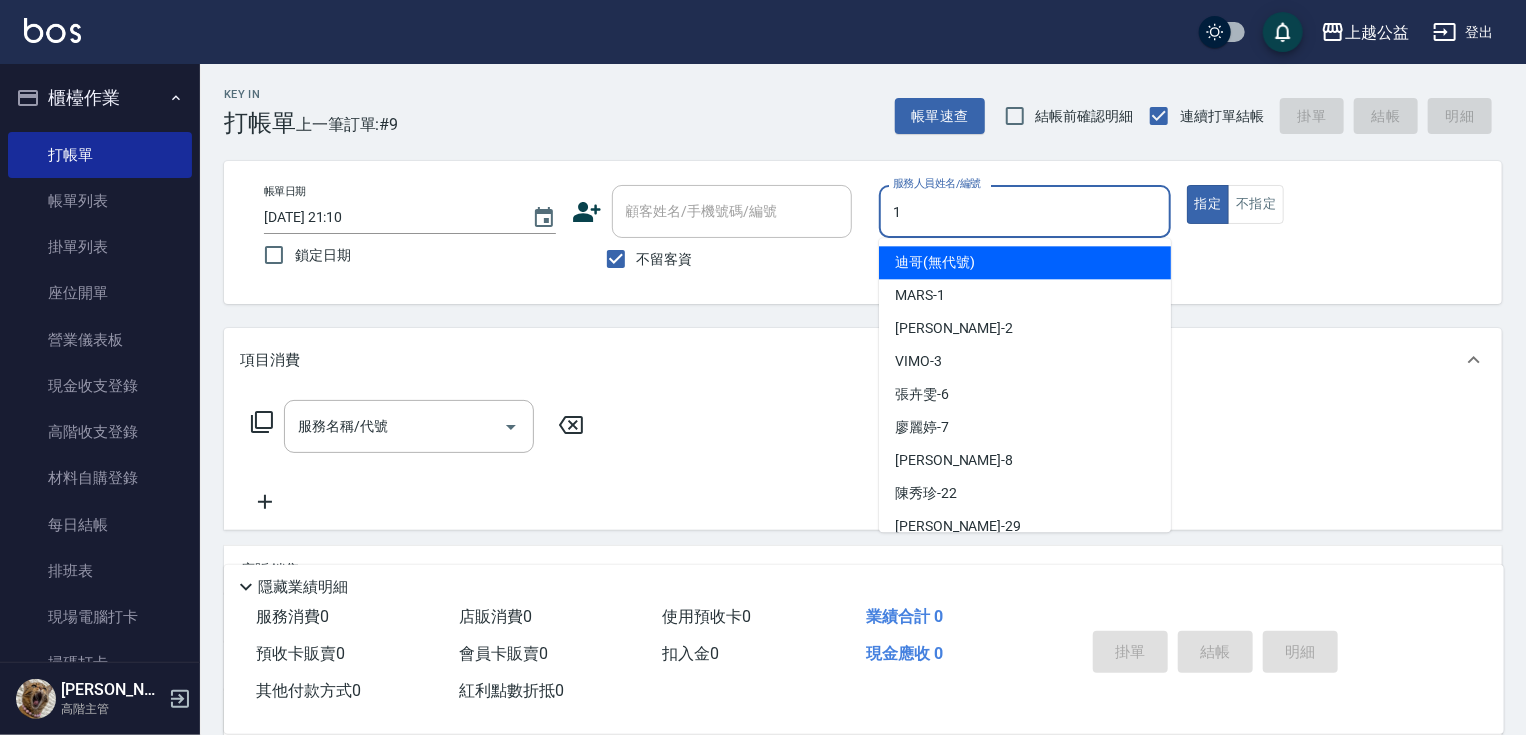 type on "MARS-1" 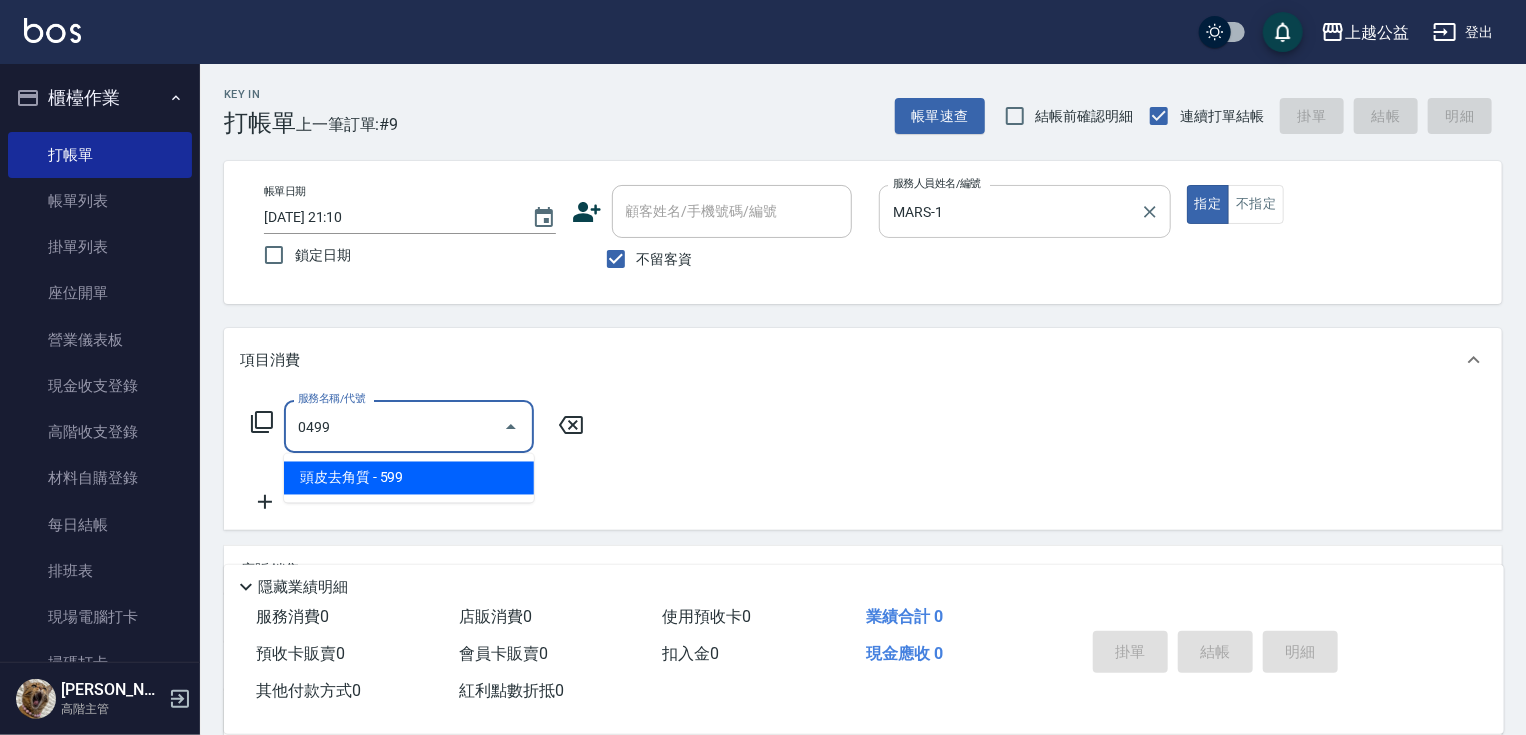 type on "頭皮去角質(0499)" 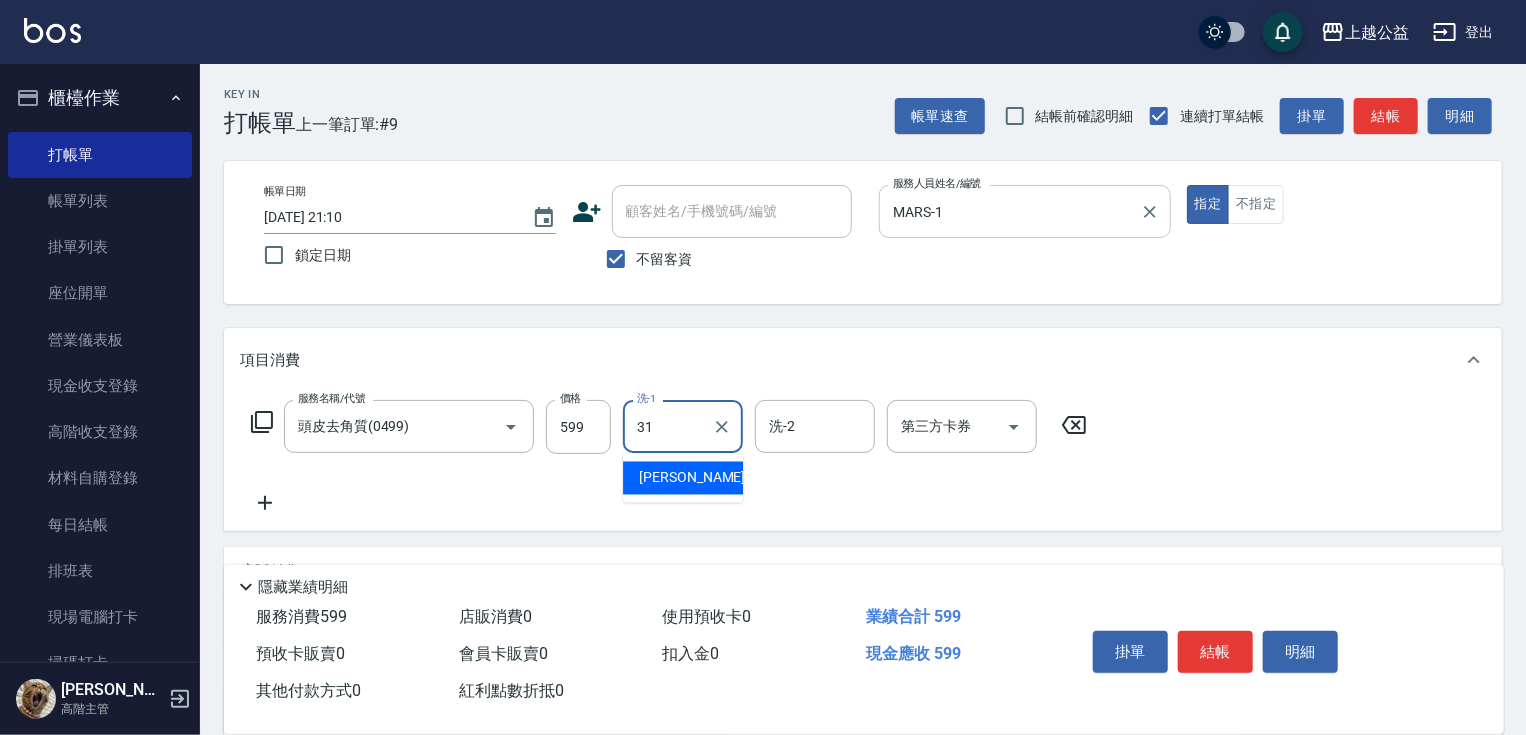 type on "[PERSON_NAME]-31" 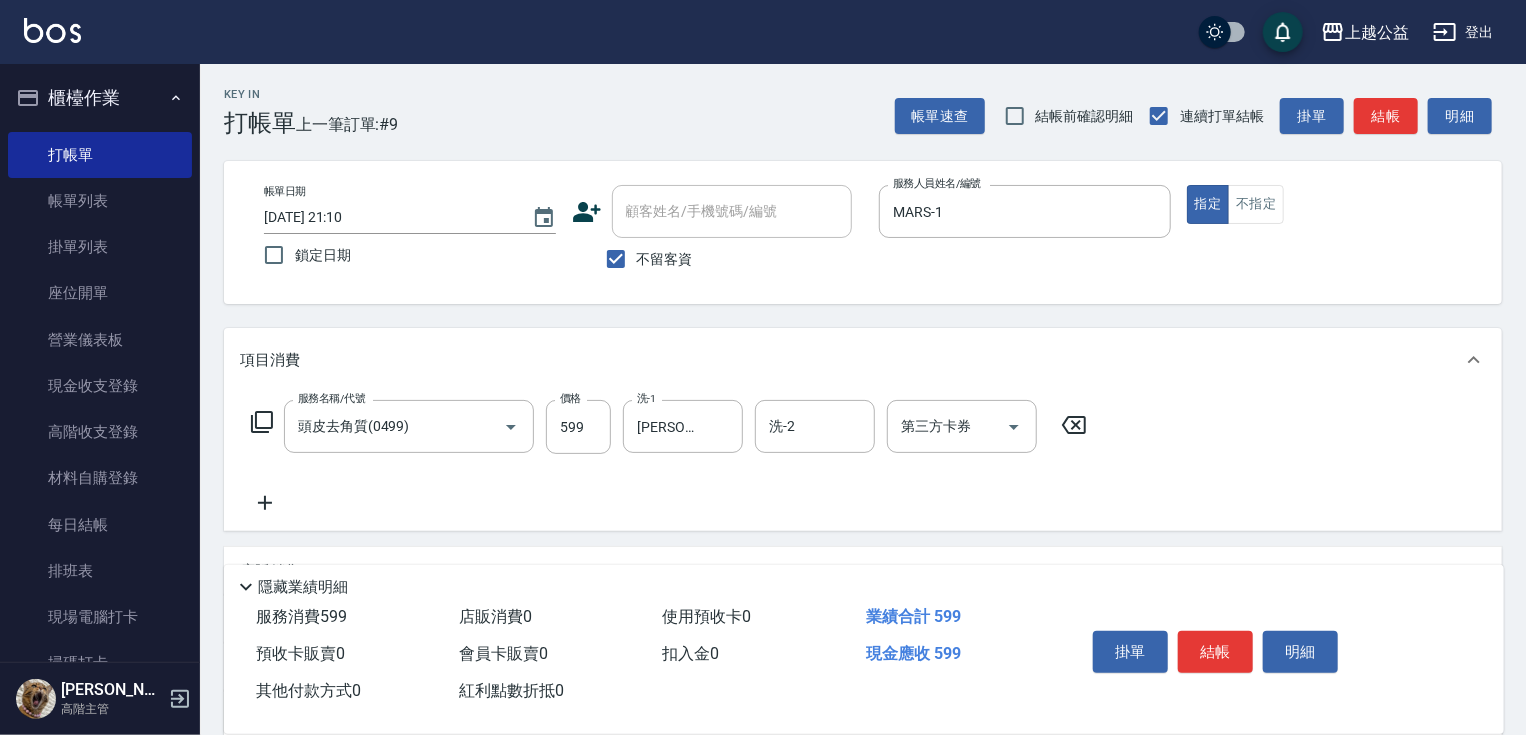 click on "不留客資" at bounding box center (644, 259) 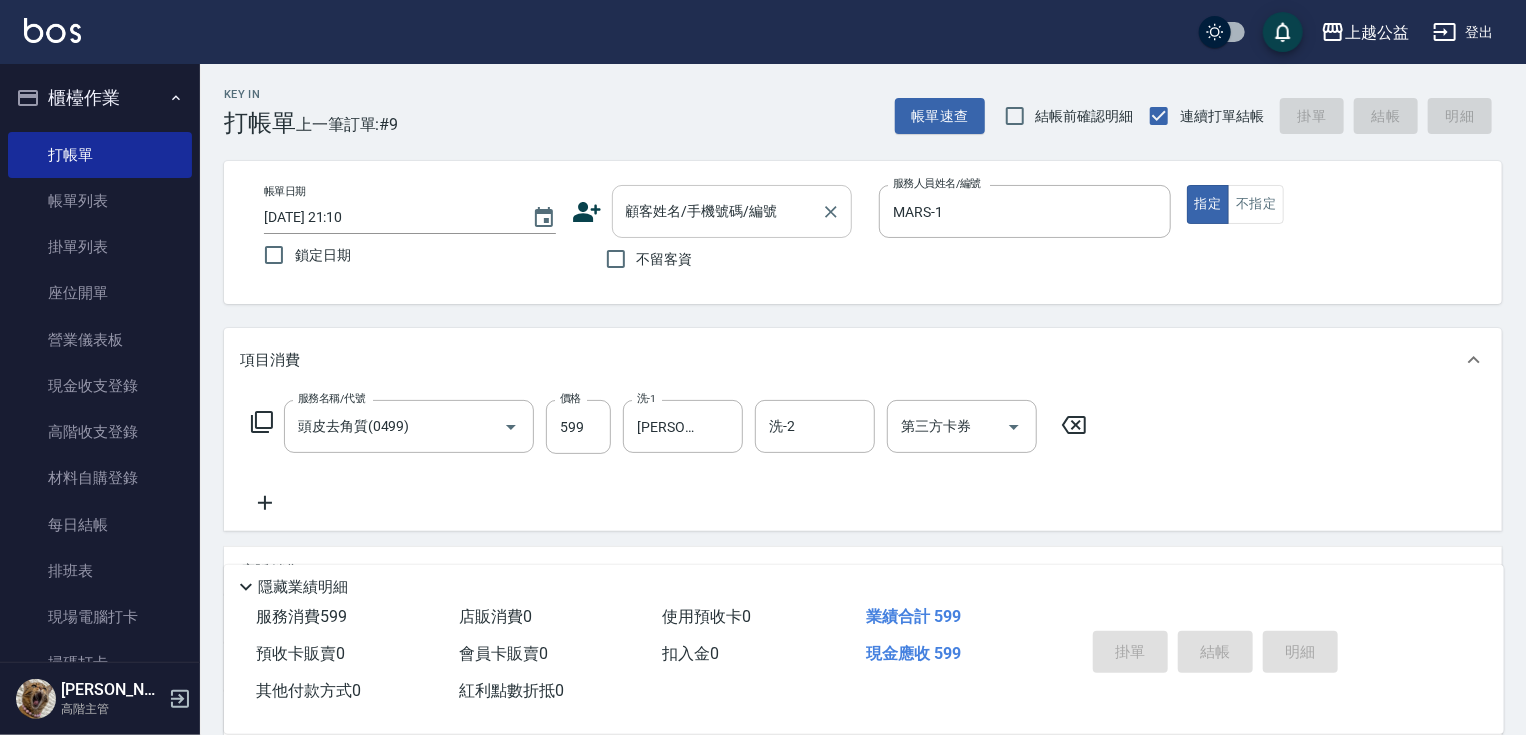 click on "顧客姓名/手機號碼/編號 顧客姓名/手機號碼/編號" at bounding box center (732, 211) 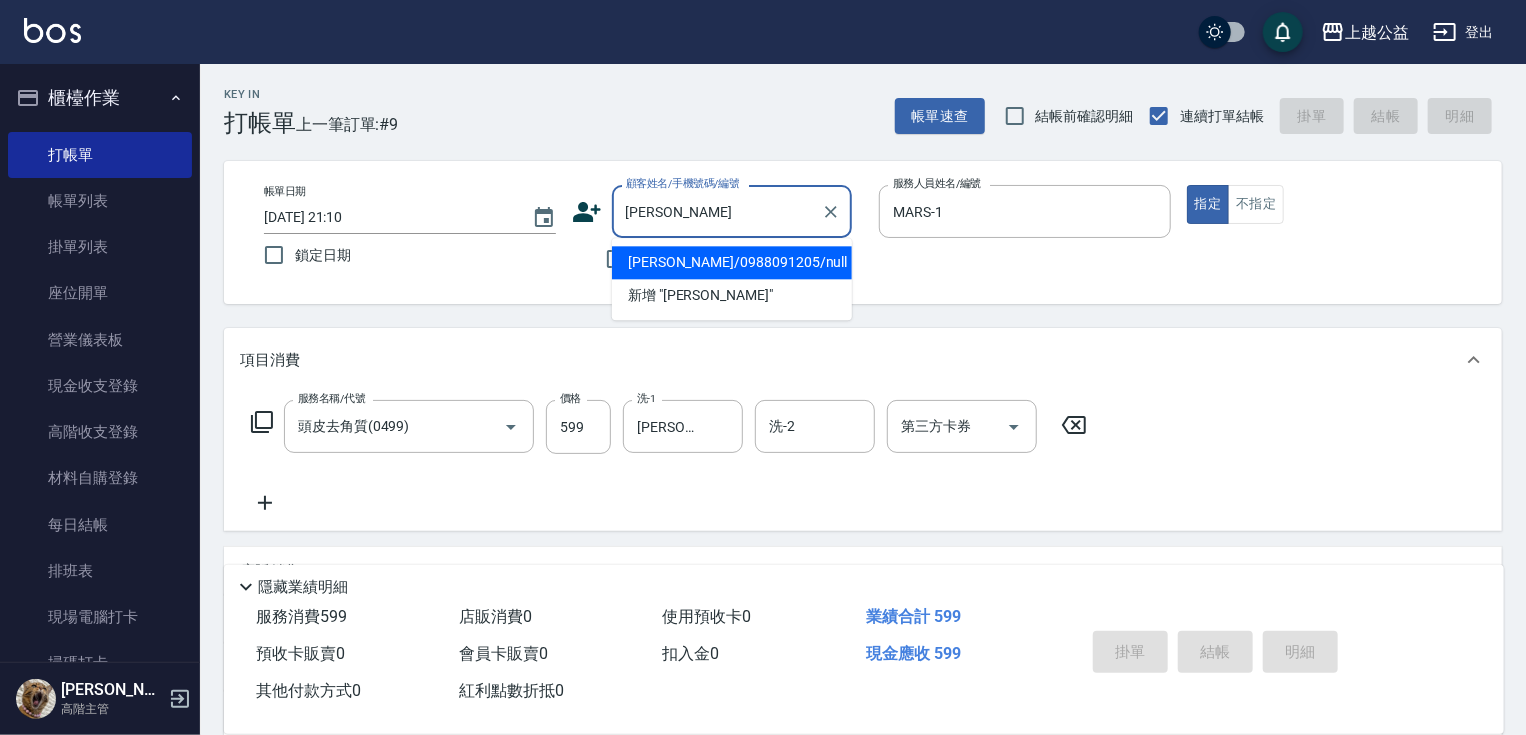 click on "[PERSON_NAME]/0988091205/null" at bounding box center [732, 262] 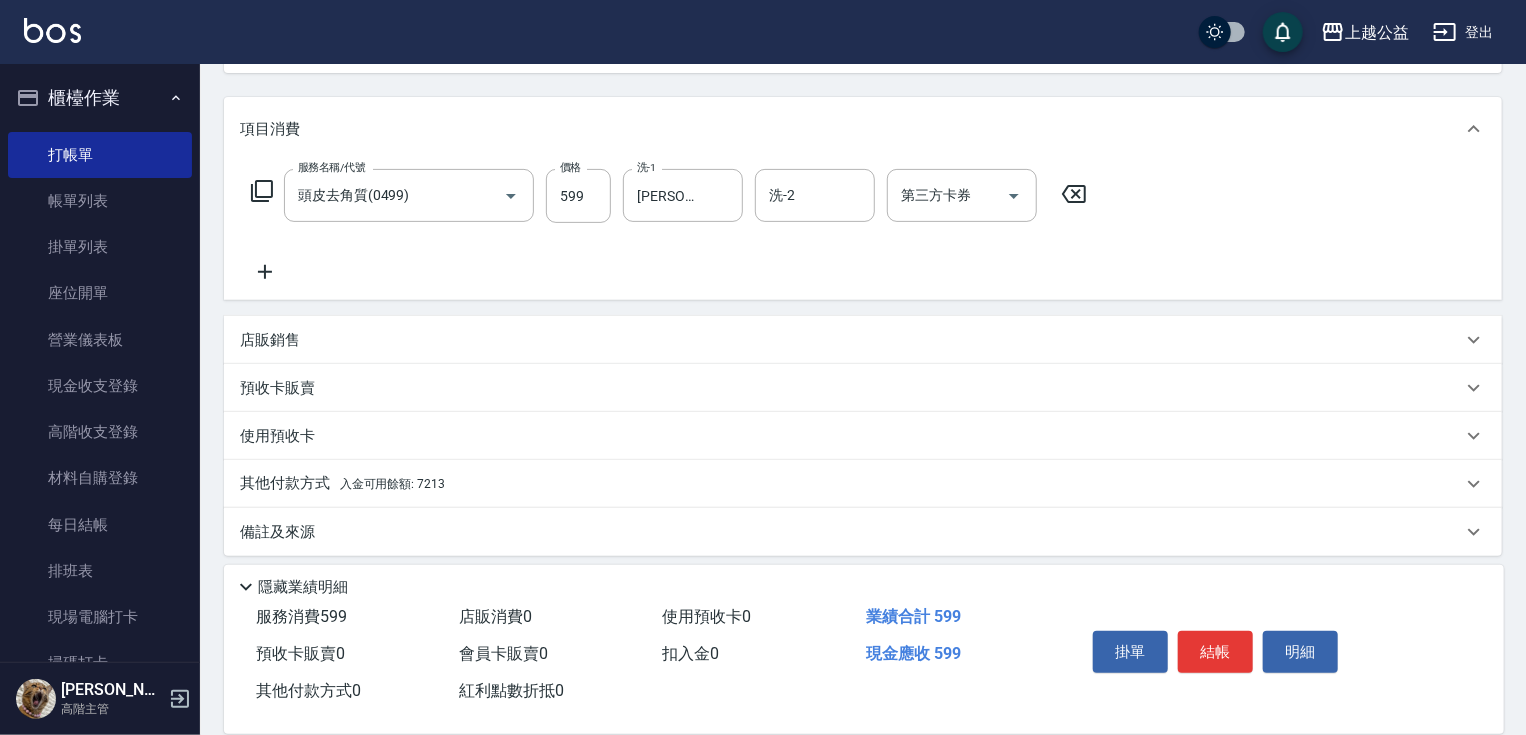 drag, startPoint x: 452, startPoint y: 336, endPoint x: 484, endPoint y: 409, distance: 79.70571 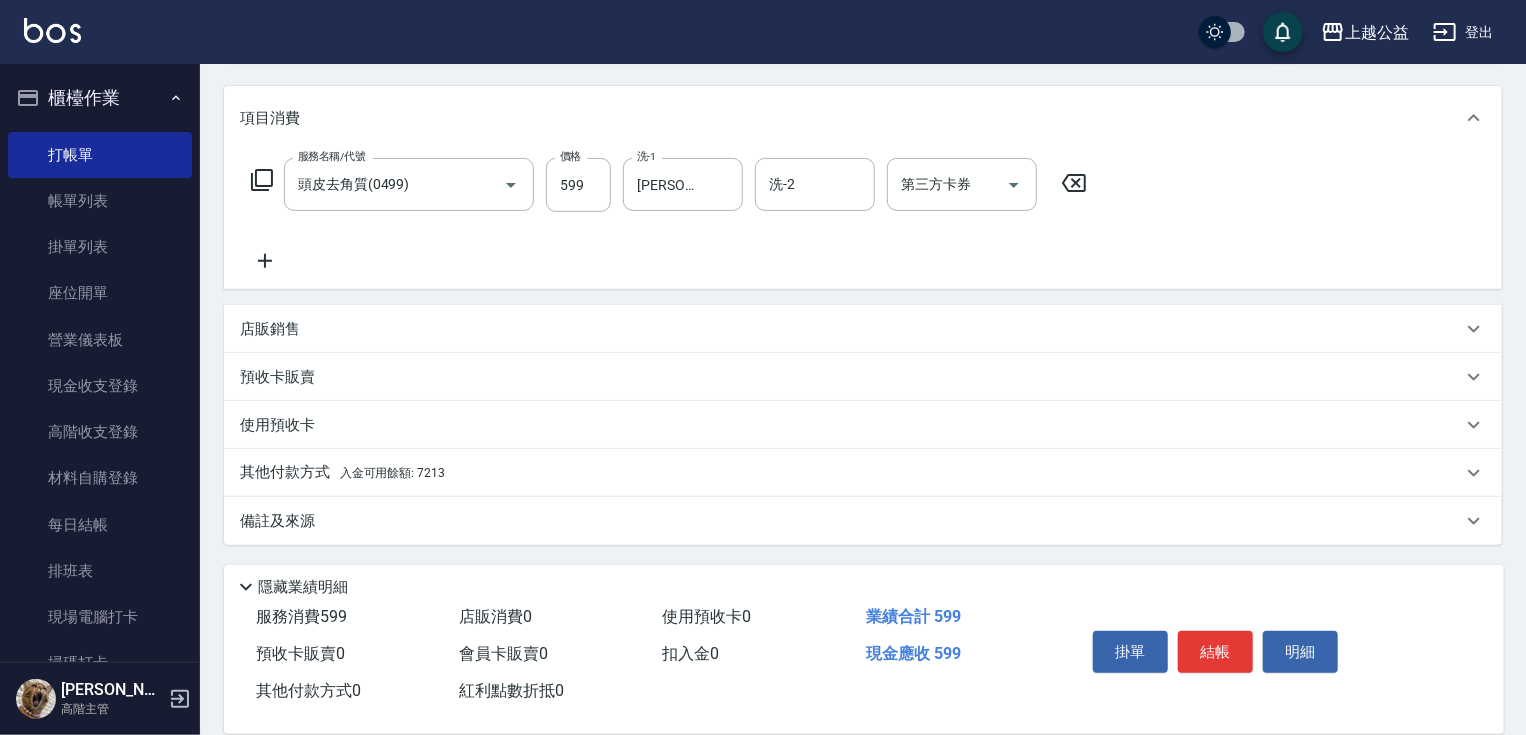 click on "其他付款方式 入金可用餘額: 7213" at bounding box center (863, 473) 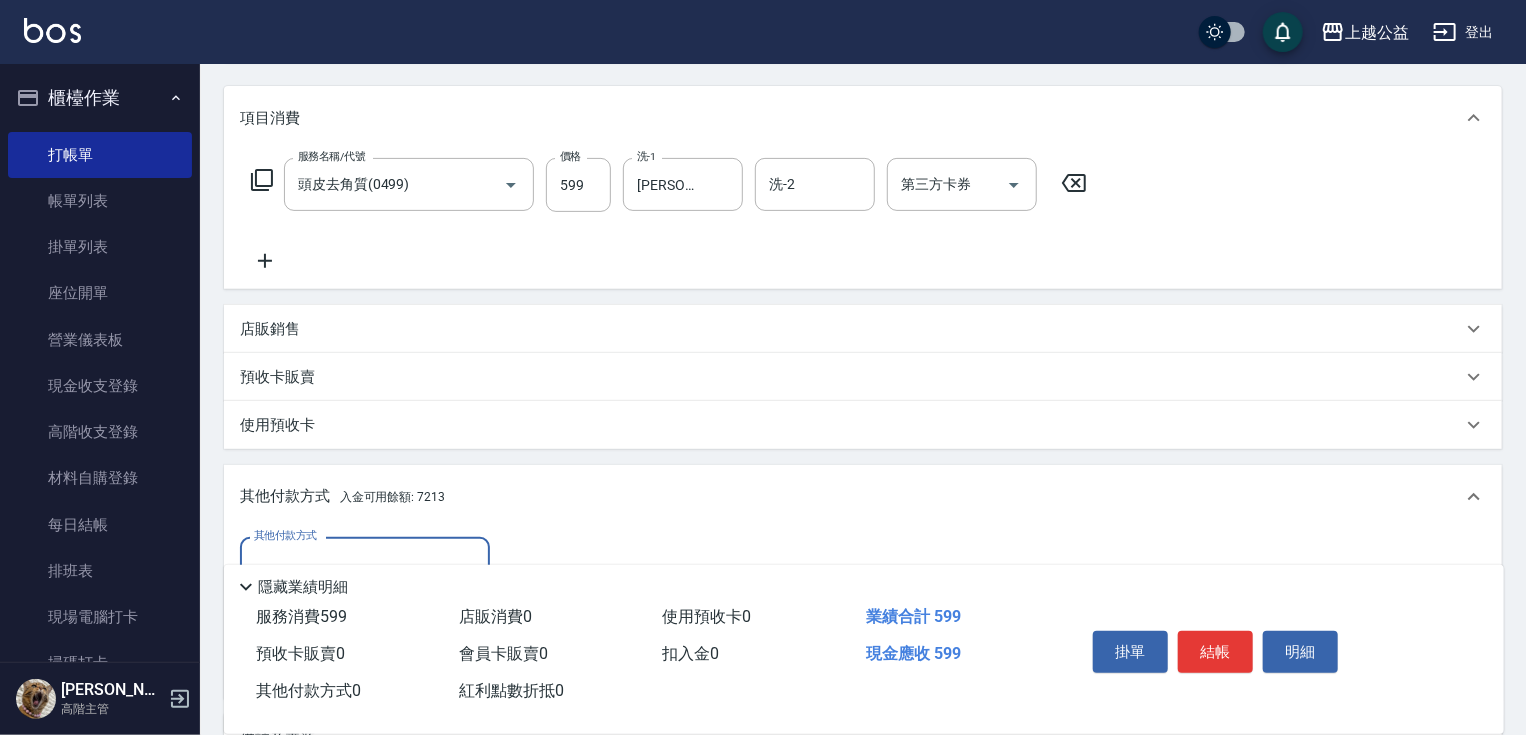 scroll, scrollTop: 0, scrollLeft: 0, axis: both 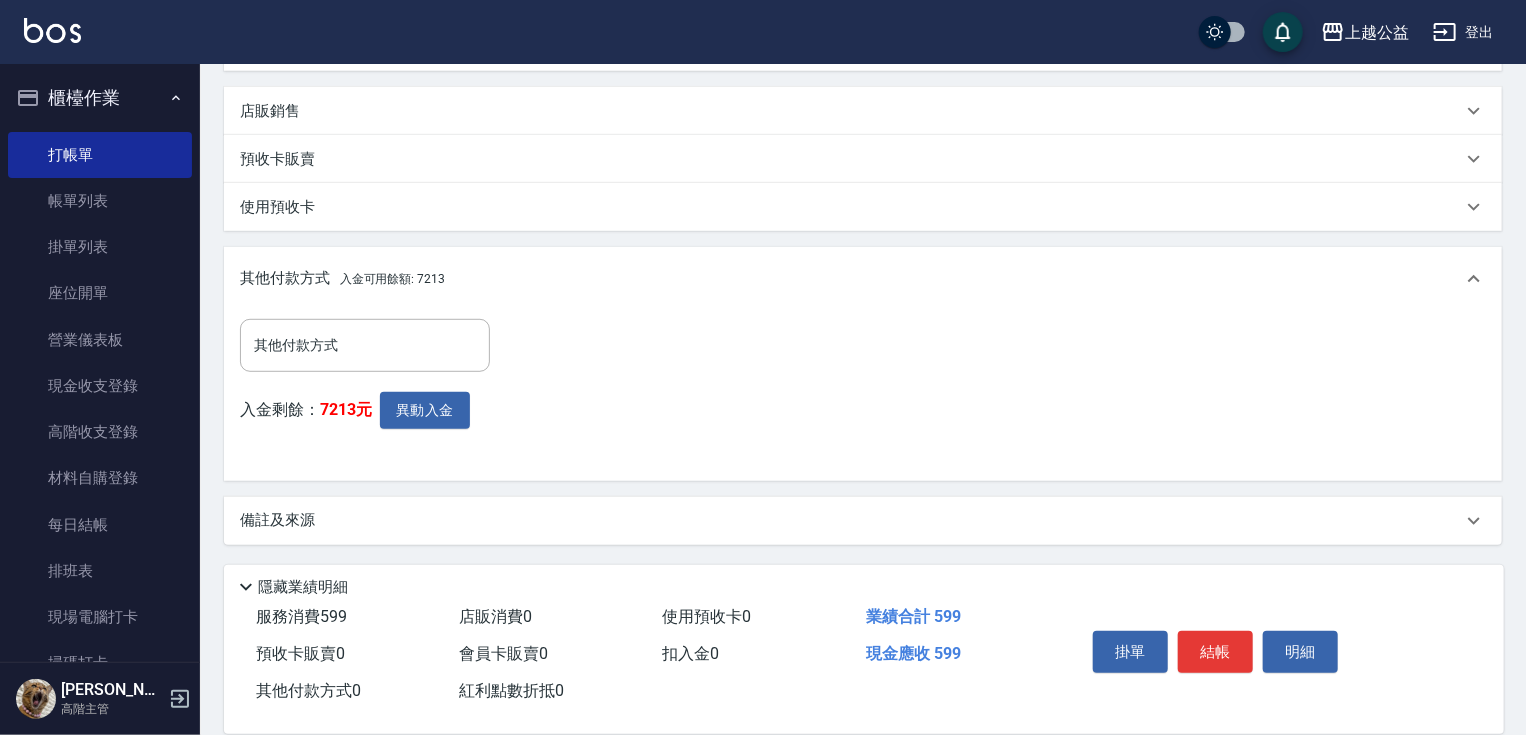 drag, startPoint x: 592, startPoint y: 424, endPoint x: 574, endPoint y: 534, distance: 111.463 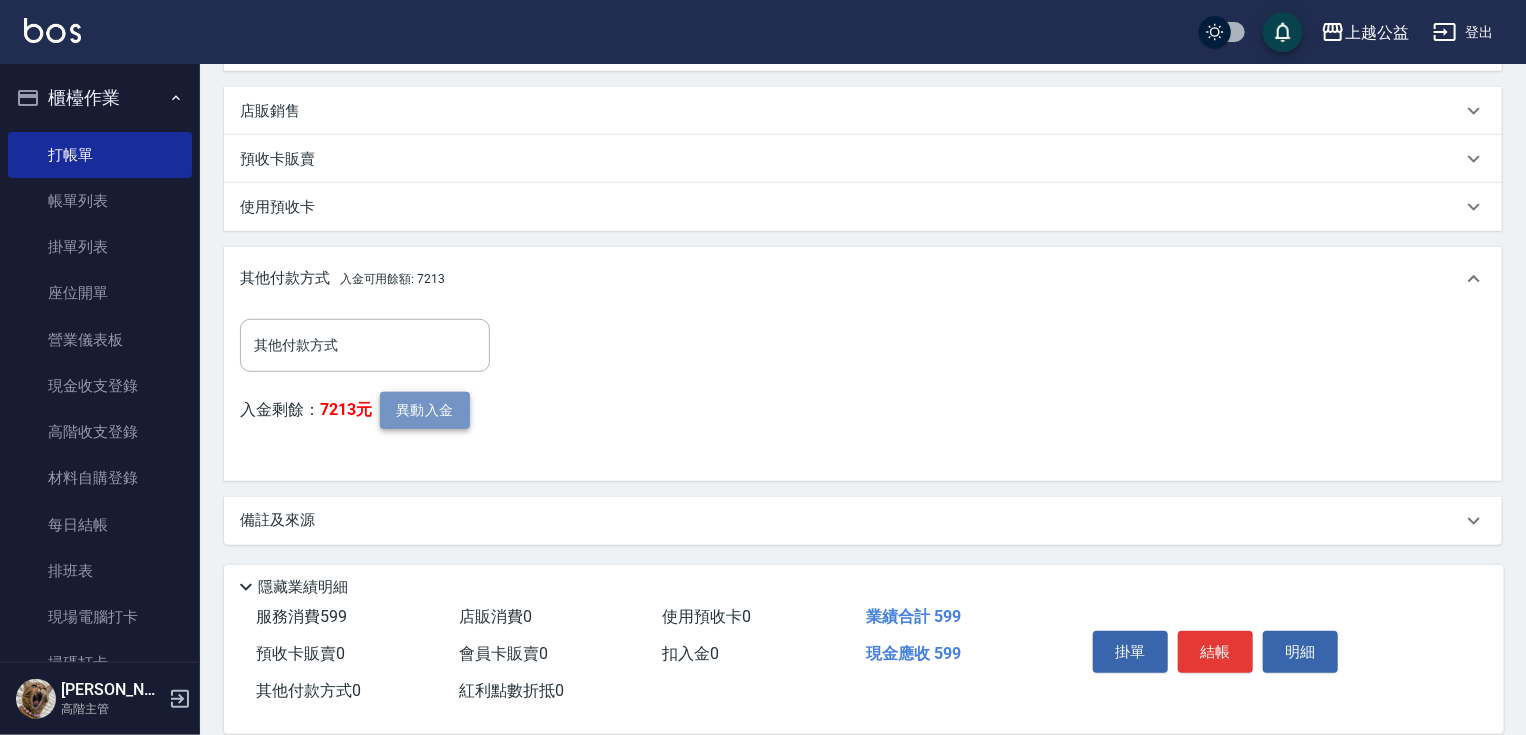 click on "異動入金" at bounding box center (425, 410) 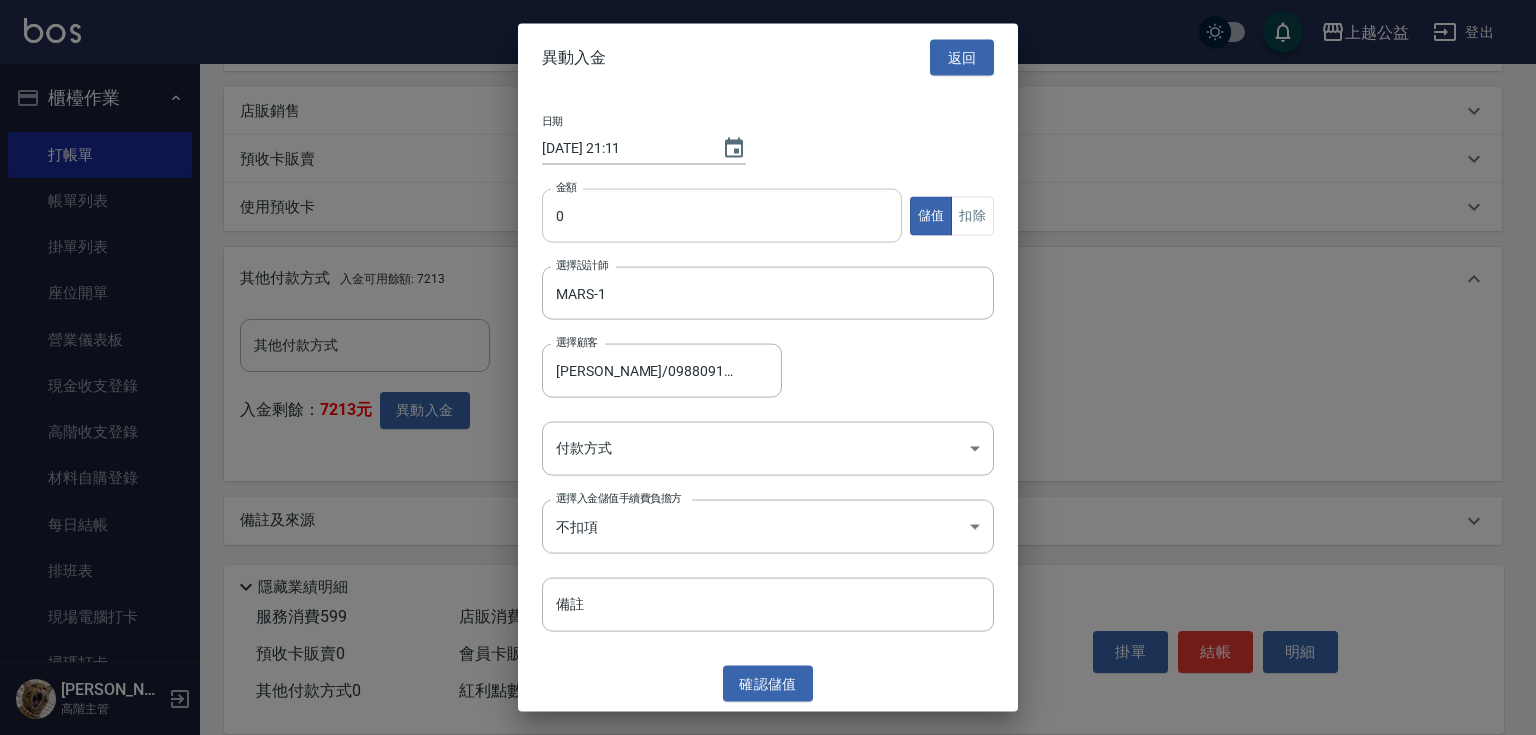click on "0" at bounding box center [722, 216] 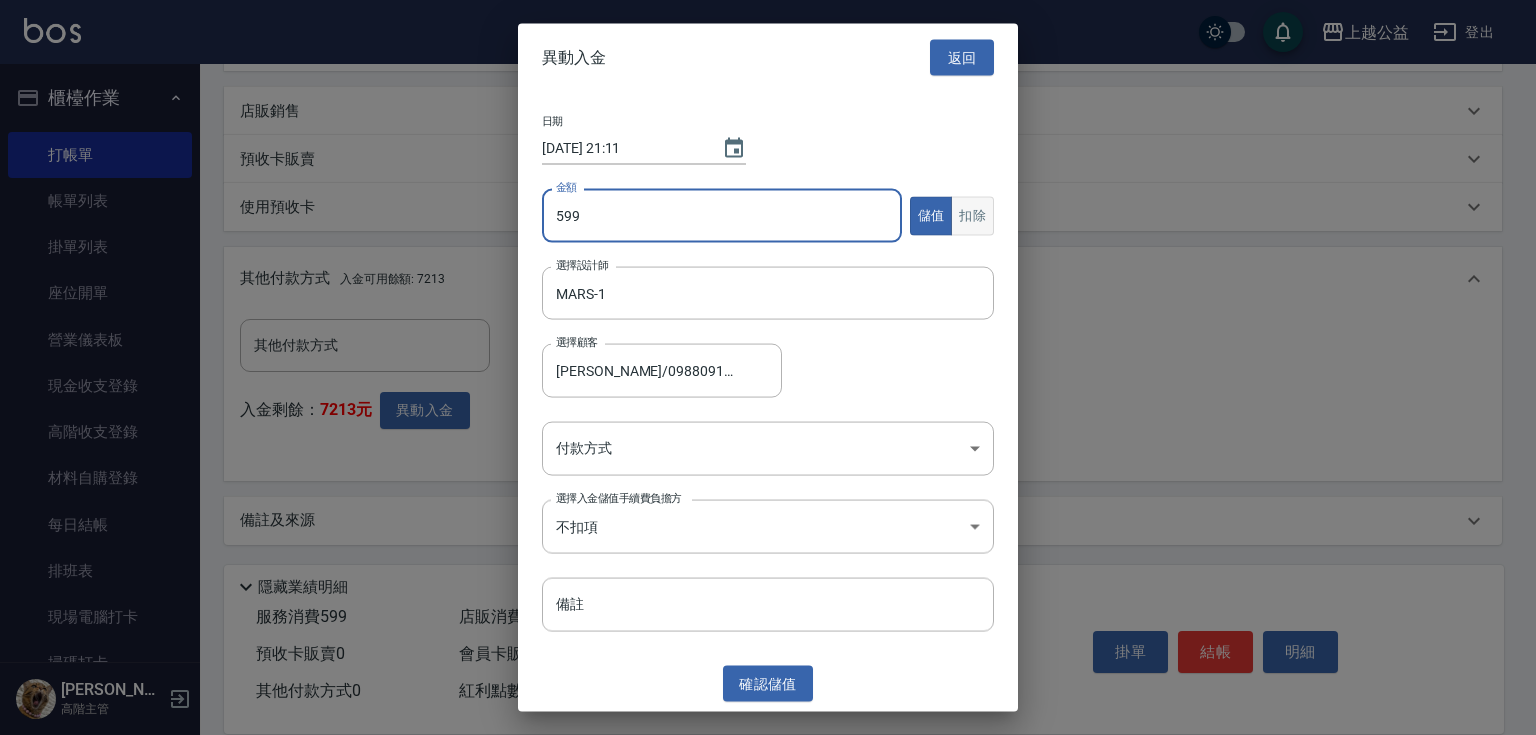 type on "599" 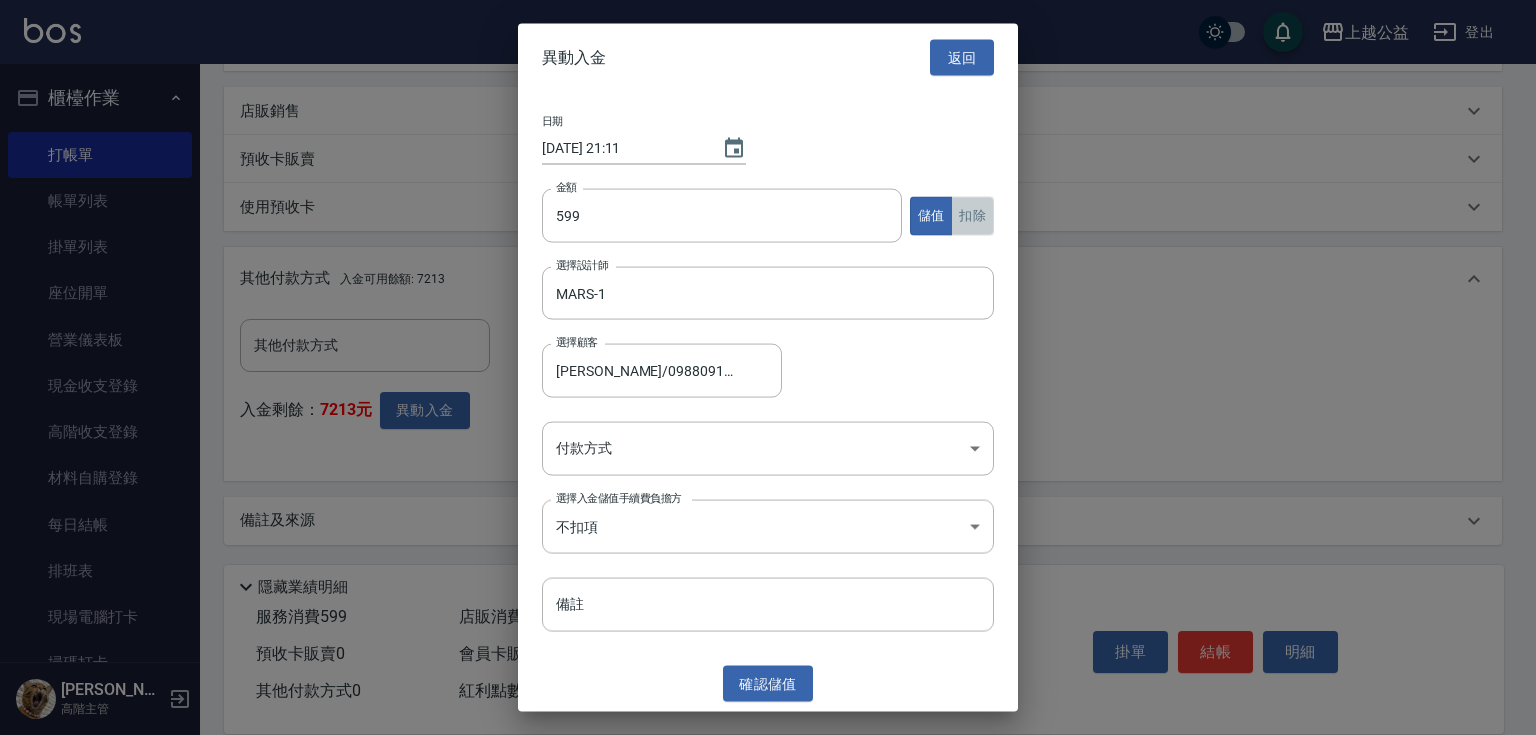 click on "扣除" at bounding box center [972, 215] 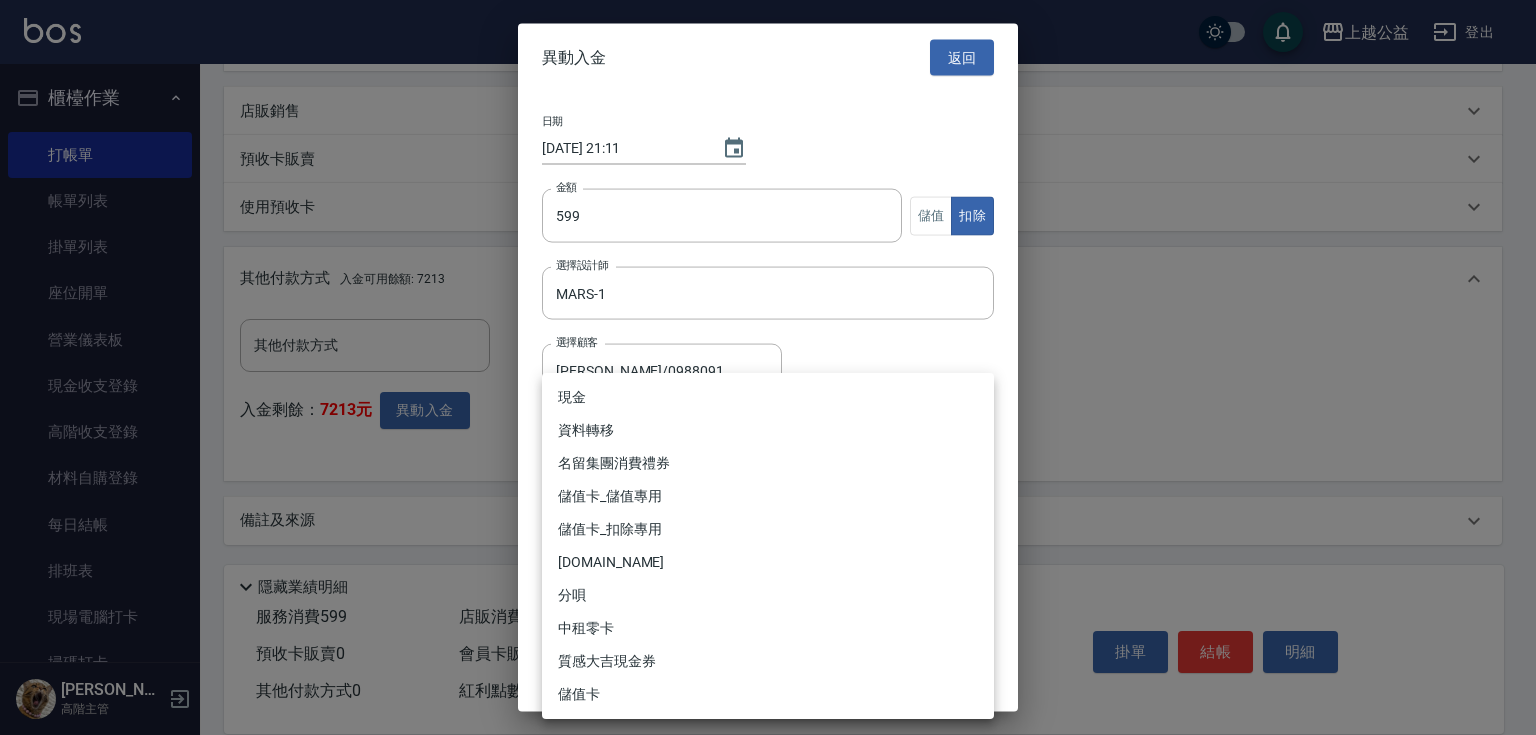click on "上越公益 登出 櫃檯作業 打帳單 帳單列表 掛單列表 座位開單 營業儀表板 現金收支登錄 高階收支登錄 材料自購登錄 每日結帳 排班表 現場電腦打卡 掃碼打卡 預約管理 預約管理 單日預約紀錄 單週預約紀錄 報表及分析 報表目錄 消費分析儀表板 店家區間累計表 店家日報表 店家排行榜 互助日報表 互助月報表 互助排行榜 互助點數明細 互助業績報表 全店業績分析表 每日業績分析表 營業統計分析表 營業項目月分析表 設計師業績表 設計師日報表 設計師業績分析表 設計師業績月報表 設計師抽成報表 設計師排行榜 商品銷售排行榜 商品消耗明細 商品進銷貨報表 商品庫存表 商品庫存盤點表 會員卡銷售報表 服務扣項明細表 單一服務項目查詢 店販抽成明細 店販分類抽成明細 顧客入金餘額表 顧客卡券餘額表 每日非現金明細 每日收支明細 收支分類明細表 收支匯款表 0" at bounding box center [768, 137] 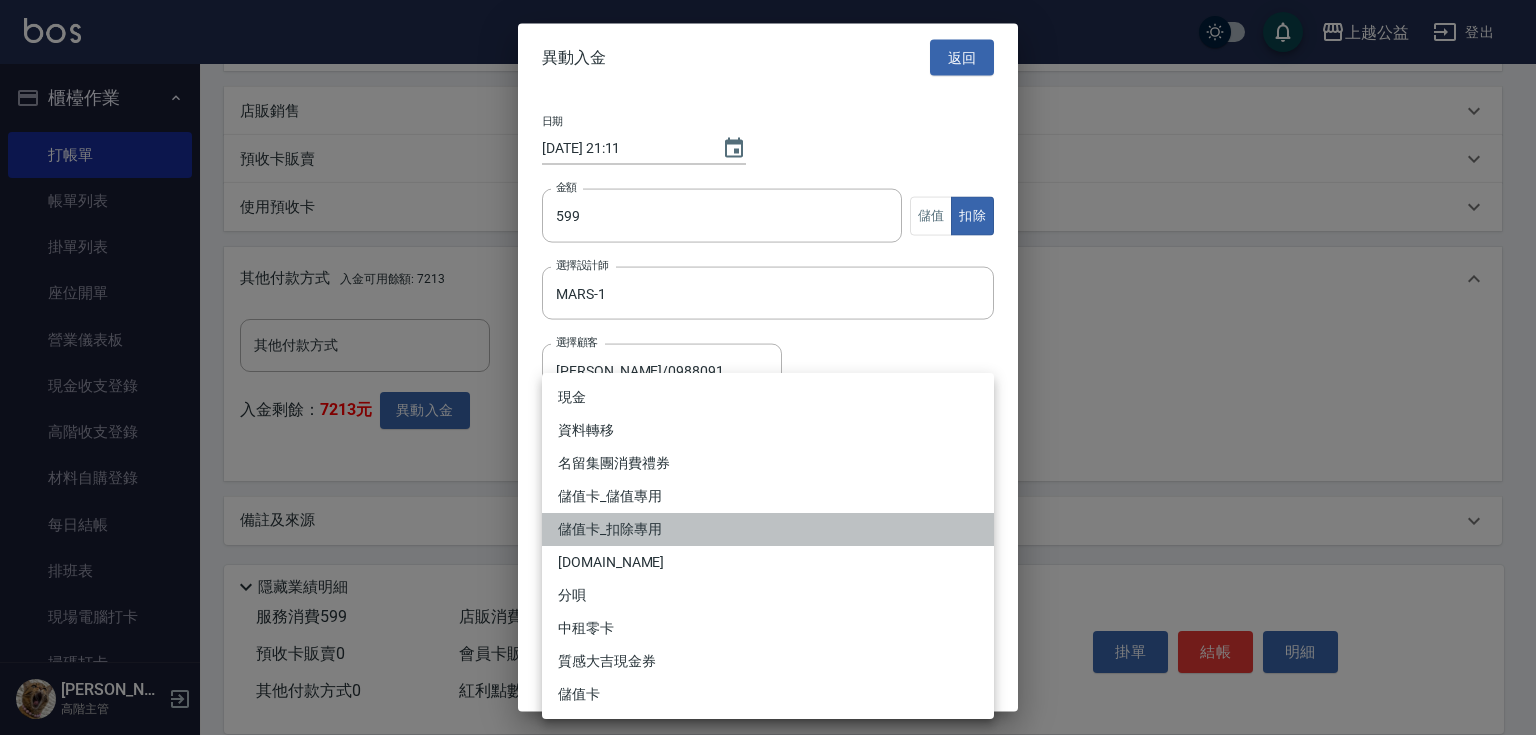 click on "儲值卡_扣除專用" at bounding box center (768, 529) 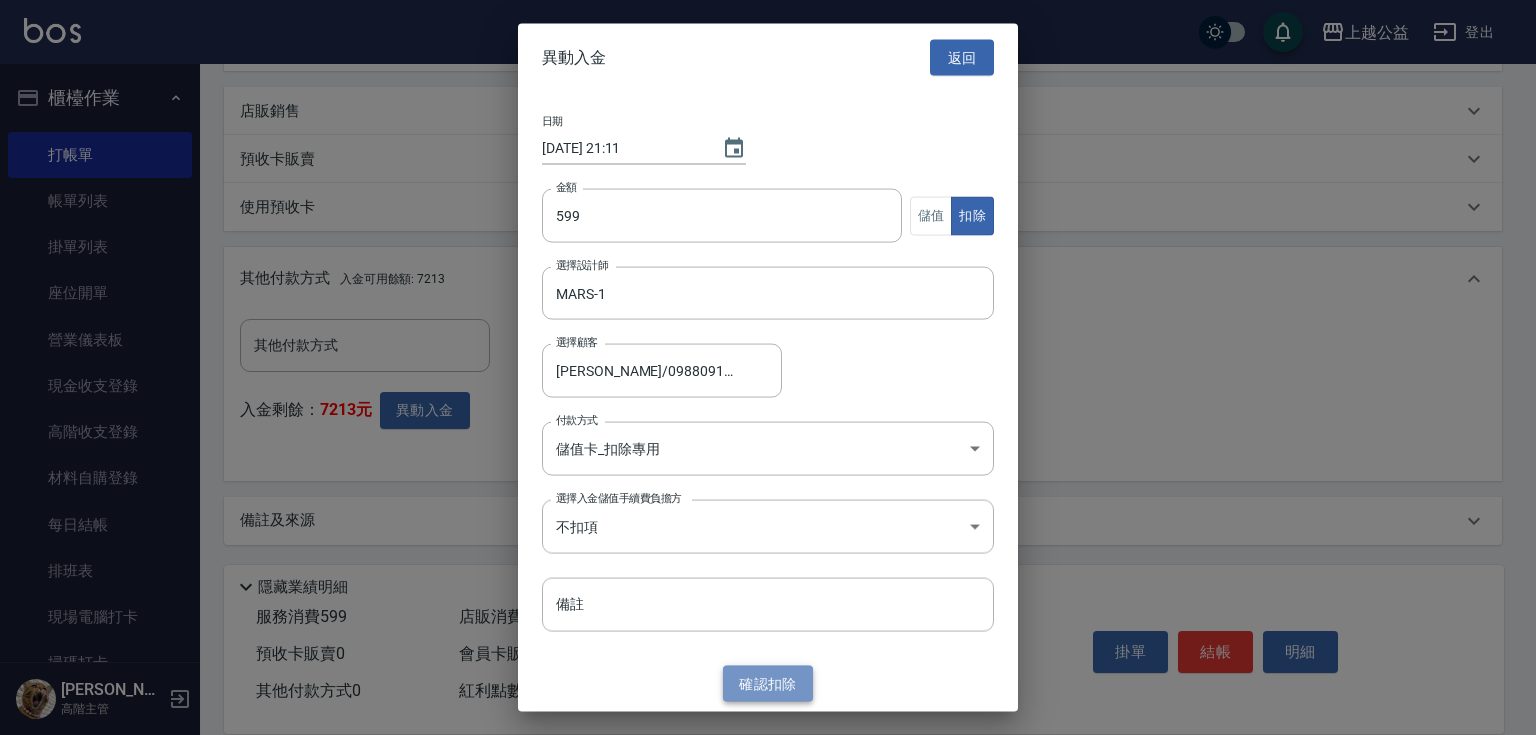 drag, startPoint x: 774, startPoint y: 670, endPoint x: 844, endPoint y: 698, distance: 75.39231 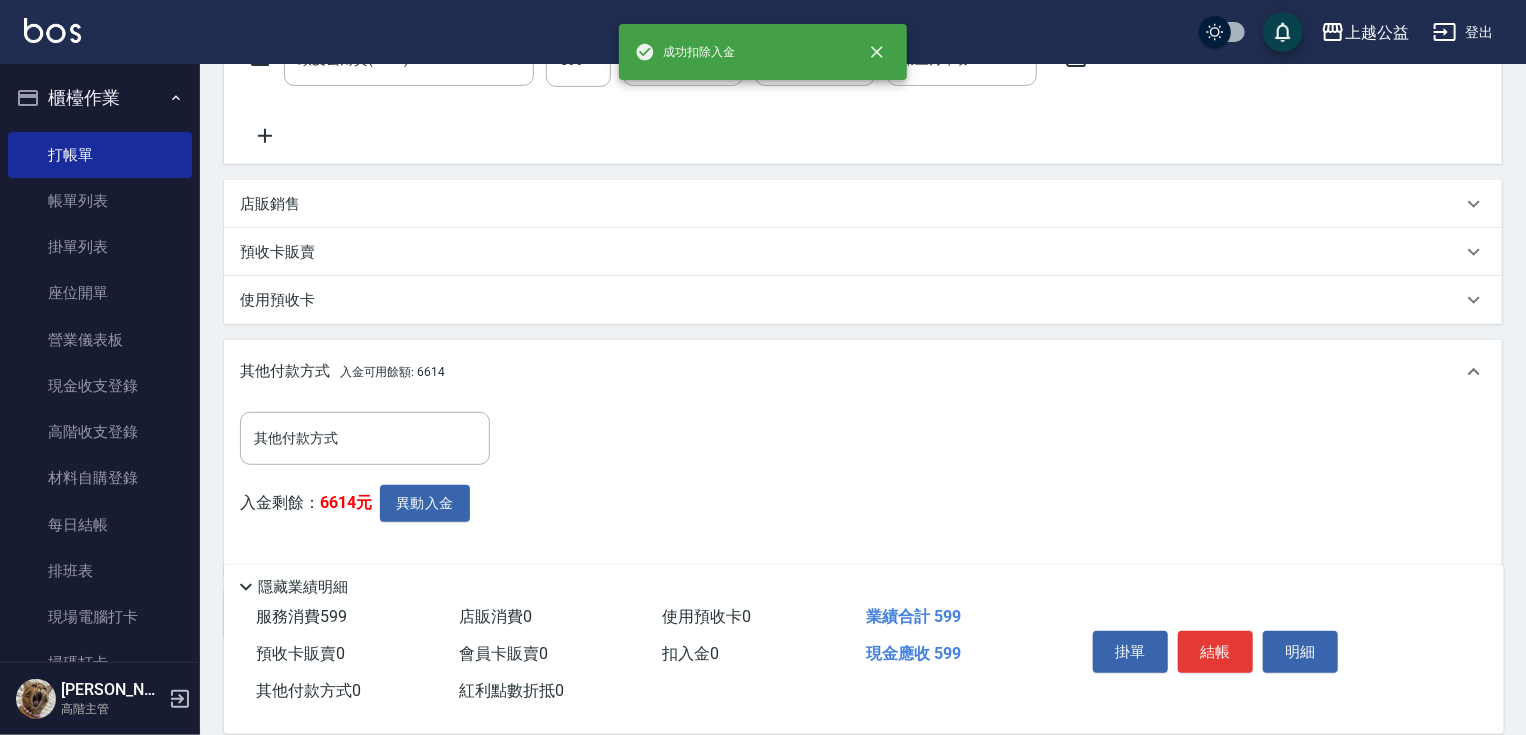 scroll, scrollTop: 460, scrollLeft: 0, axis: vertical 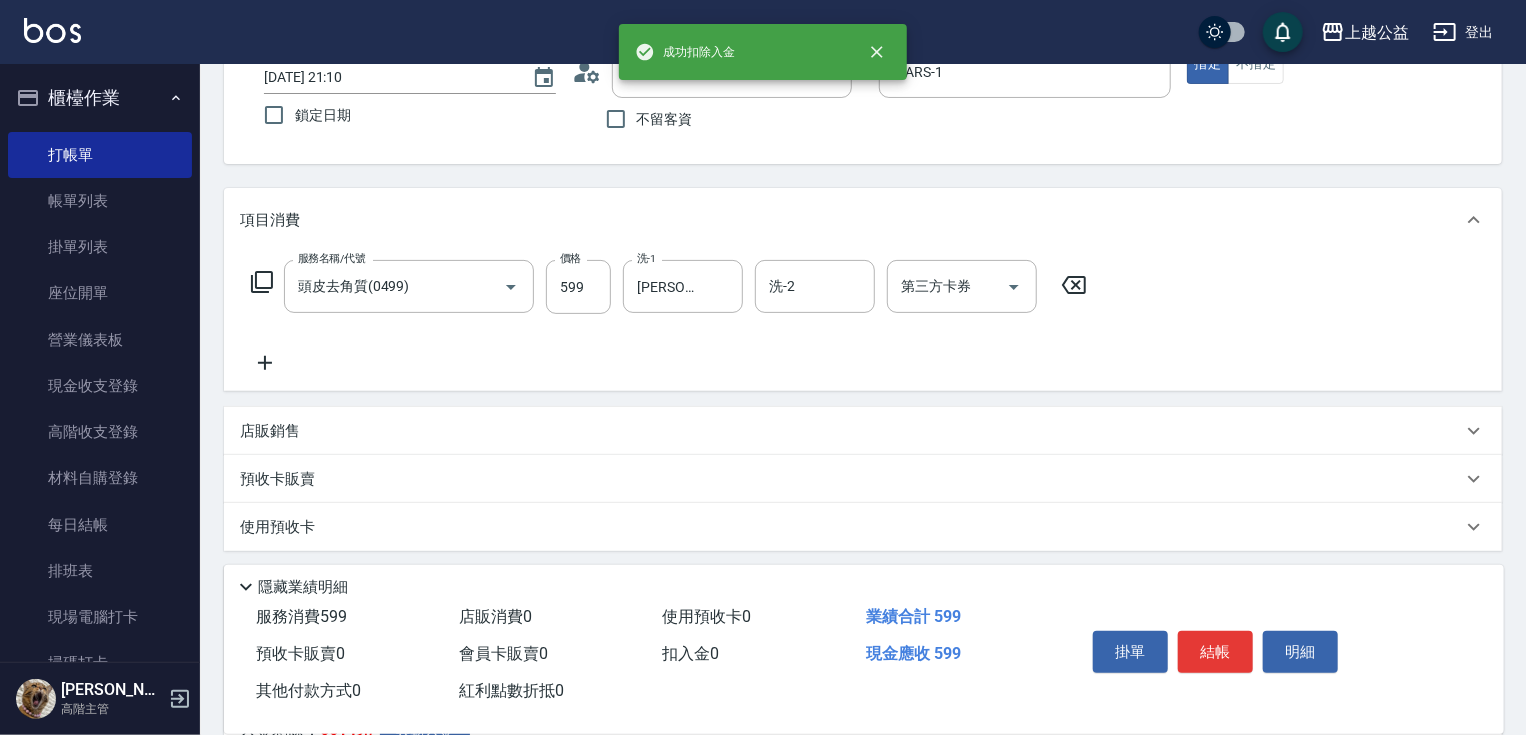 drag, startPoint x: 771, startPoint y: 386, endPoint x: 764, endPoint y: 277, distance: 109.22454 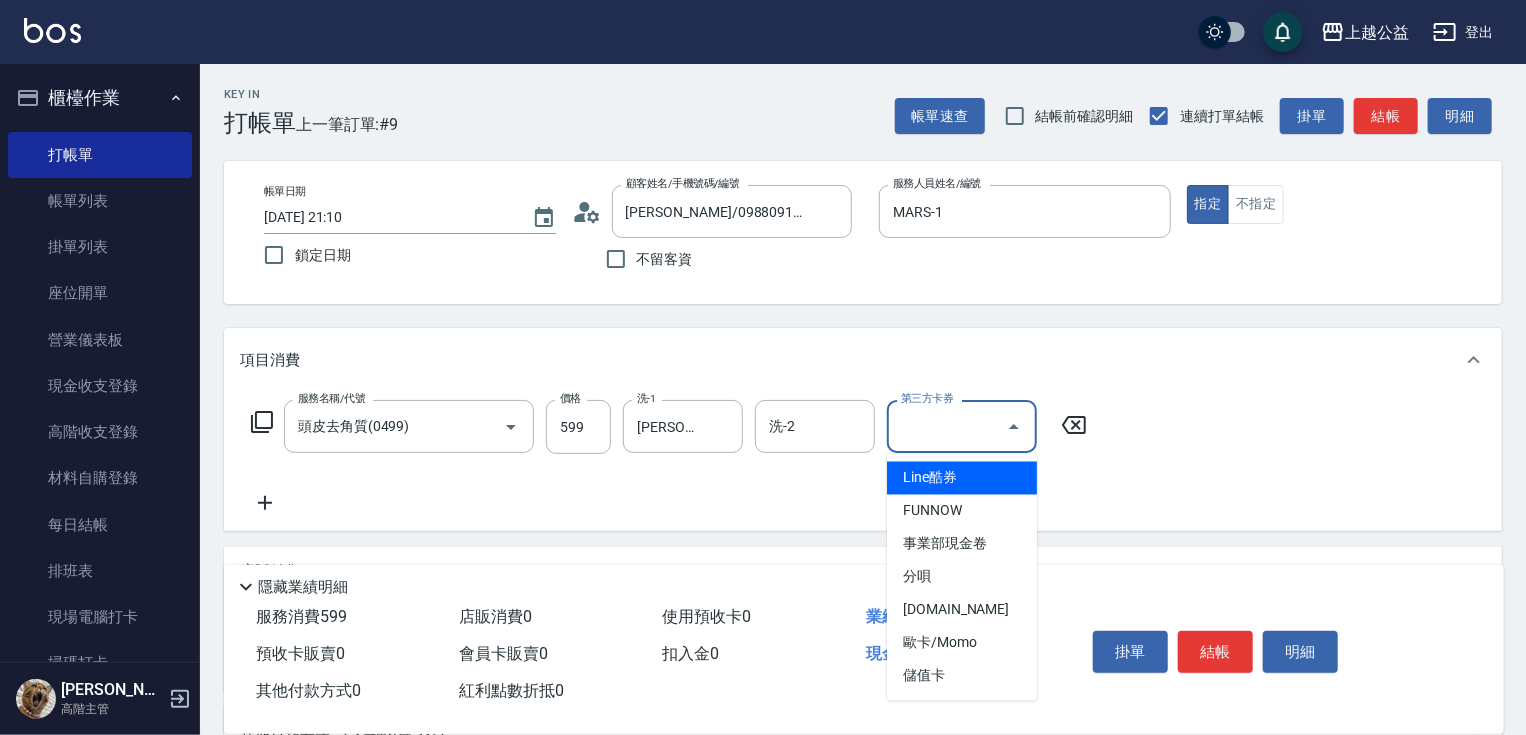 click on "第三方卡券" at bounding box center [947, 426] 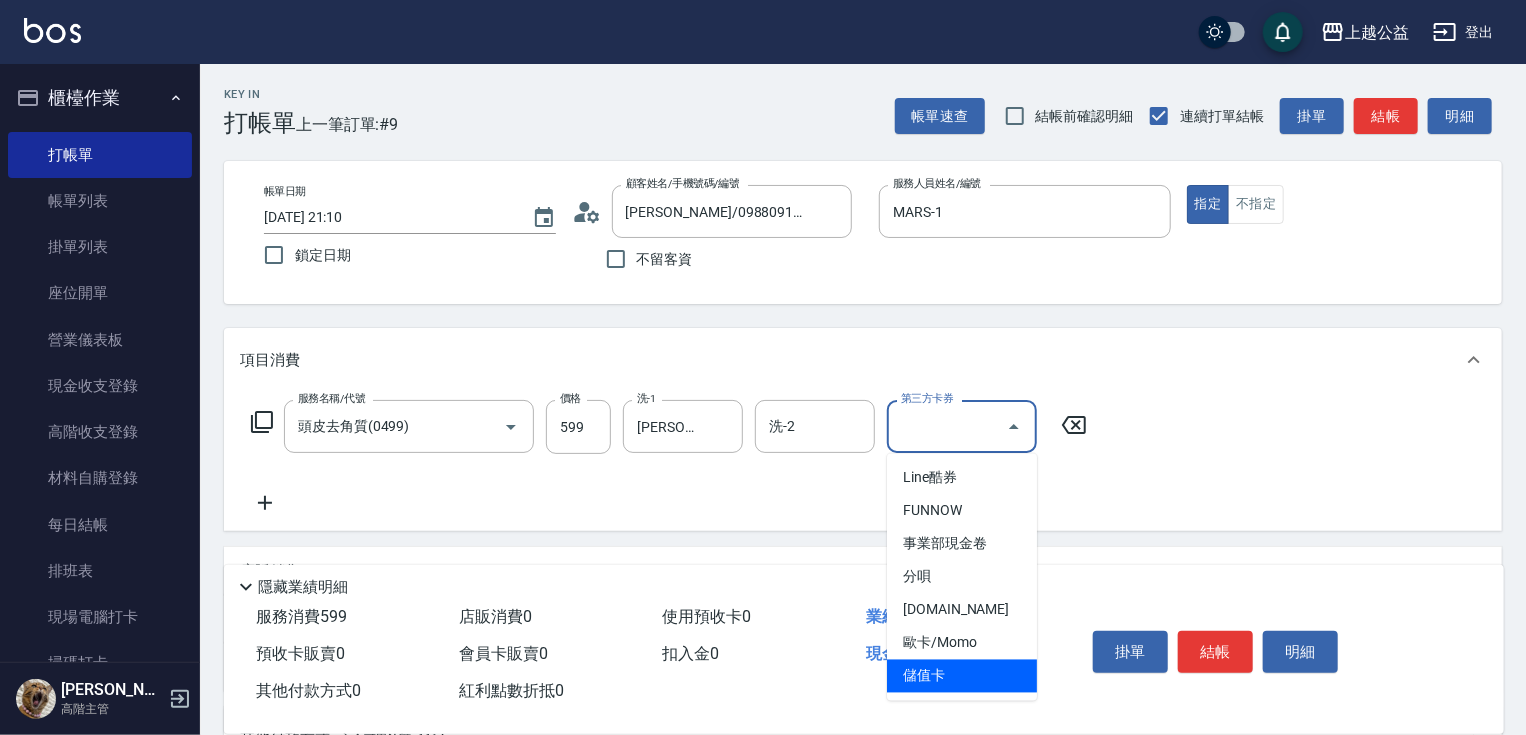 click on "儲值卡" at bounding box center [962, 676] 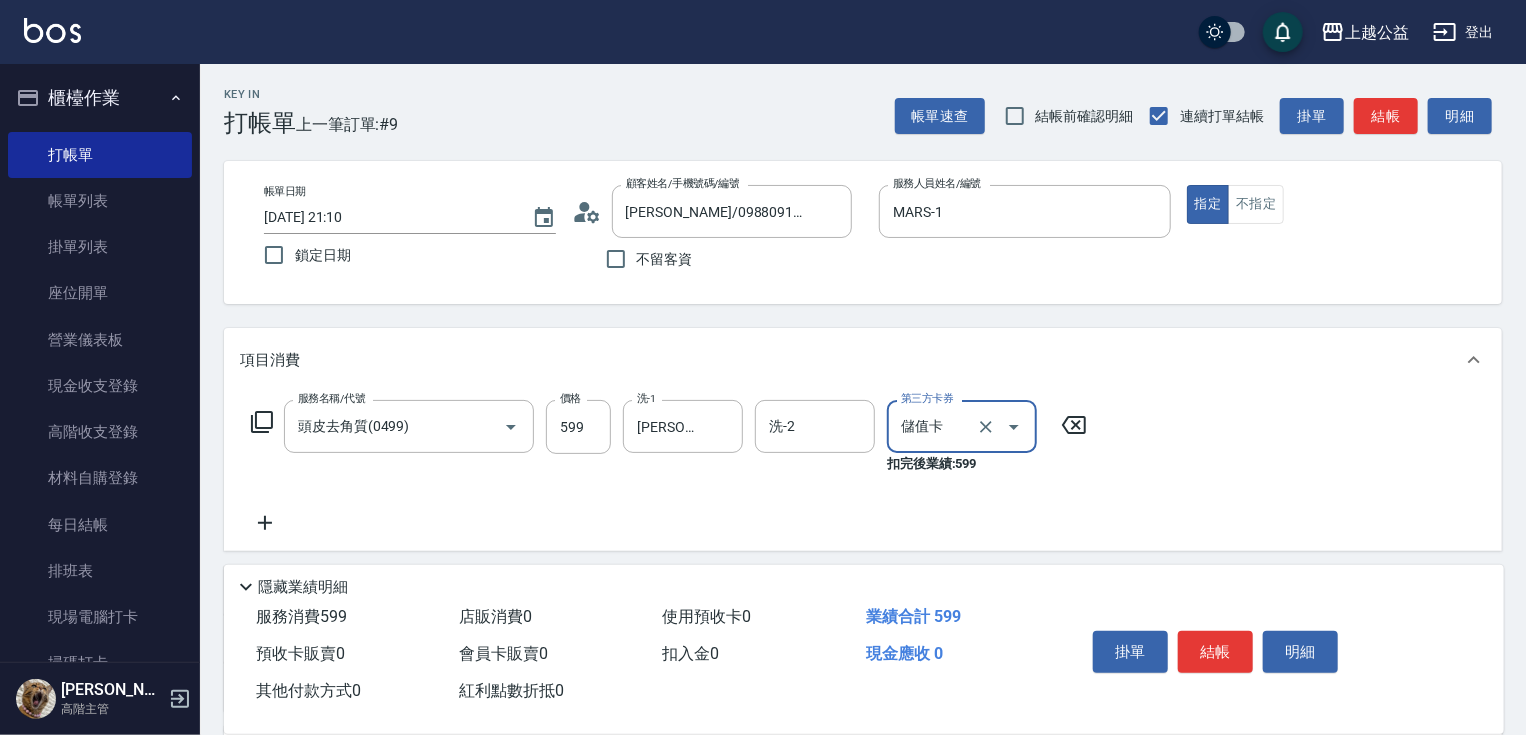 type on "儲值卡" 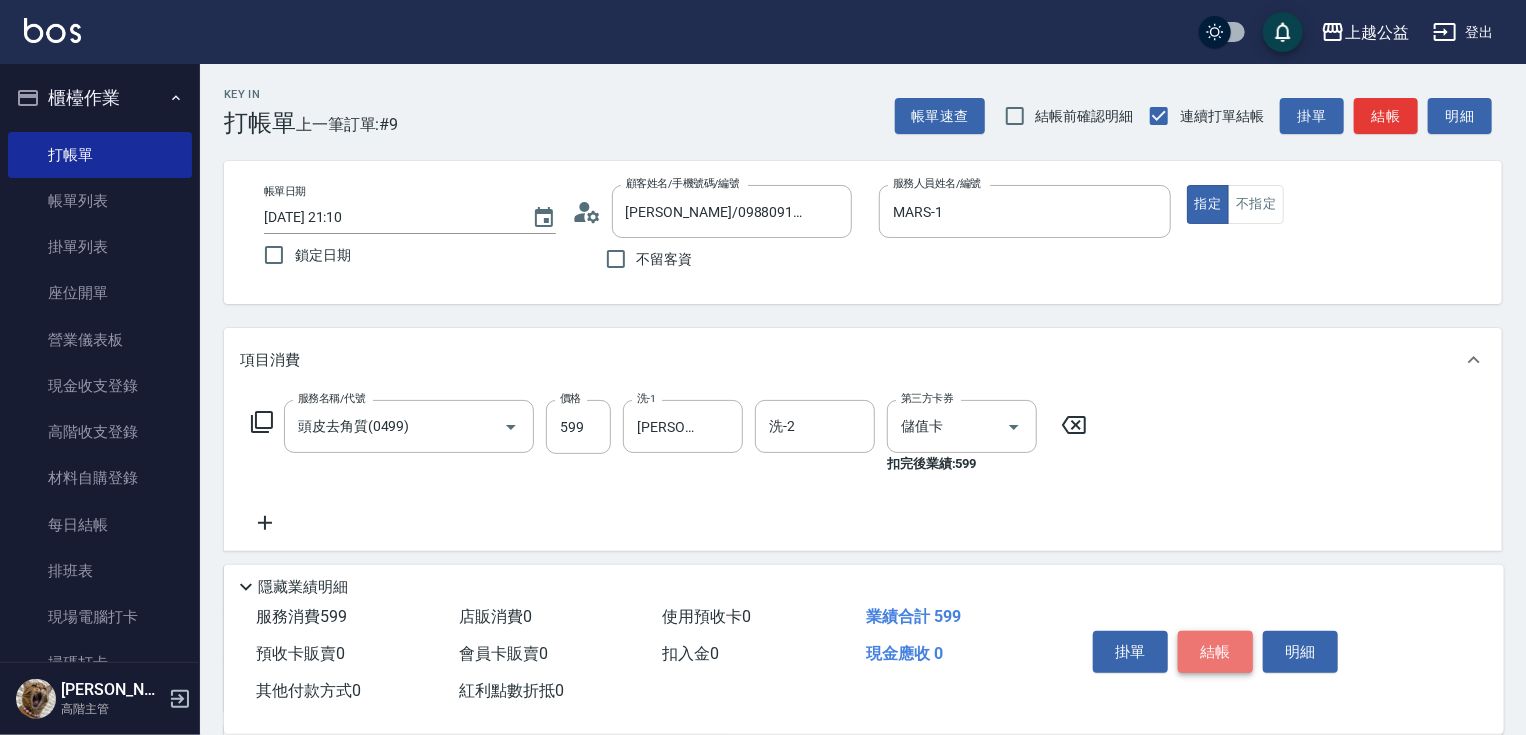 click on "結帳" at bounding box center (1215, 652) 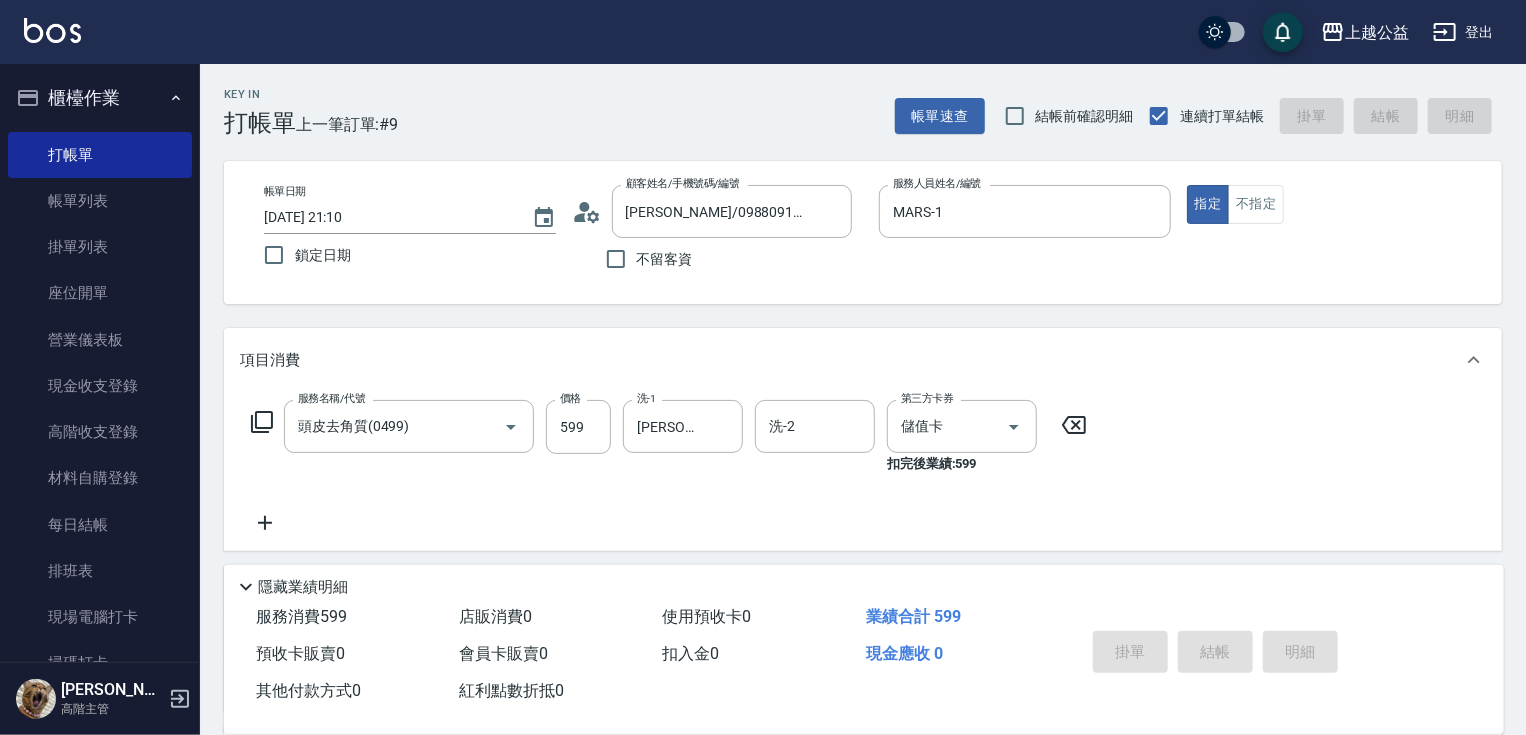 type on "[DATE] 21:12" 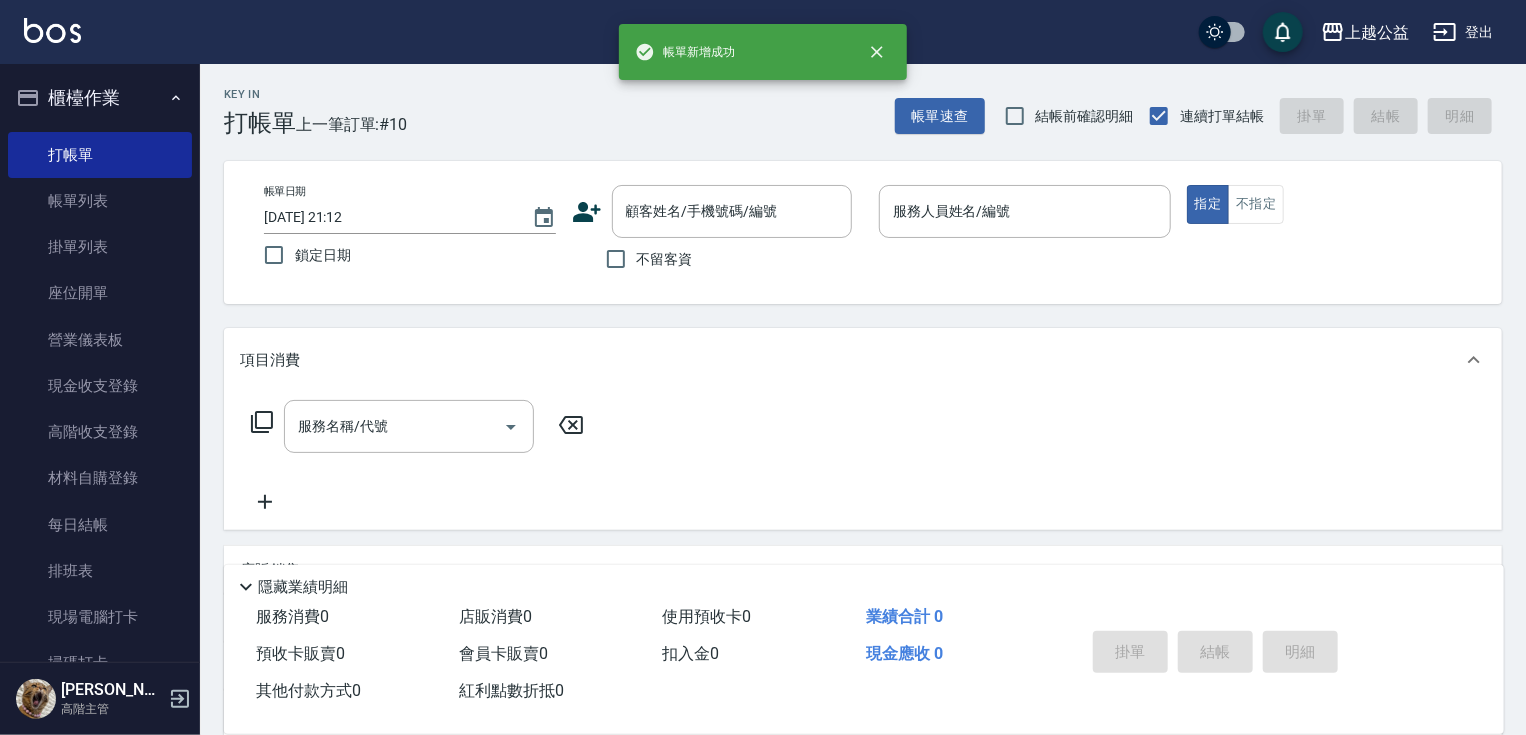 click on "不留客資" at bounding box center [665, 259] 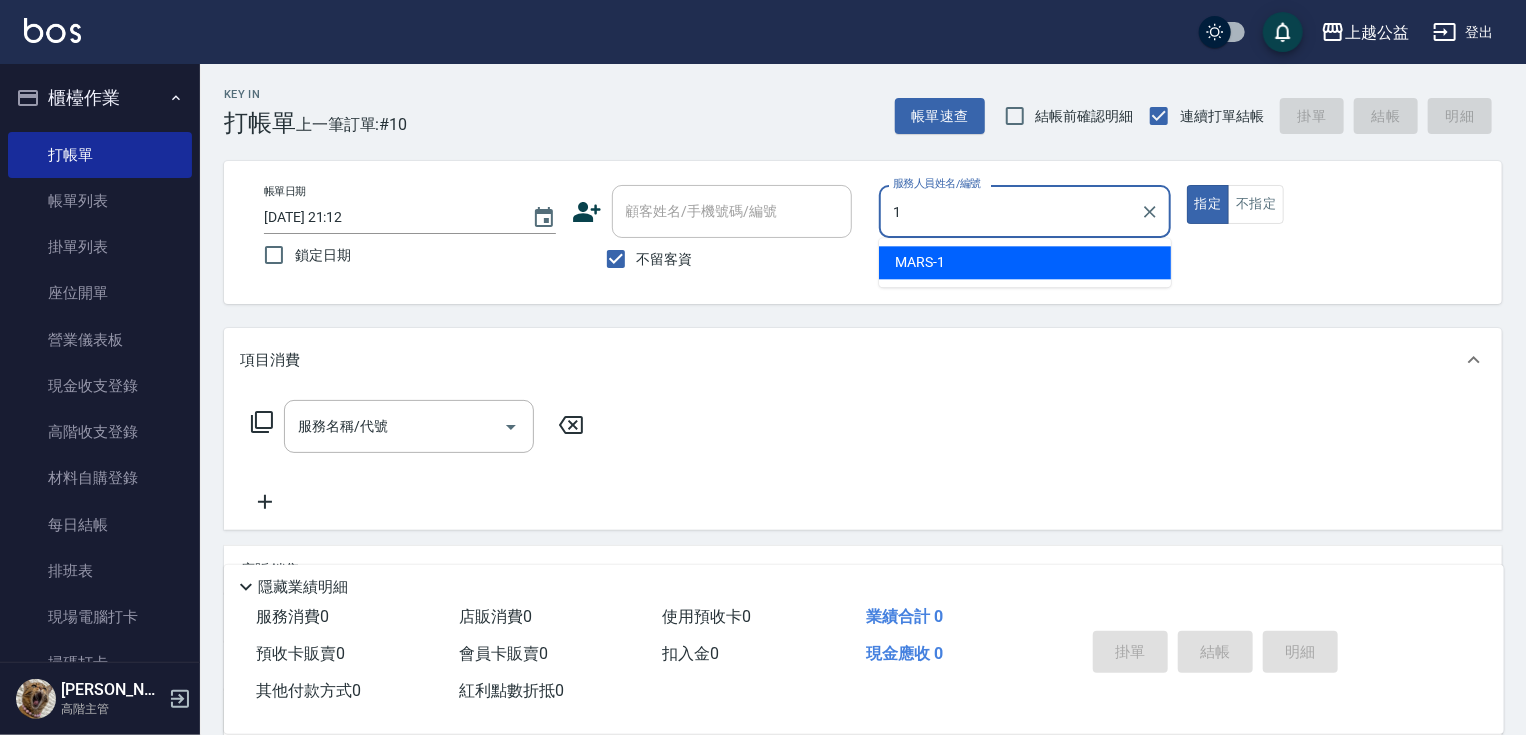 type on "MARS-1" 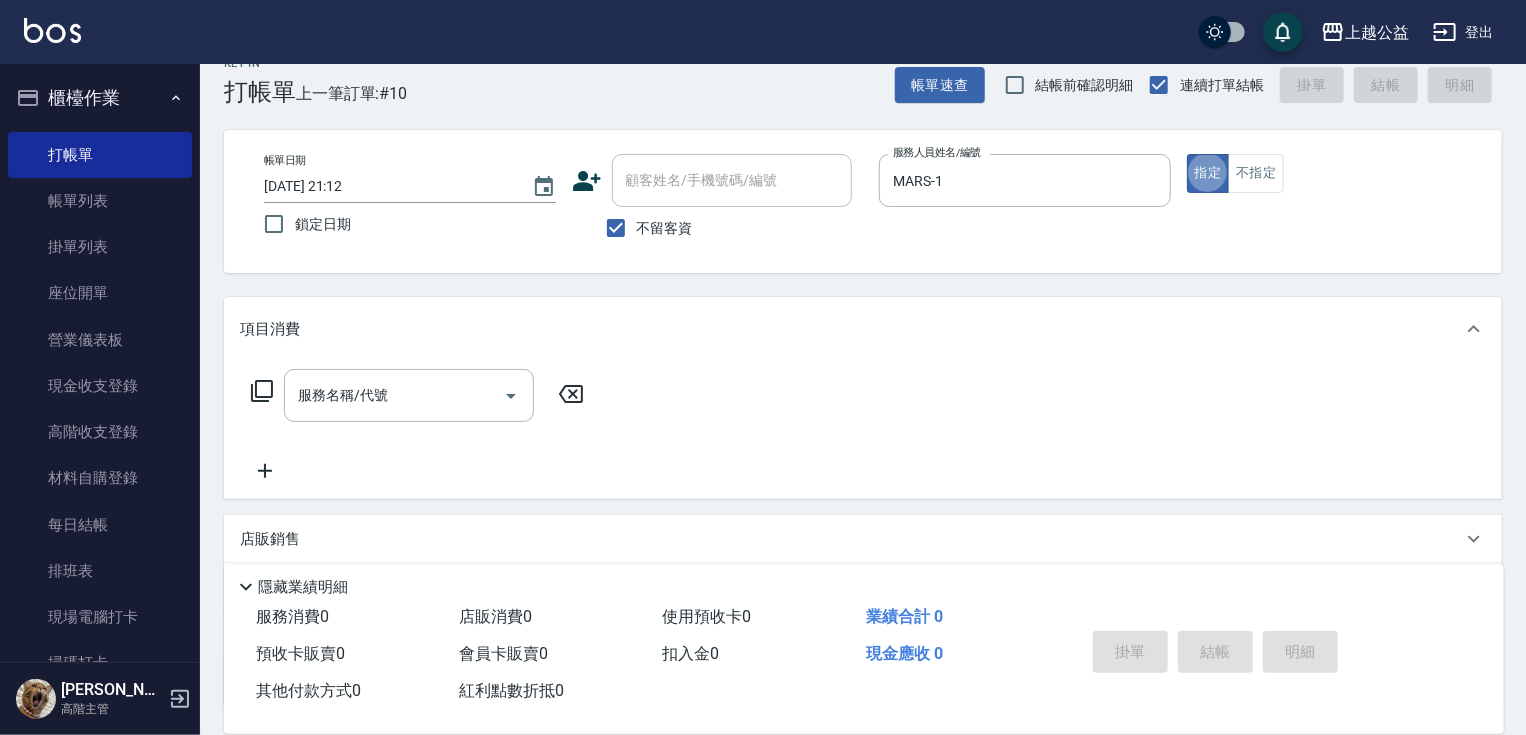 scroll, scrollTop: 32, scrollLeft: 0, axis: vertical 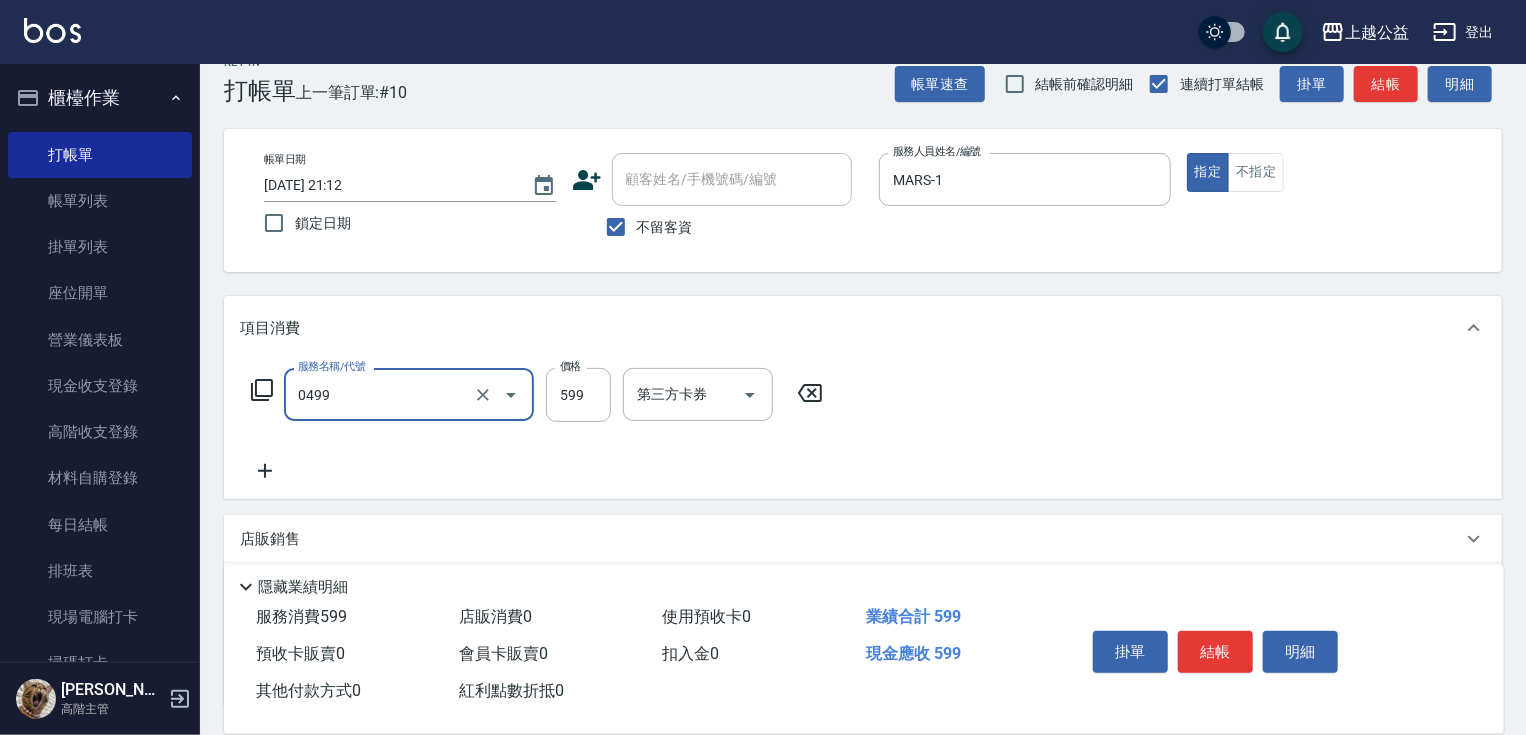 type on "頭皮去角質(0499)" 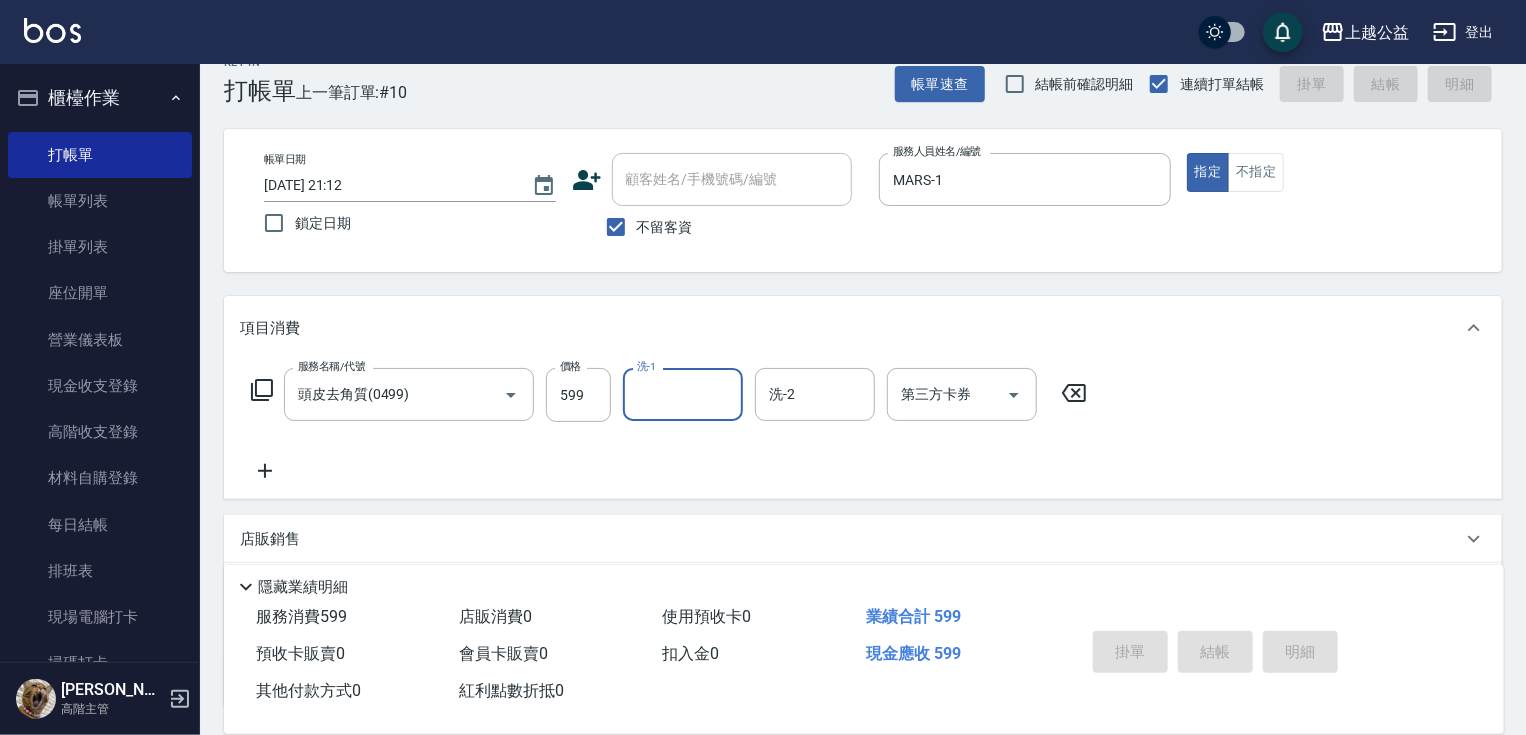 type 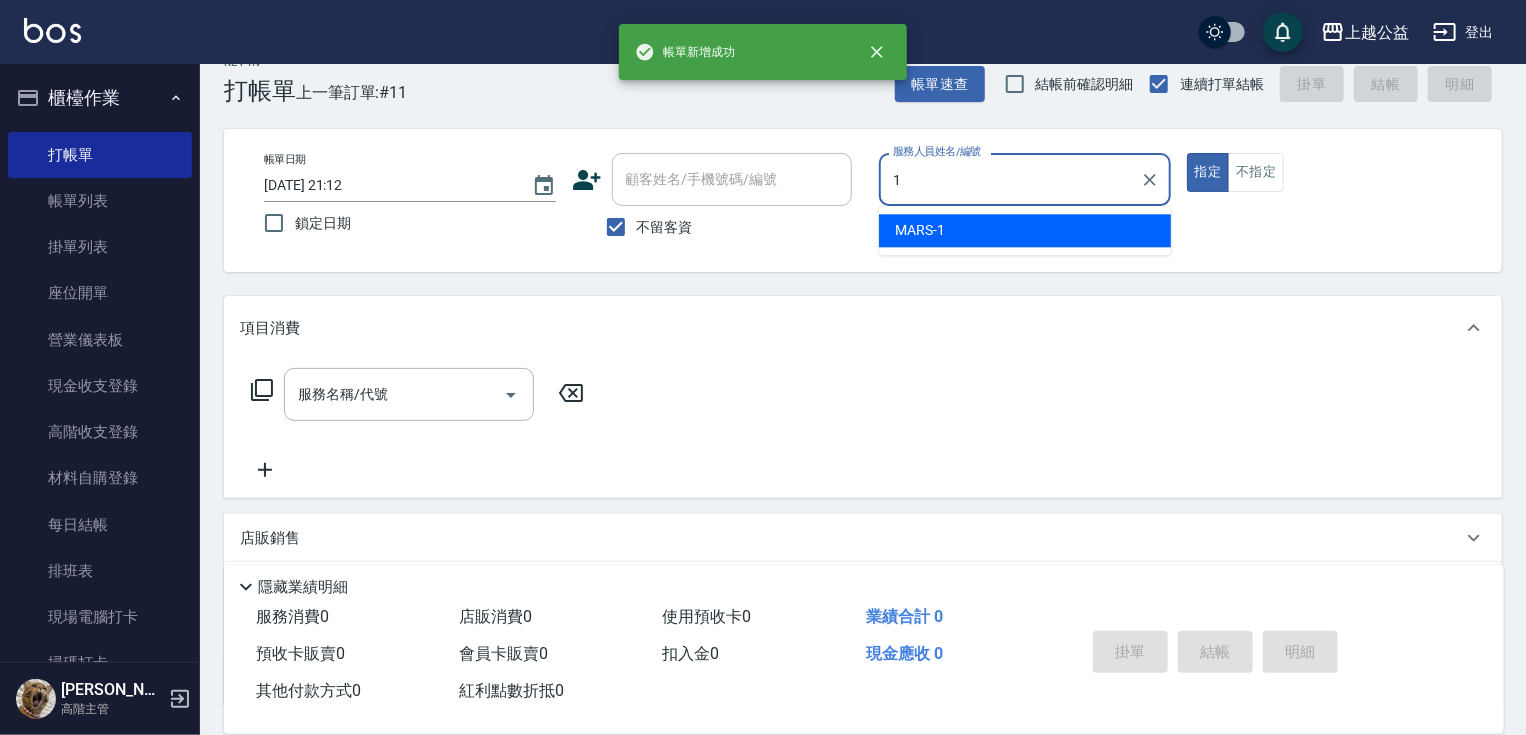 type on "MARS-1" 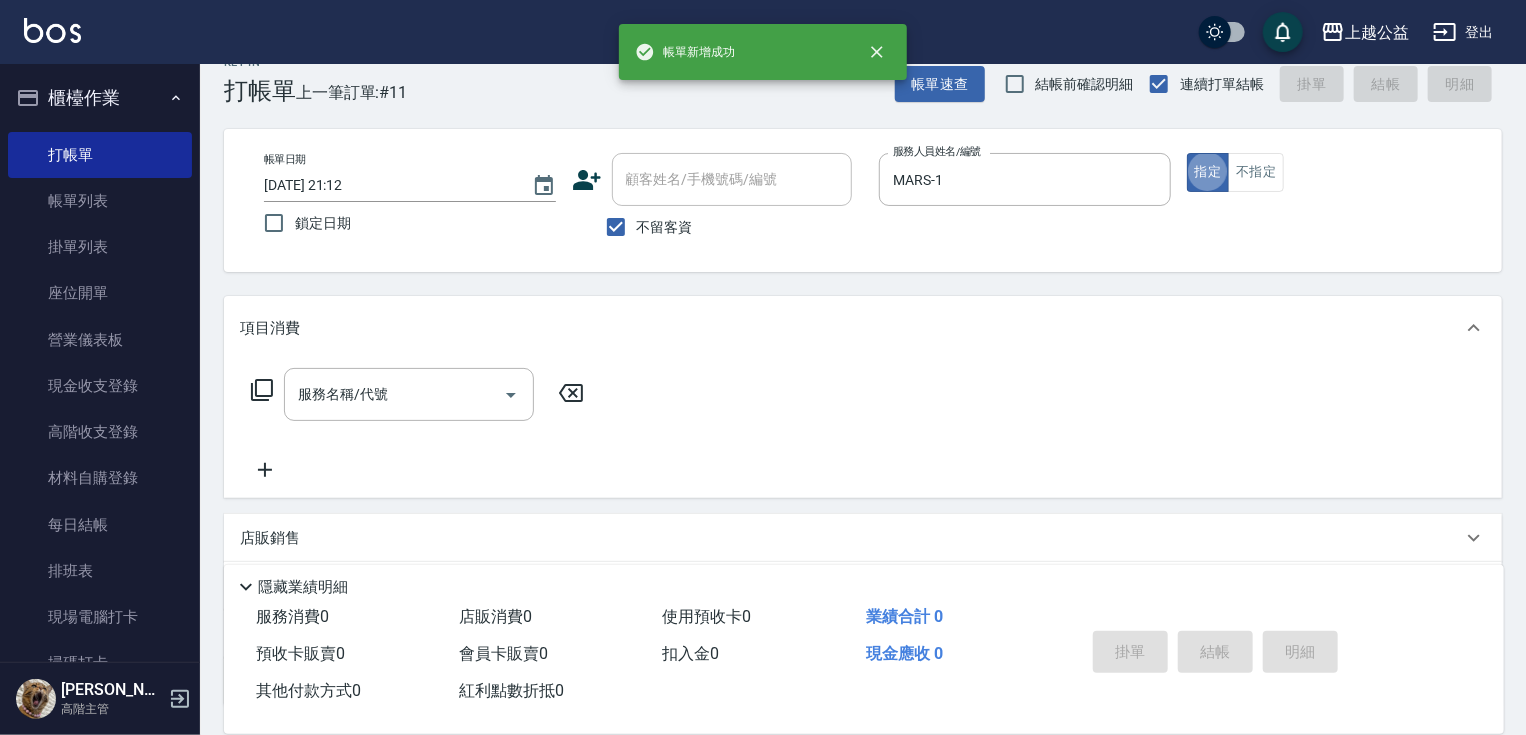 scroll, scrollTop: 64, scrollLeft: 0, axis: vertical 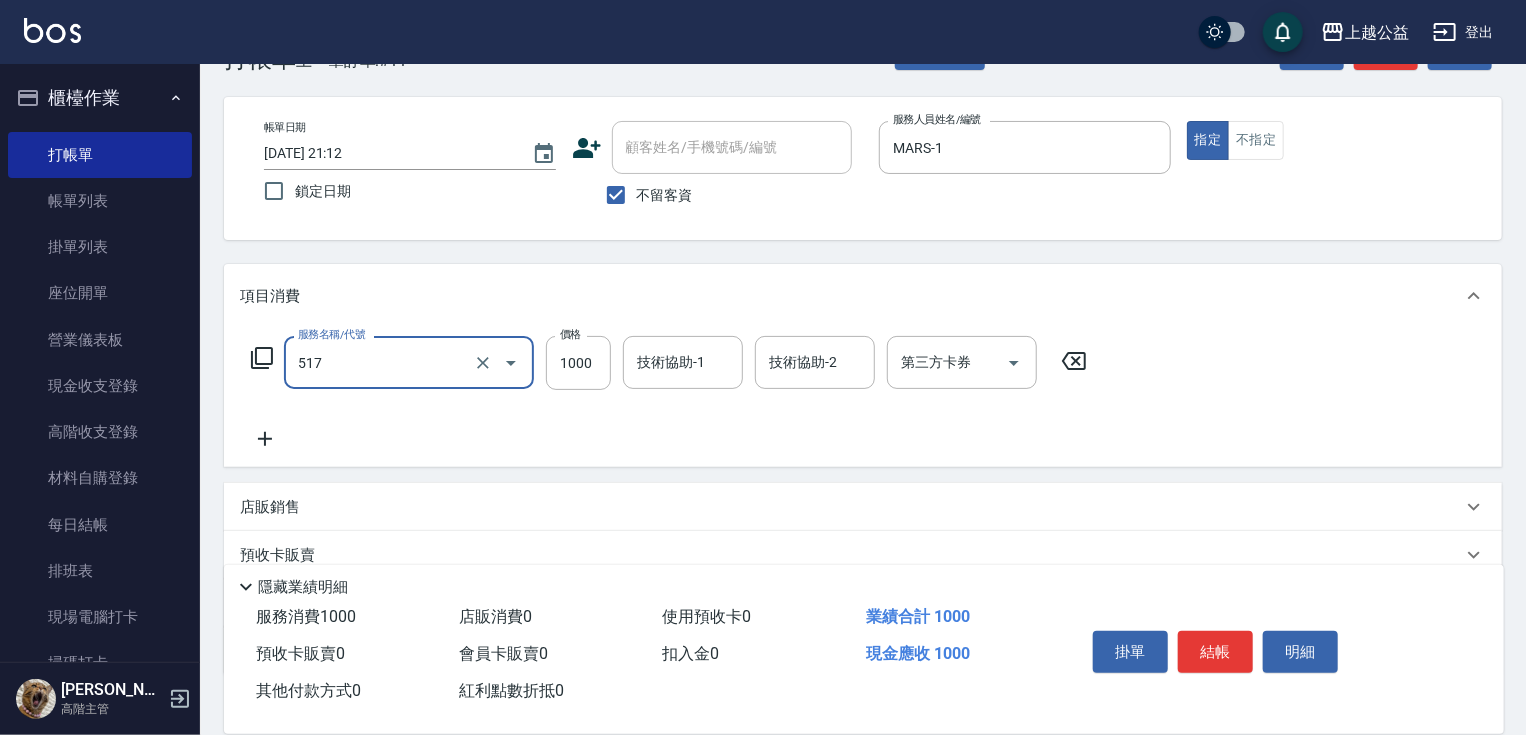 type on "染髮1000(517)" 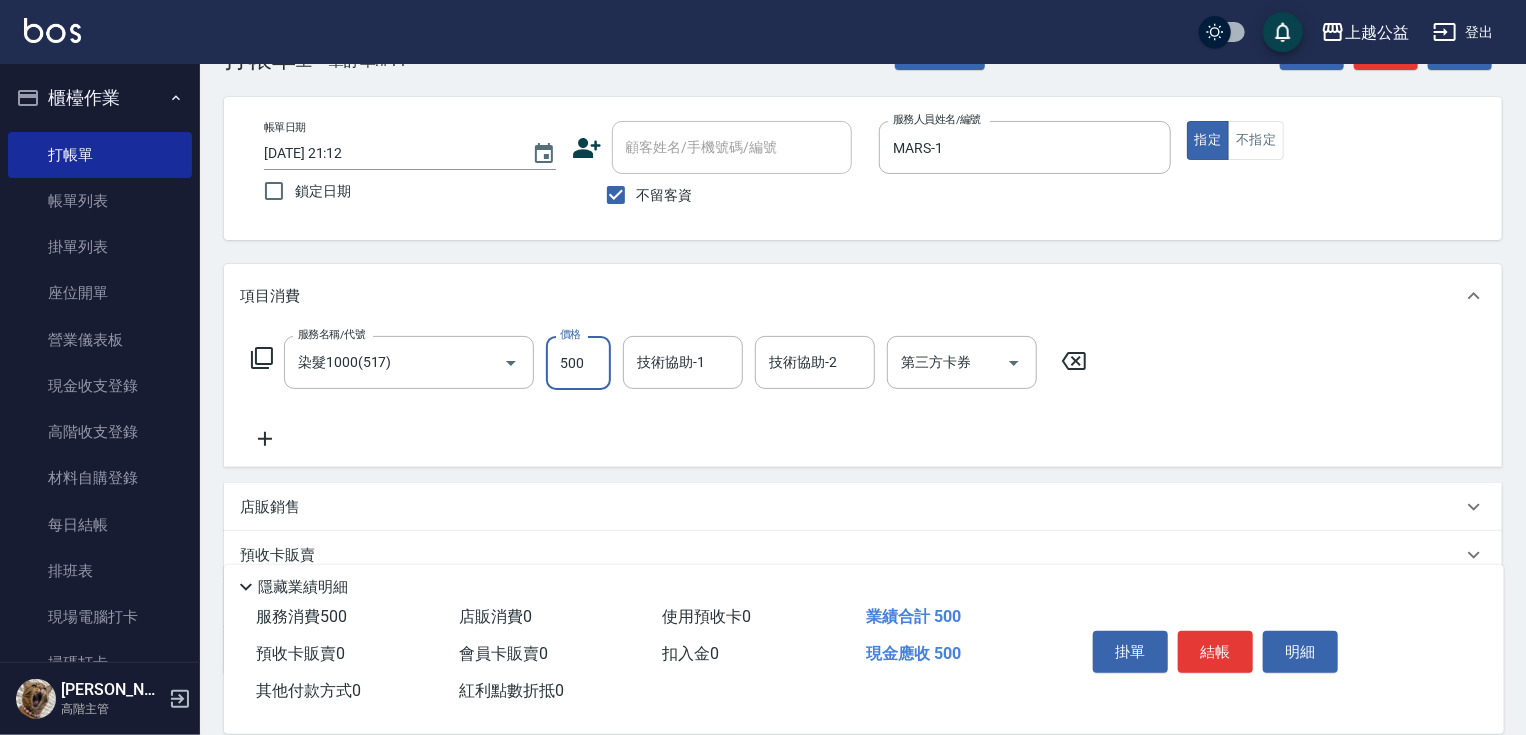 type on "500" 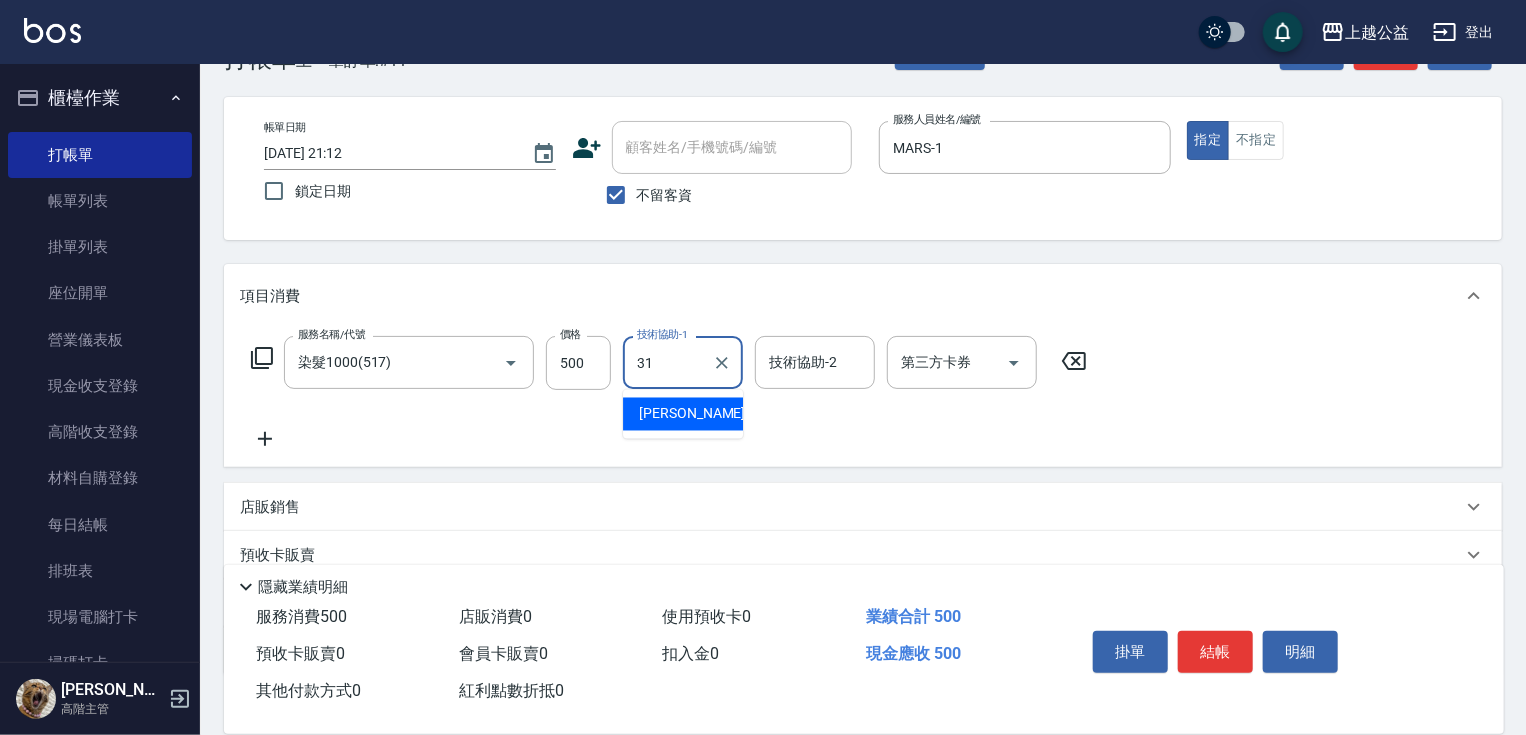 type on "[PERSON_NAME]-31" 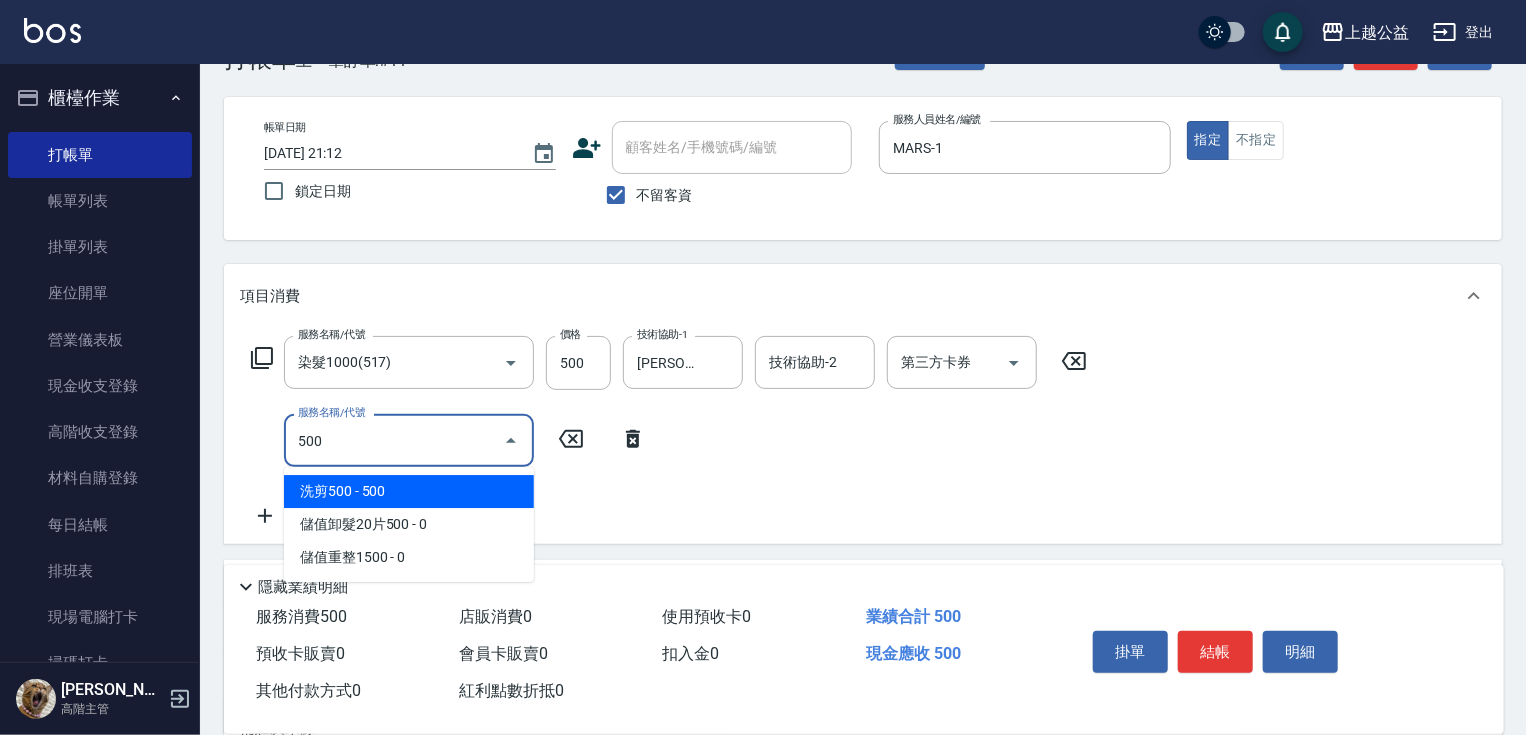 type on "洗剪500(500)" 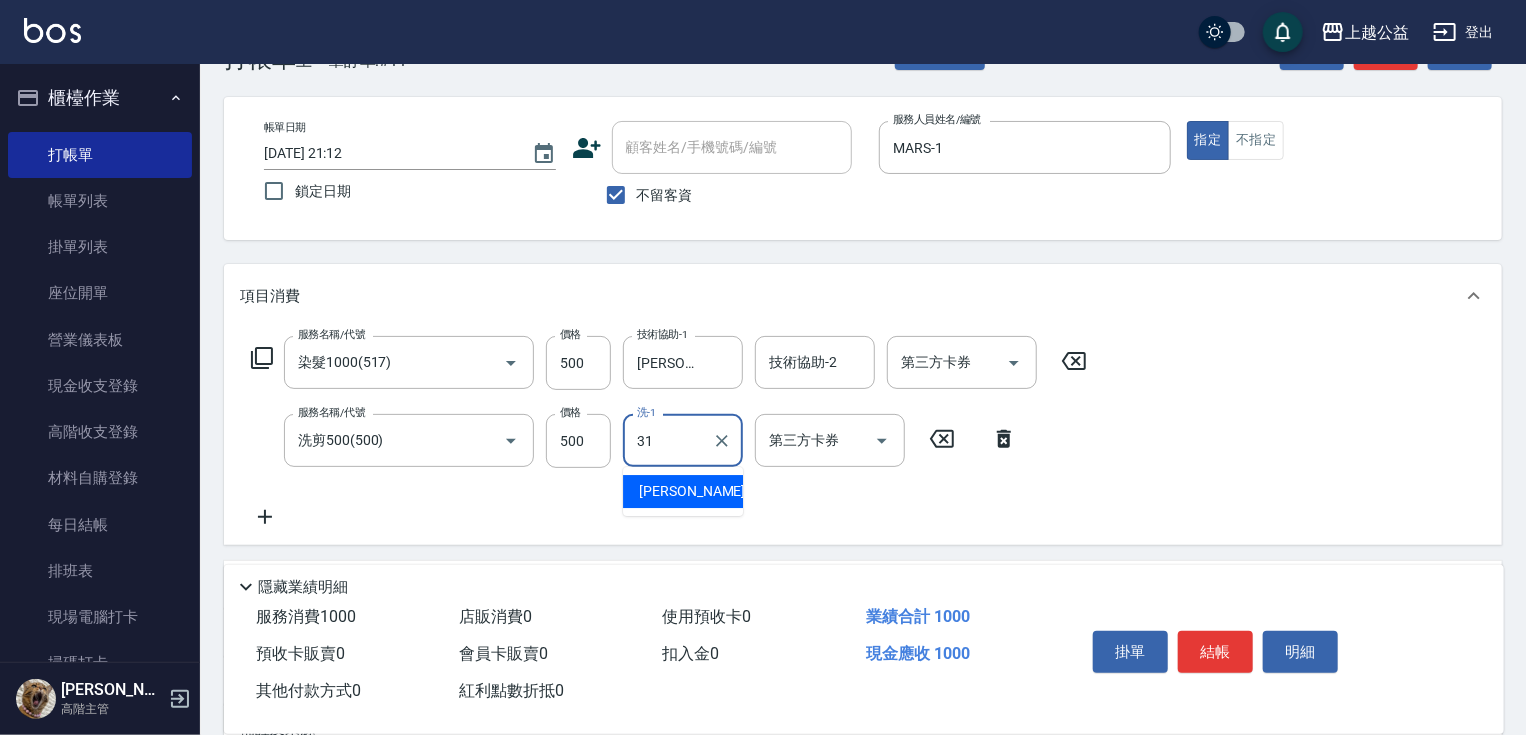 type on "[PERSON_NAME]-31" 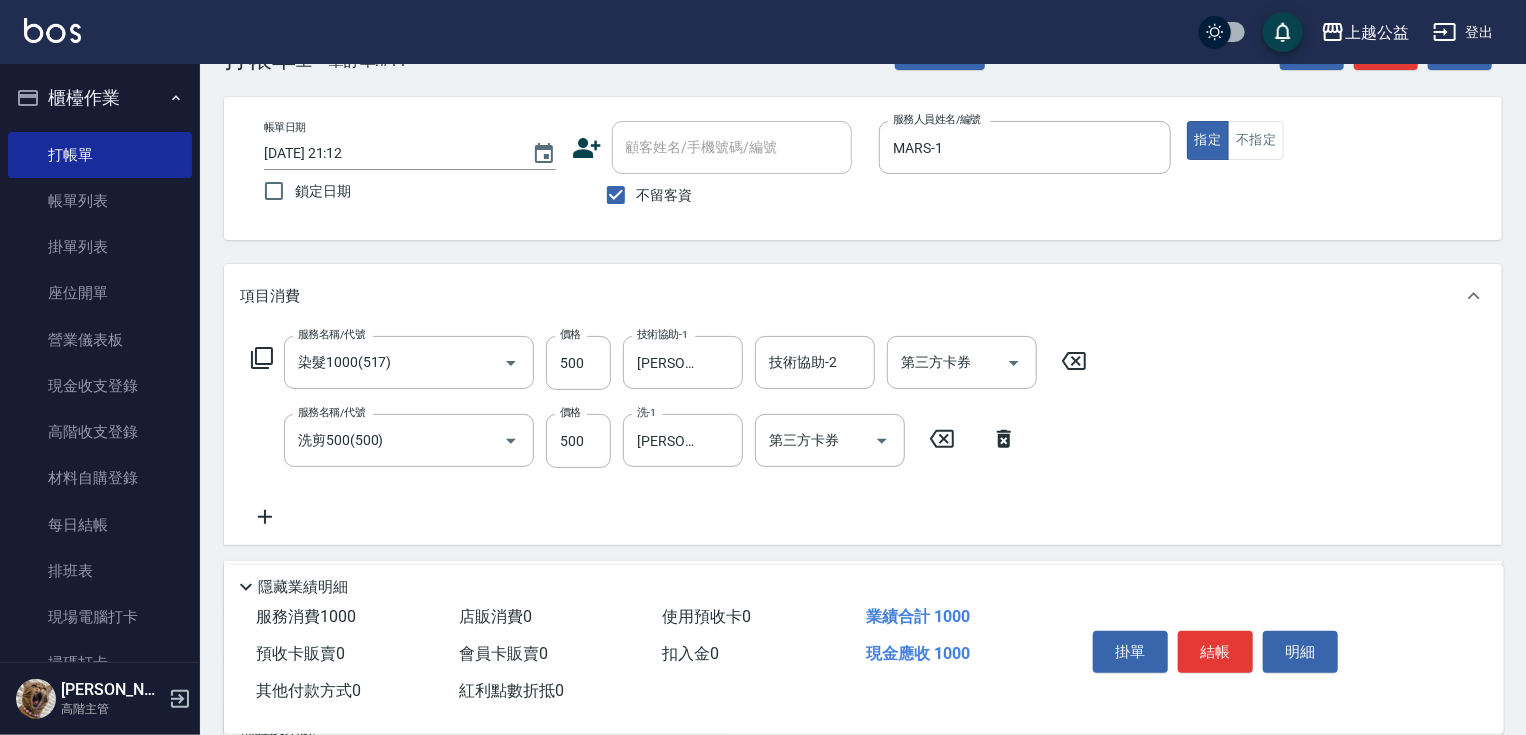 click 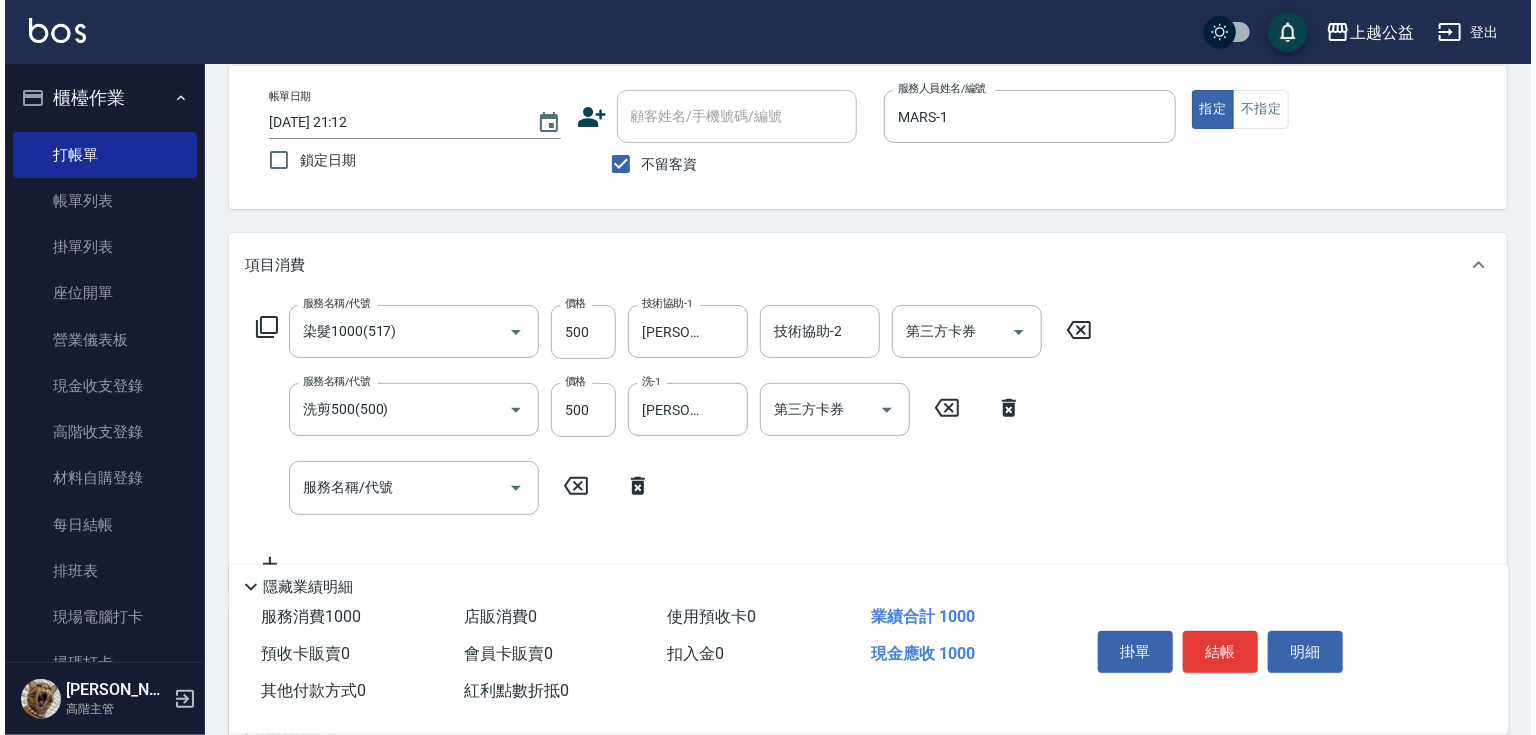 scroll, scrollTop: 295, scrollLeft: 0, axis: vertical 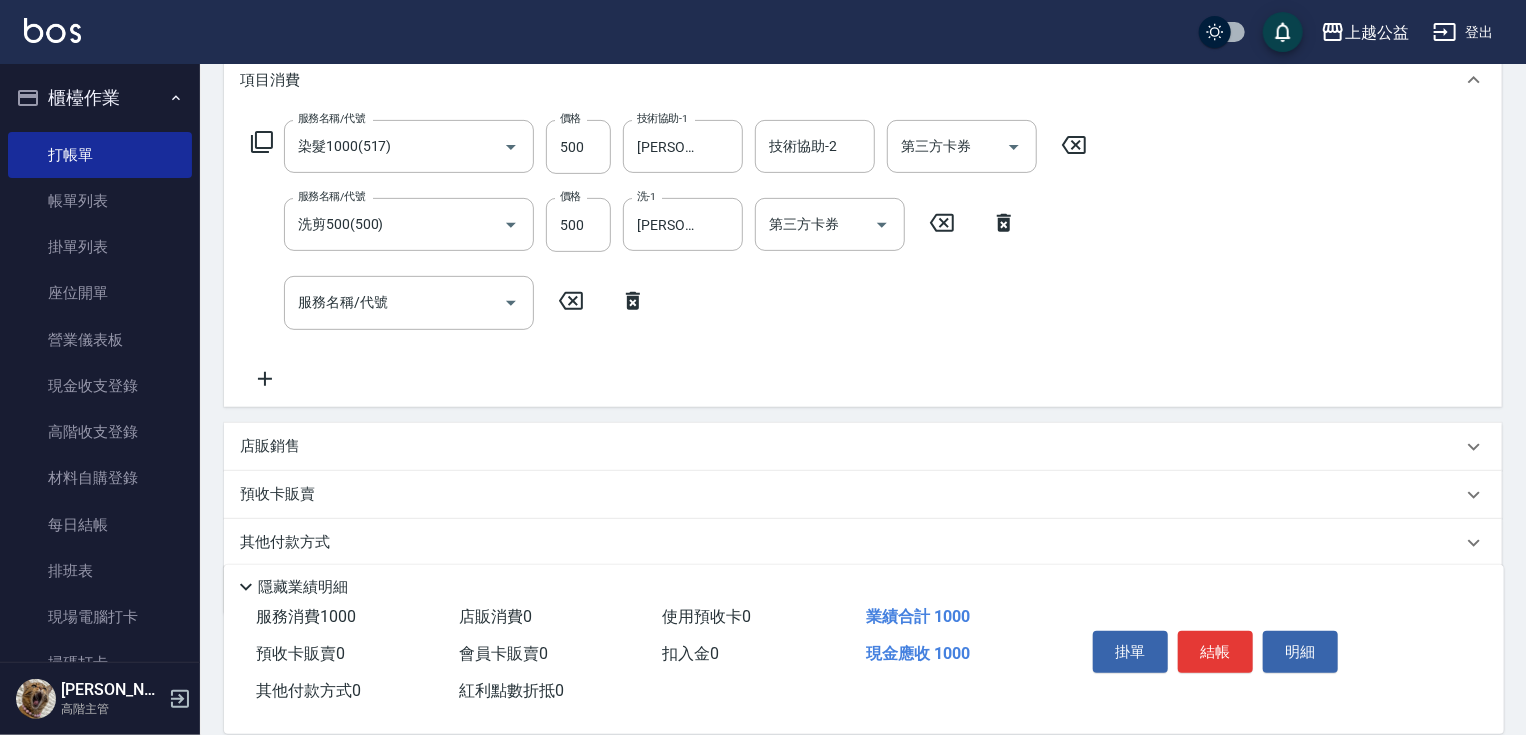 drag, startPoint x: 275, startPoint y: 454, endPoint x: 280, endPoint y: 483, distance: 29.427877 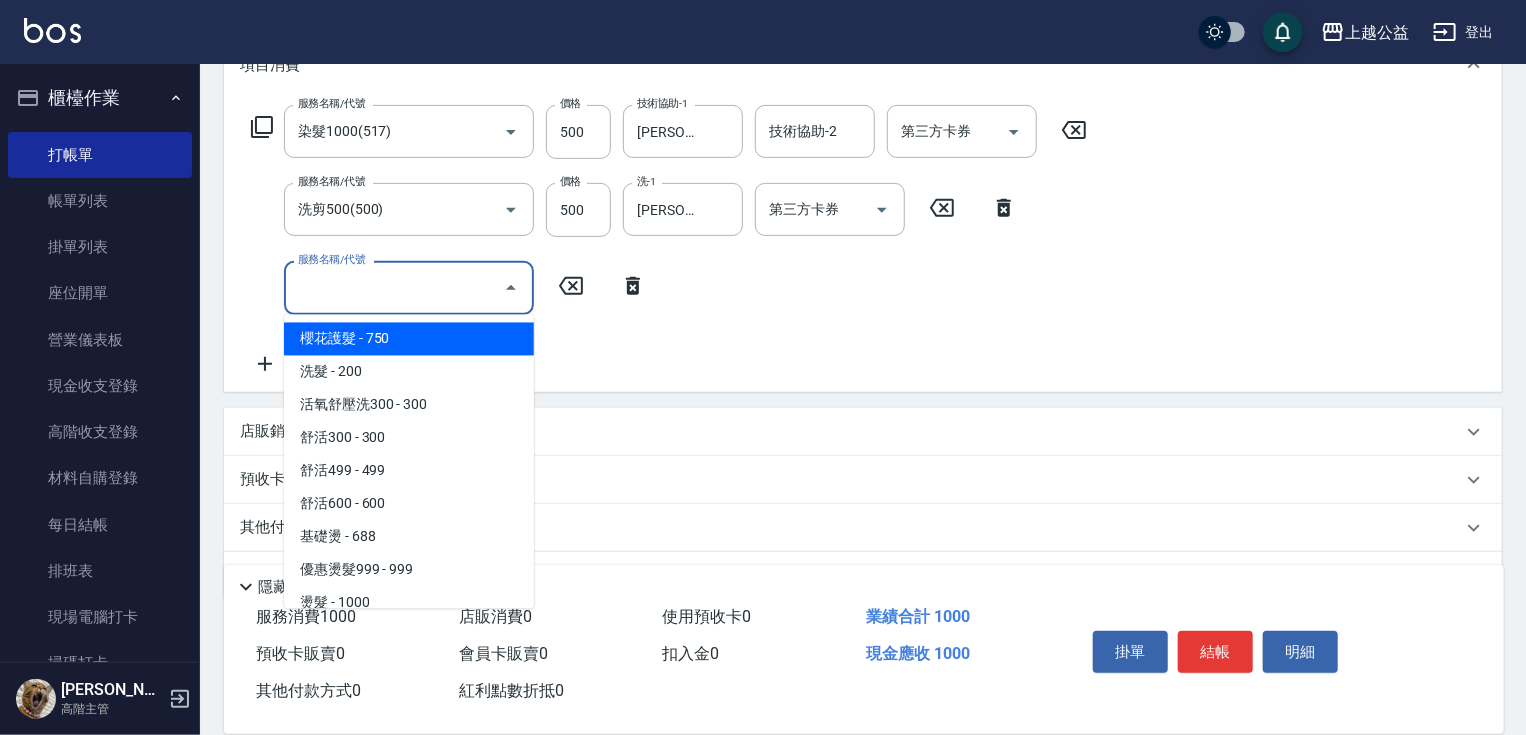 click on "服務名稱/代號" at bounding box center [394, 287] 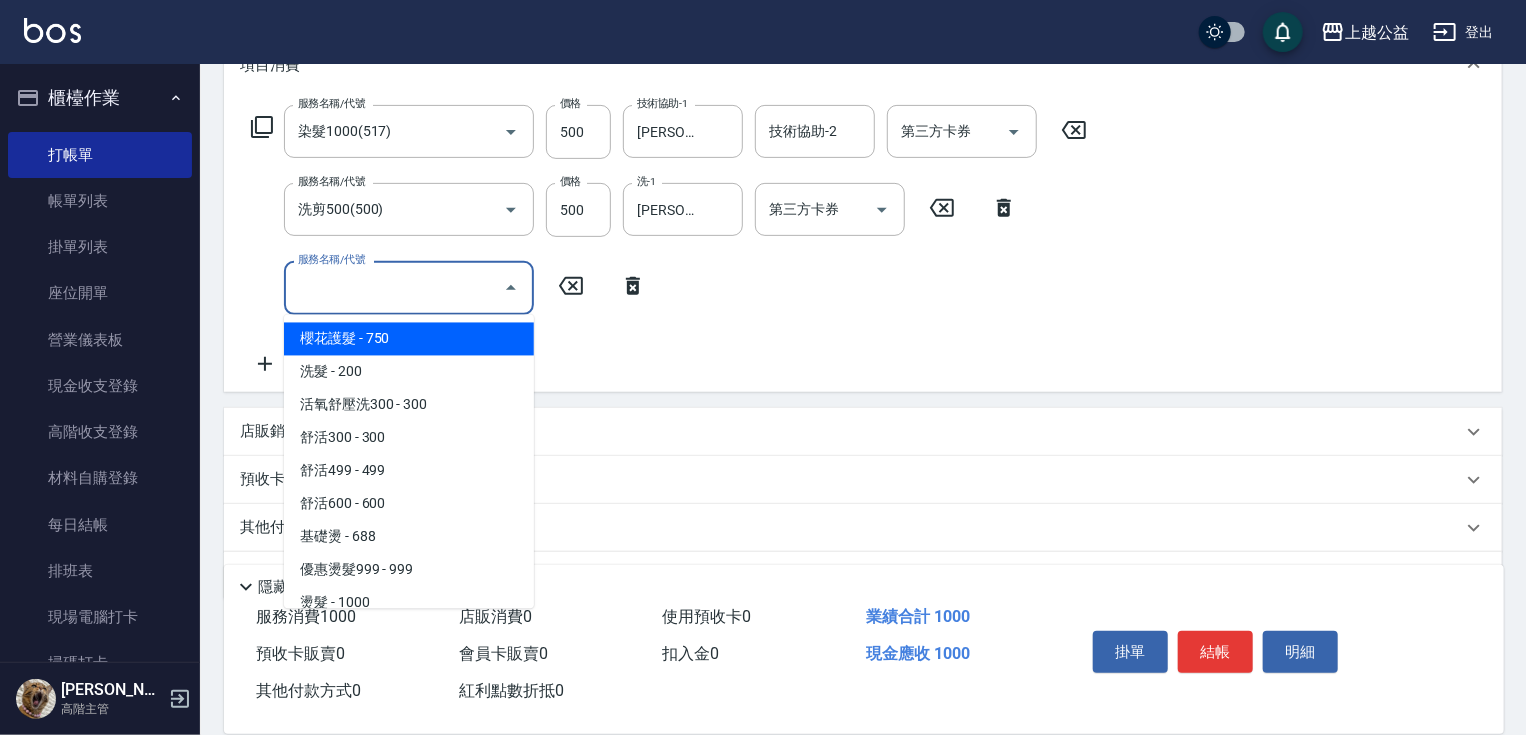 click 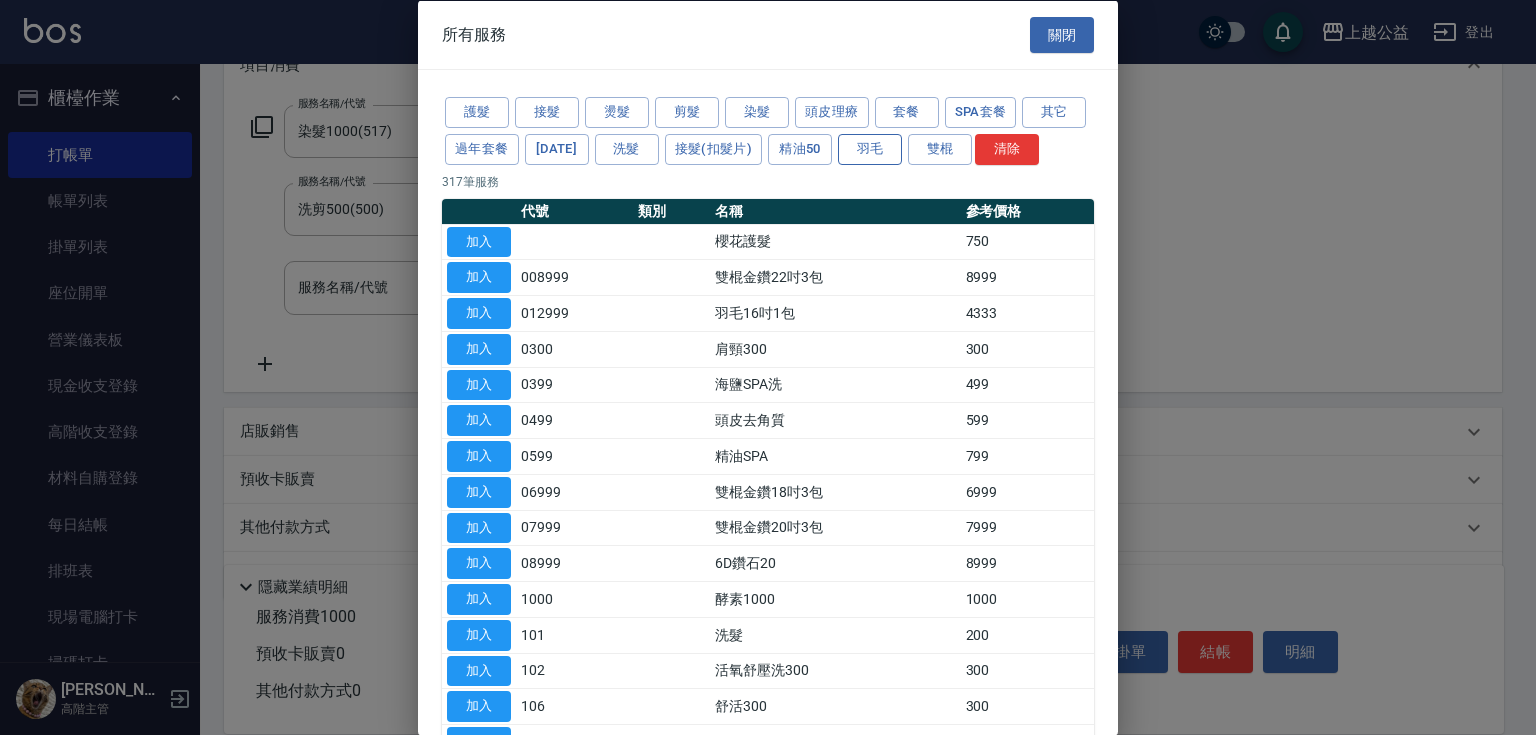 click on "羽毛" at bounding box center (870, 148) 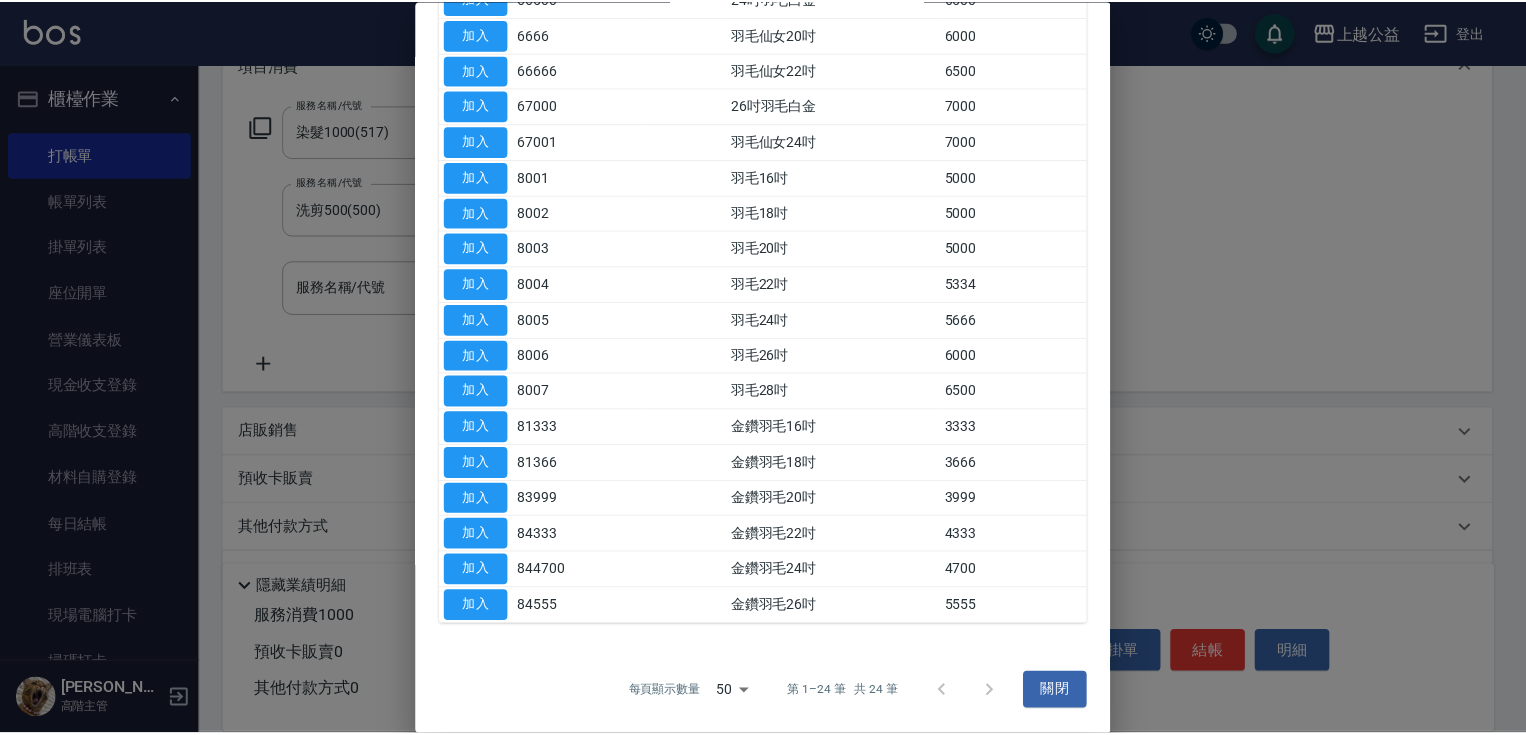 scroll, scrollTop: 477, scrollLeft: 0, axis: vertical 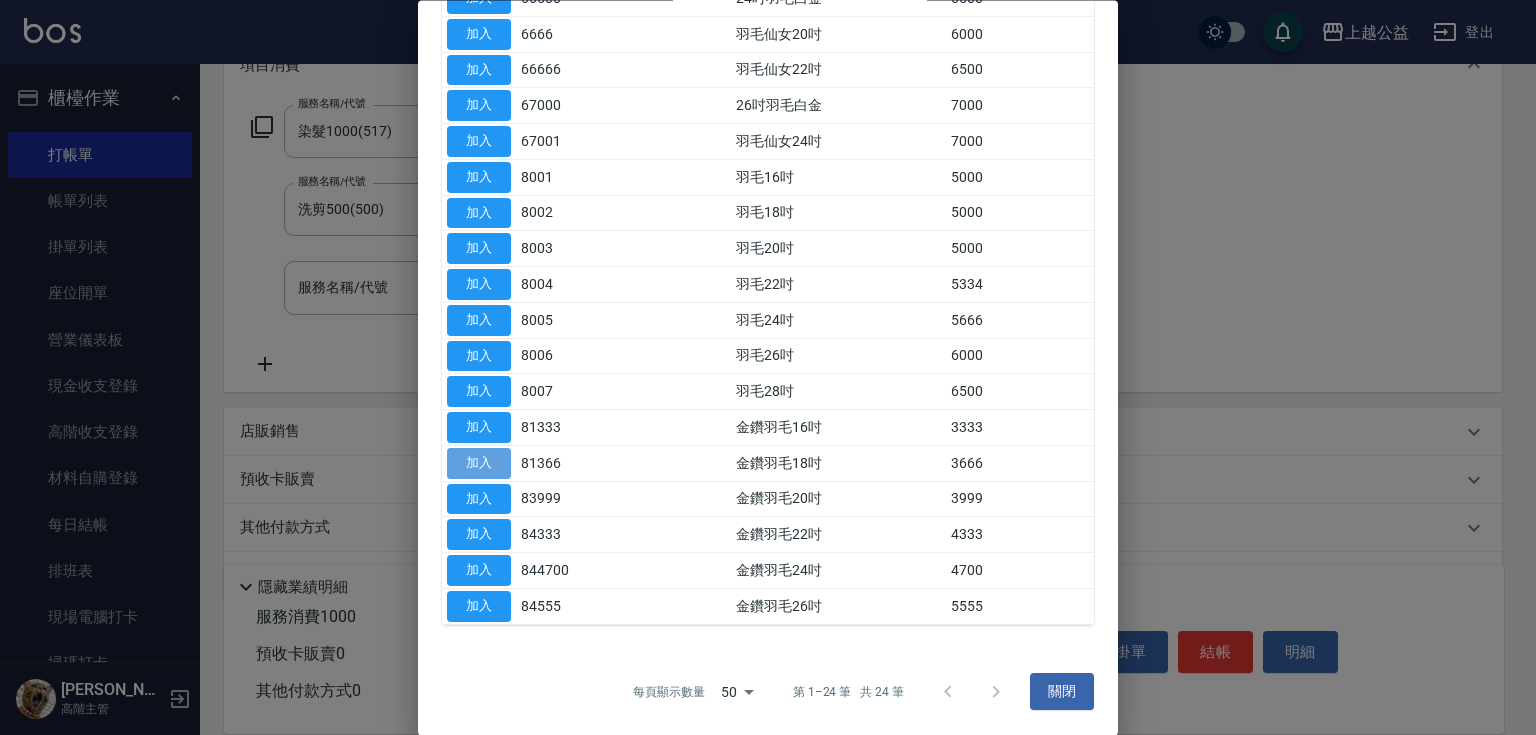 click on "加入" at bounding box center [479, 463] 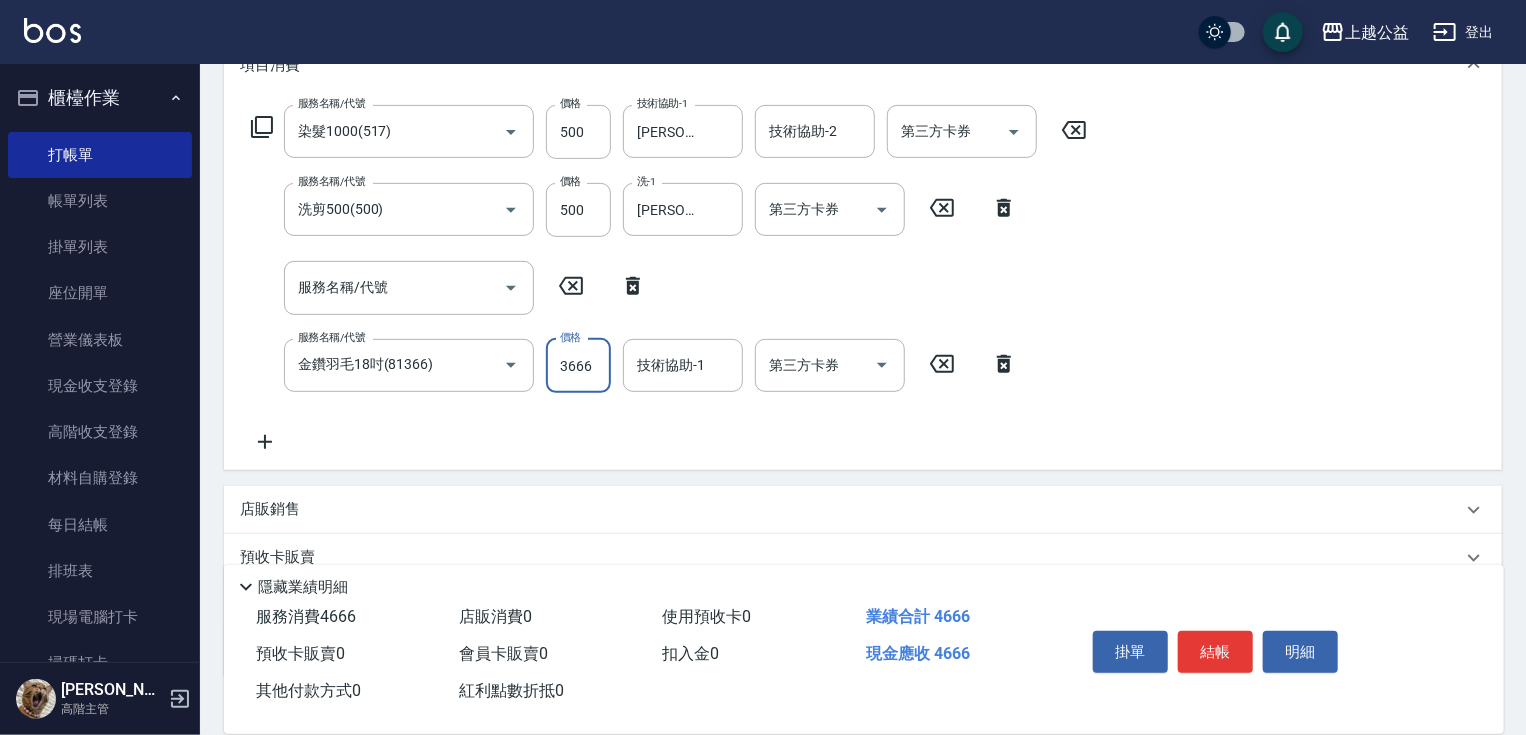 click on "3666" at bounding box center (578, 366) 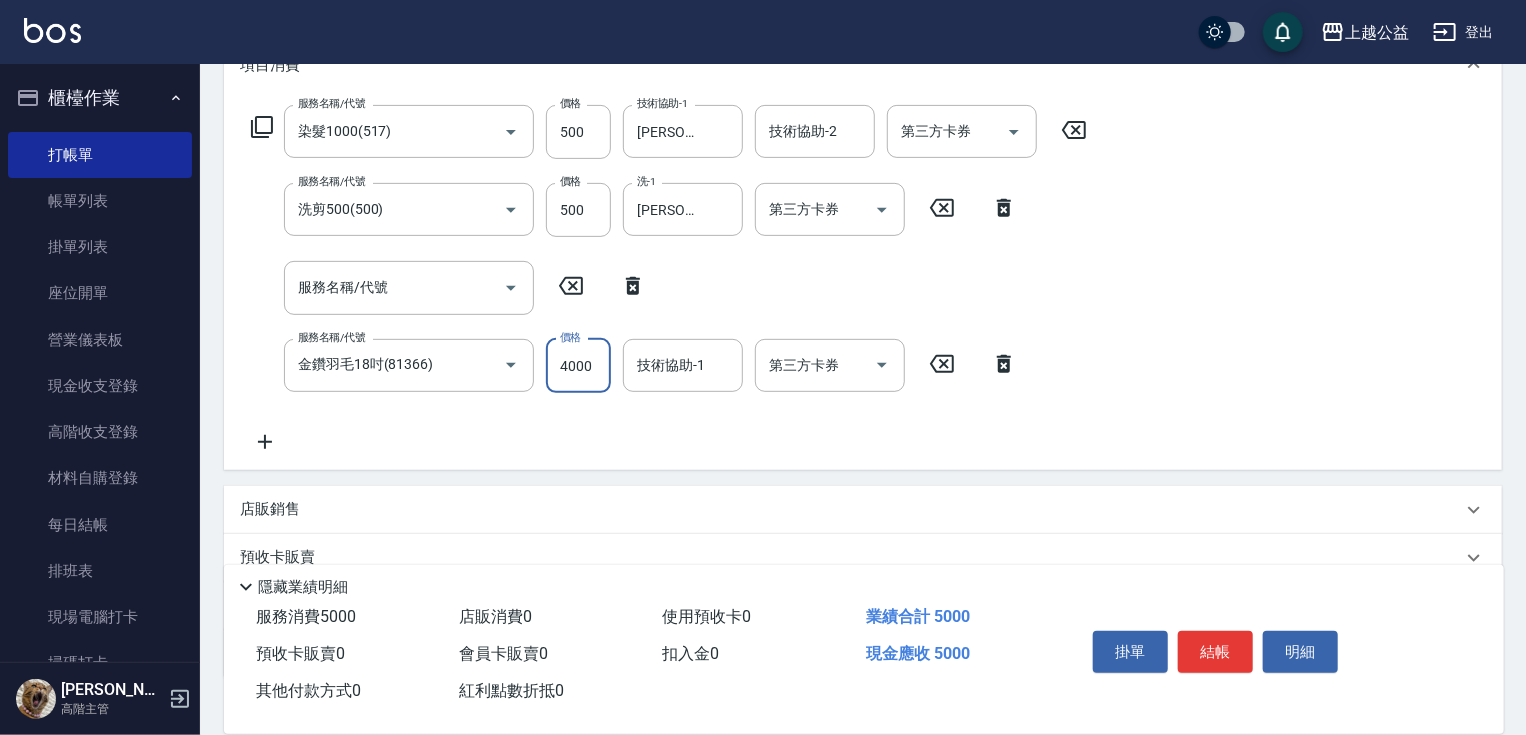 type on "4000" 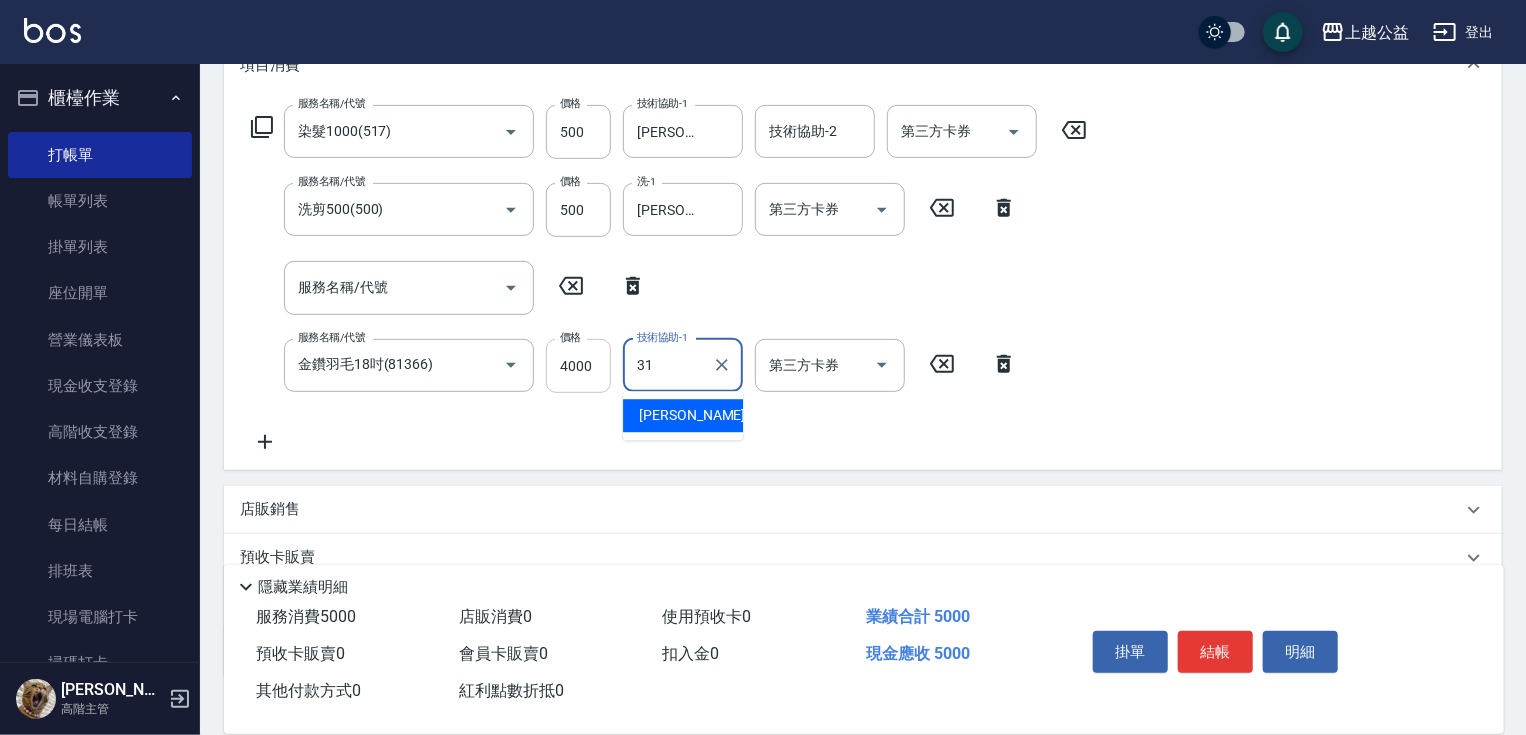 type on "[PERSON_NAME]-31" 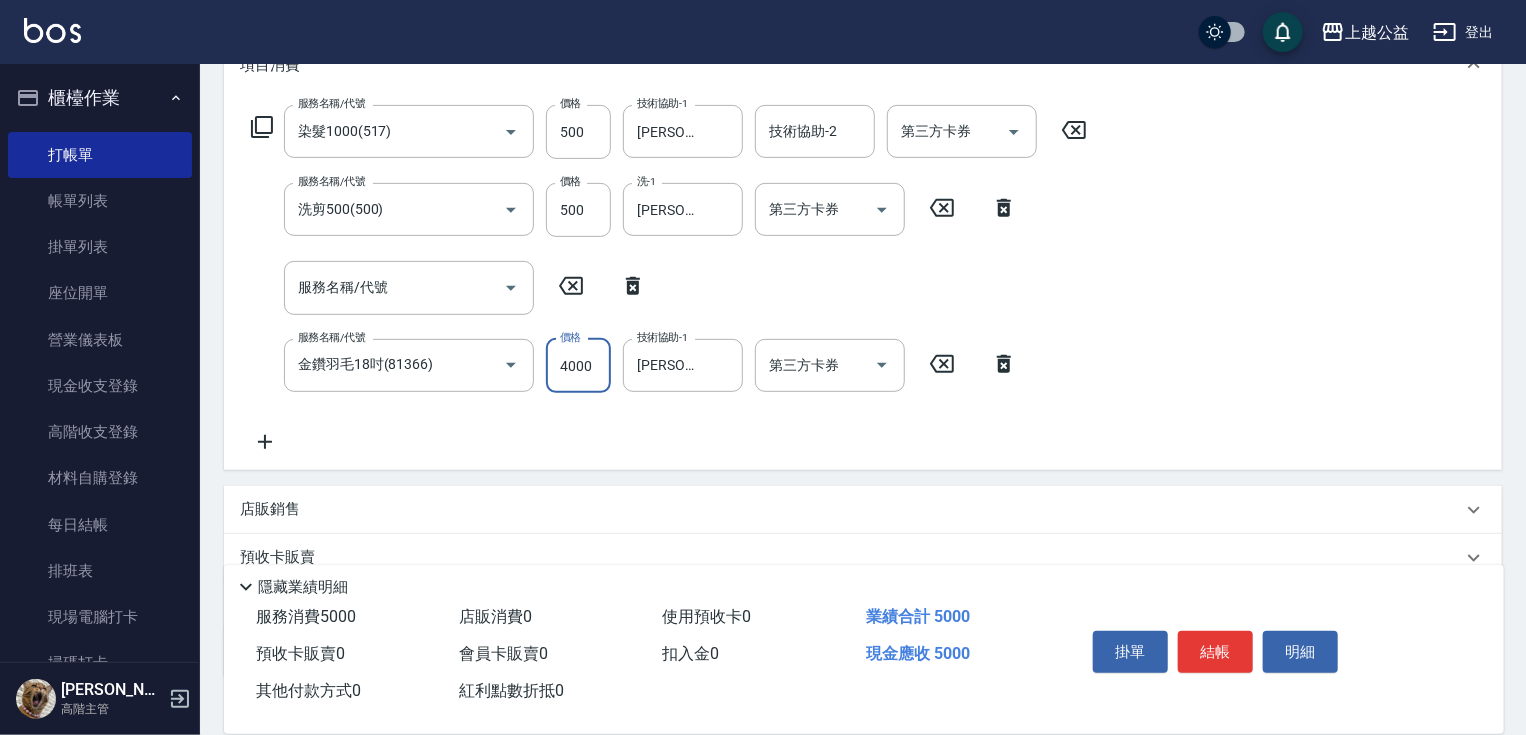 click on "4000" at bounding box center [578, 366] 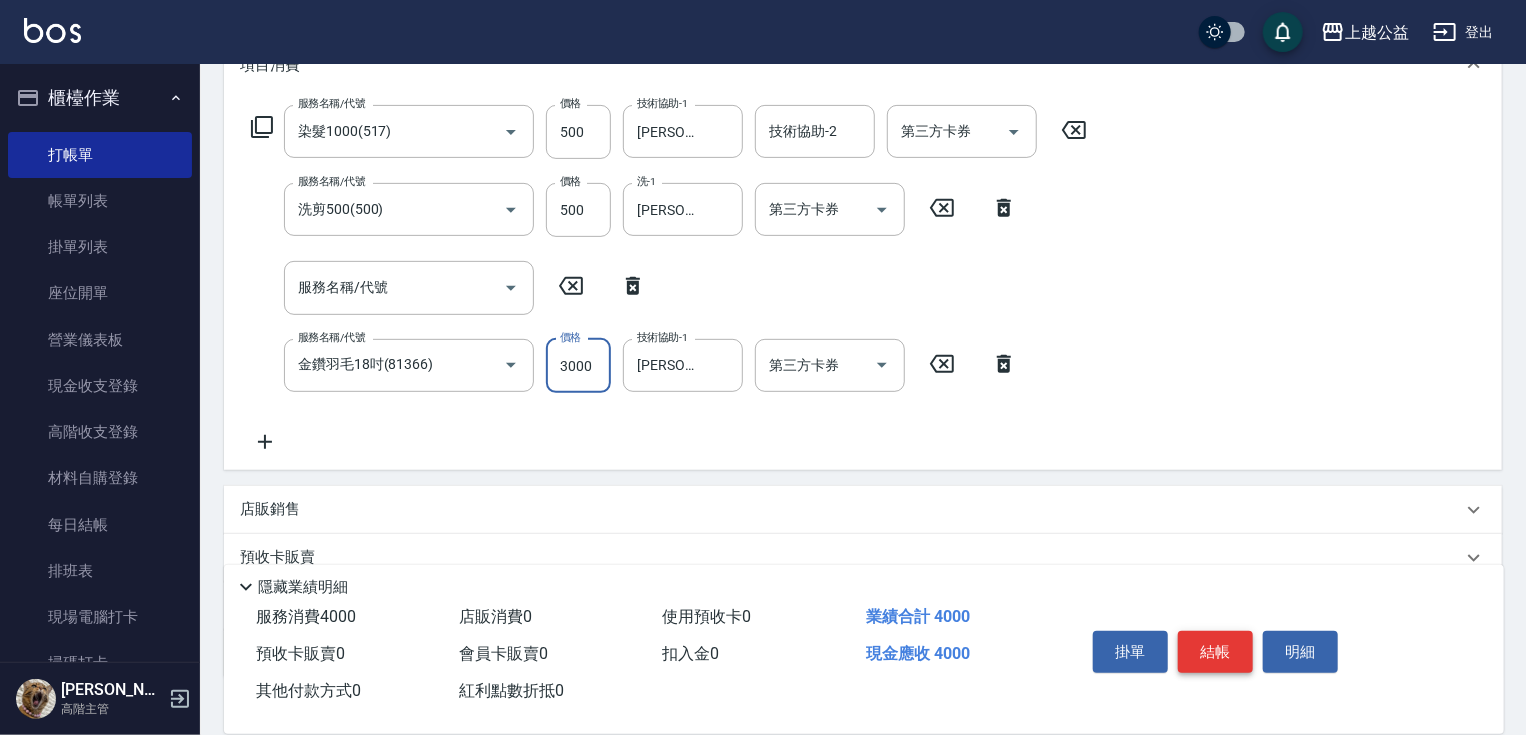 type on "3000" 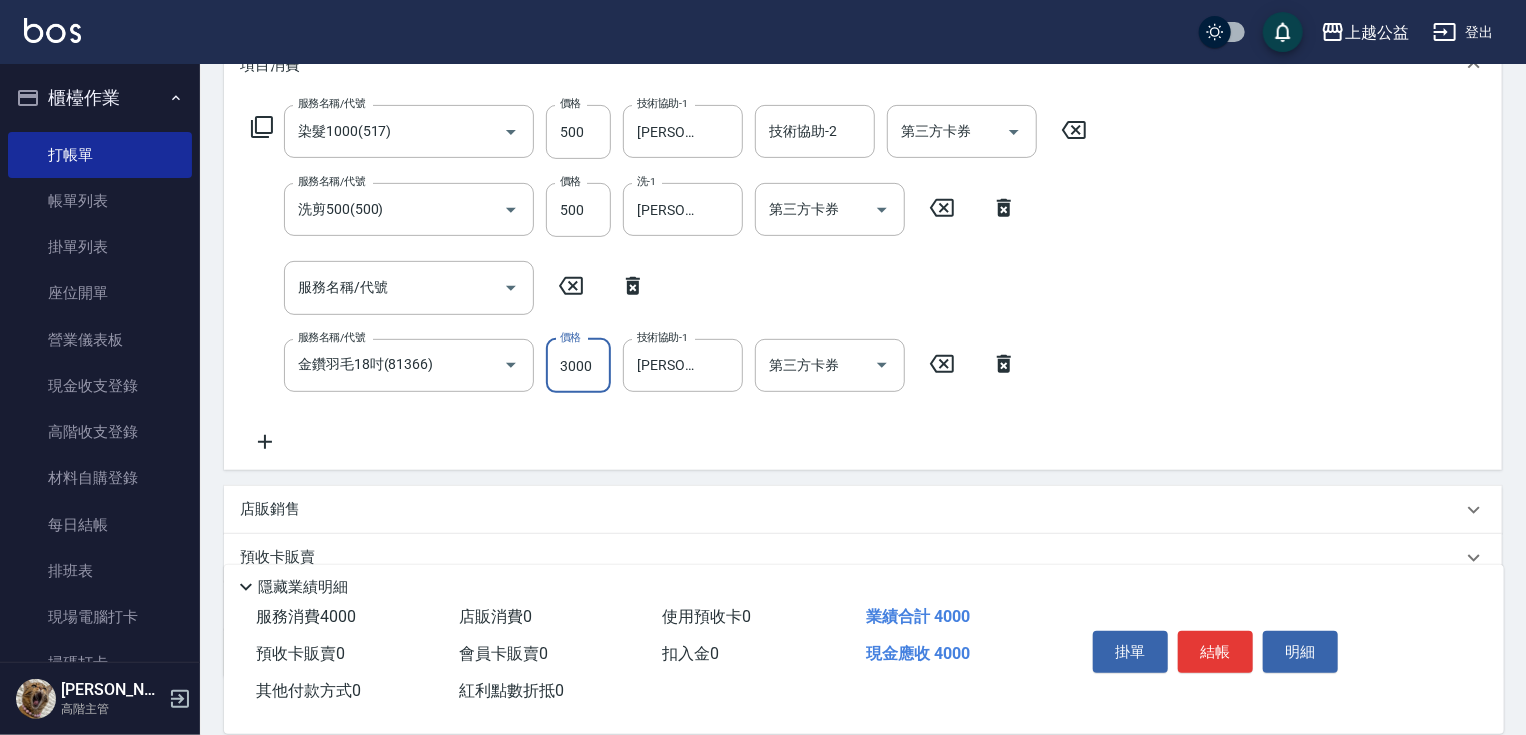 drag, startPoint x: 1234, startPoint y: 652, endPoint x: 1223, endPoint y: 652, distance: 11 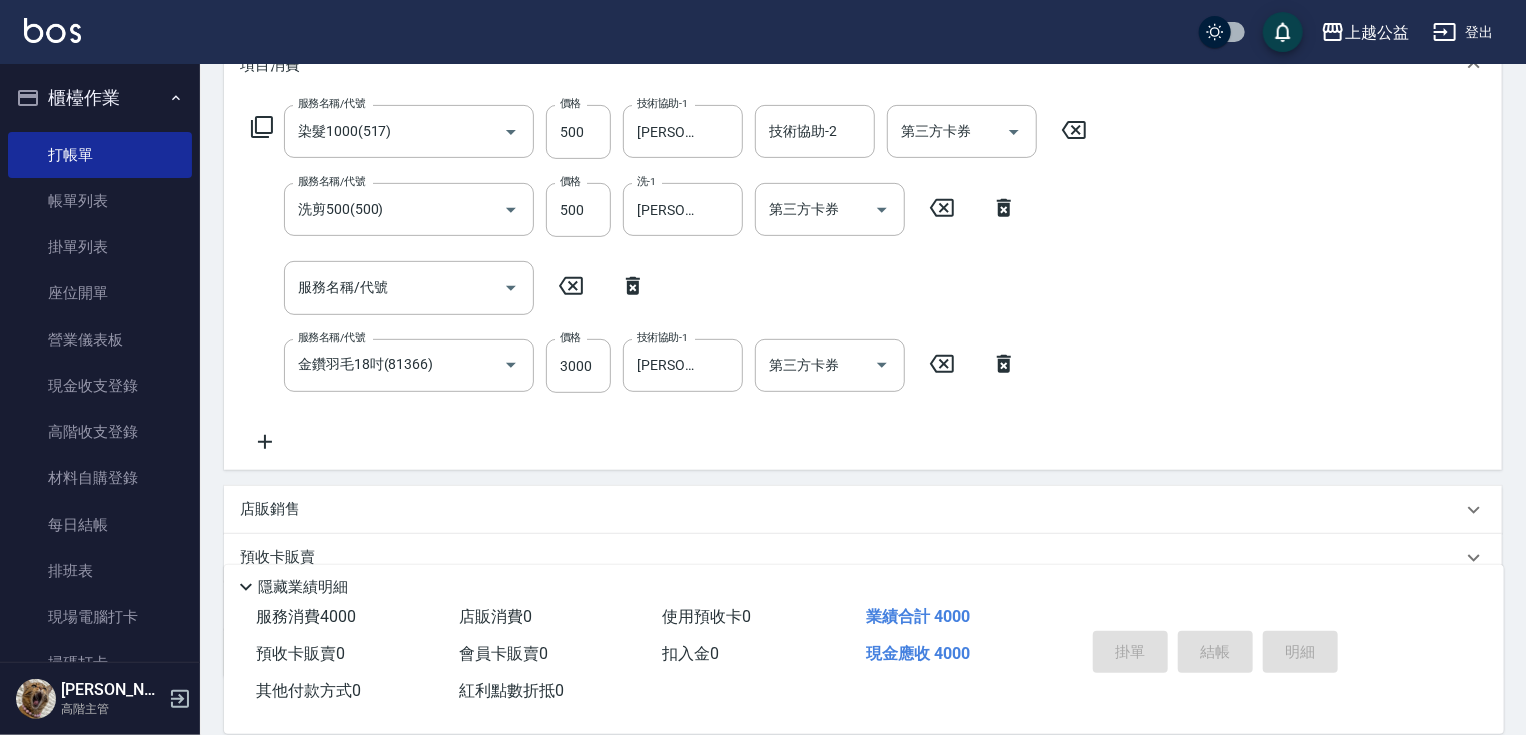 type on "[DATE] 21:13" 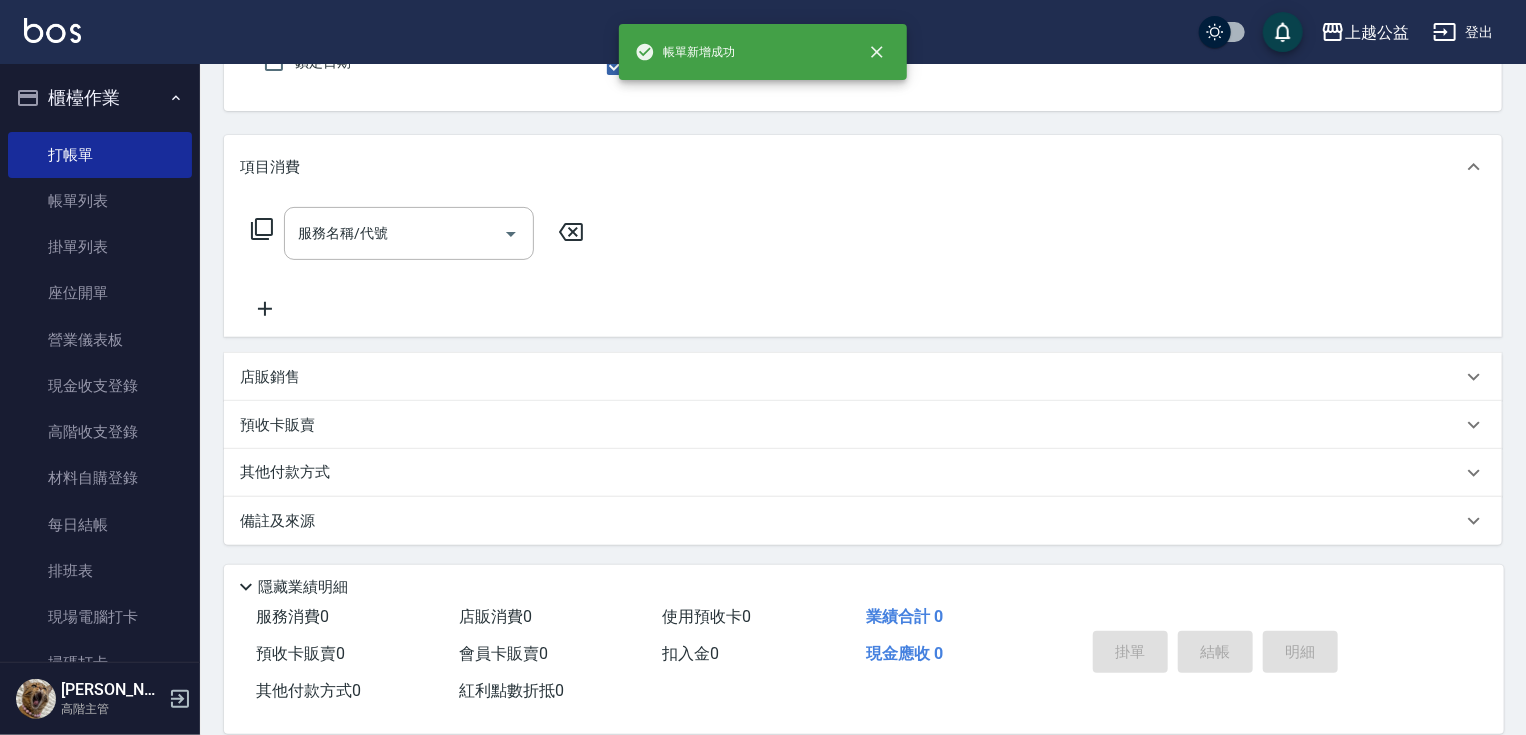 scroll, scrollTop: 192, scrollLeft: 0, axis: vertical 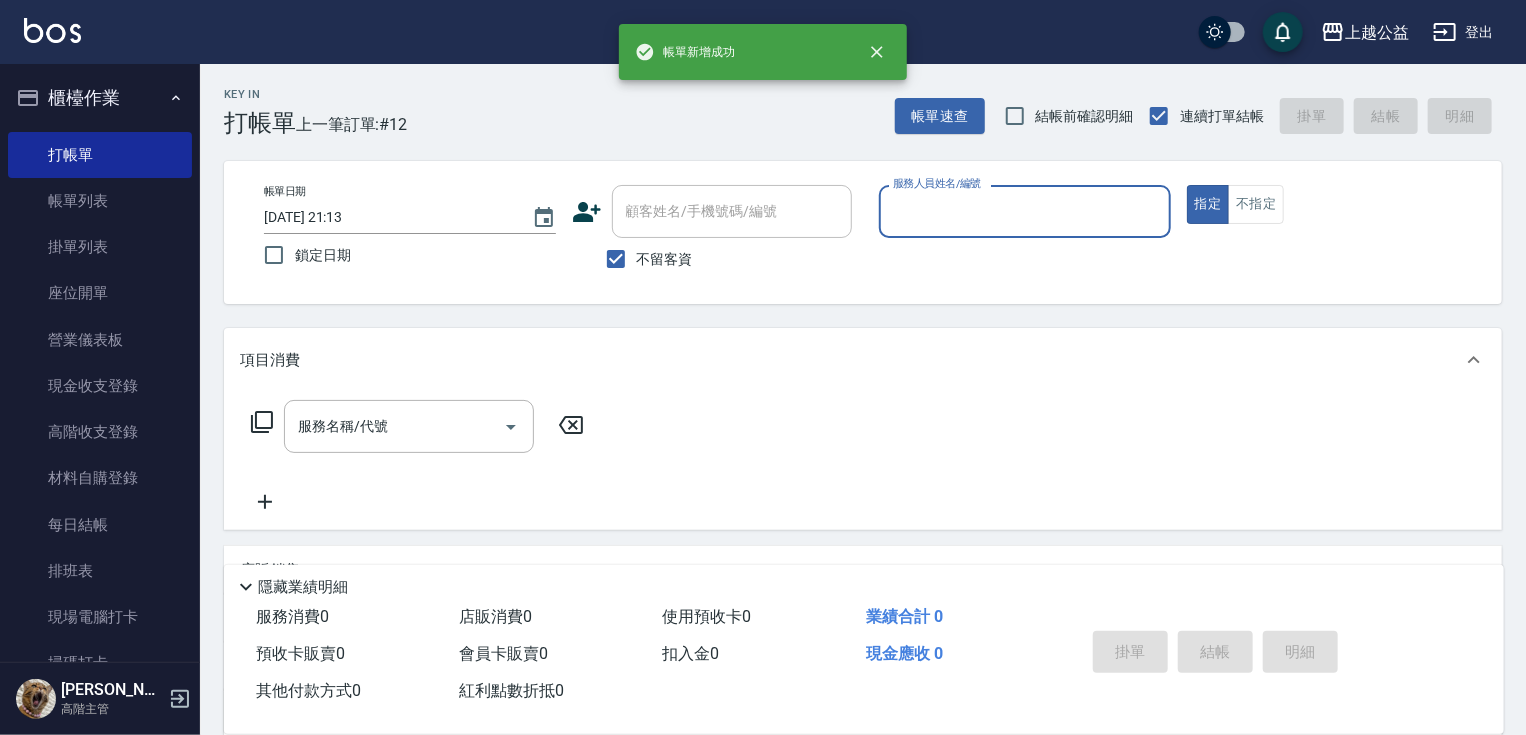drag, startPoint x: 1008, startPoint y: 257, endPoint x: 982, endPoint y: 194, distance: 68.154236 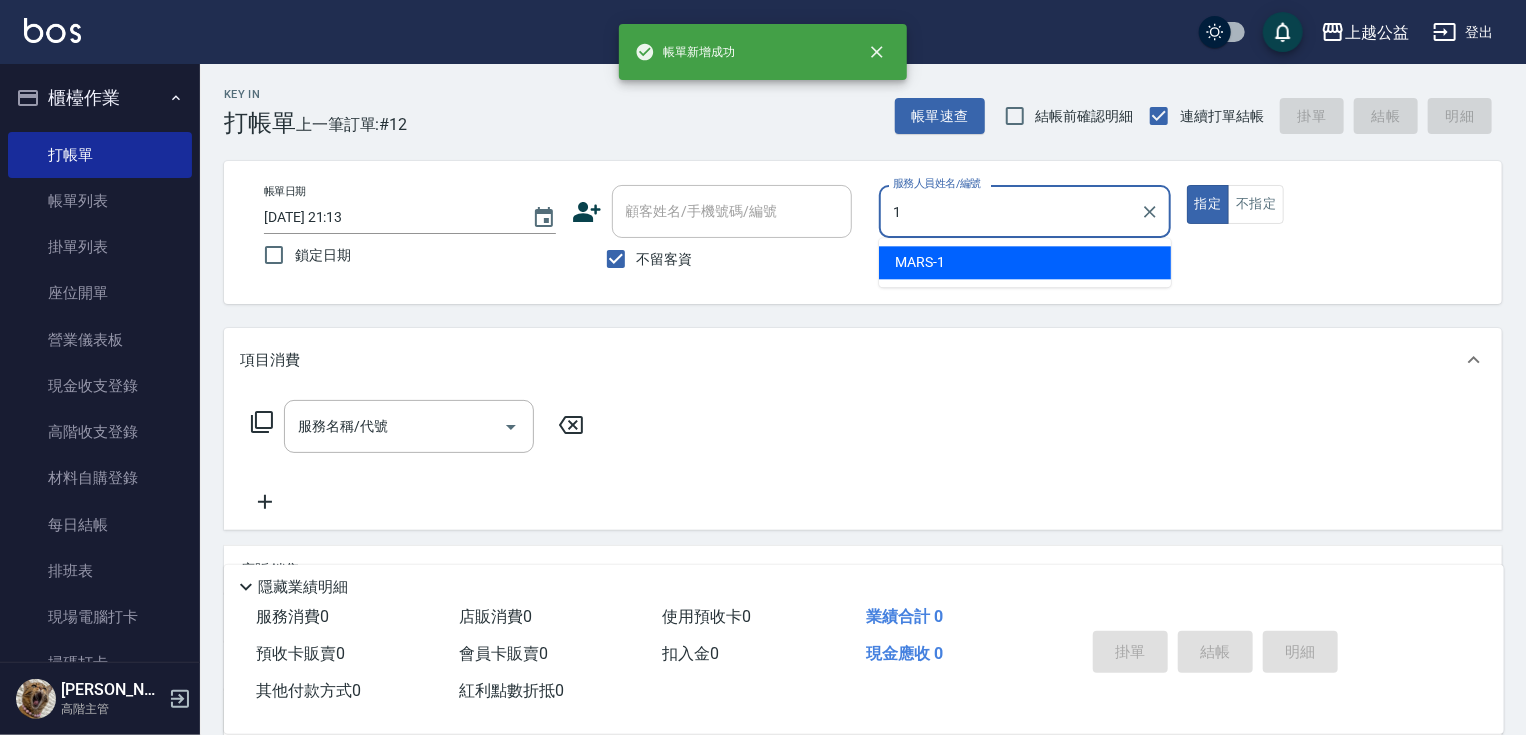 type on "MARS-1" 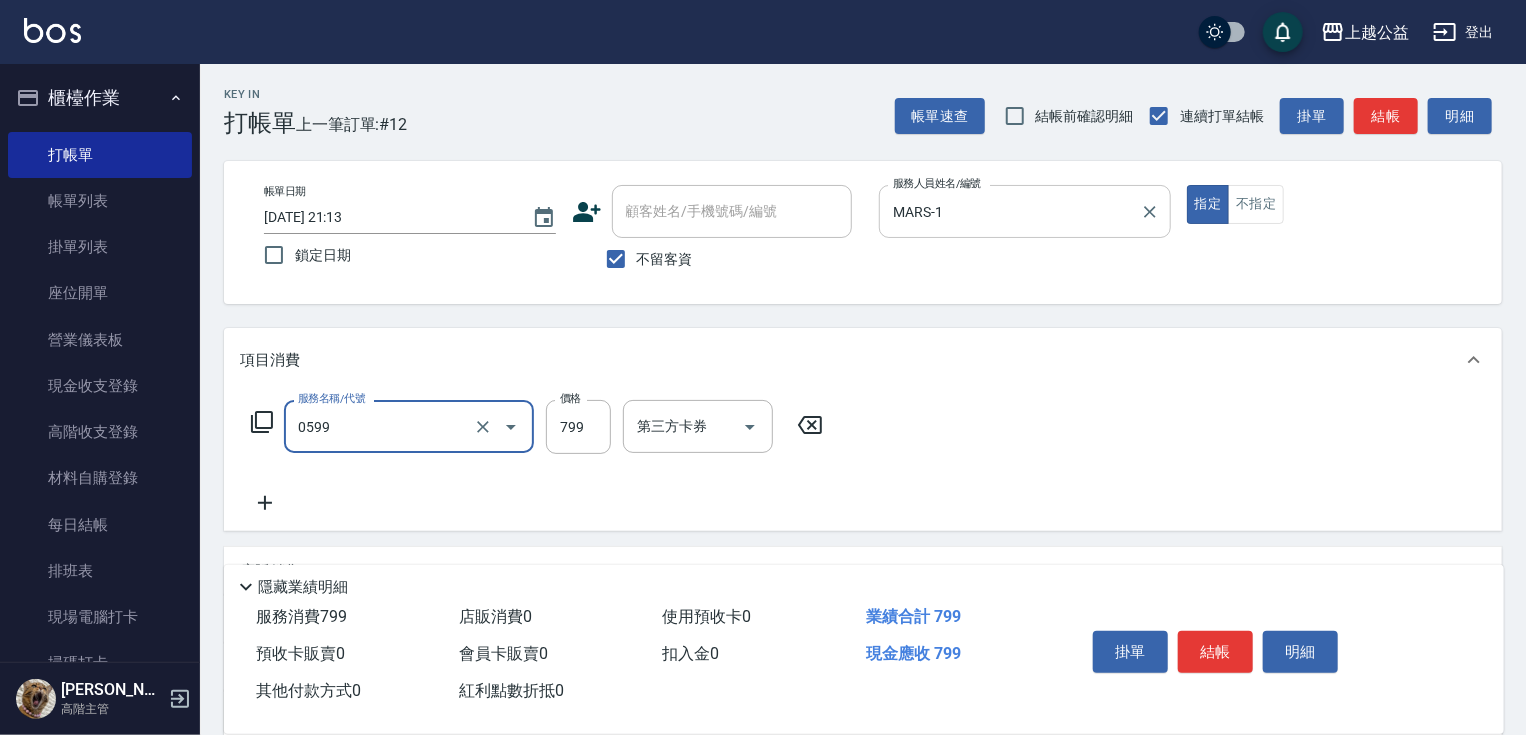 type on "精油SPA(0599)" 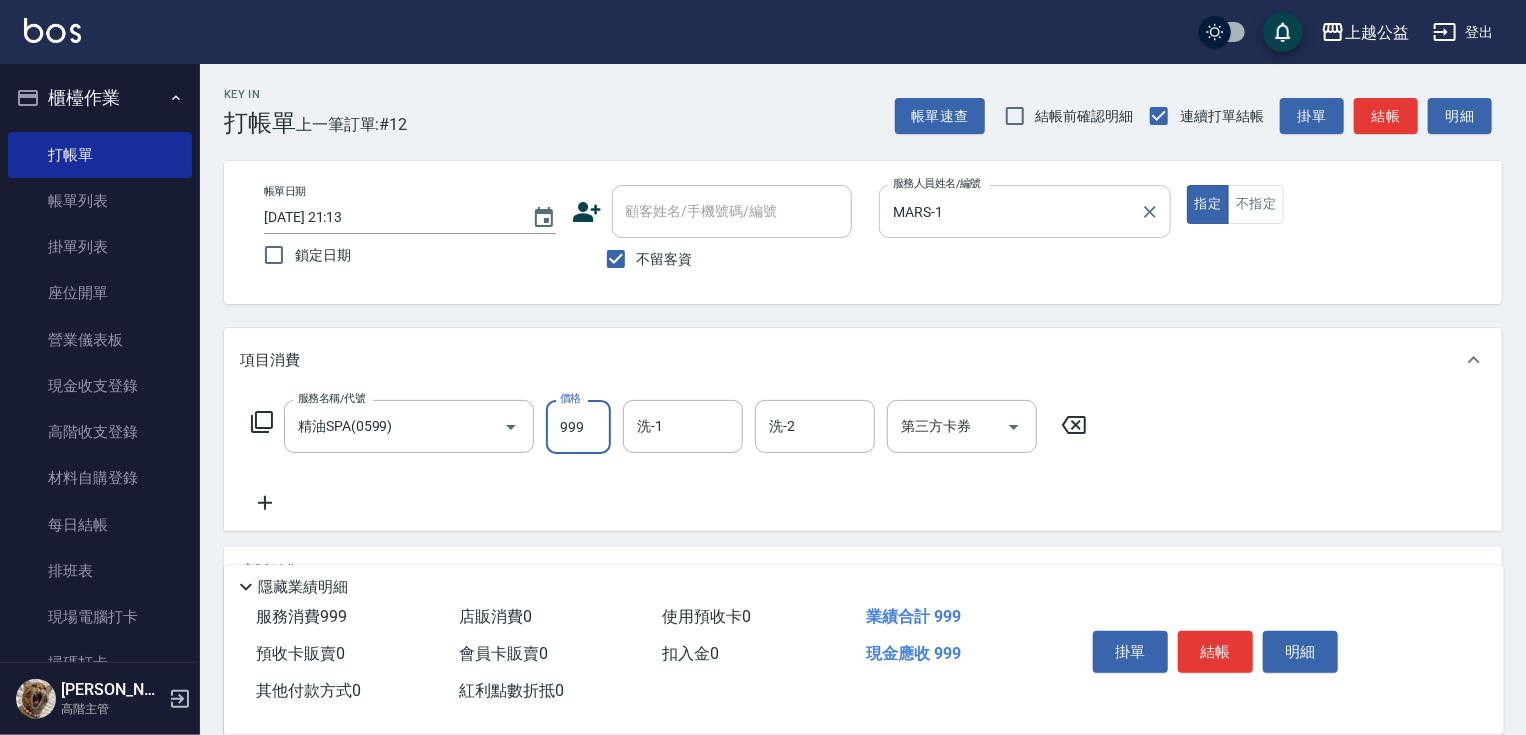 type on "999" 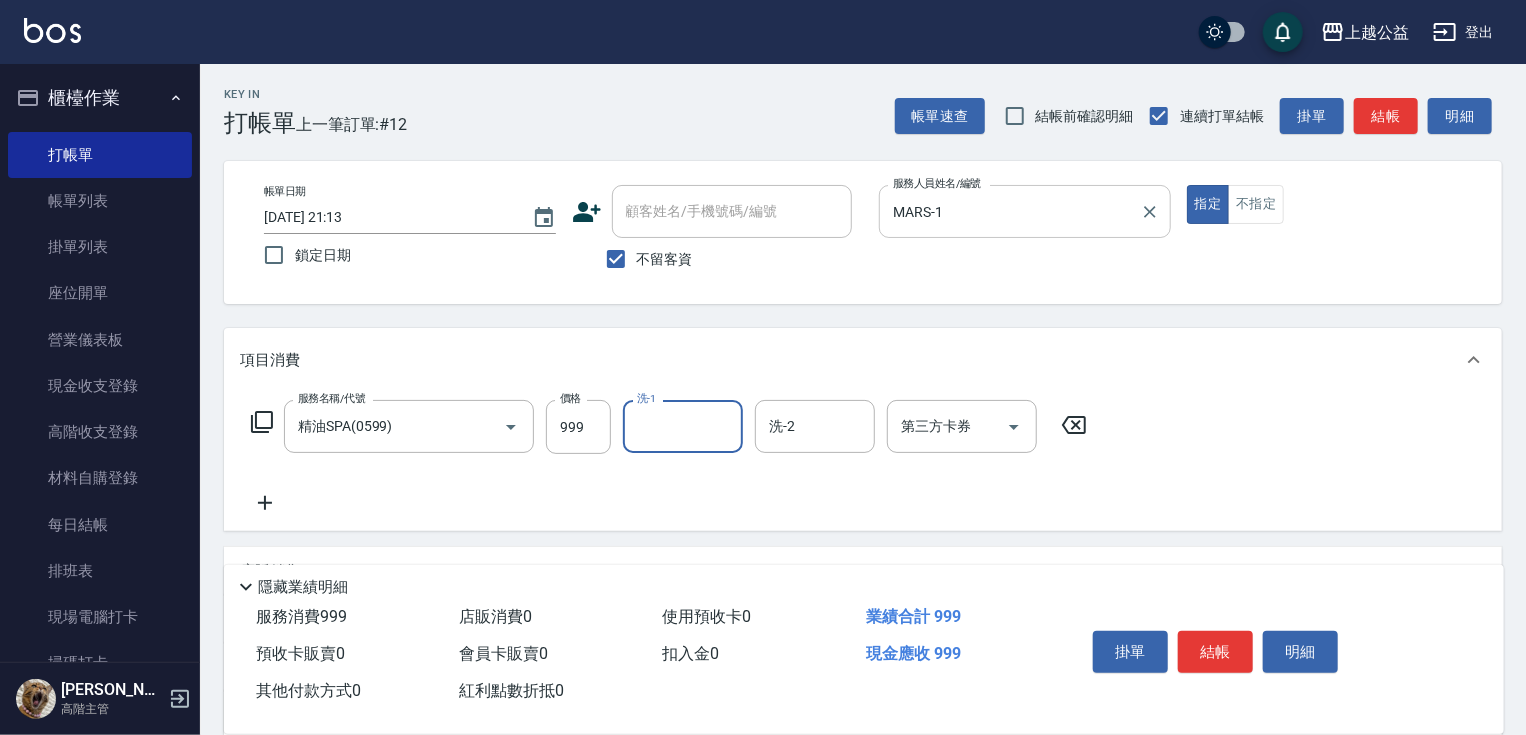 type on "3" 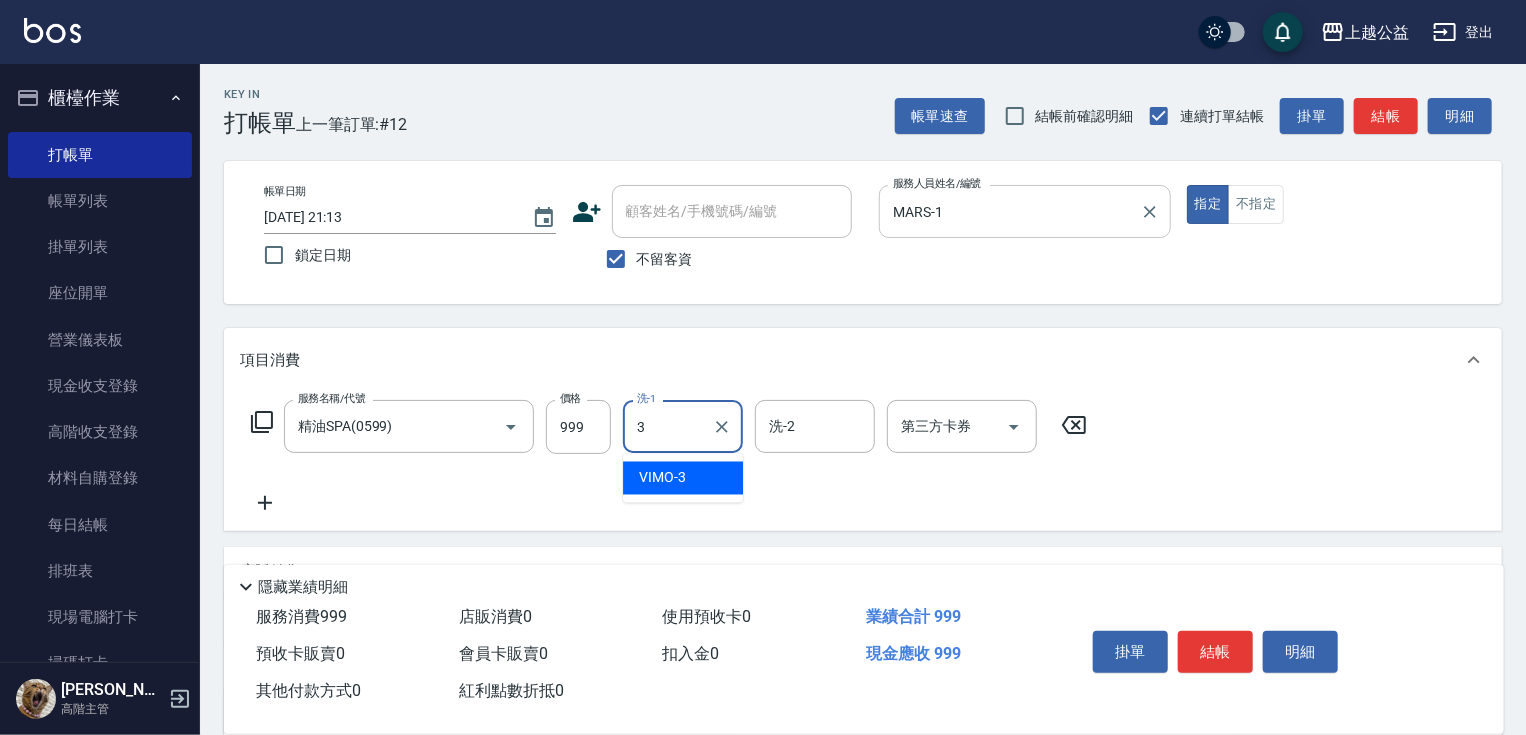 type 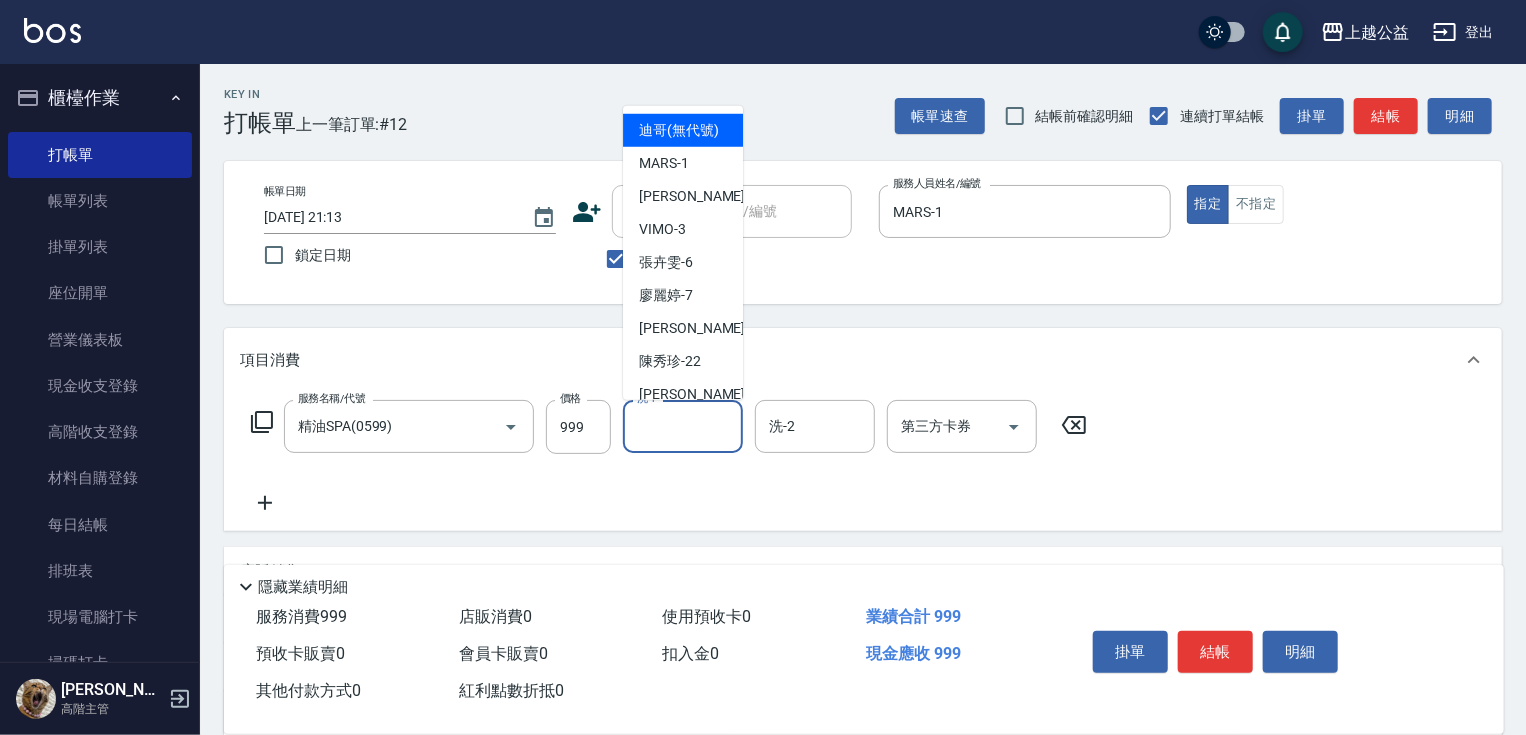 click on "項目消費" at bounding box center [863, 360] 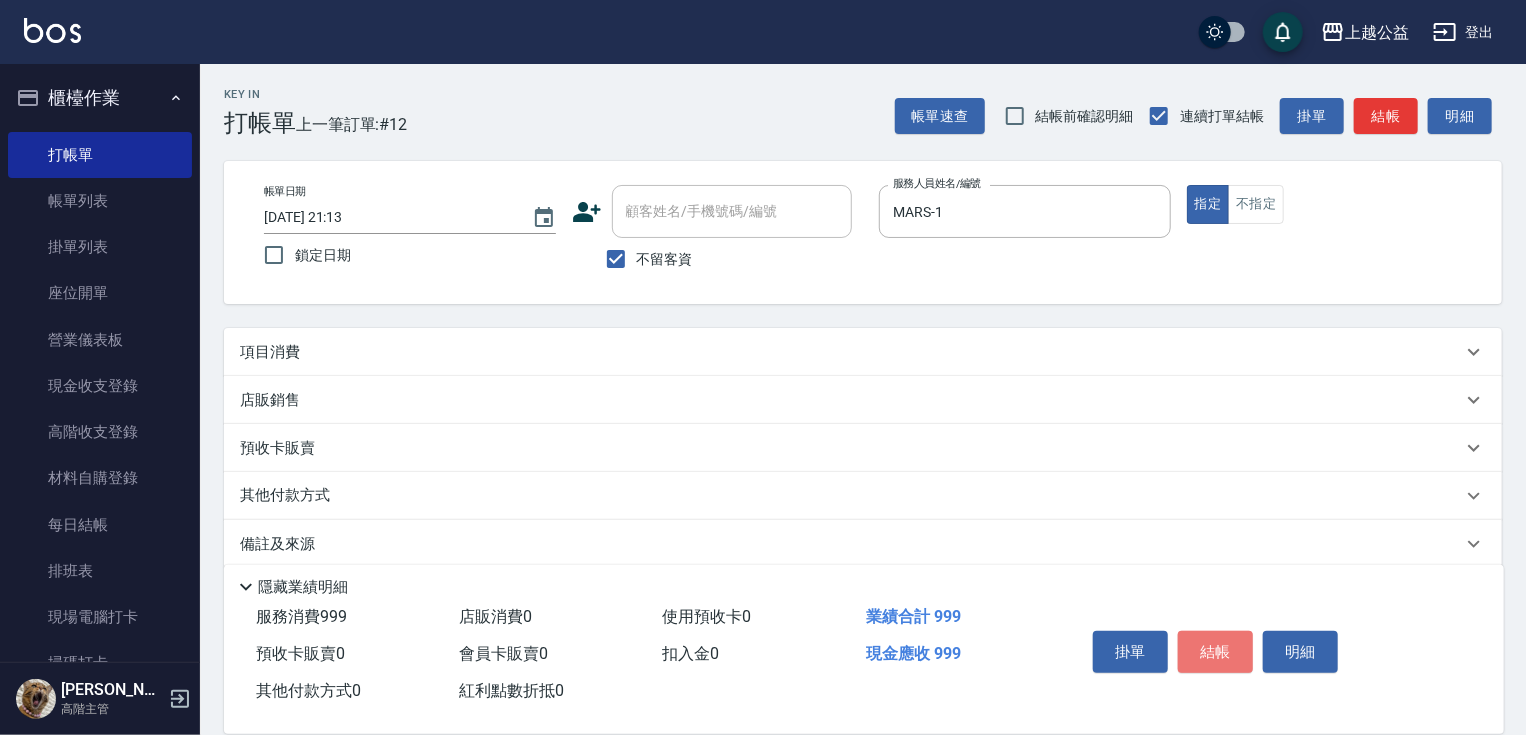 click on "結帳" at bounding box center [1215, 652] 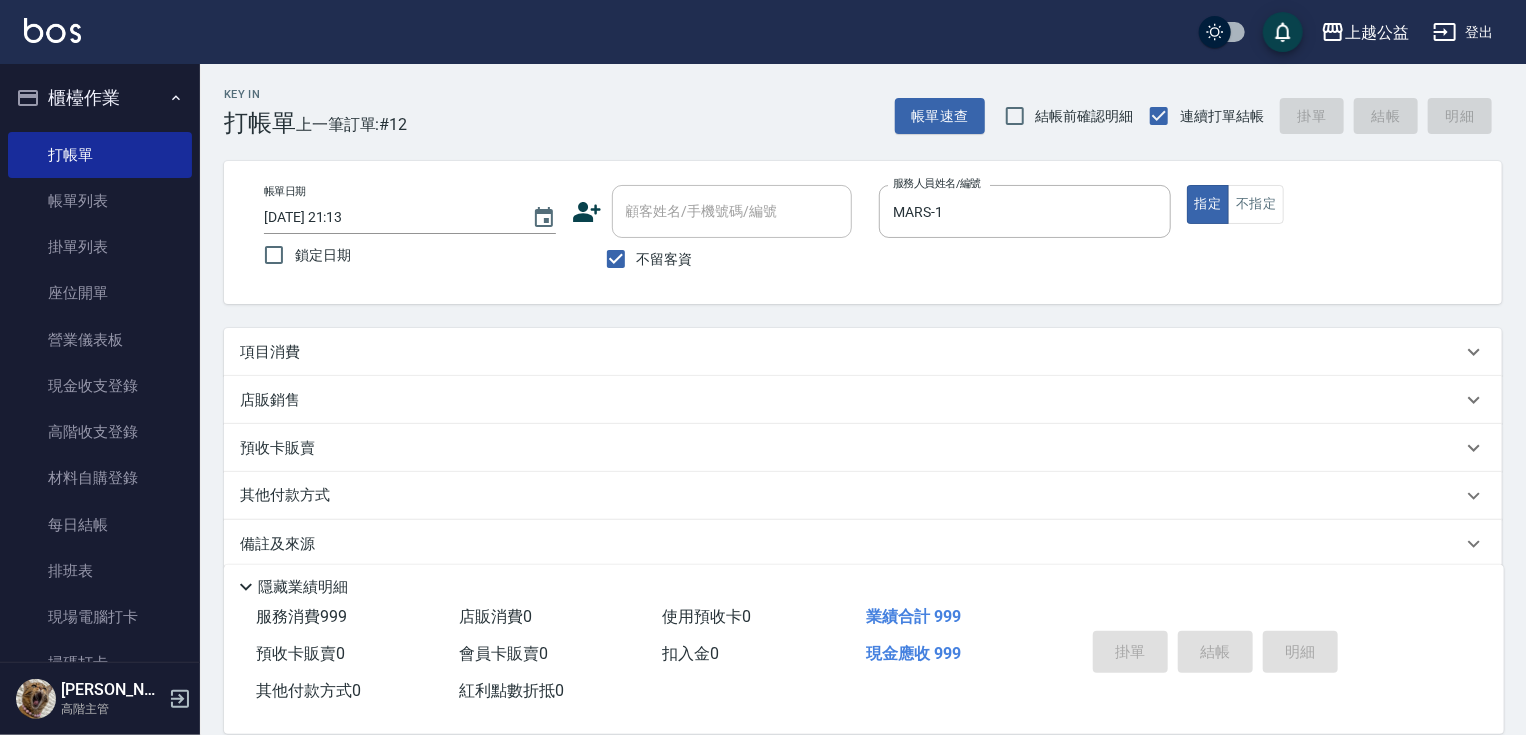 type 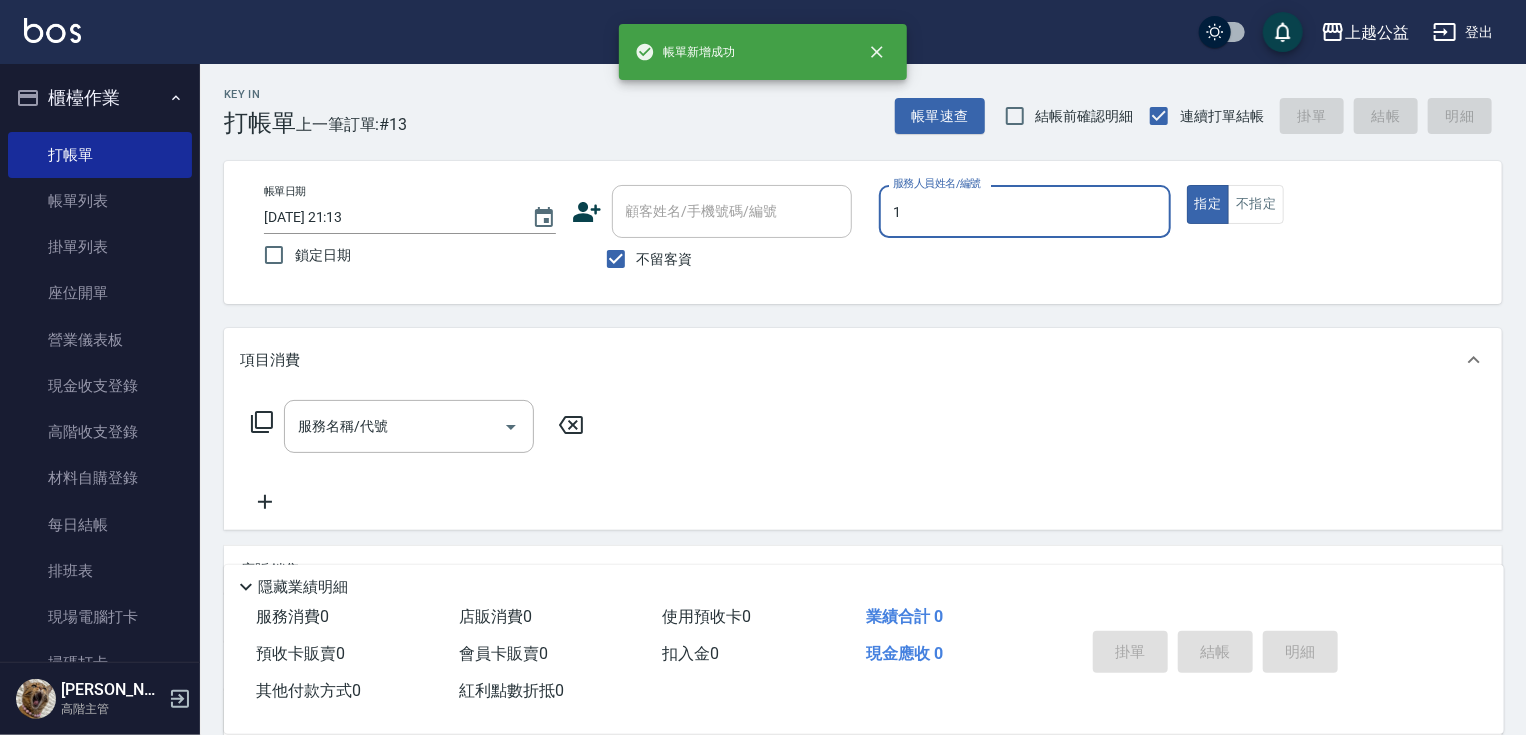 type on "MARS-1" 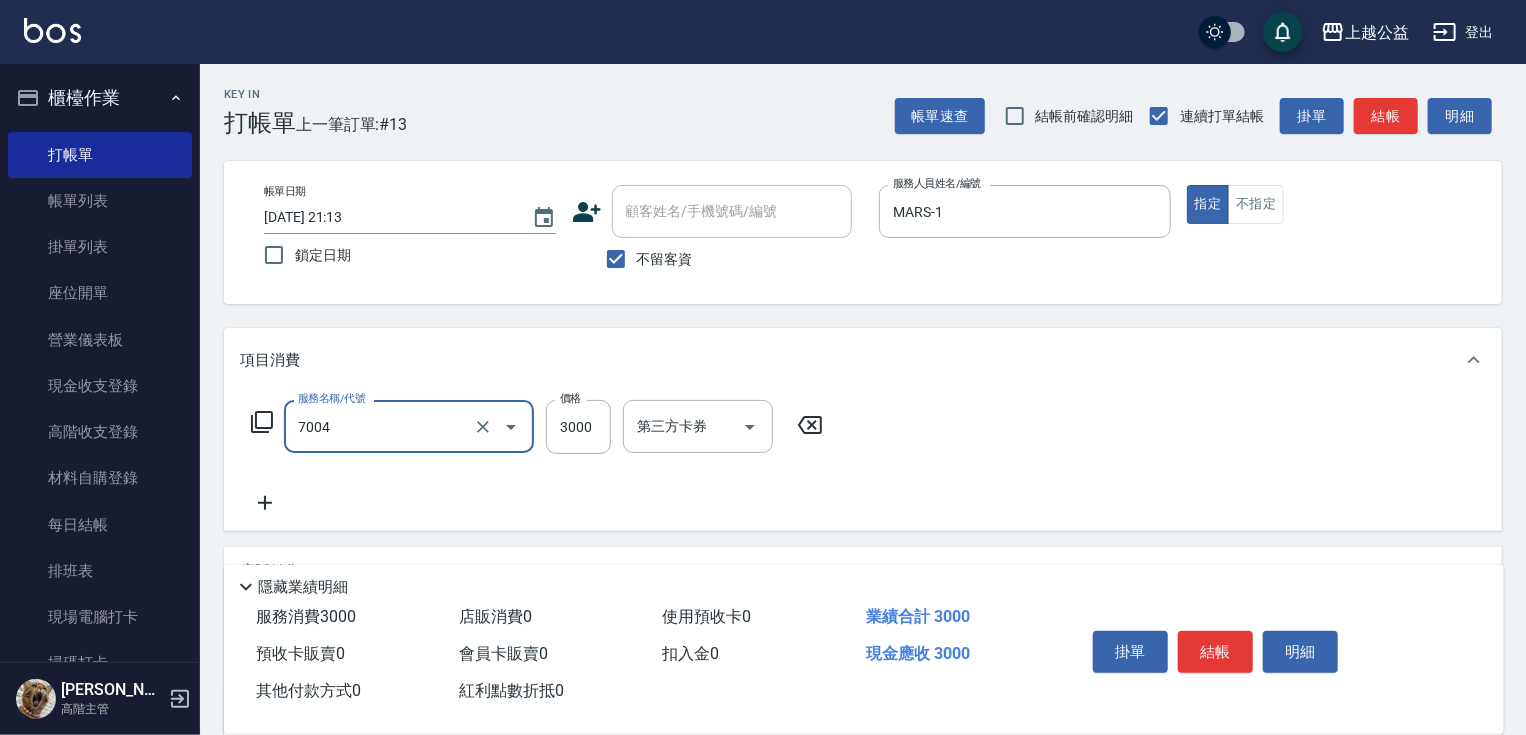 type on "重整3包(7004)" 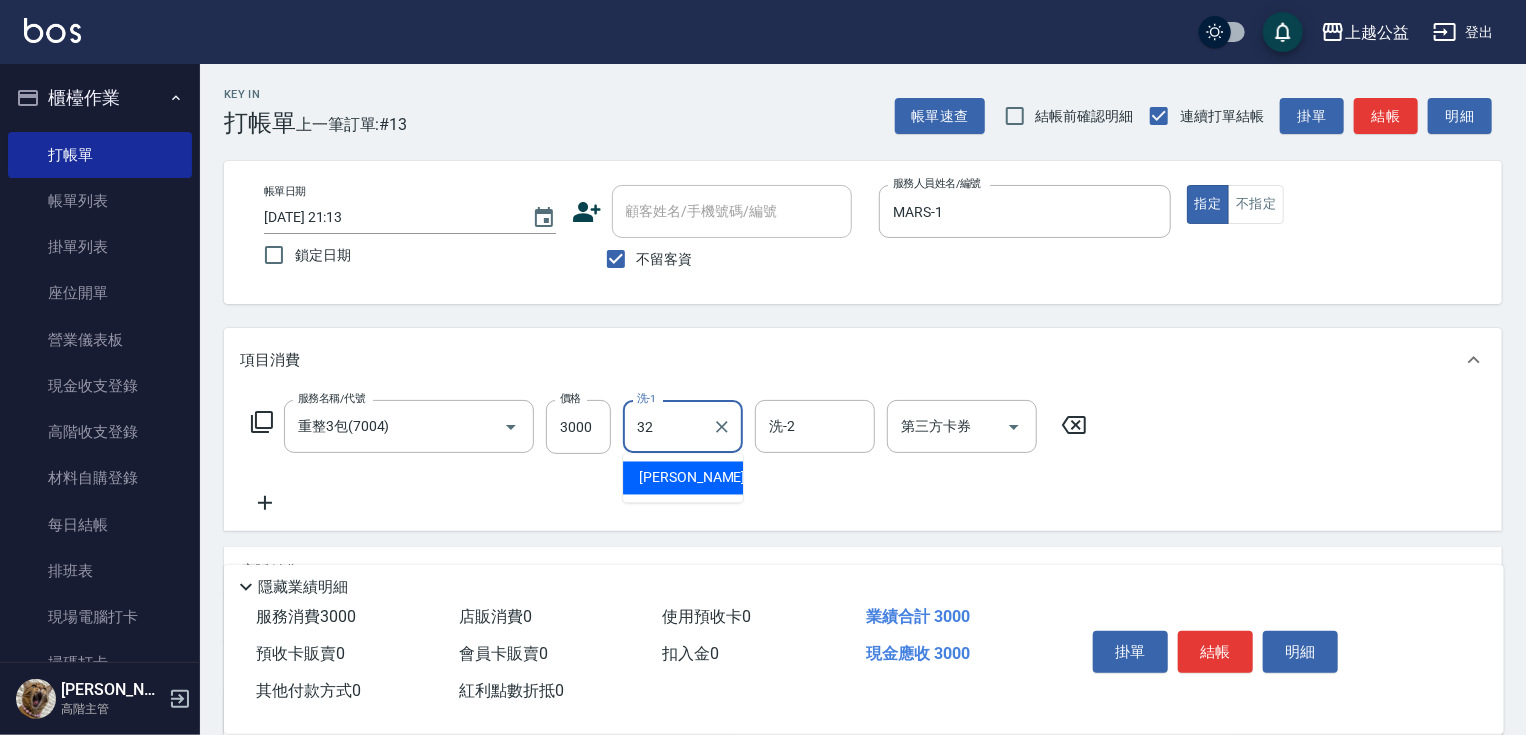 type on "[PERSON_NAME]-32" 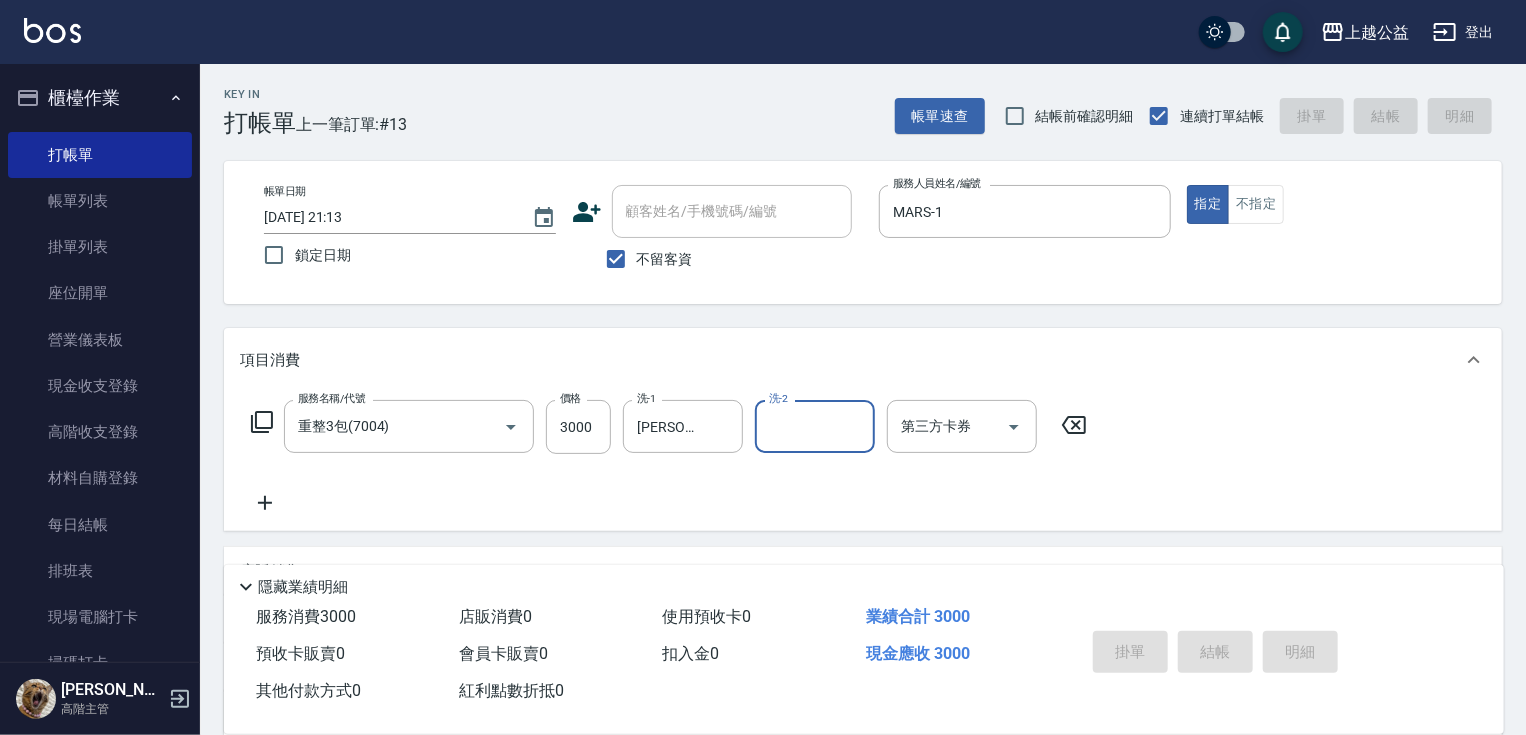 type 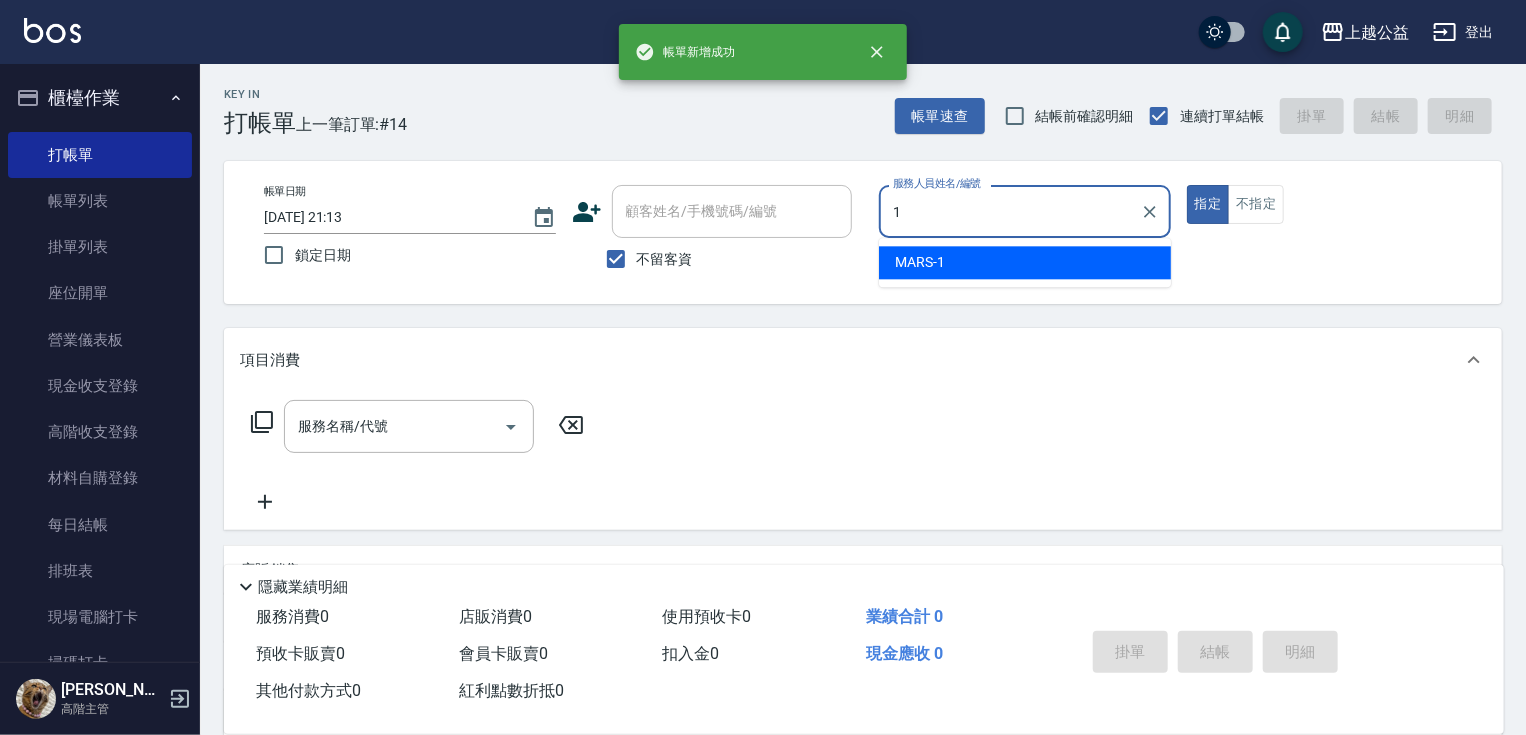 type on "MARS-1" 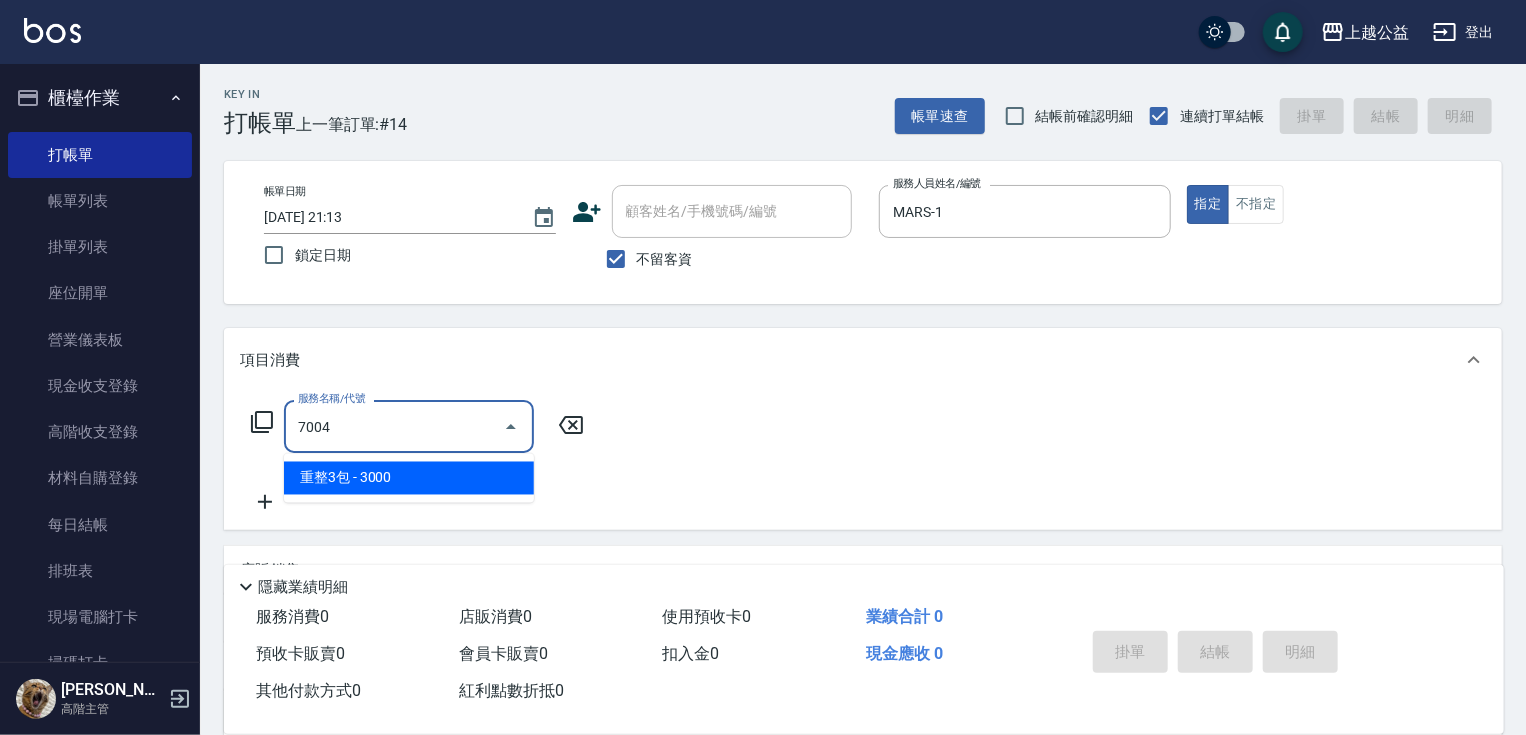 type on "重整3包(7004)" 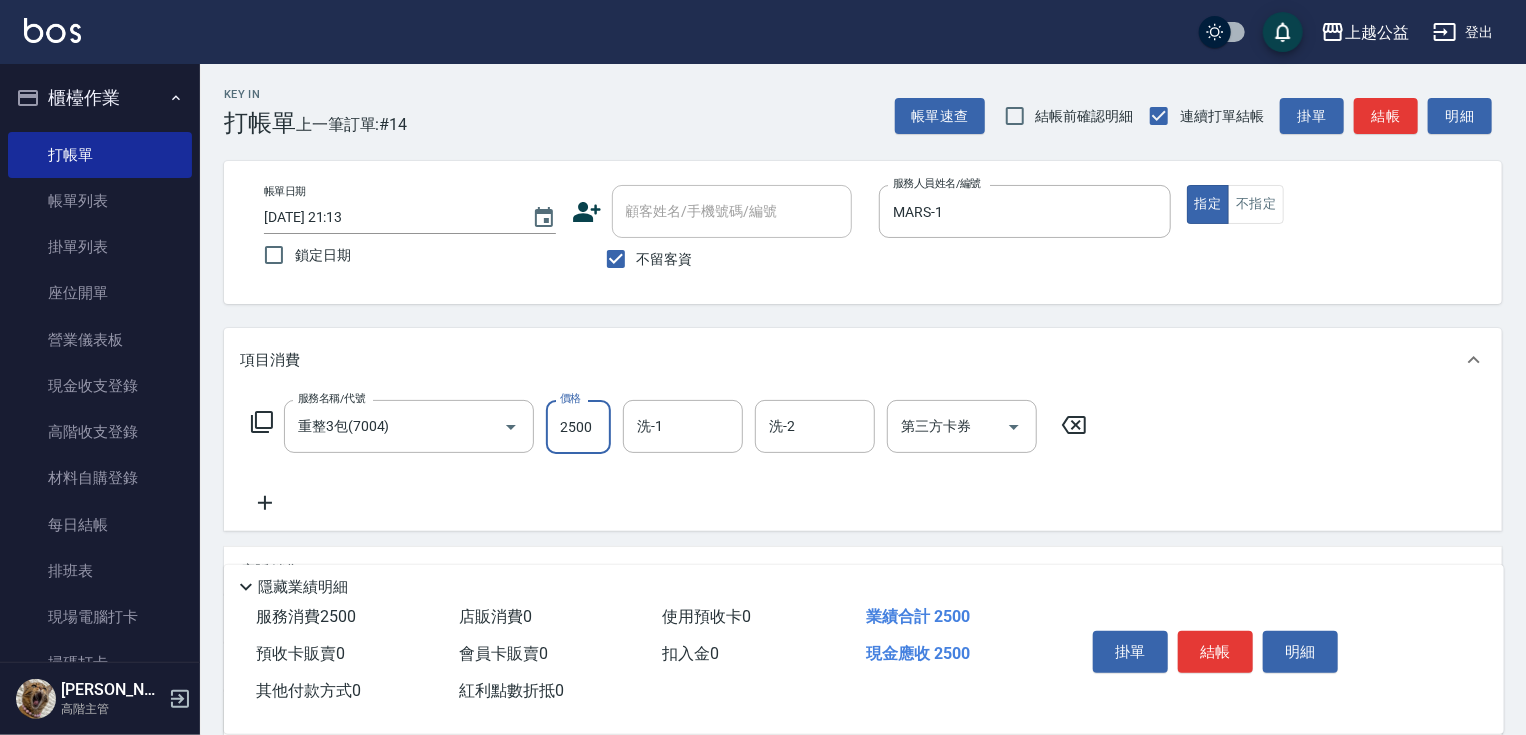 type on "2500" 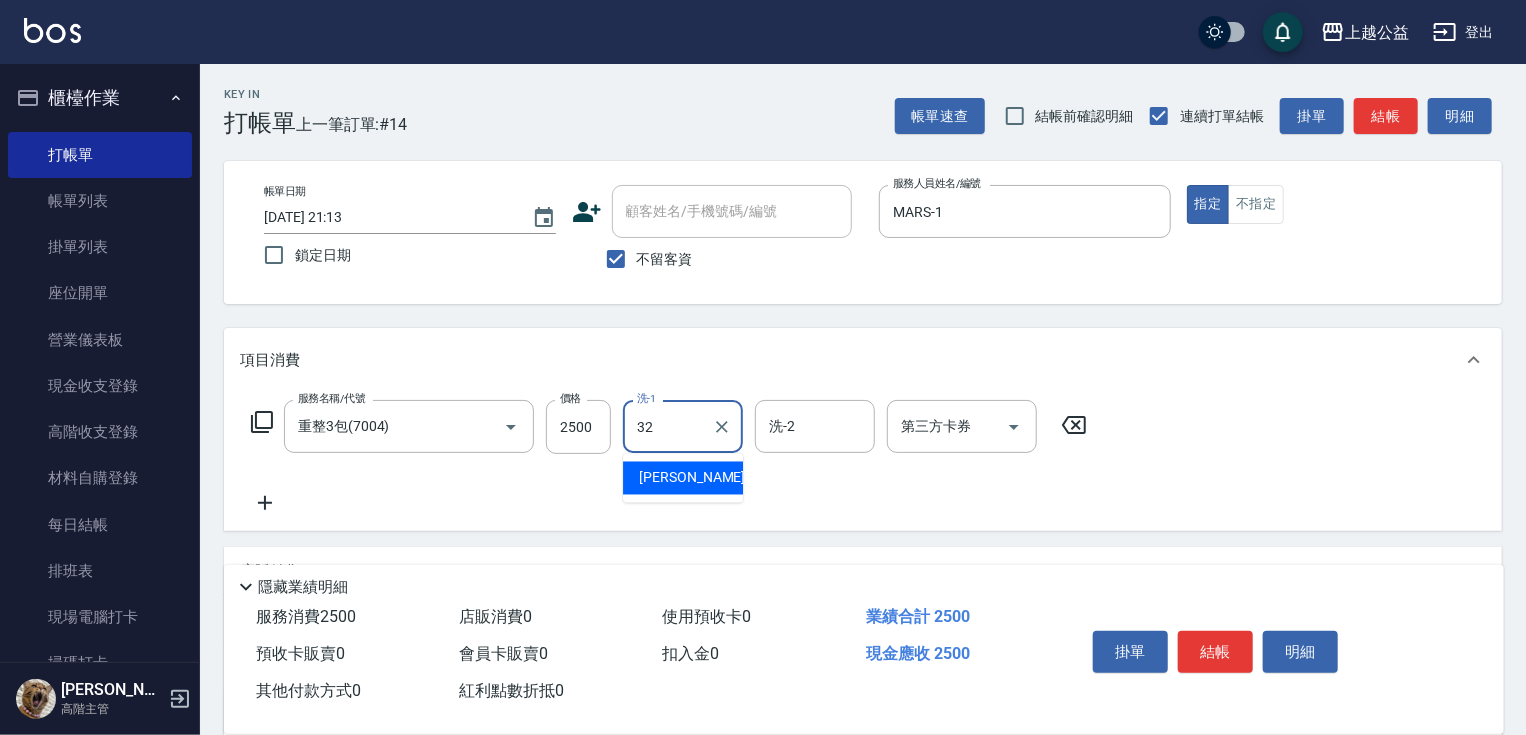 type on "[PERSON_NAME]-32" 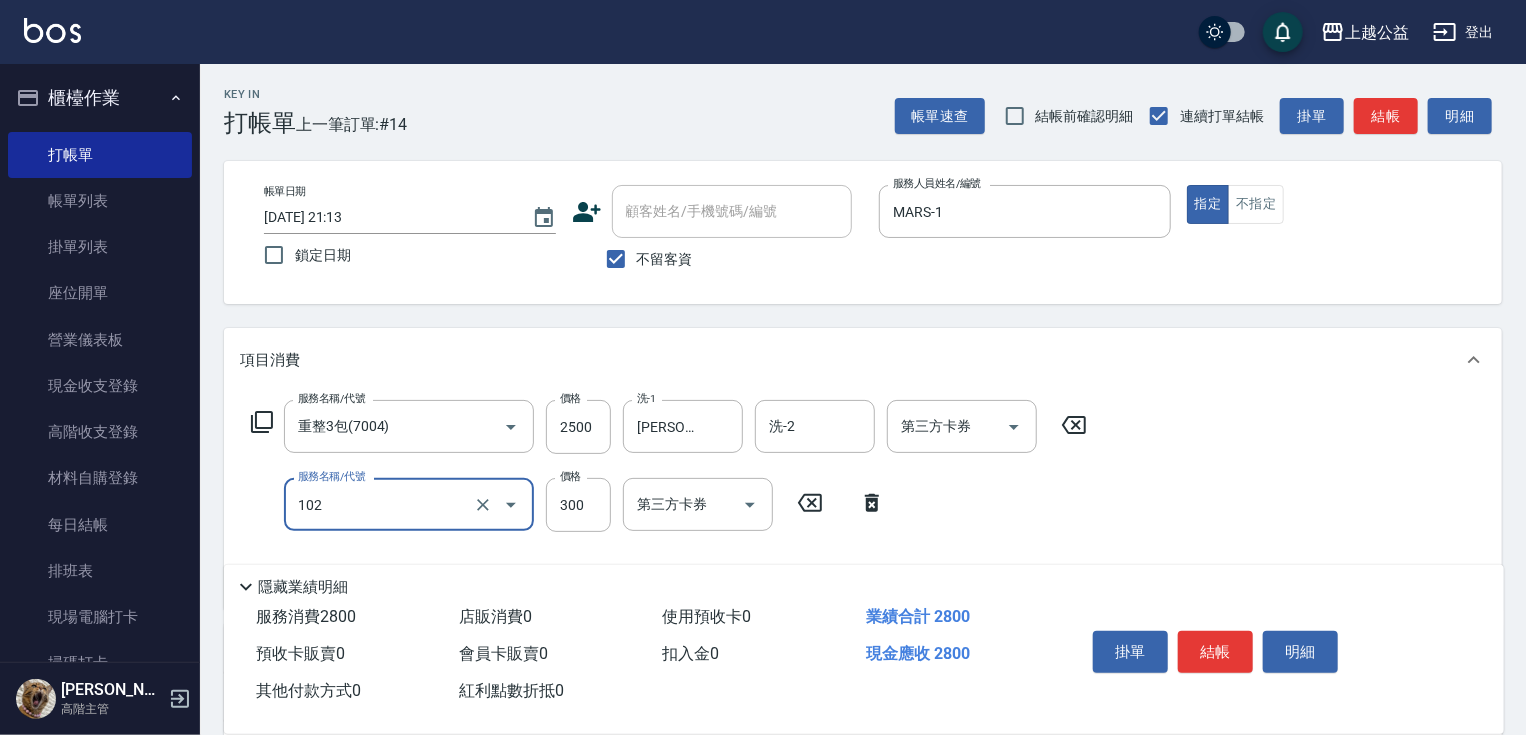 type on "活氧舒壓洗300(102)" 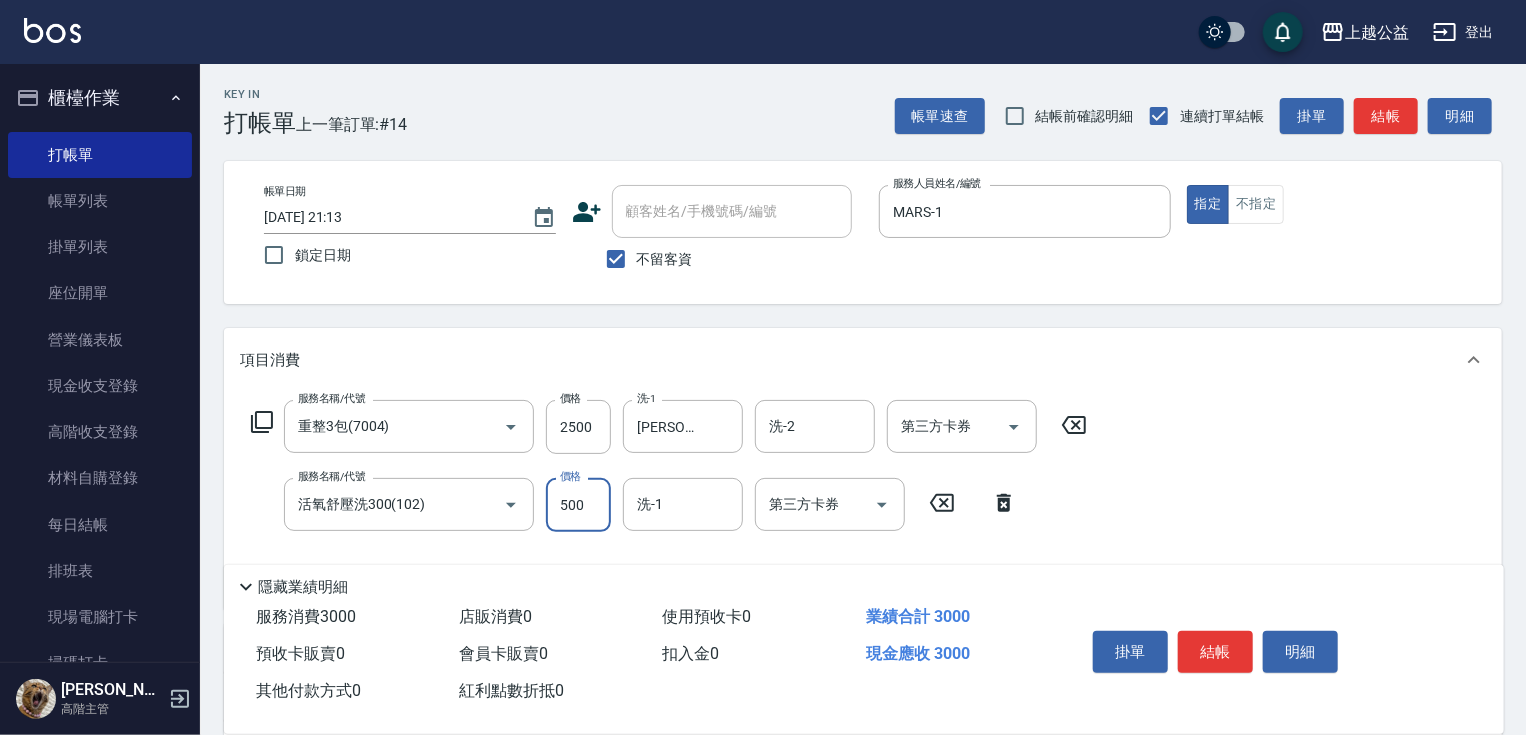 type on "500" 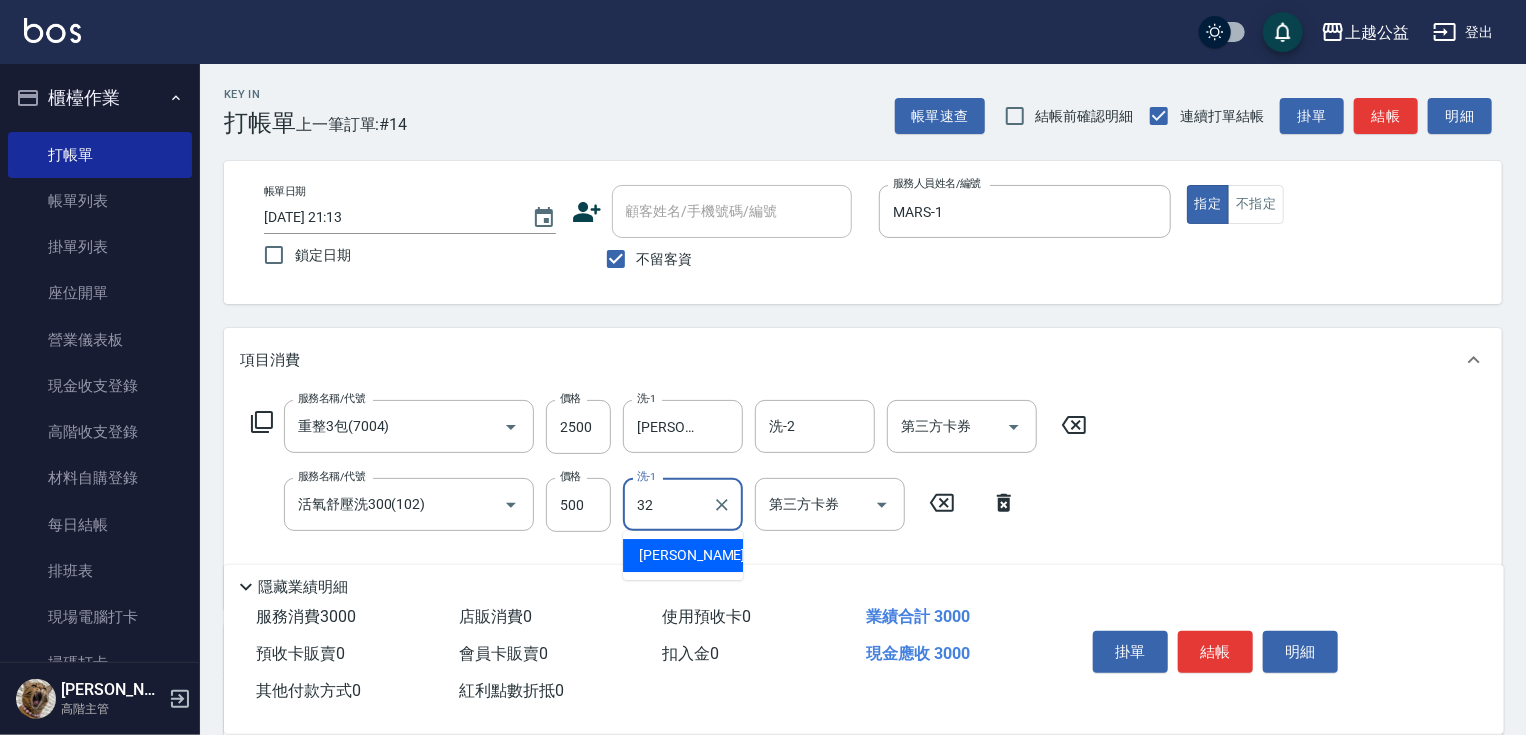 type on "[PERSON_NAME]-32" 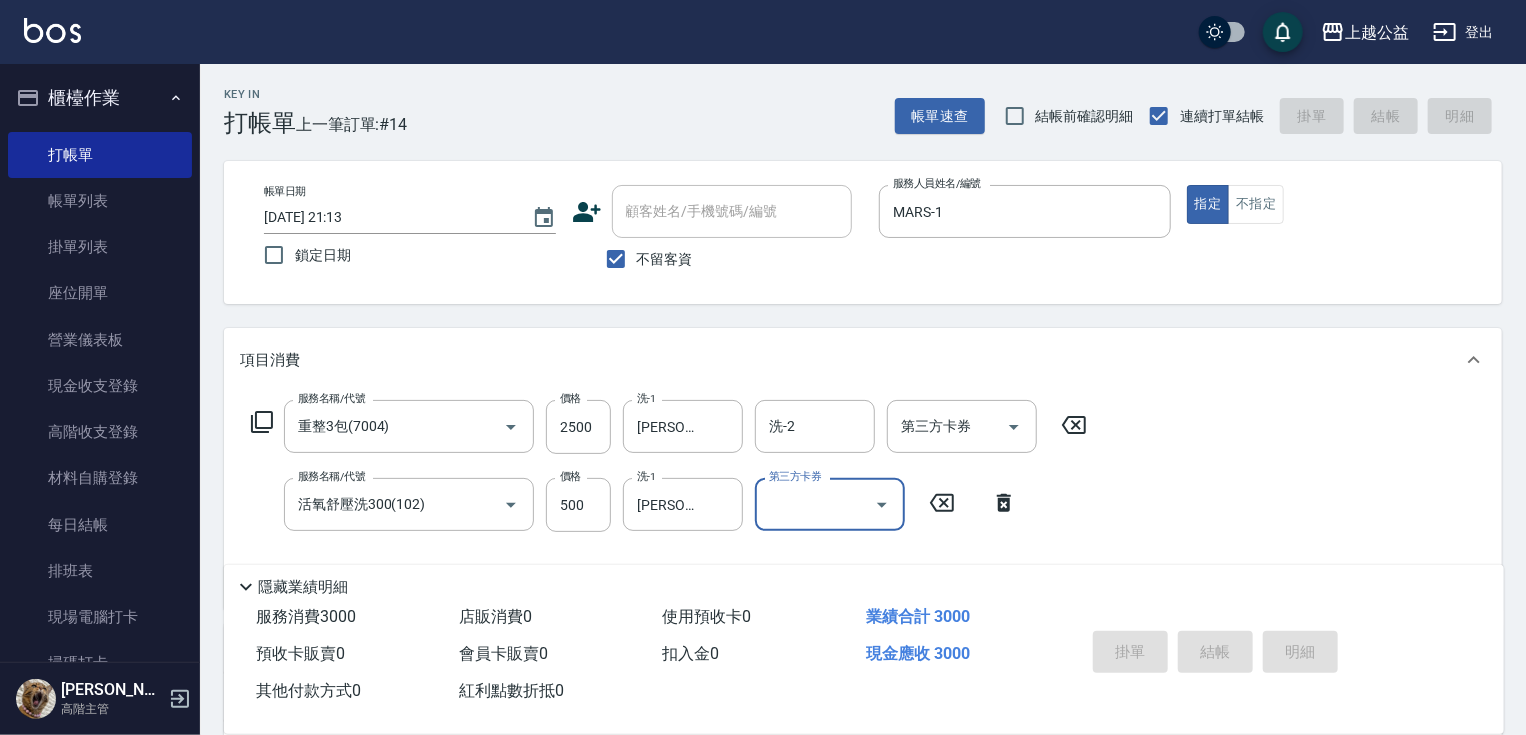 type 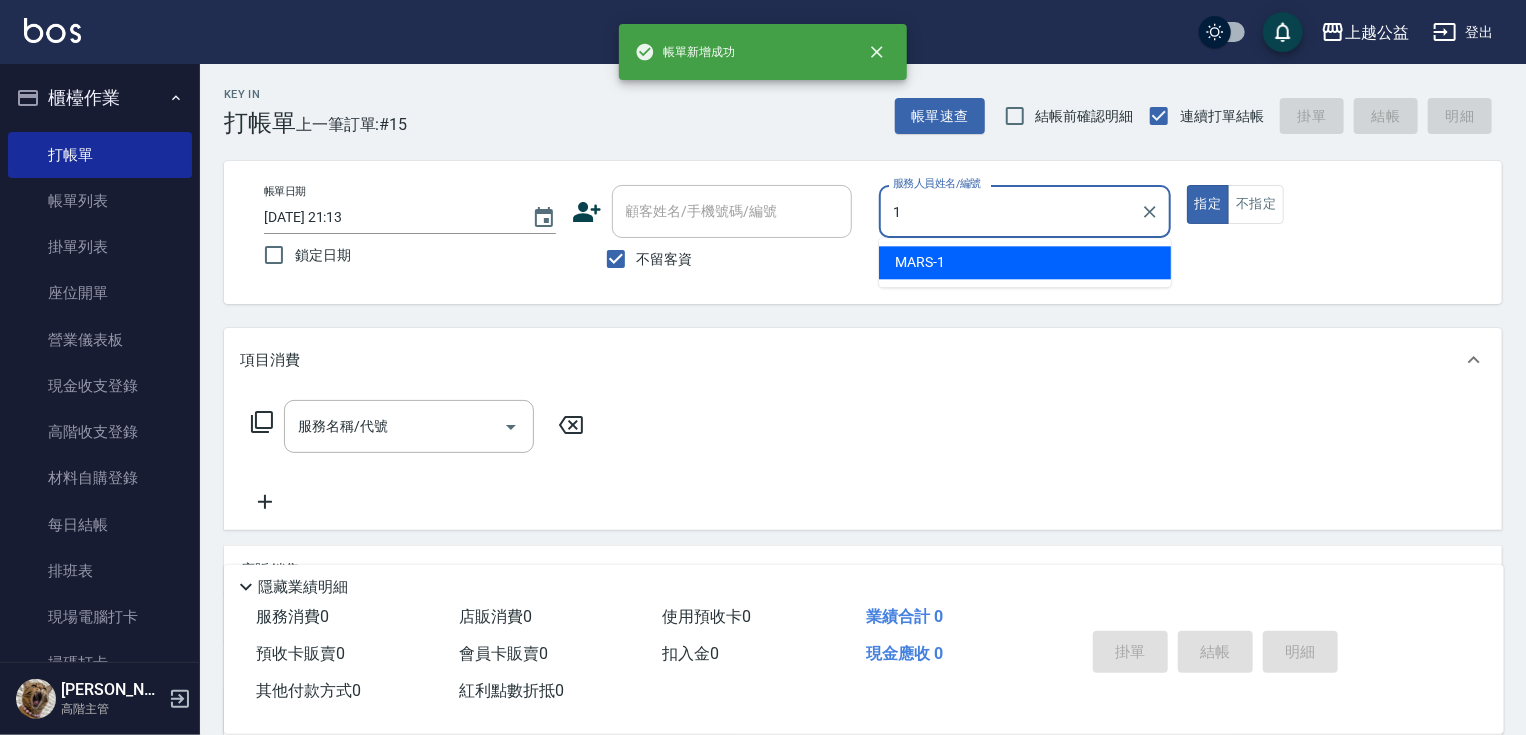 type on "MARS-1" 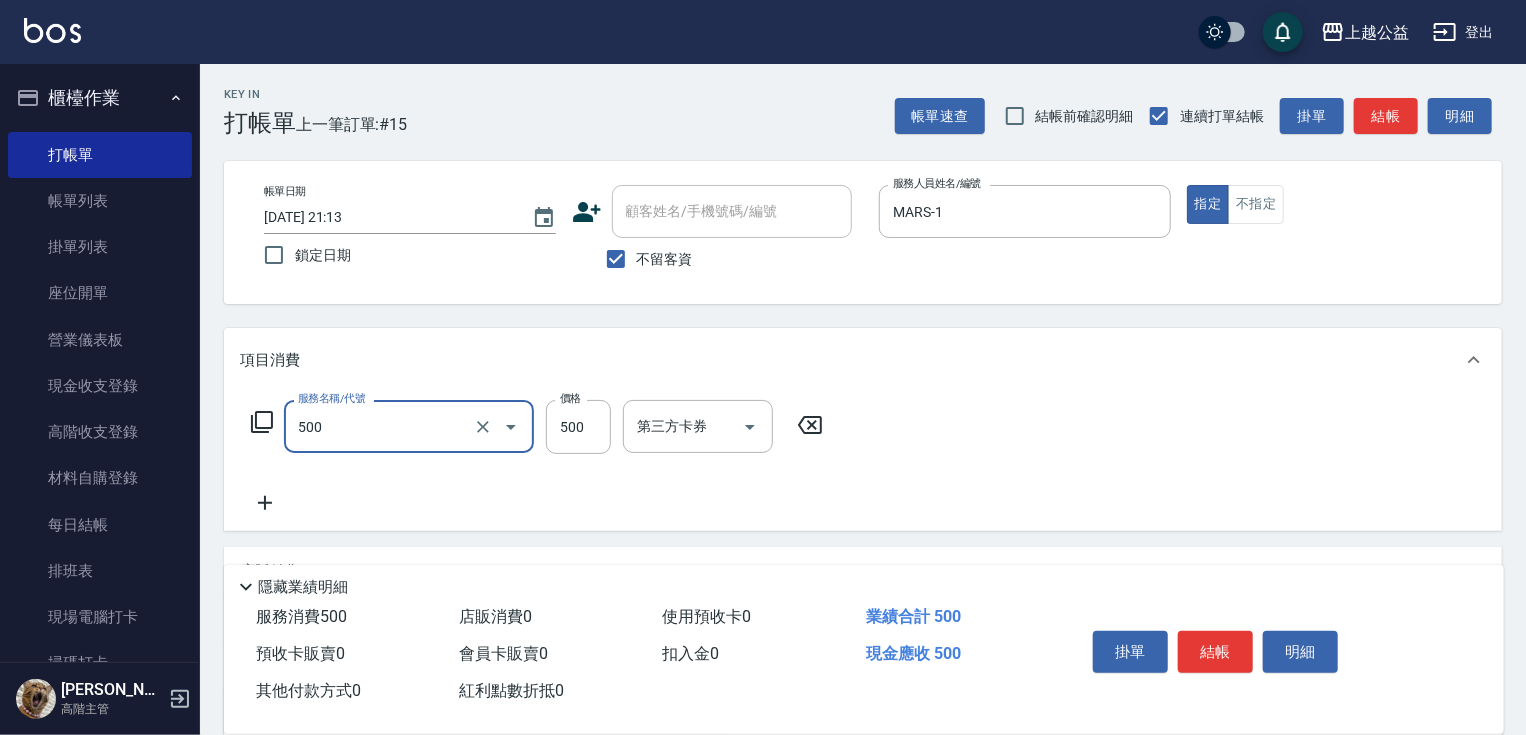 type on "洗剪500(500)" 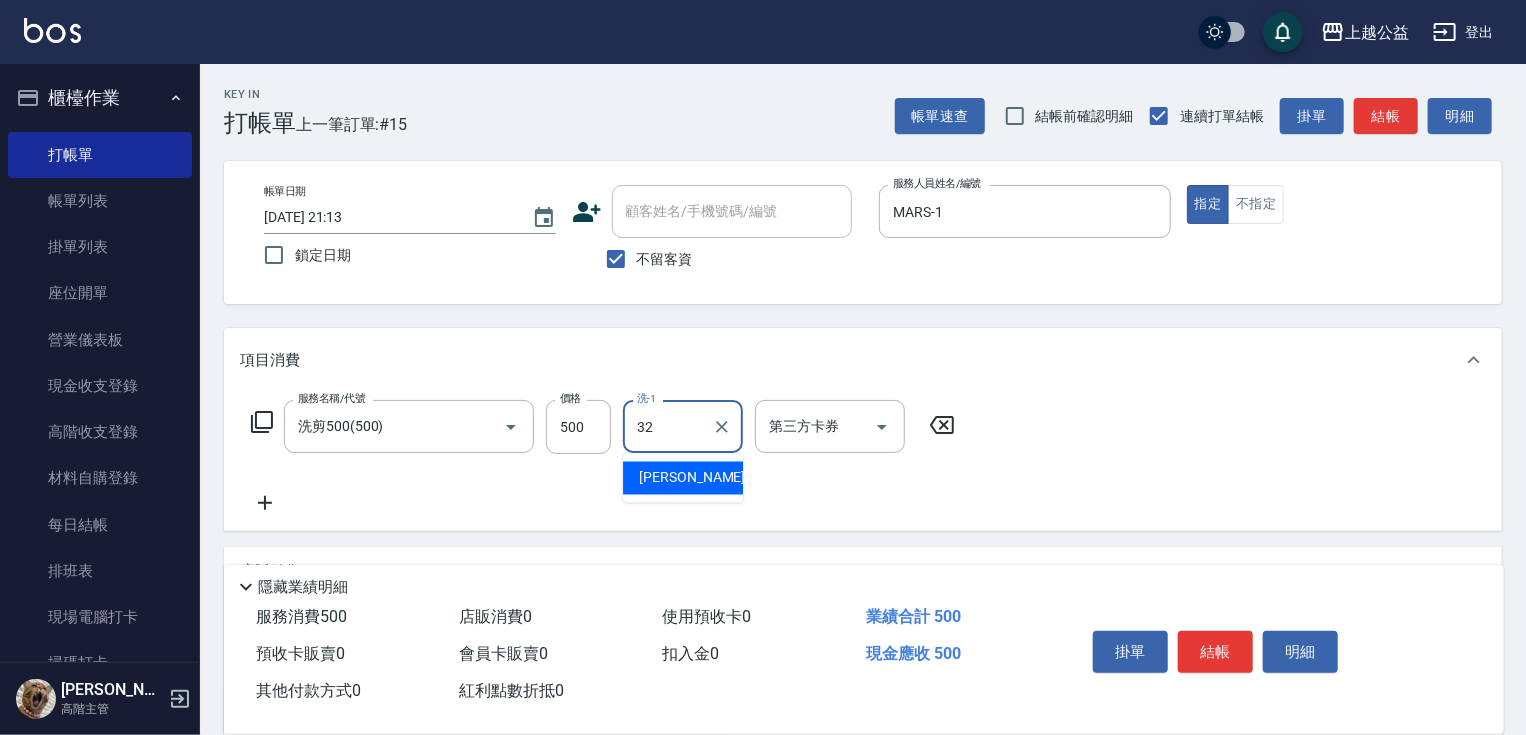 type on "[PERSON_NAME]-32" 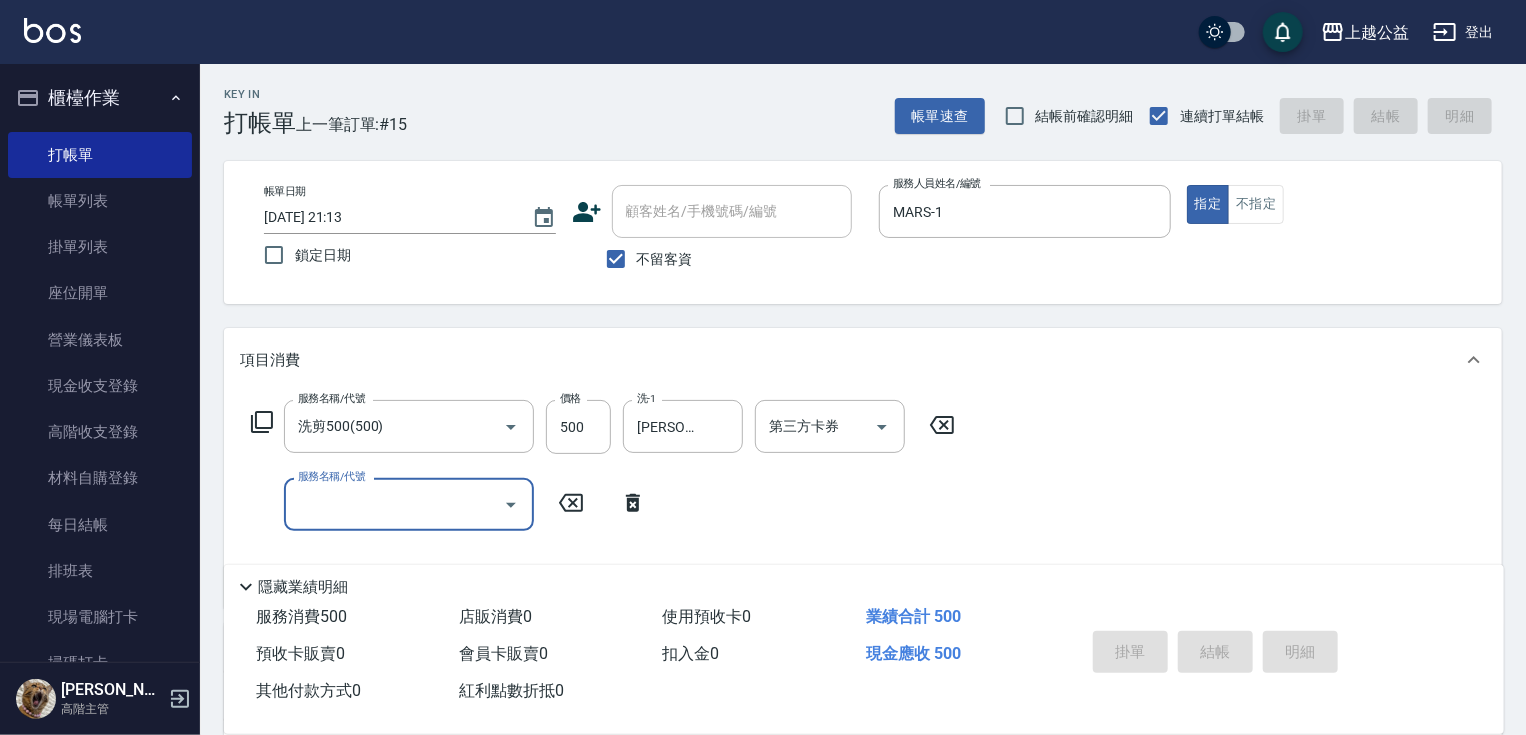 type on "[DATE] 21:14" 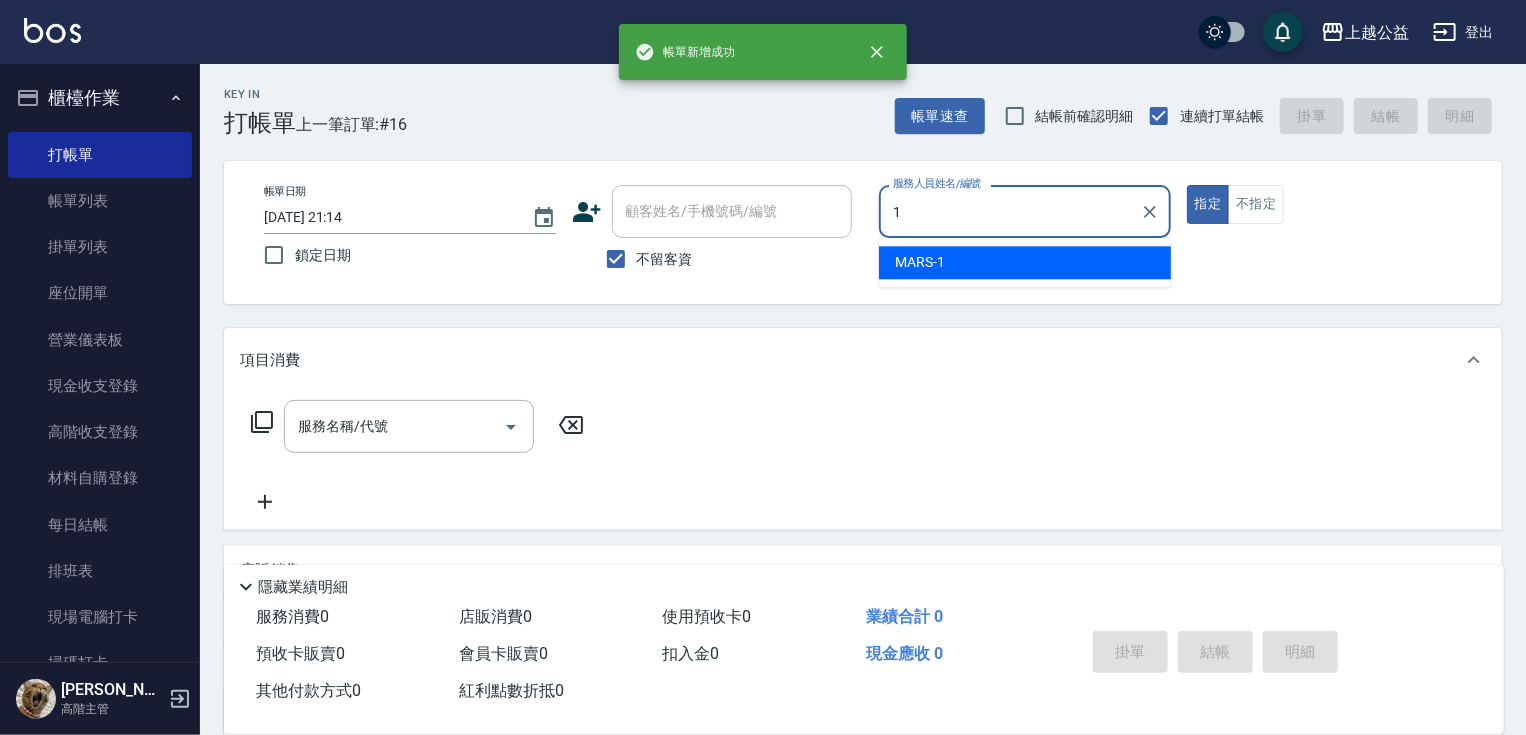 type on "MARS-1" 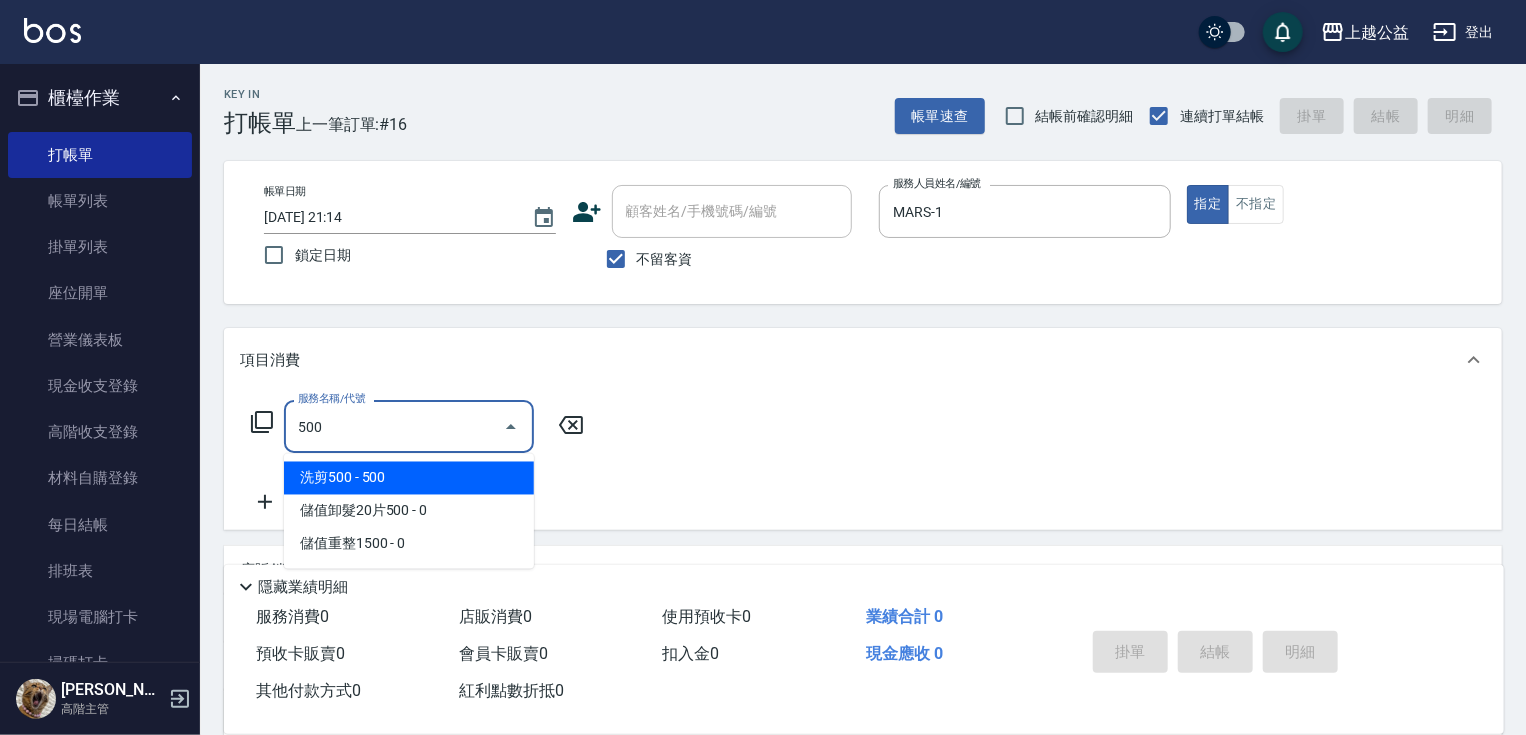 type on "洗剪500(500)" 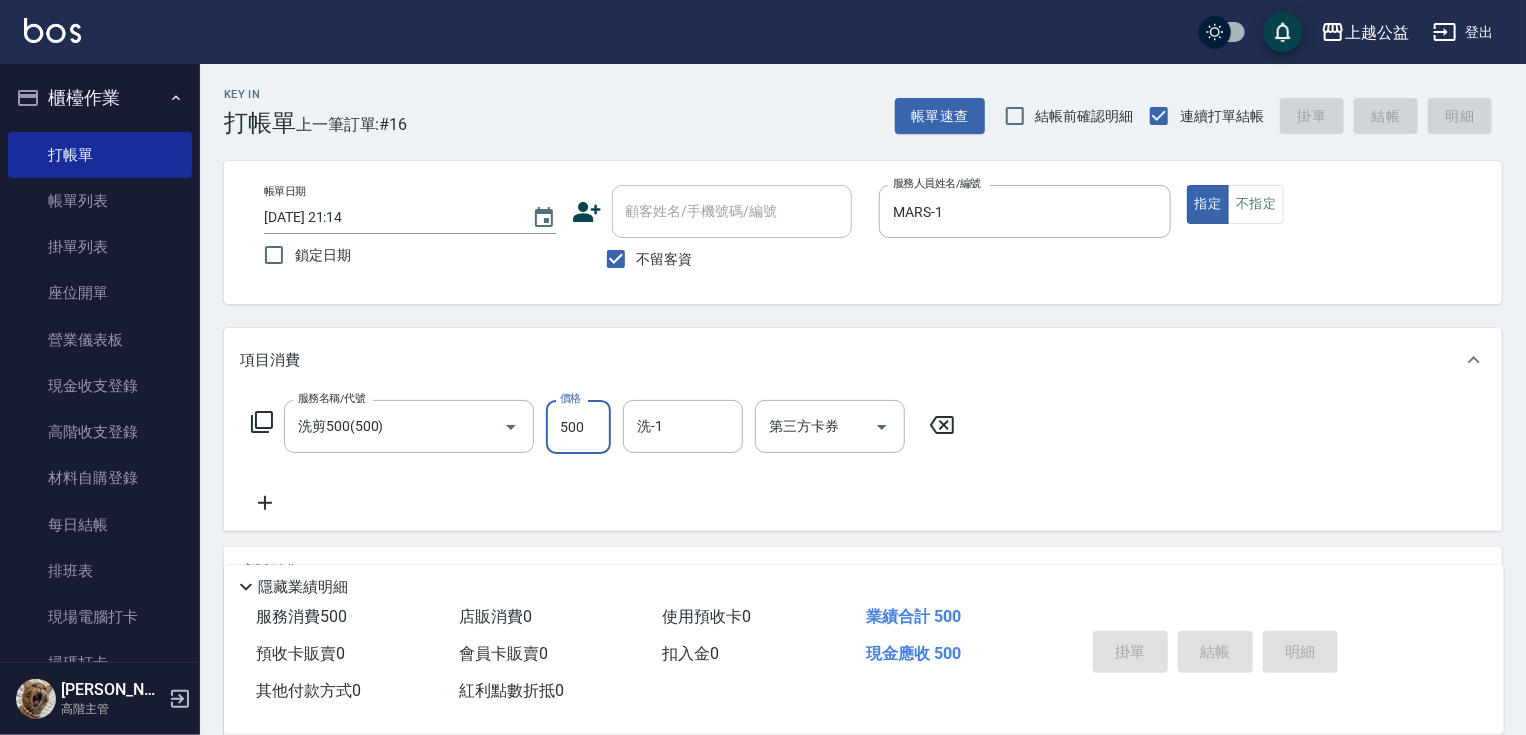 type 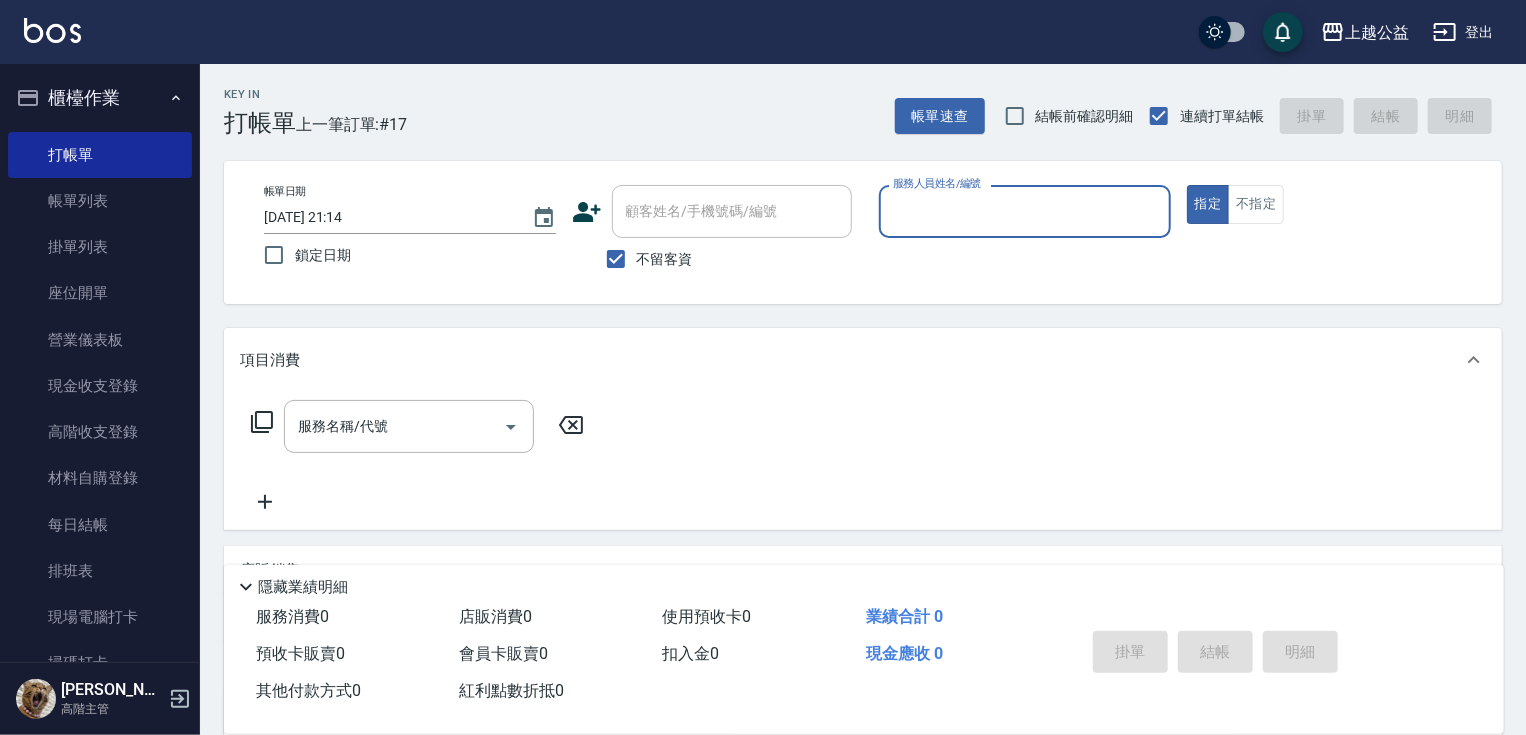 click on "服務人員姓名/編號" at bounding box center (1025, 211) 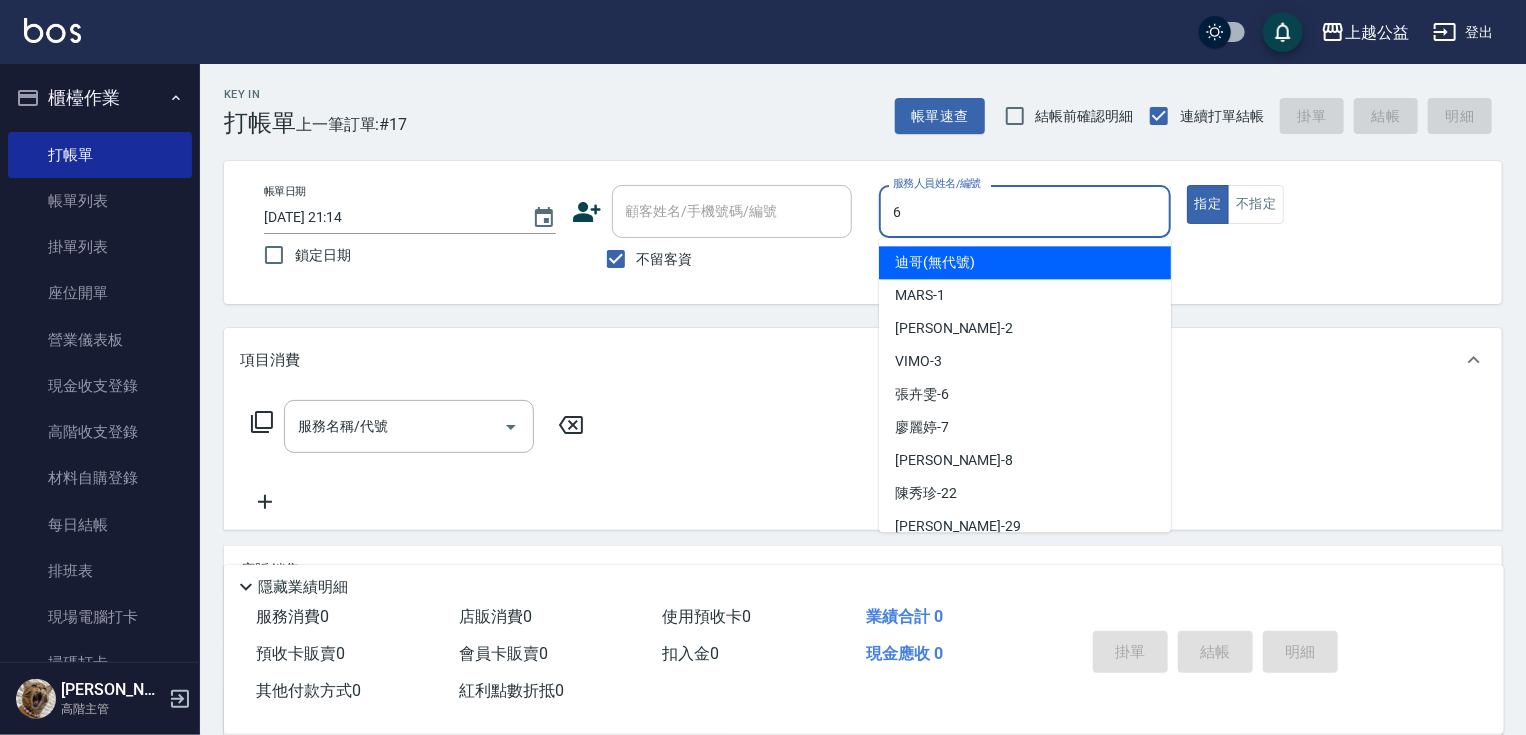 type on "[PERSON_NAME]-6" 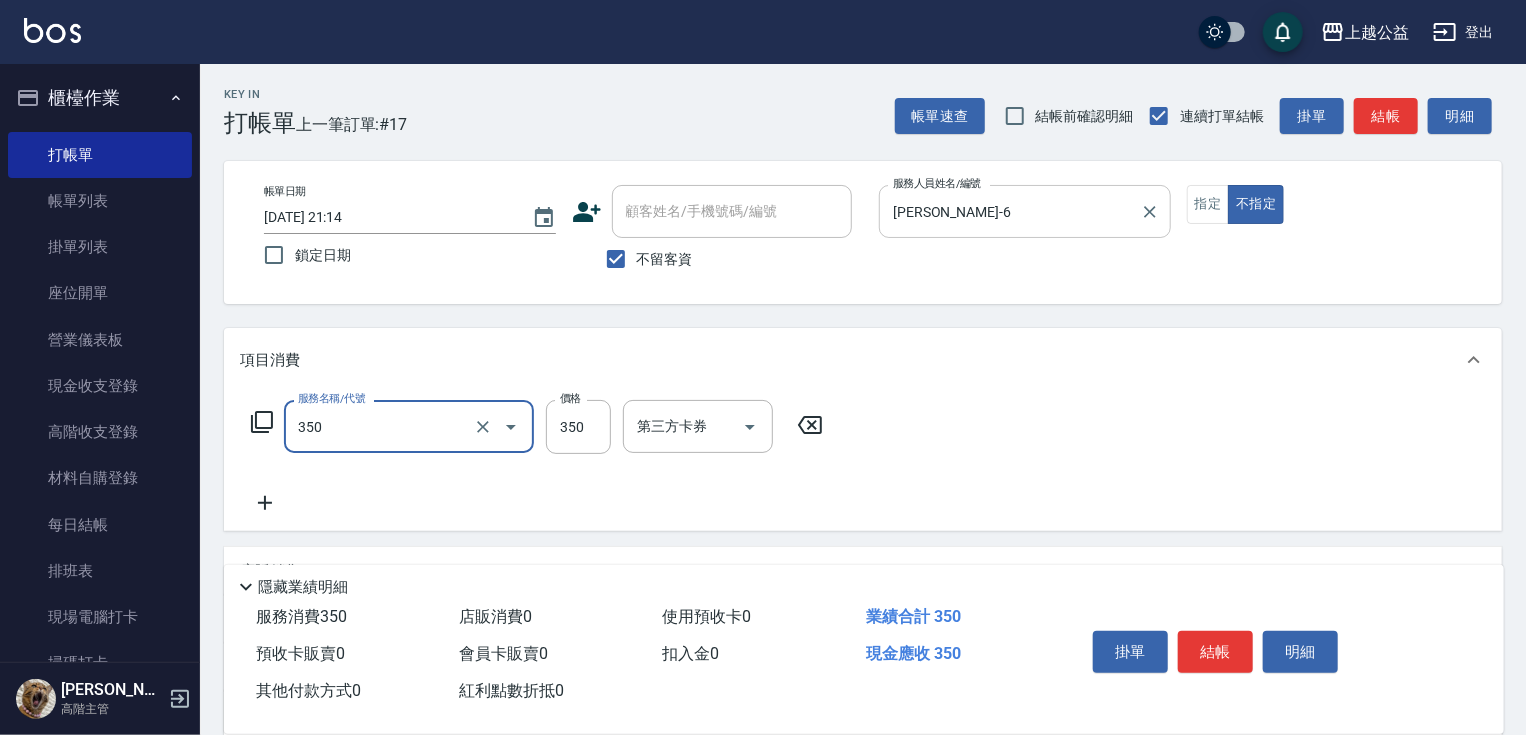 type on "一般洗剪(350)" 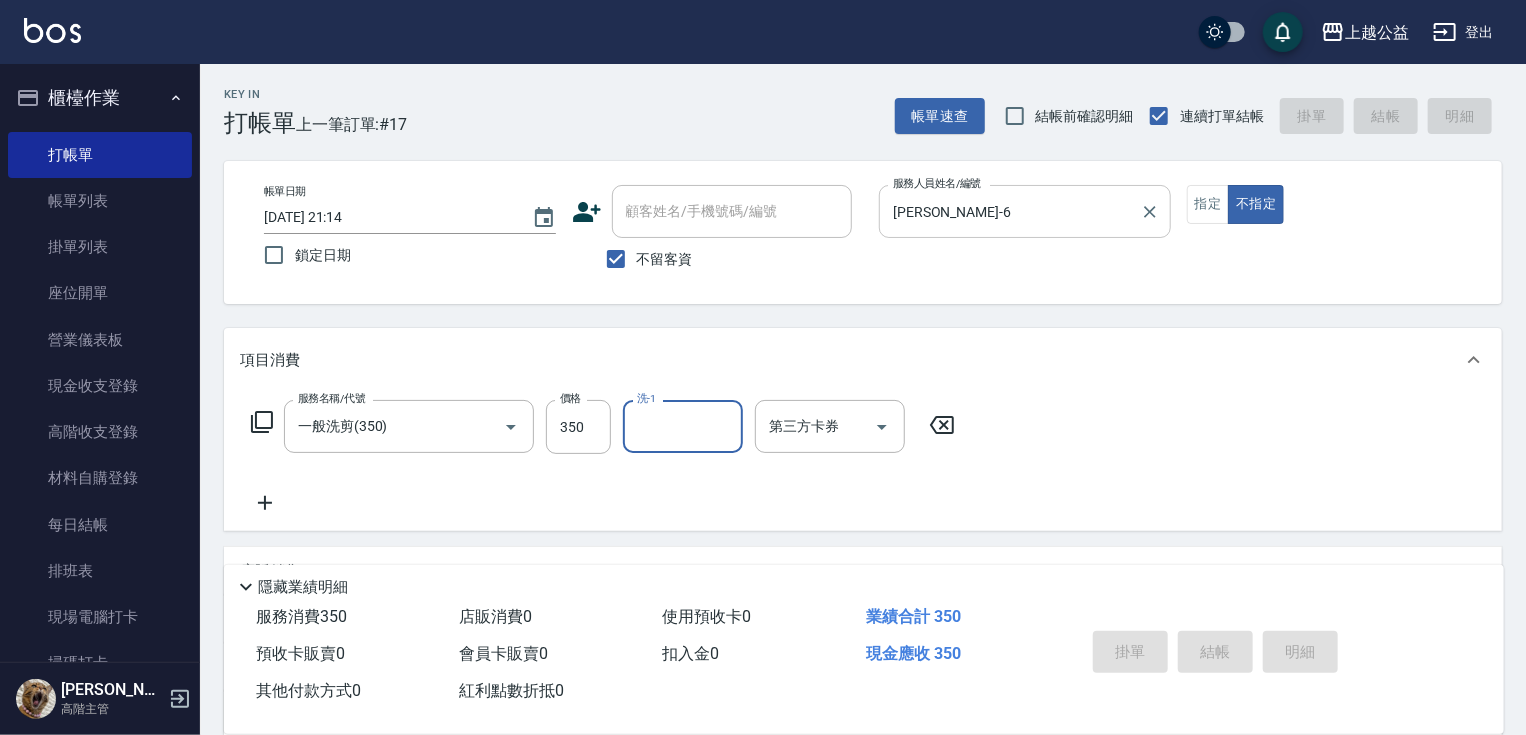 type on "[DATE] 21:18" 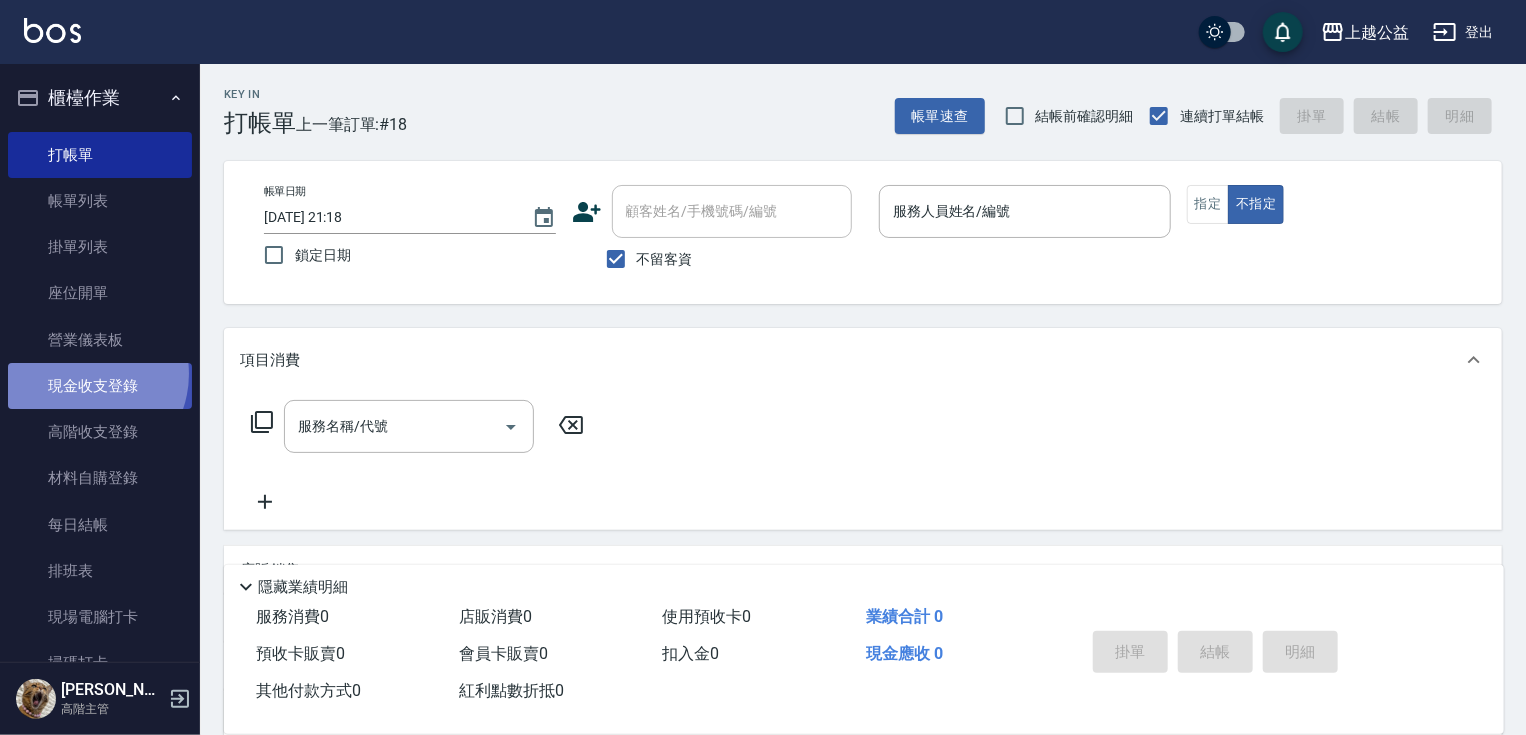 click on "現金收支登錄" at bounding box center (100, 386) 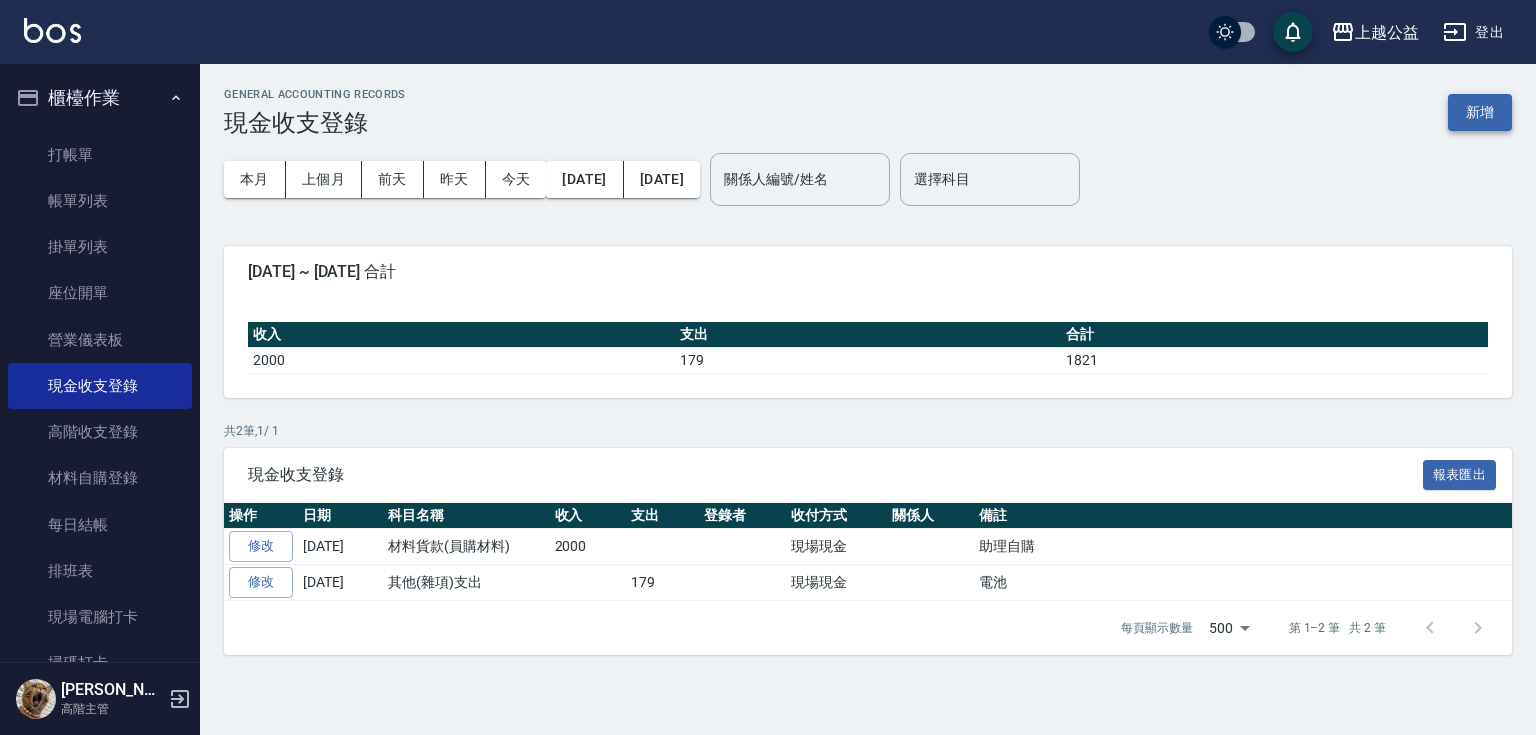 click on "新增" at bounding box center (1480, 112) 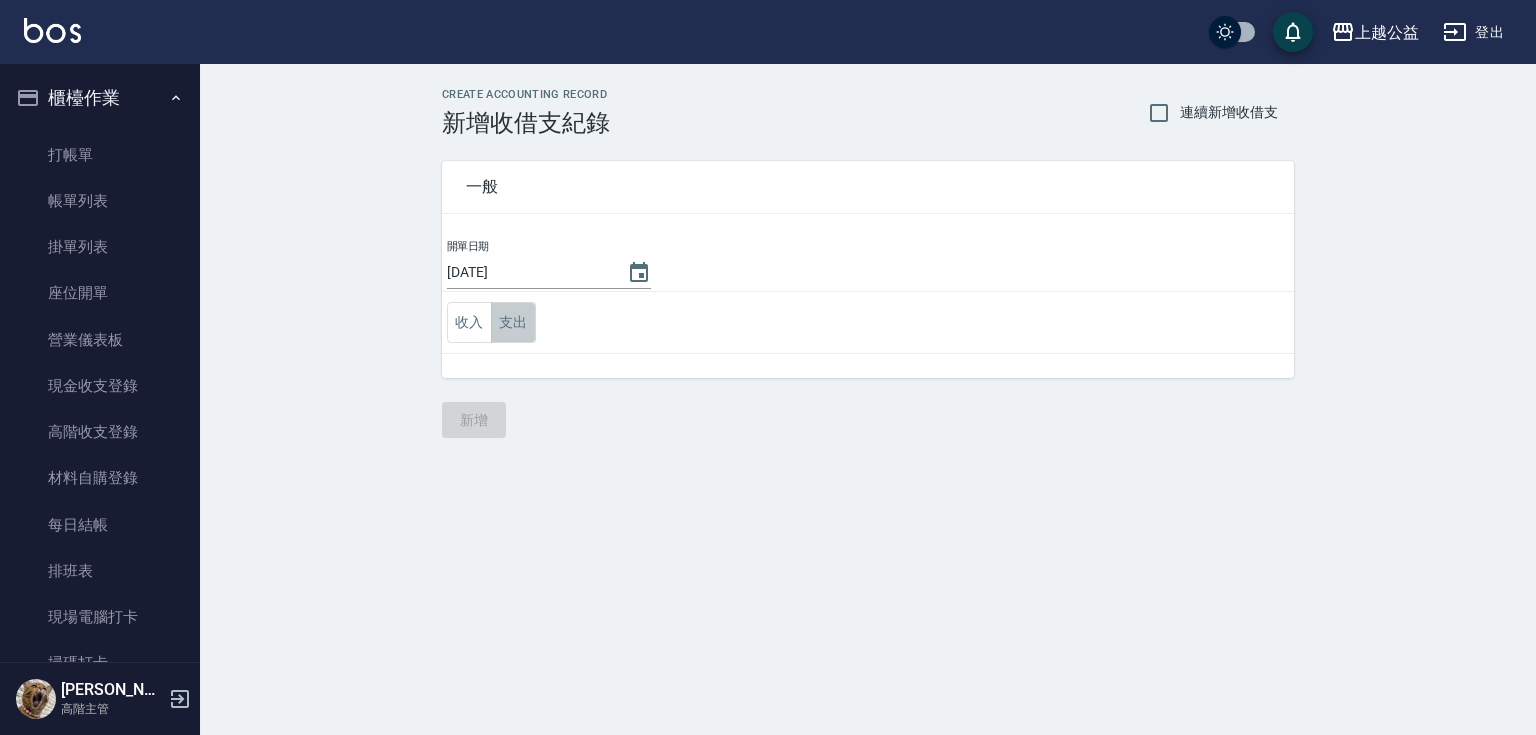 click on "支出" at bounding box center (513, 322) 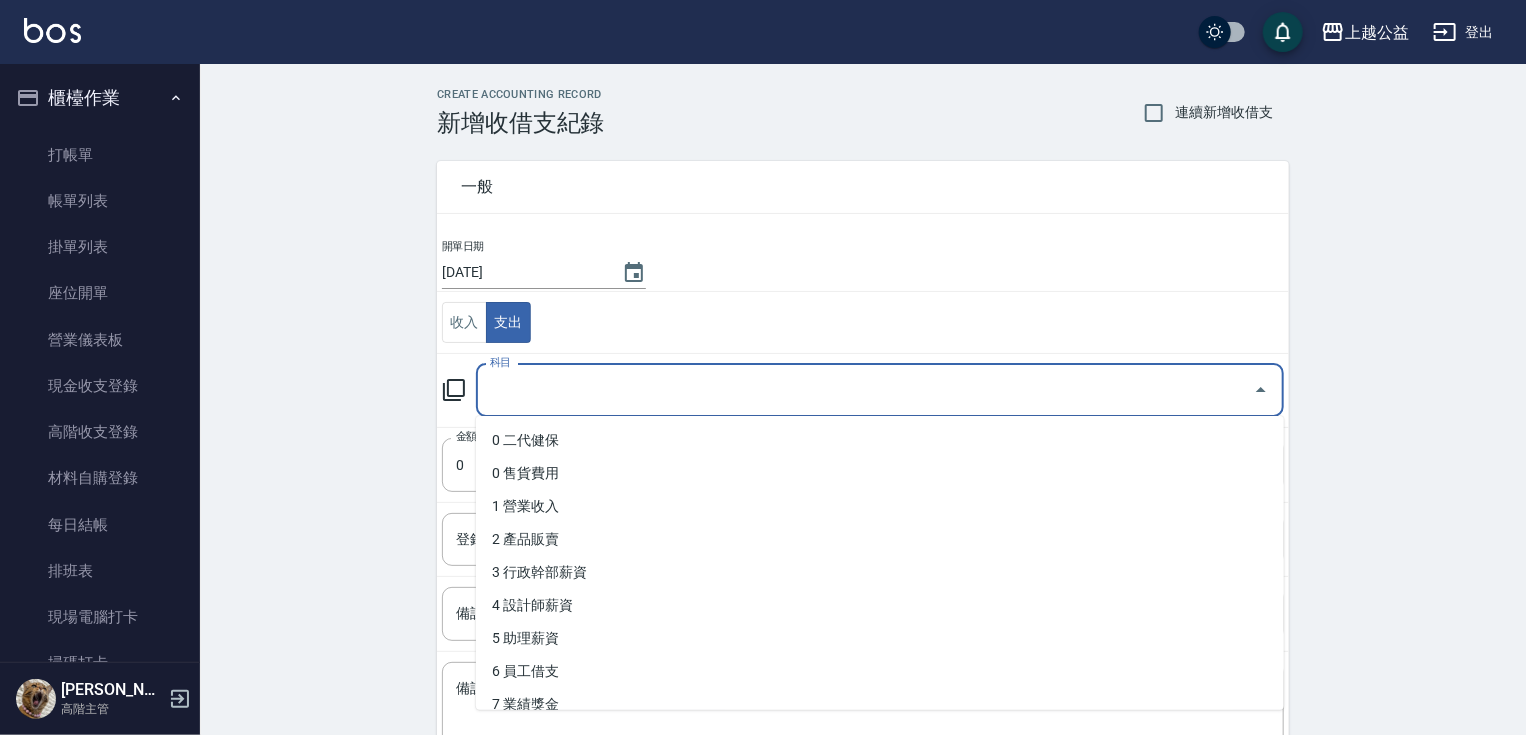 click on "科目" at bounding box center (865, 390) 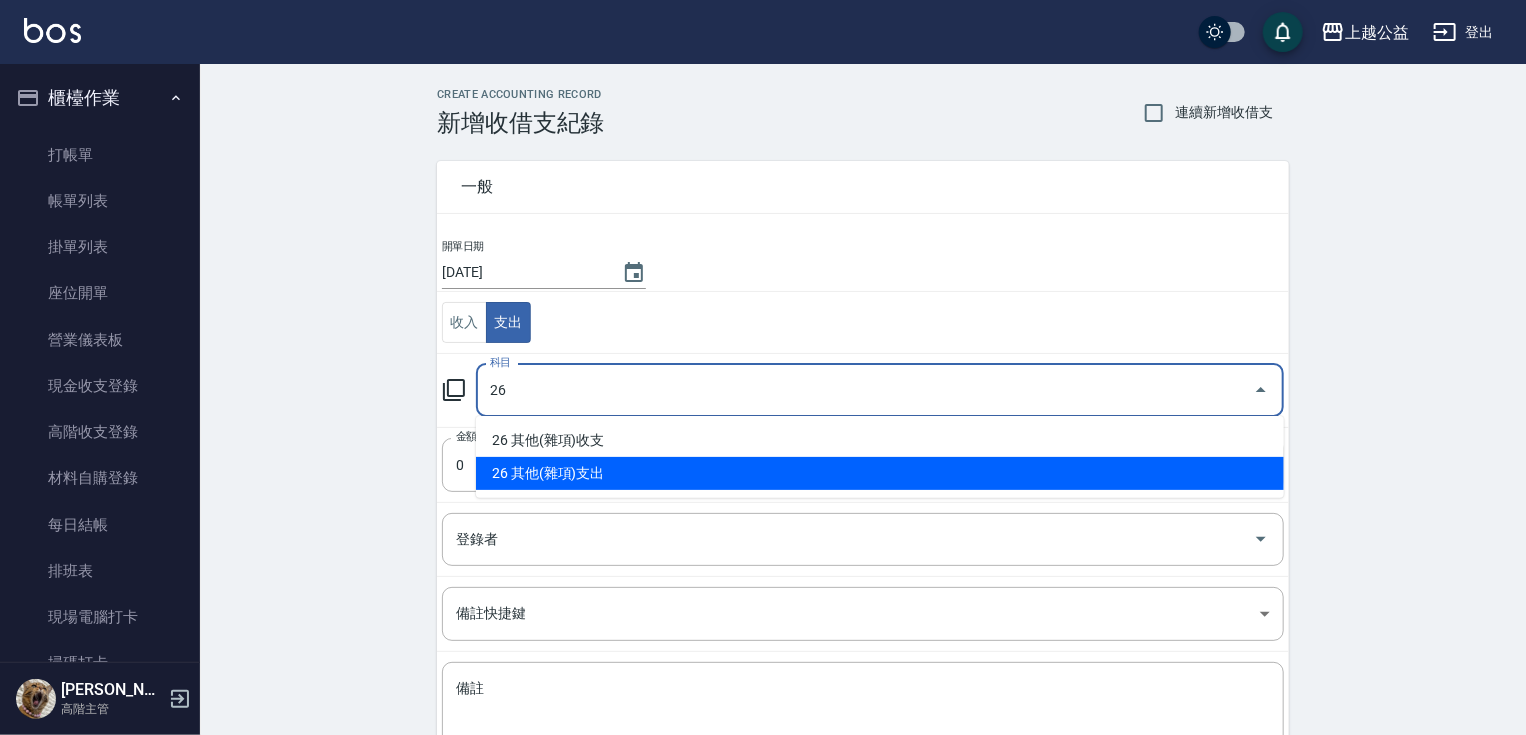 type on "26 其他(雜項)支出" 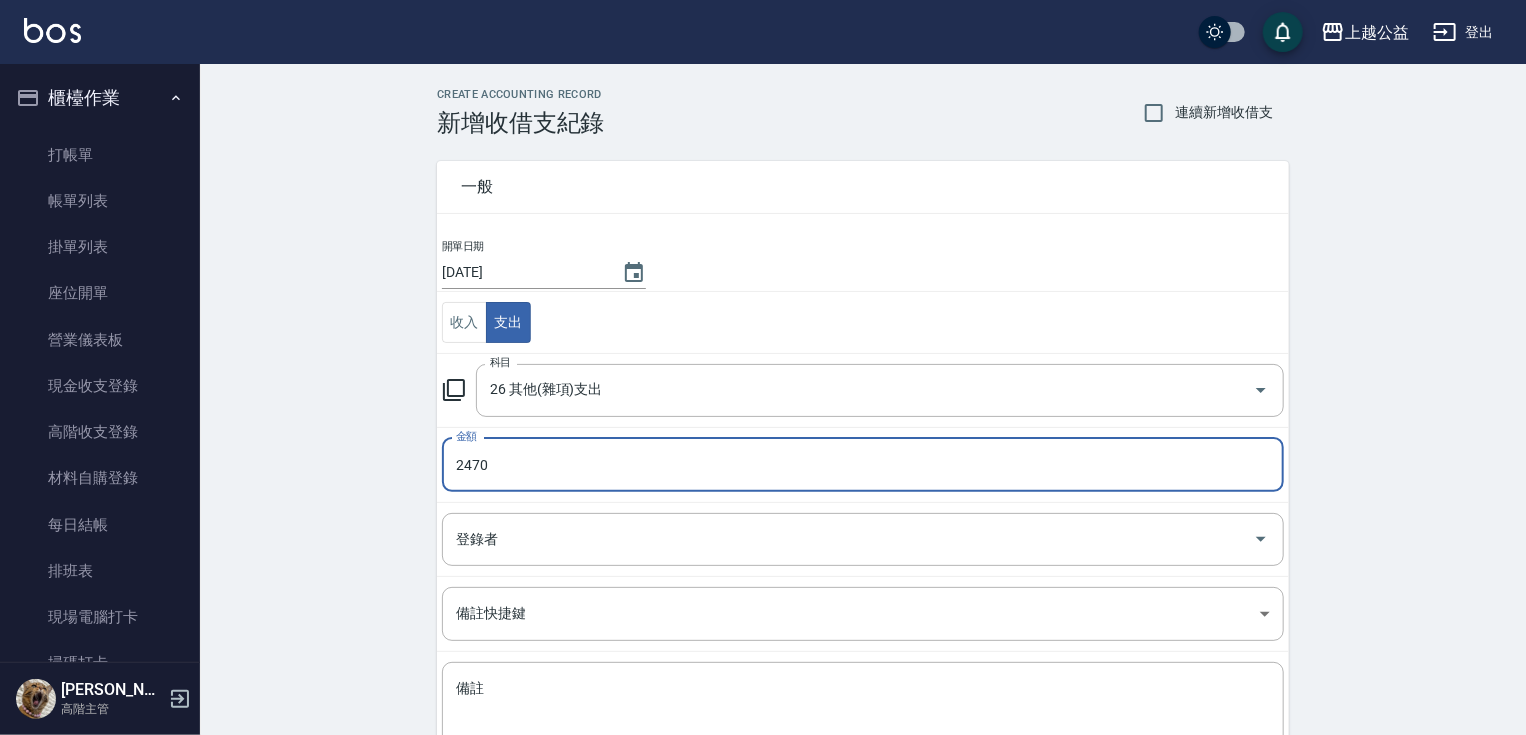 type on "2470" 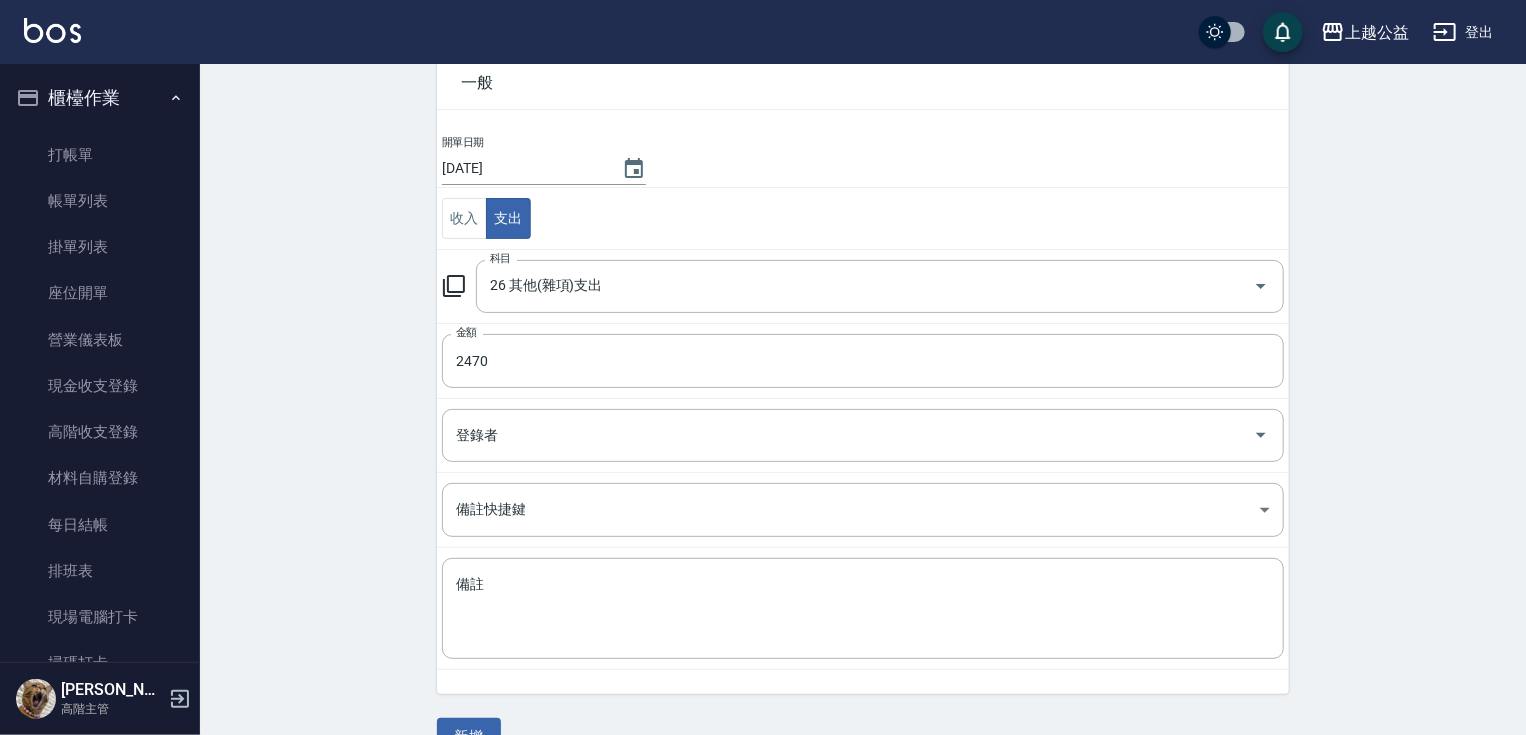 scroll, scrollTop: 145, scrollLeft: 0, axis: vertical 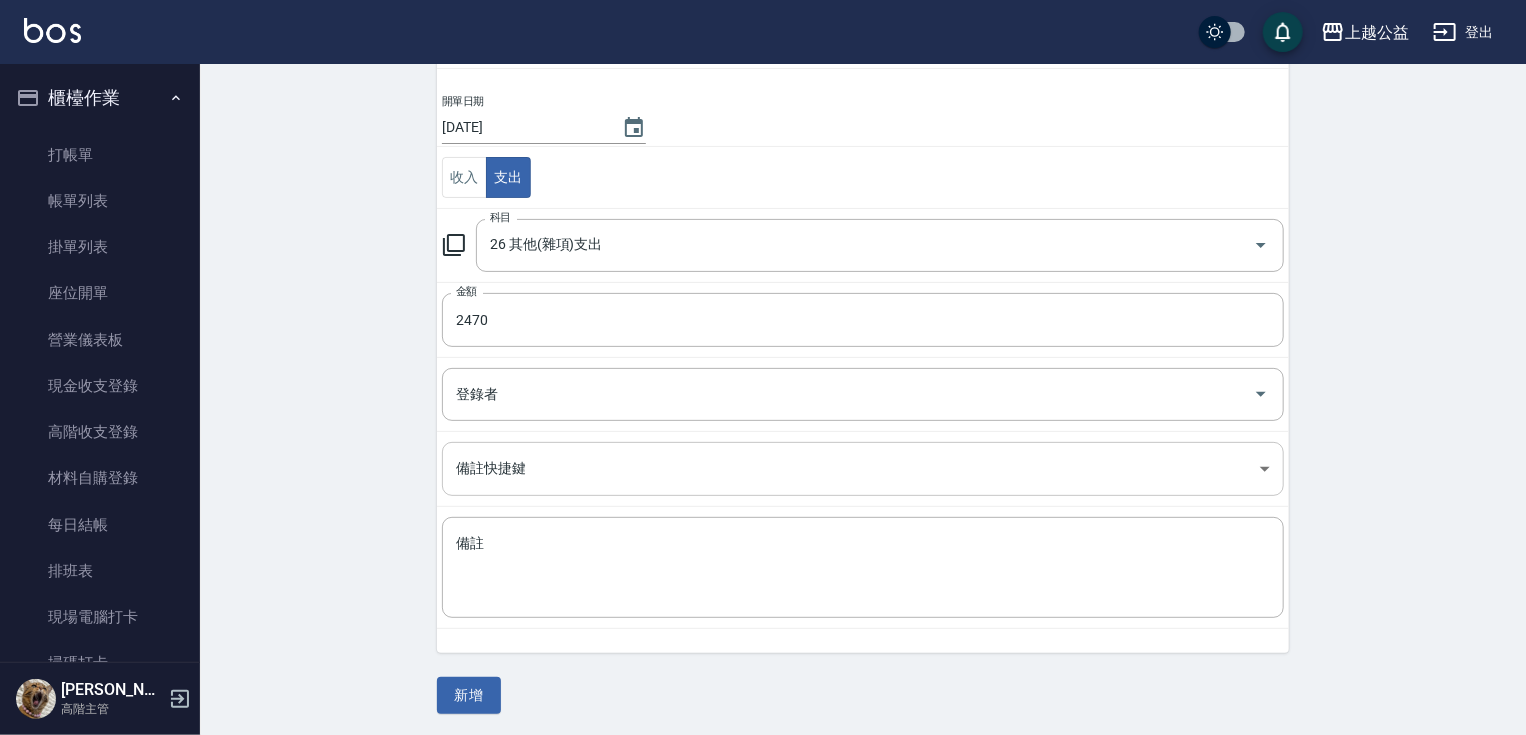 drag, startPoint x: 1333, startPoint y: 418, endPoint x: 668, endPoint y: 484, distance: 668.26715 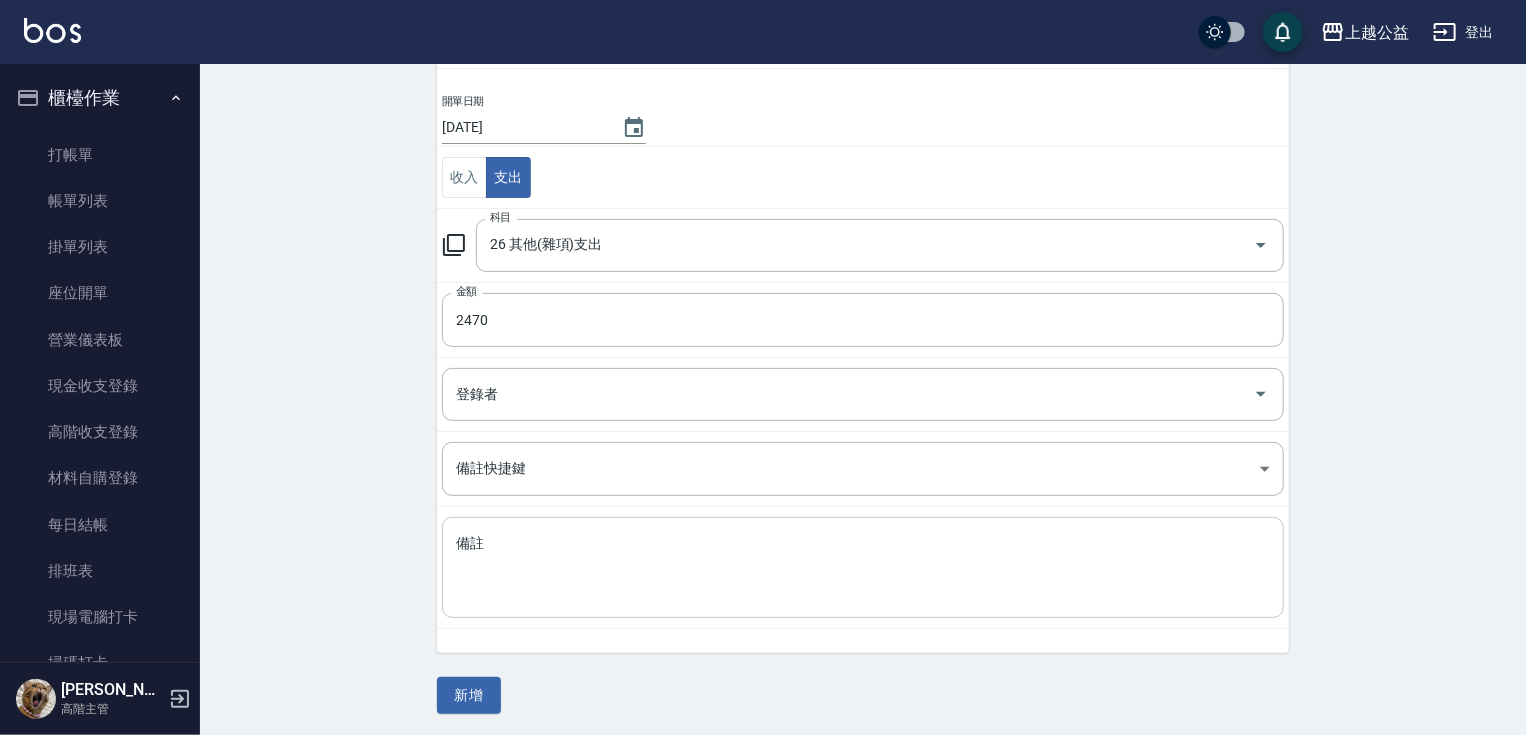 click on "x 備註" at bounding box center (863, 567) 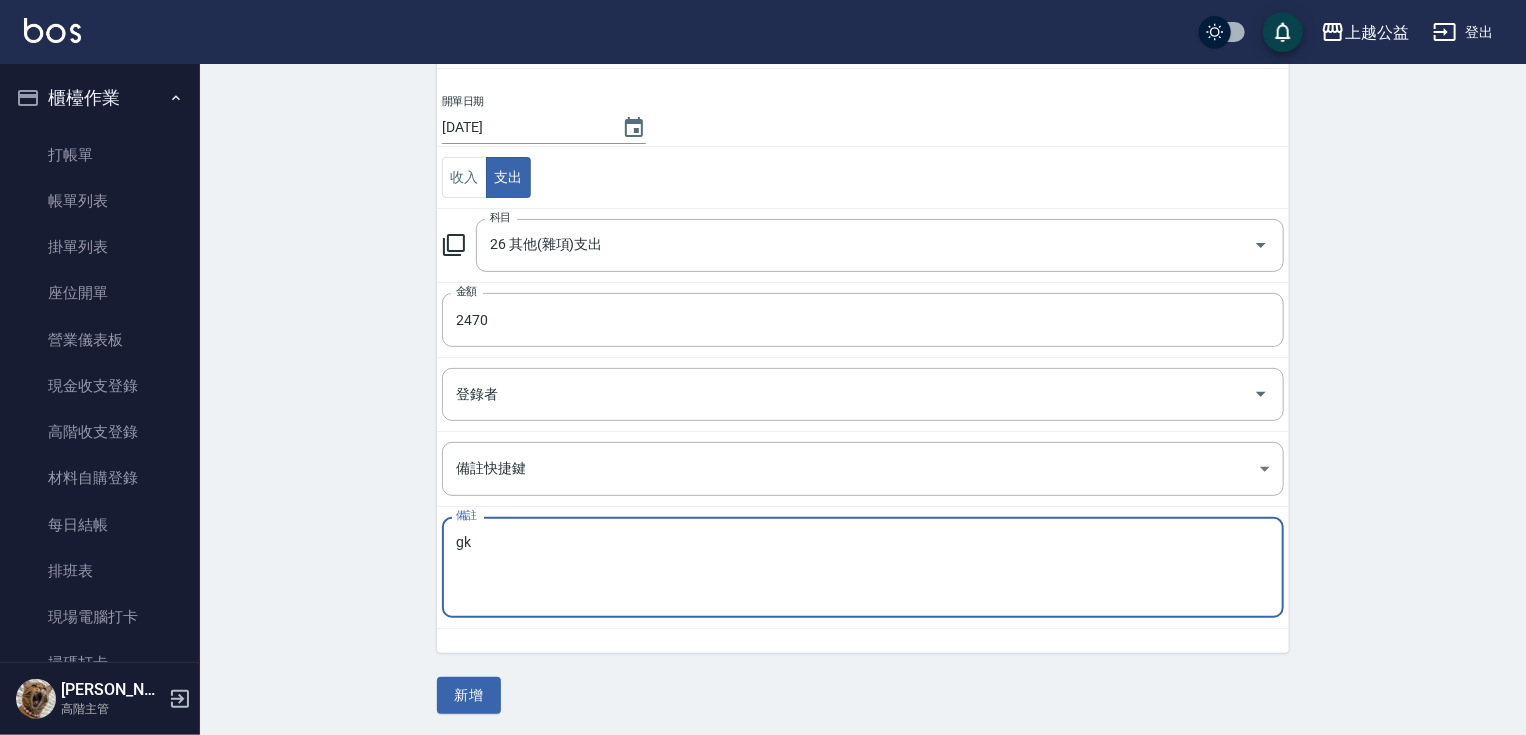 type on "g" 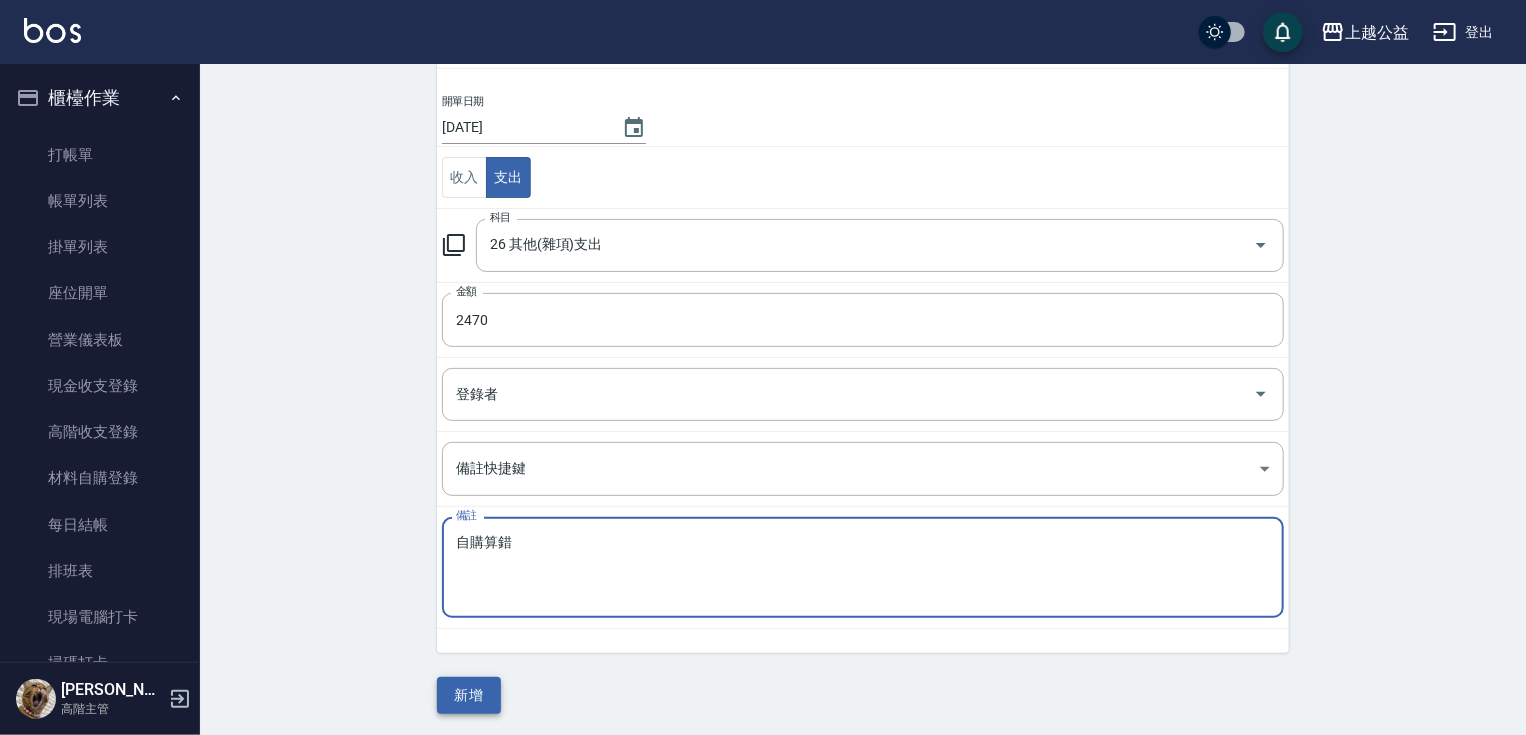 type on "自購算錯" 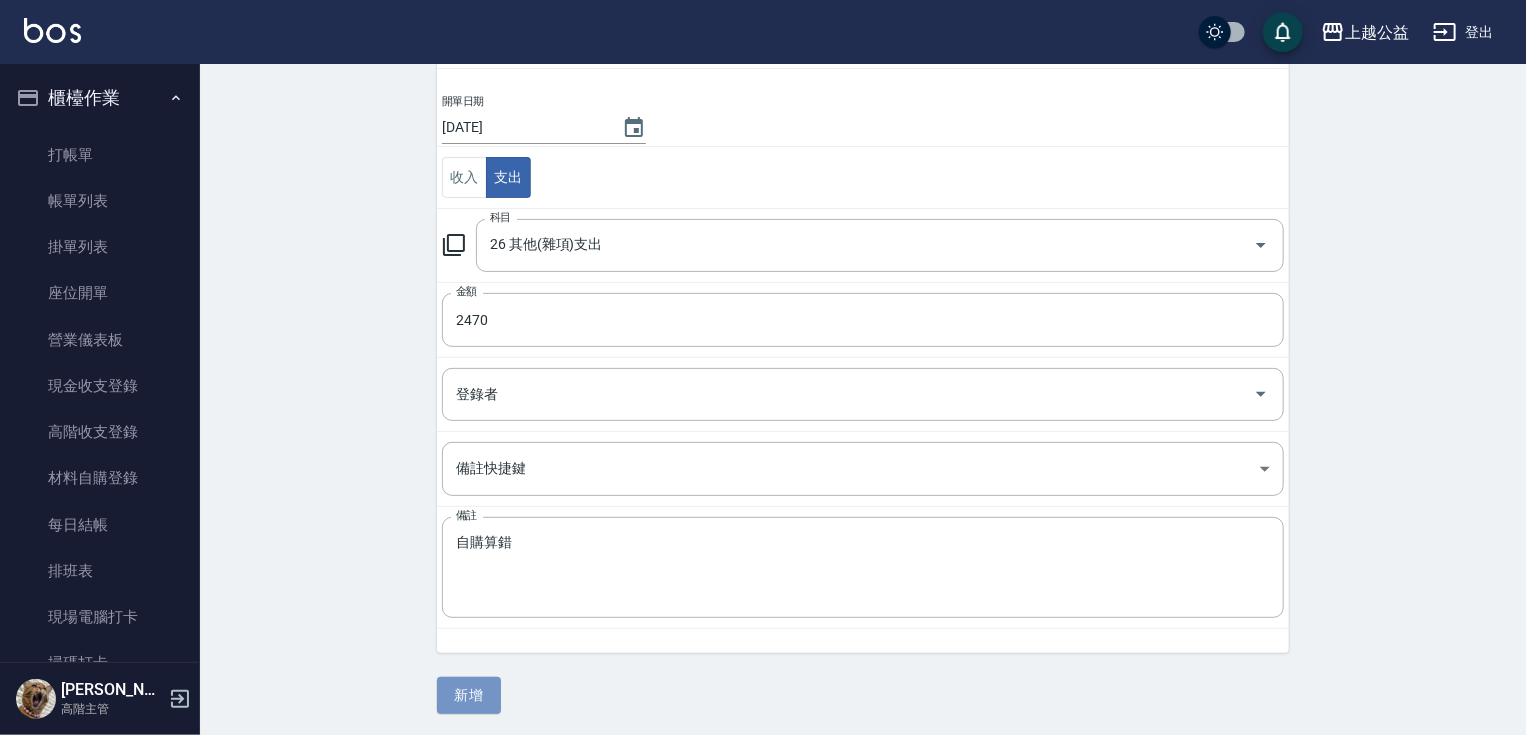 click on "新增" at bounding box center (469, 695) 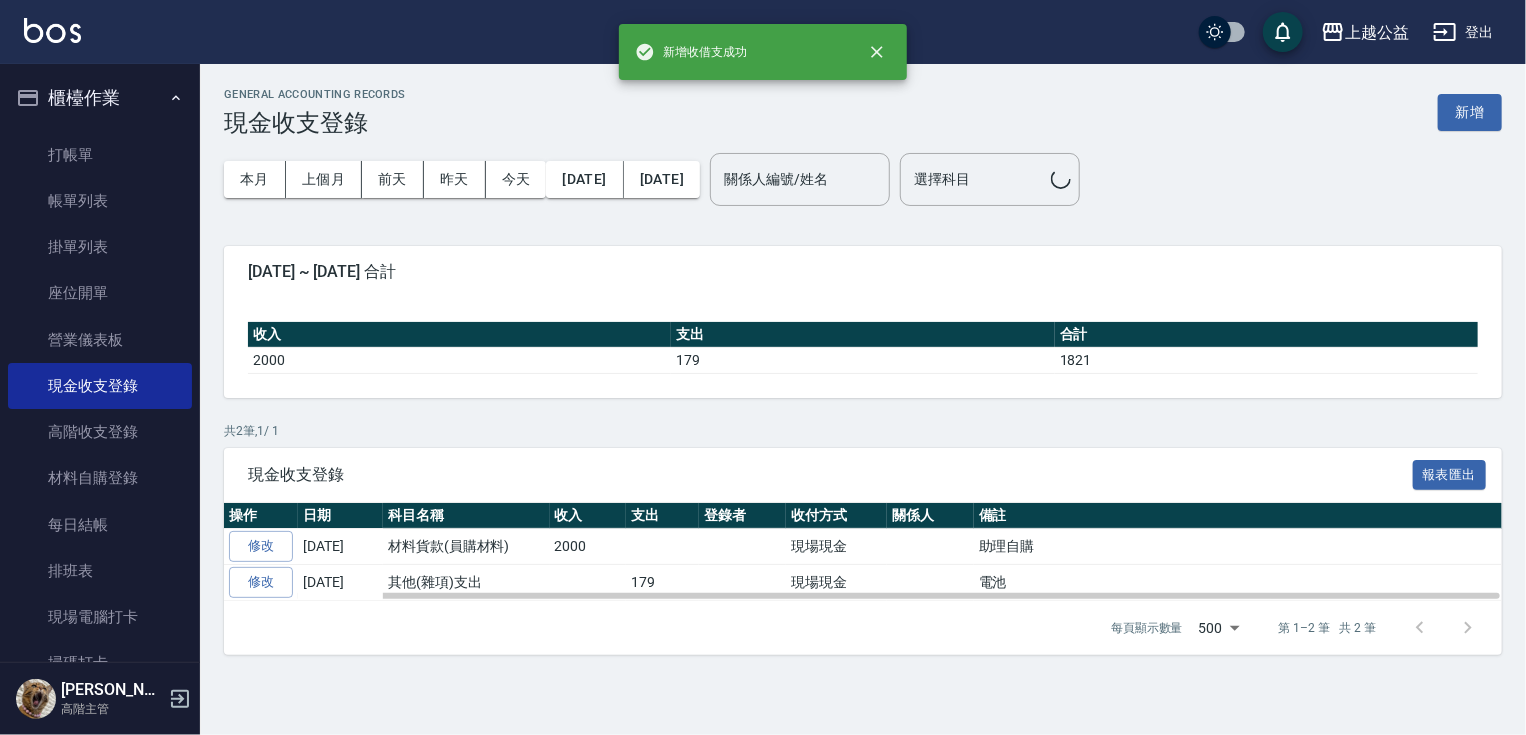 scroll, scrollTop: 0, scrollLeft: 0, axis: both 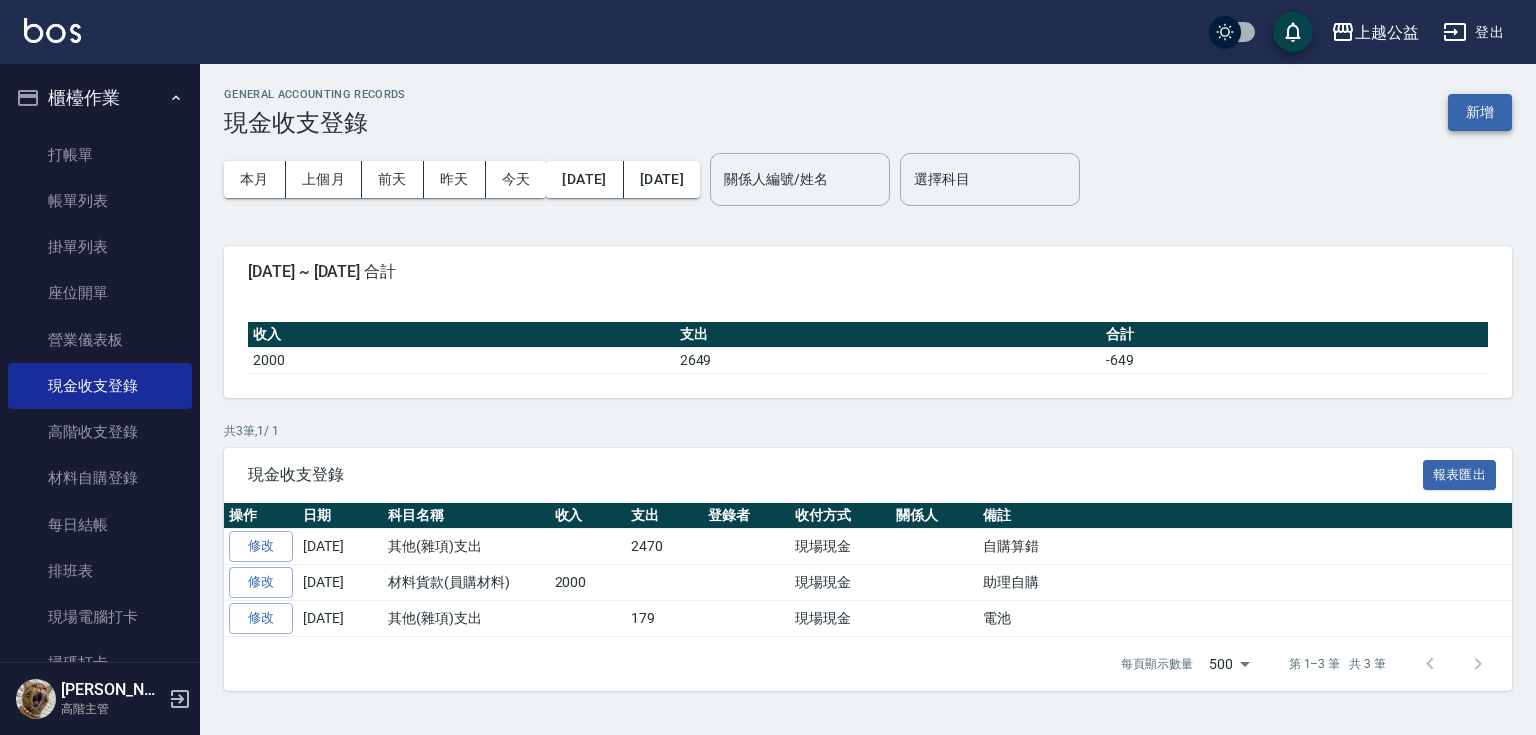 click on "新增" at bounding box center [1480, 112] 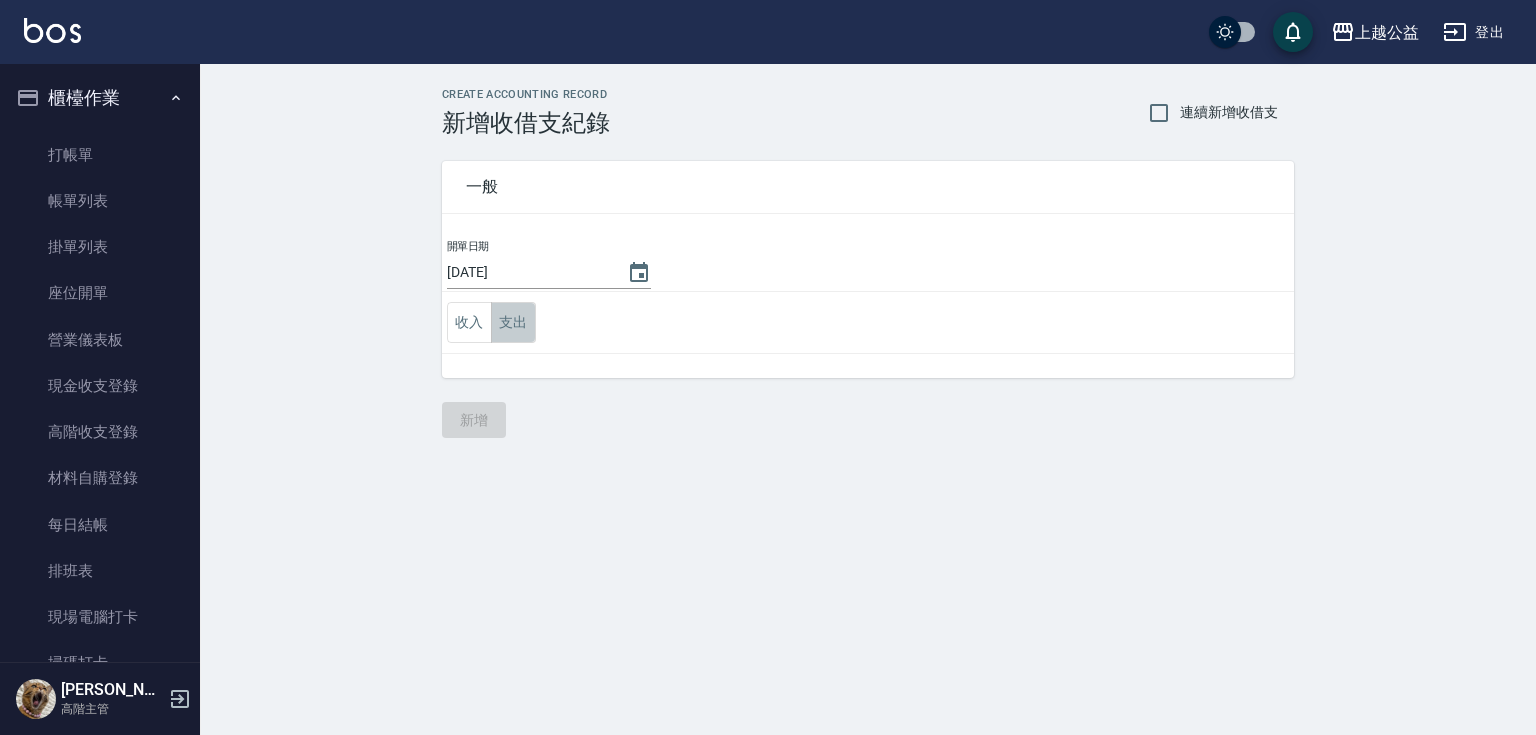 click on "支出" at bounding box center (513, 322) 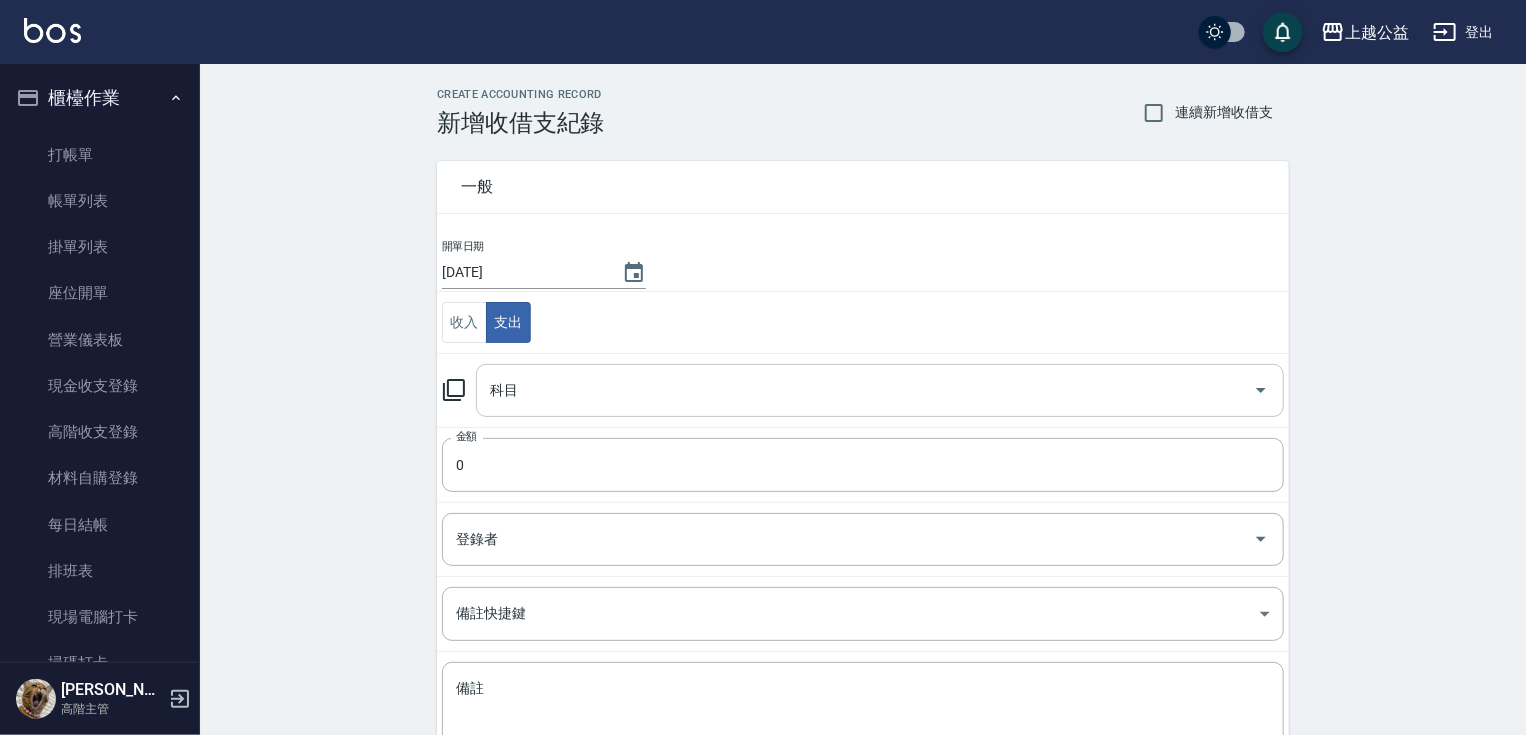 click on "科目" at bounding box center (865, 390) 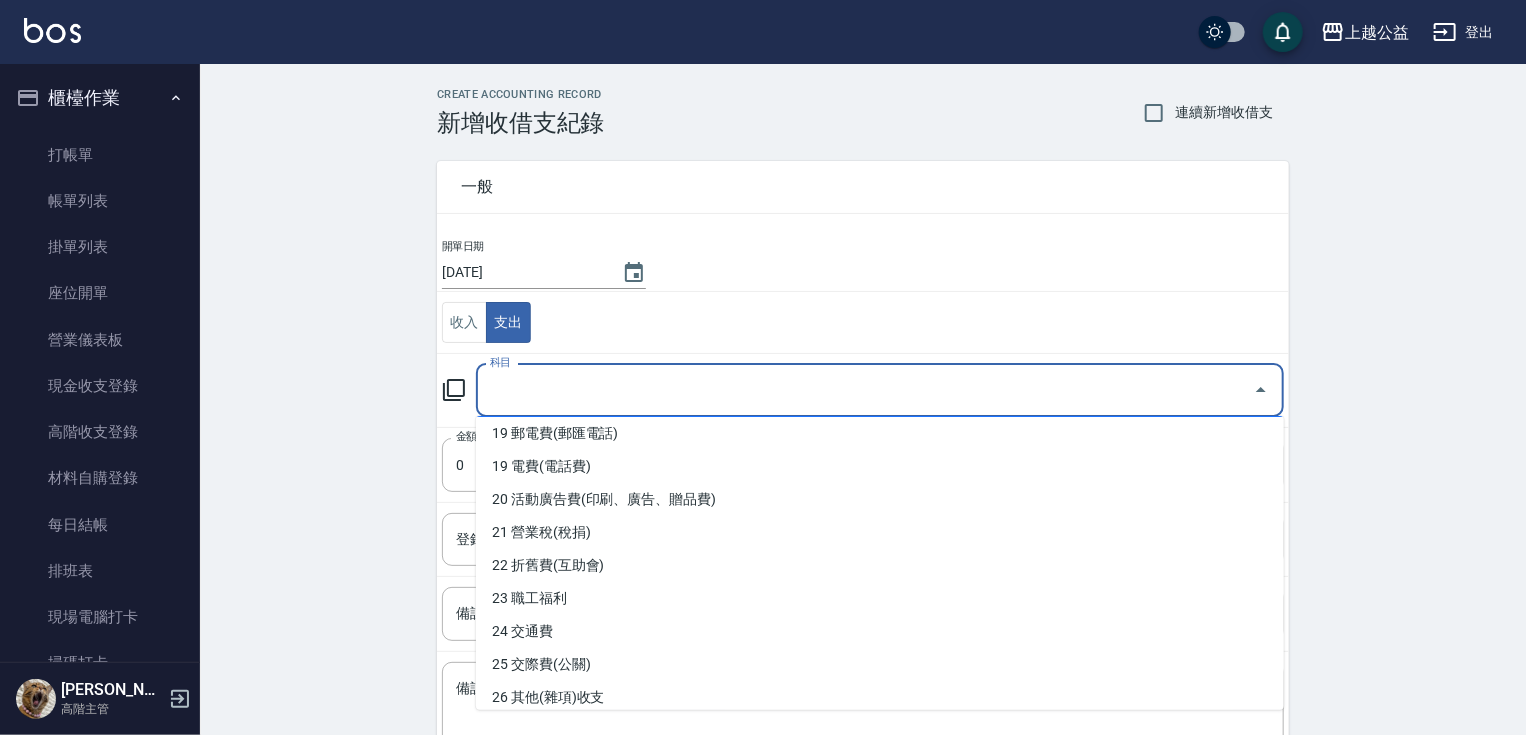 scroll, scrollTop: 668, scrollLeft: 0, axis: vertical 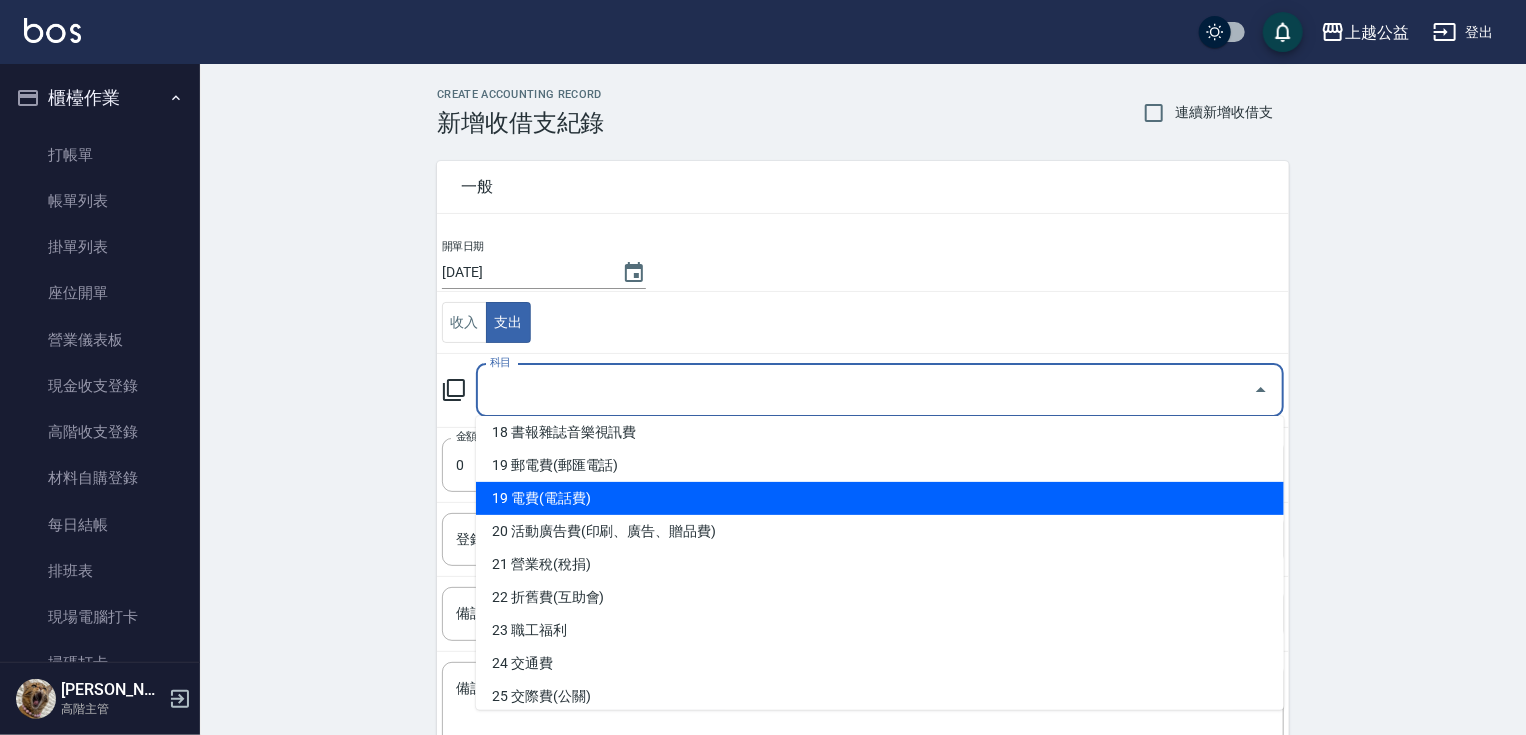 type on "19 電費(電話費)" 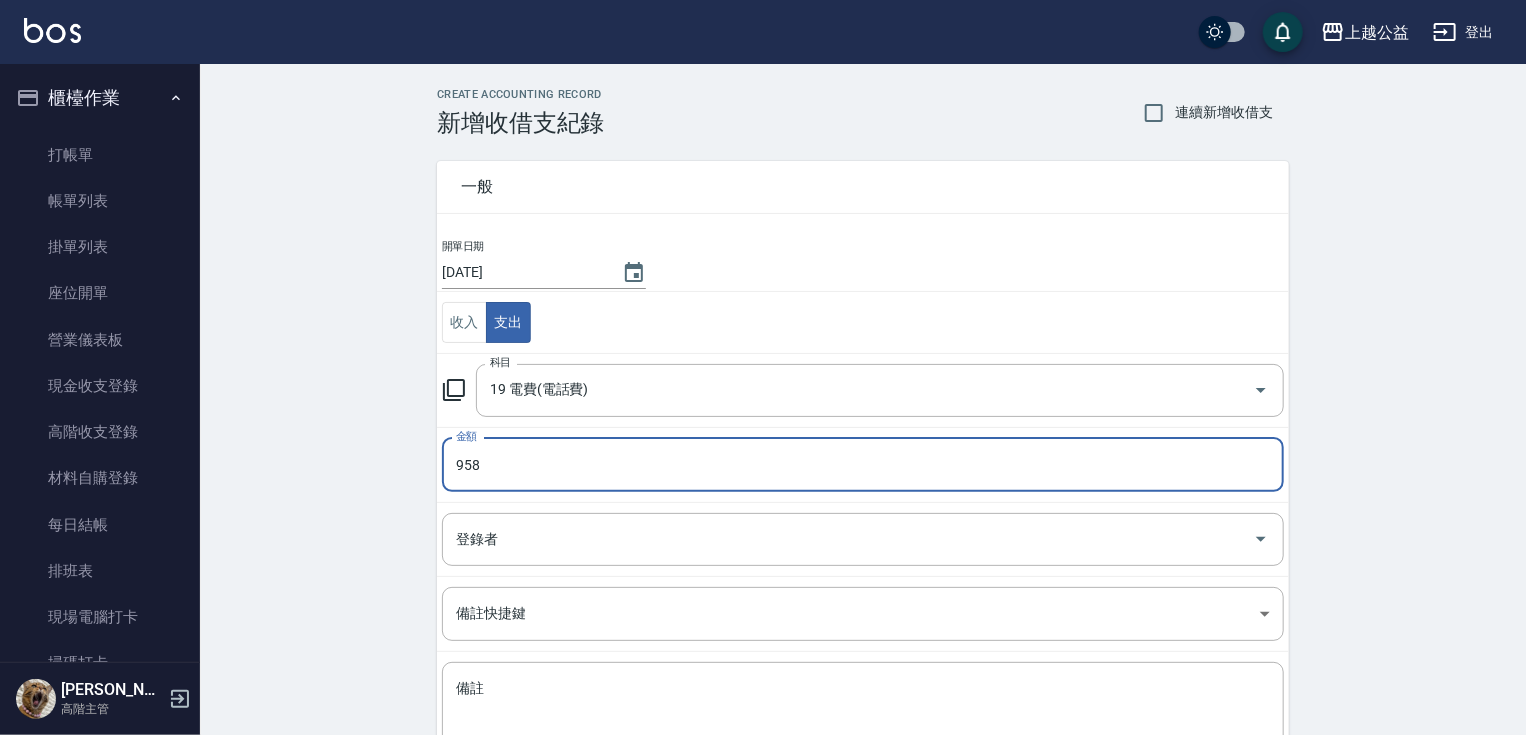 type on "958" 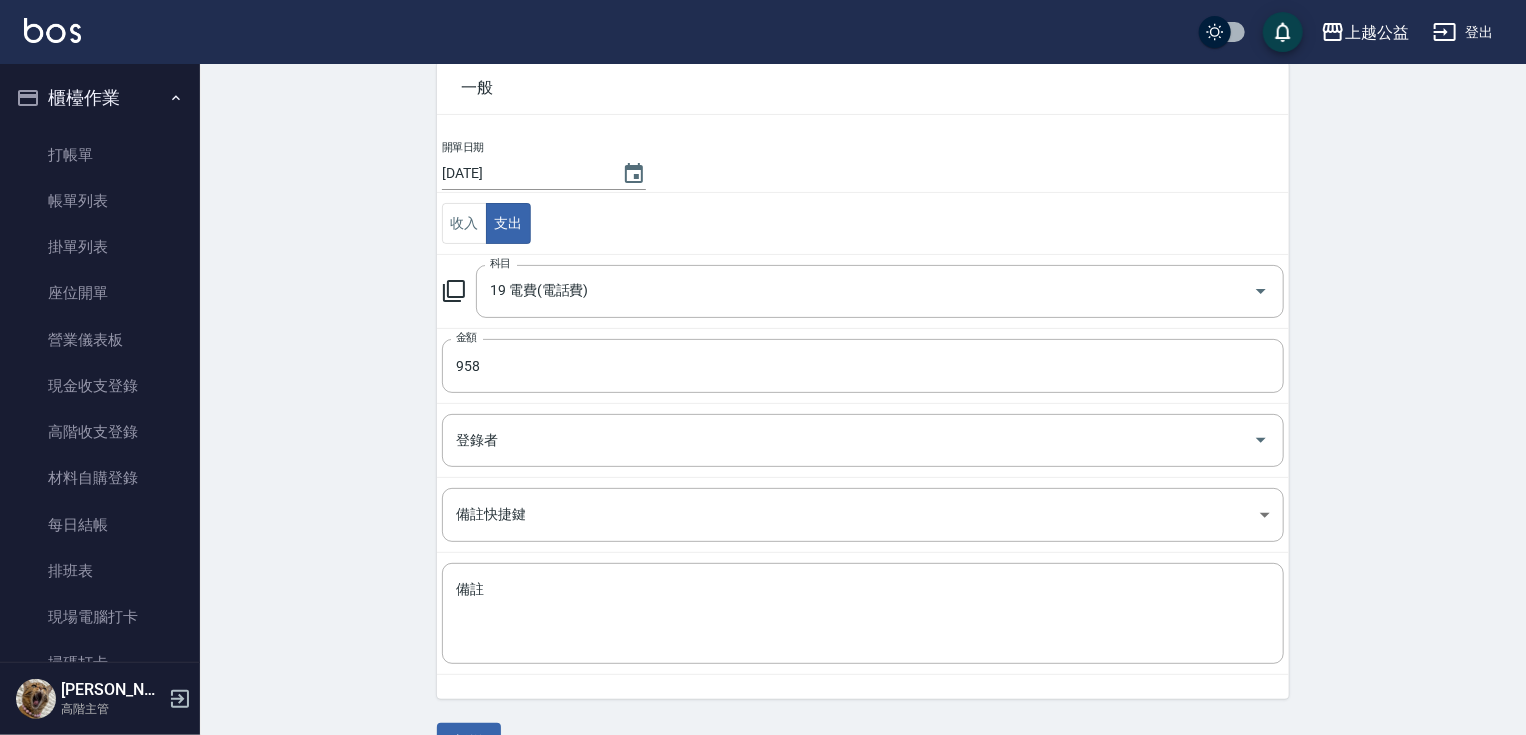 scroll, scrollTop: 145, scrollLeft: 0, axis: vertical 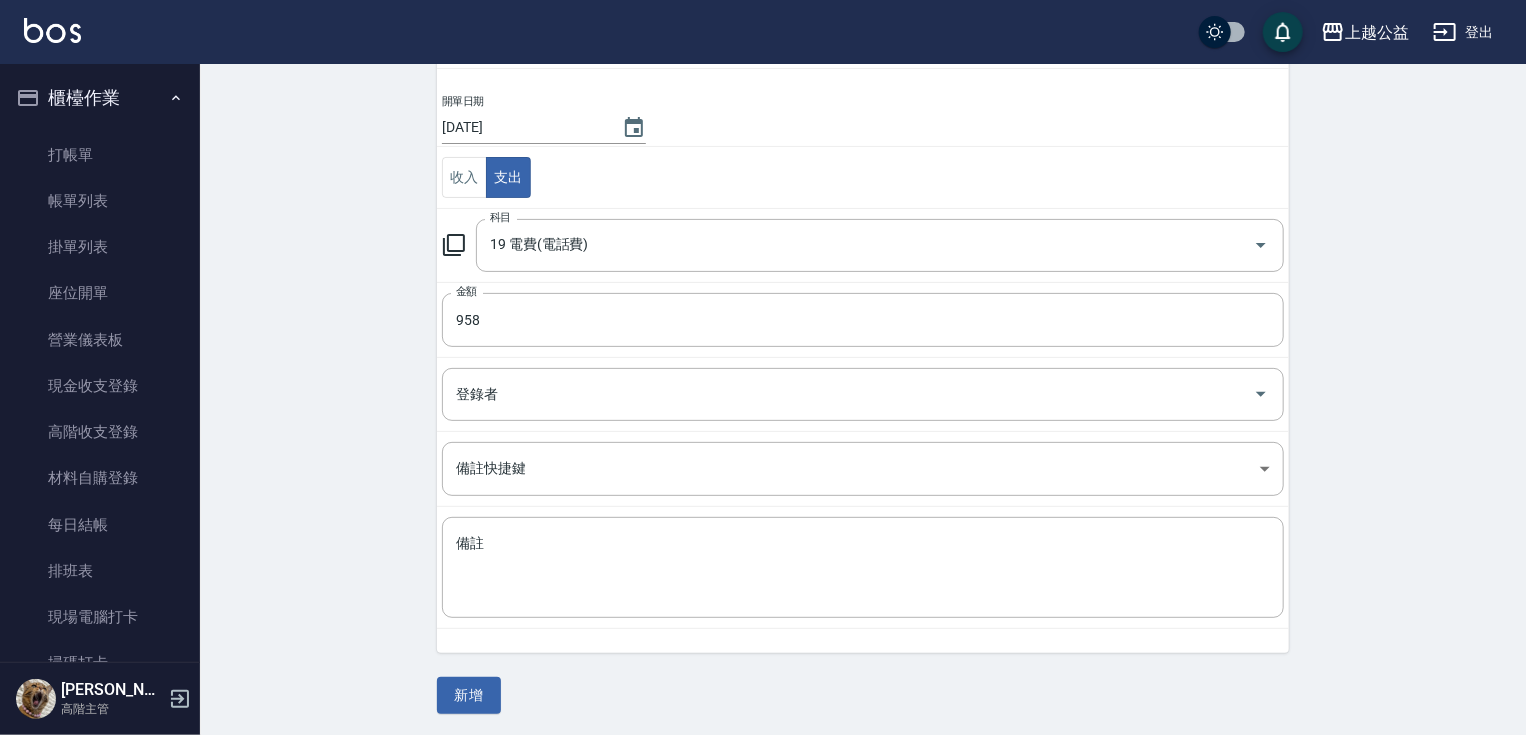 drag, startPoint x: 362, startPoint y: 460, endPoint x: 433, endPoint y: 683, distance: 234.0299 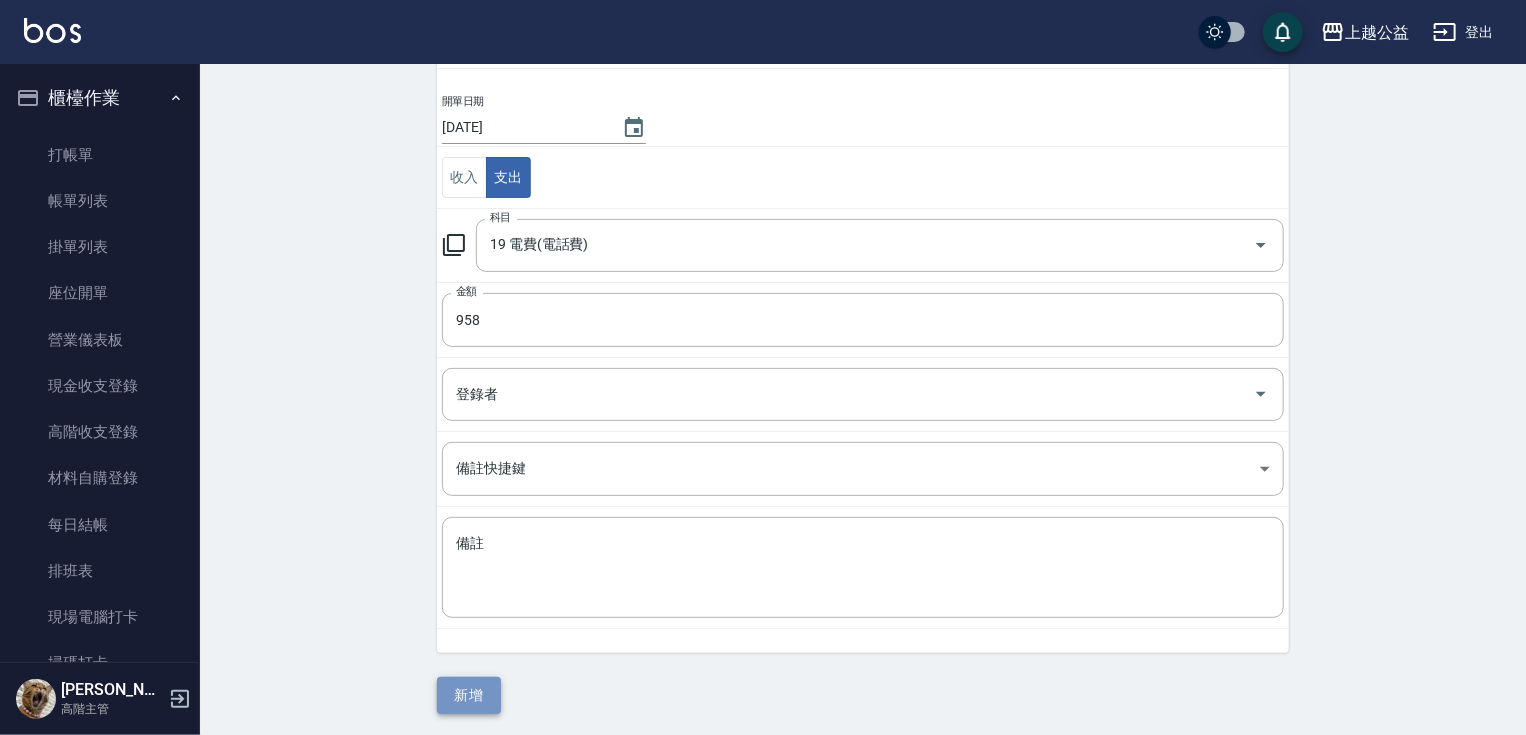 click on "新增" at bounding box center (469, 695) 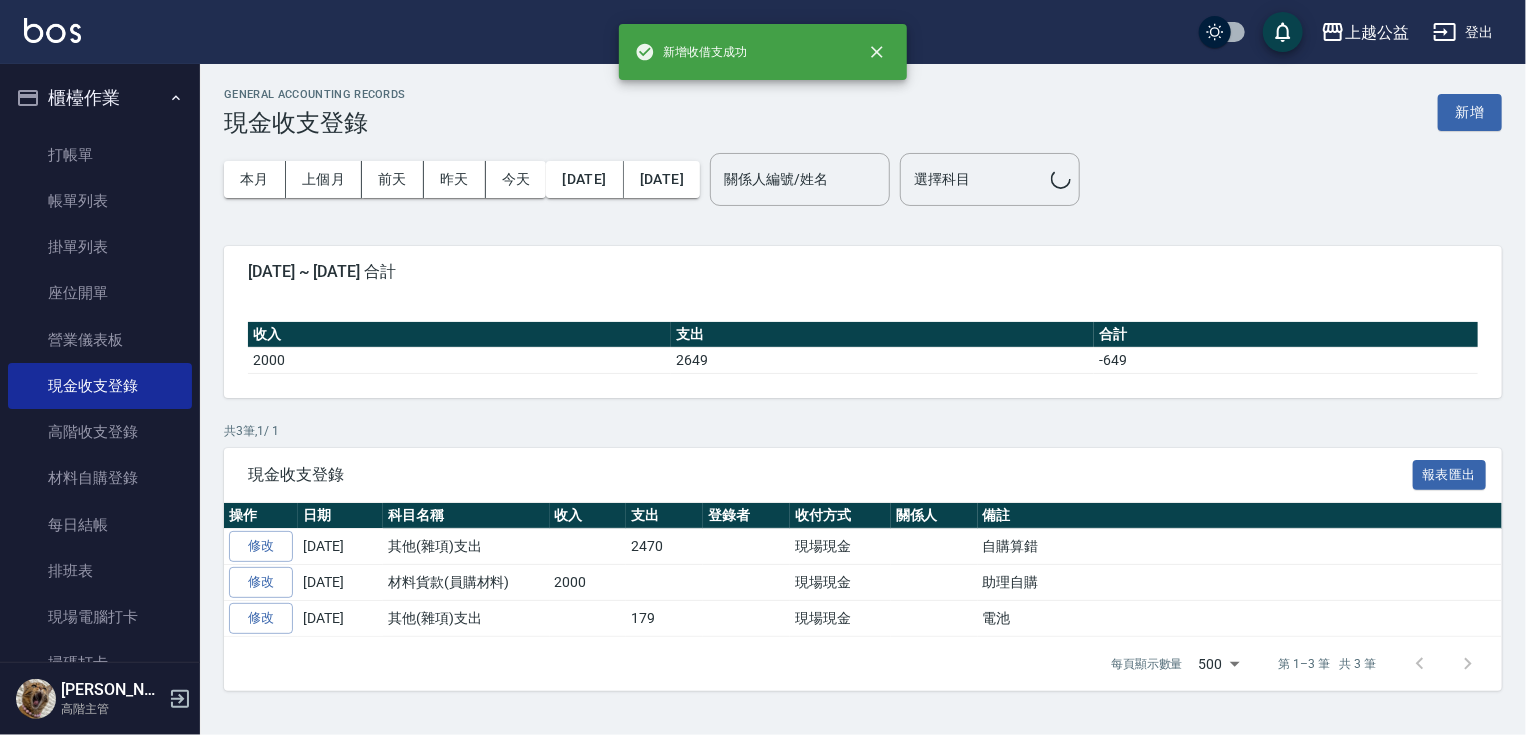 scroll, scrollTop: 0, scrollLeft: 0, axis: both 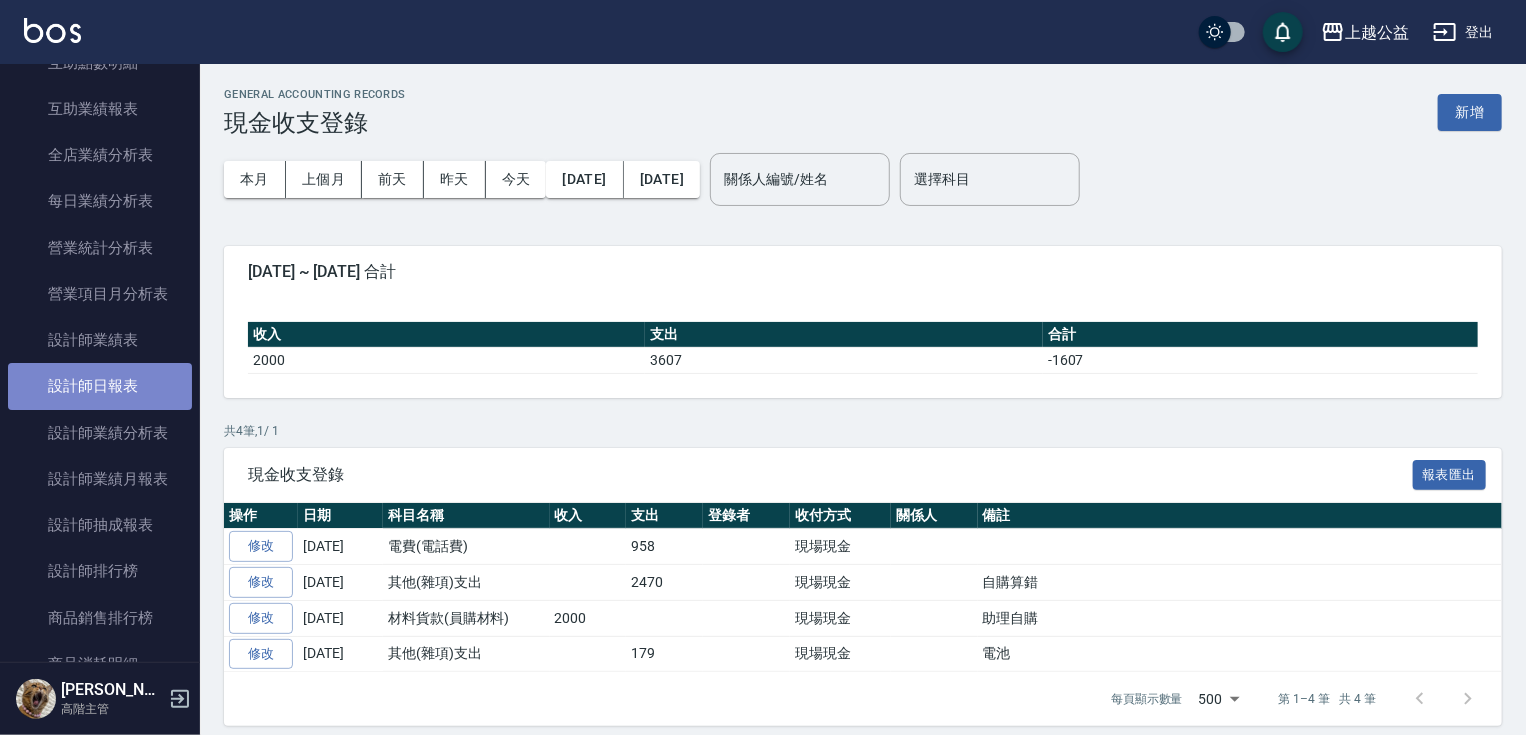 click on "設計師日報表" at bounding box center [100, 386] 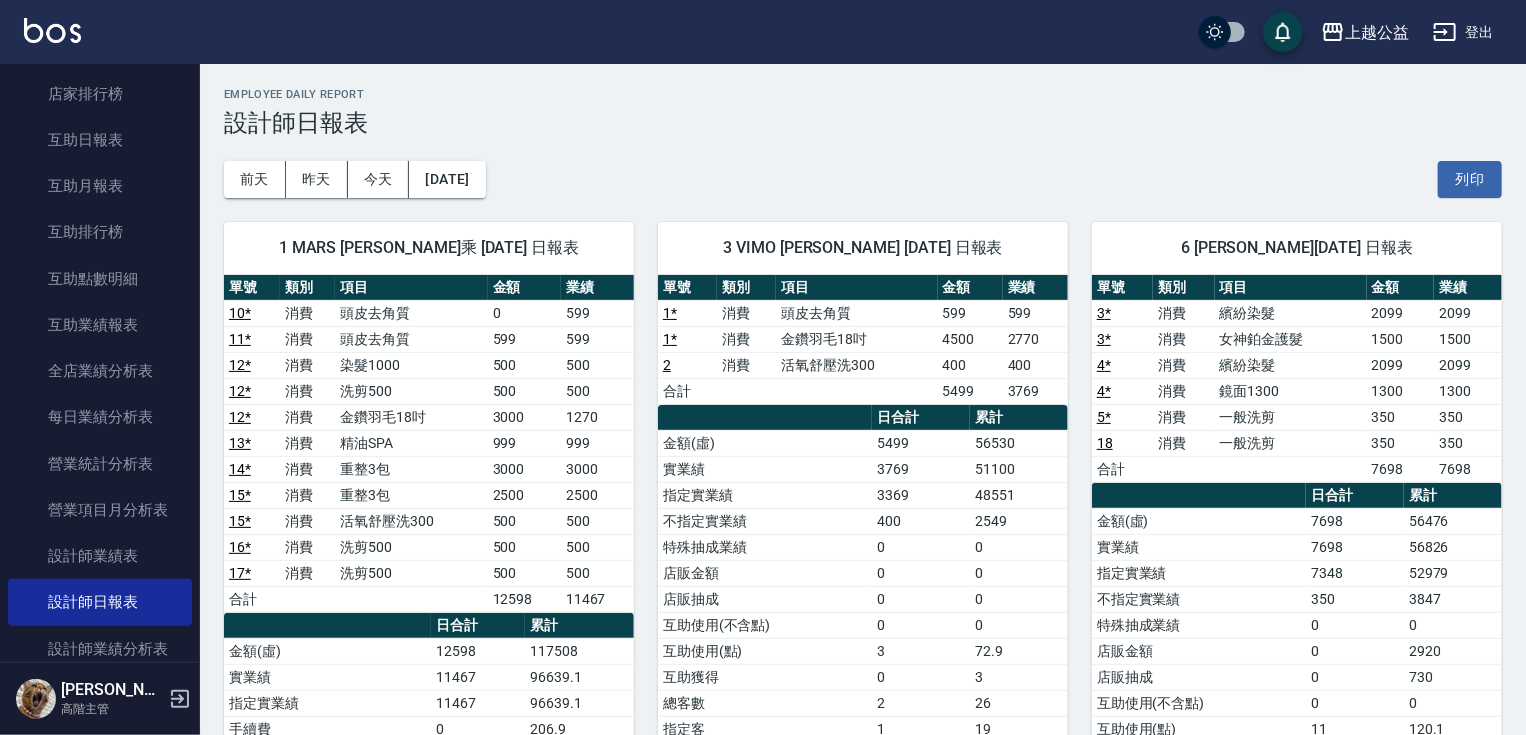 scroll, scrollTop: 880, scrollLeft: 0, axis: vertical 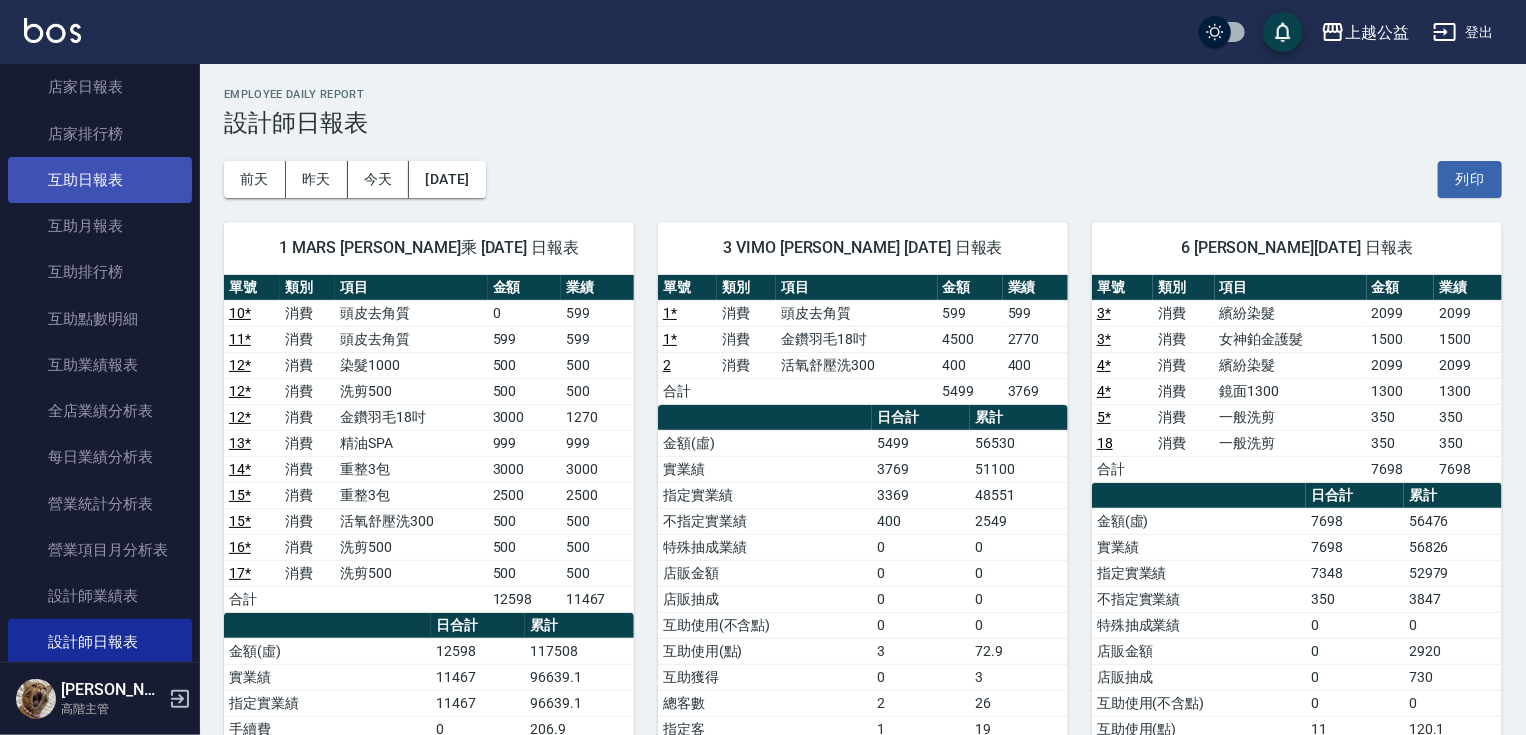 click on "互助日報表" at bounding box center [100, 180] 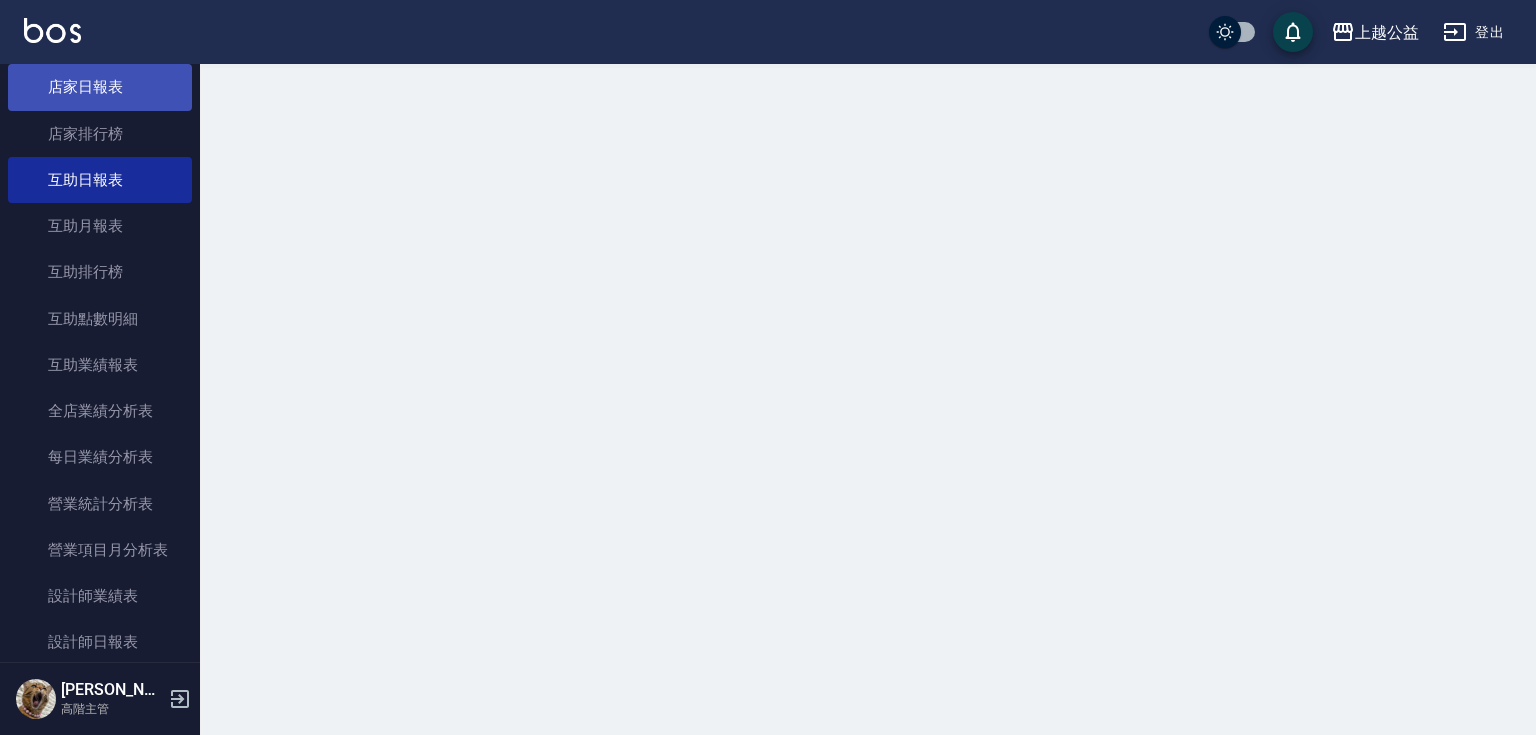 click on "店家日報表" at bounding box center (100, 87) 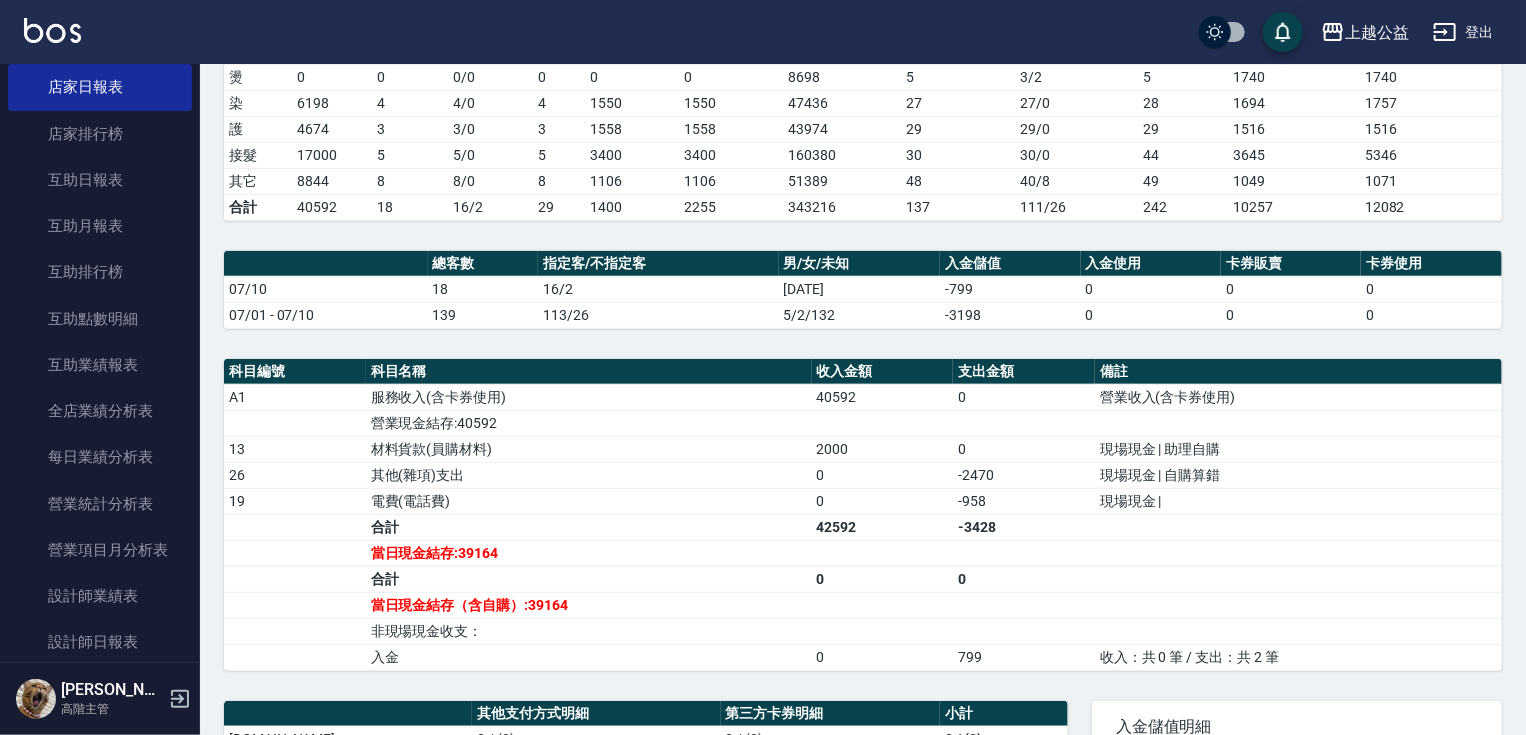 scroll, scrollTop: 605, scrollLeft: 0, axis: vertical 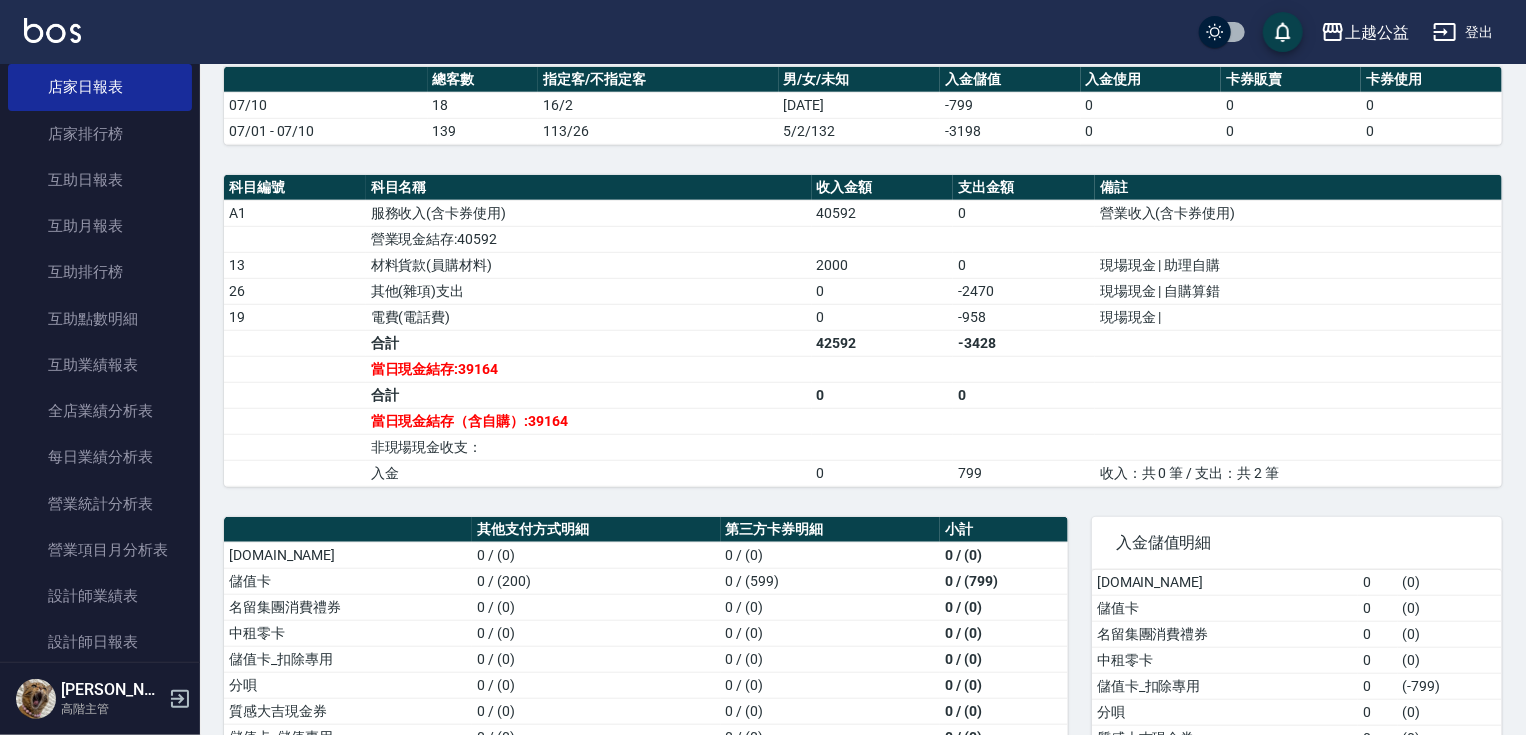 drag, startPoint x: 511, startPoint y: 588, endPoint x: 510, endPoint y: 520, distance: 68.007355 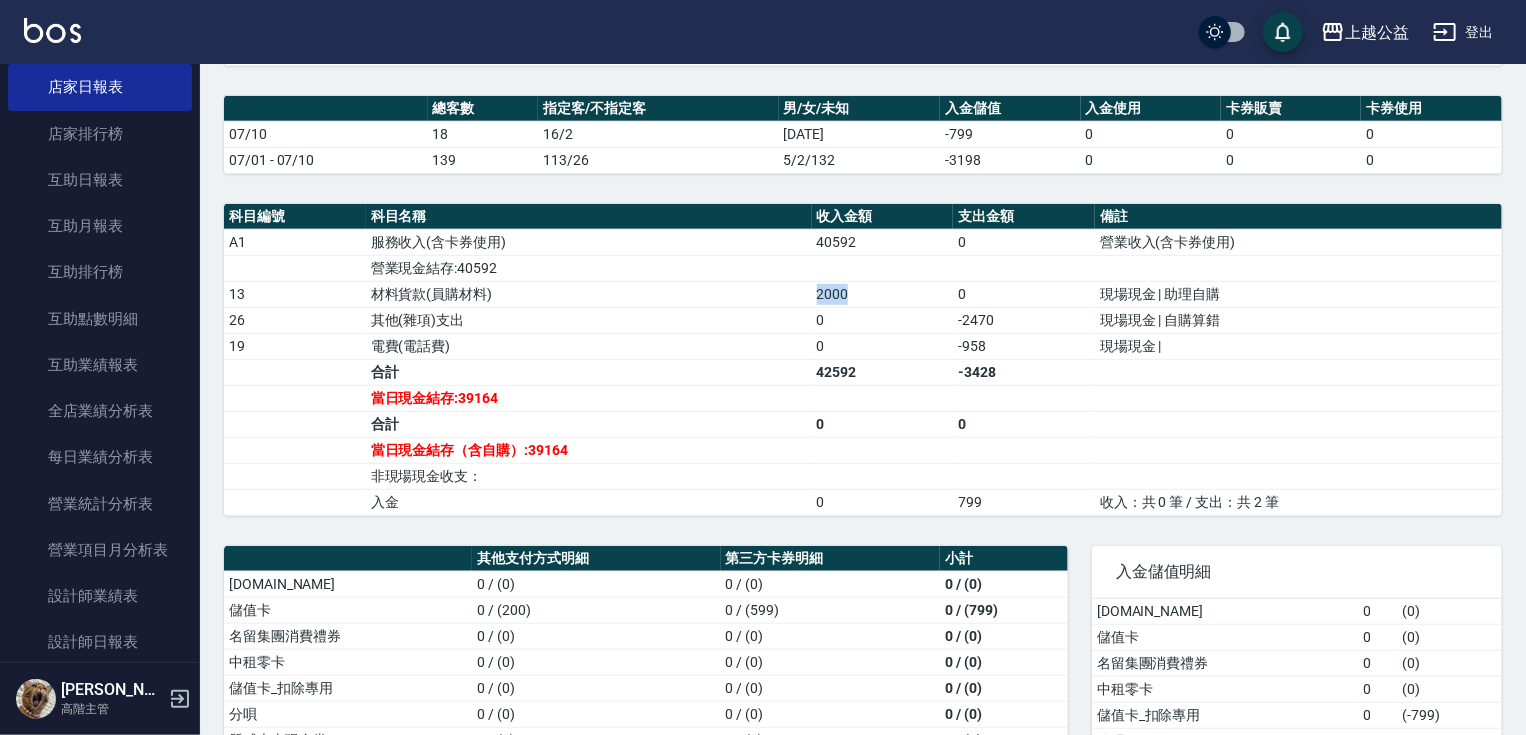 drag, startPoint x: 814, startPoint y: 285, endPoint x: 865, endPoint y: 284, distance: 51.009804 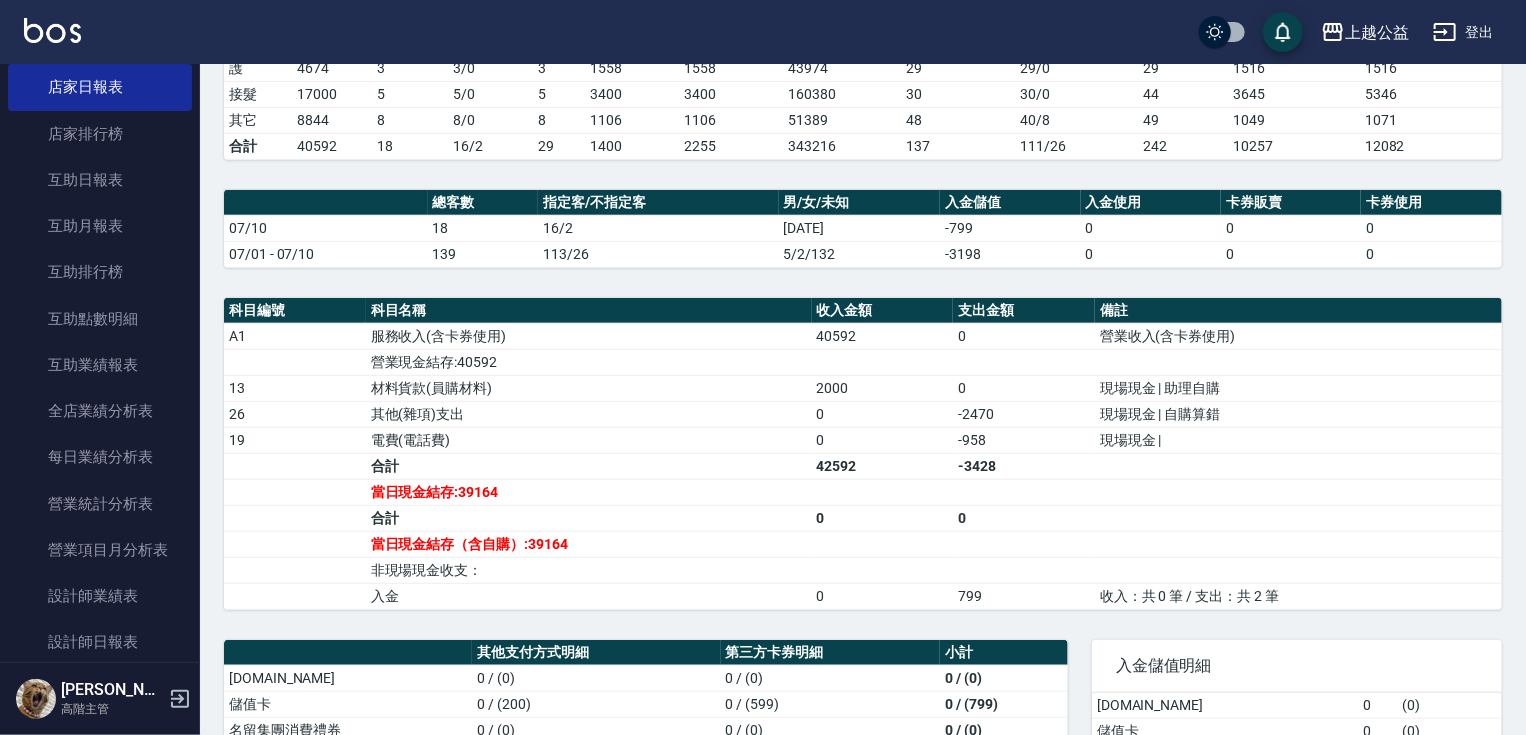 drag, startPoint x: 745, startPoint y: 451, endPoint x: 758, endPoint y: 355, distance: 96.87621 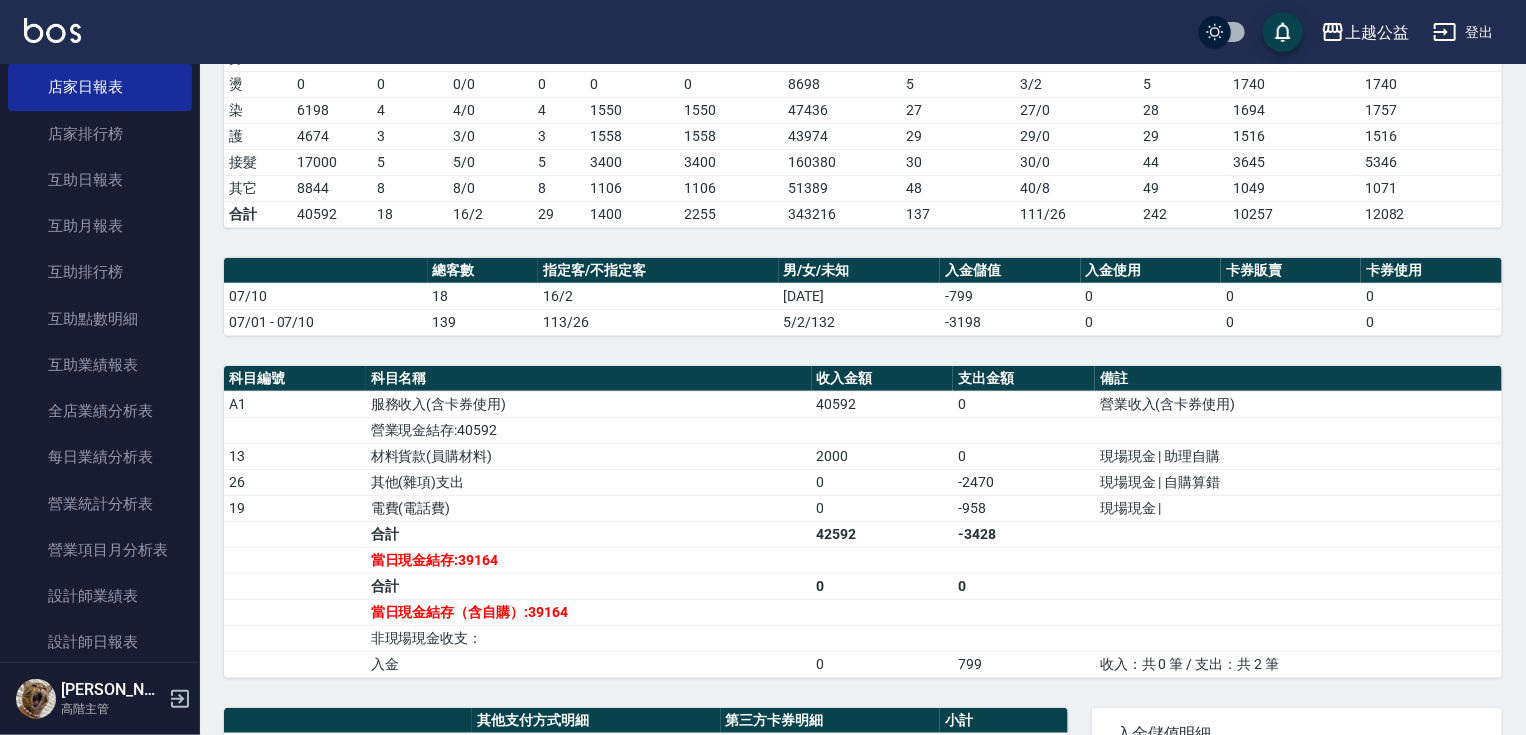 scroll, scrollTop: 0, scrollLeft: 0, axis: both 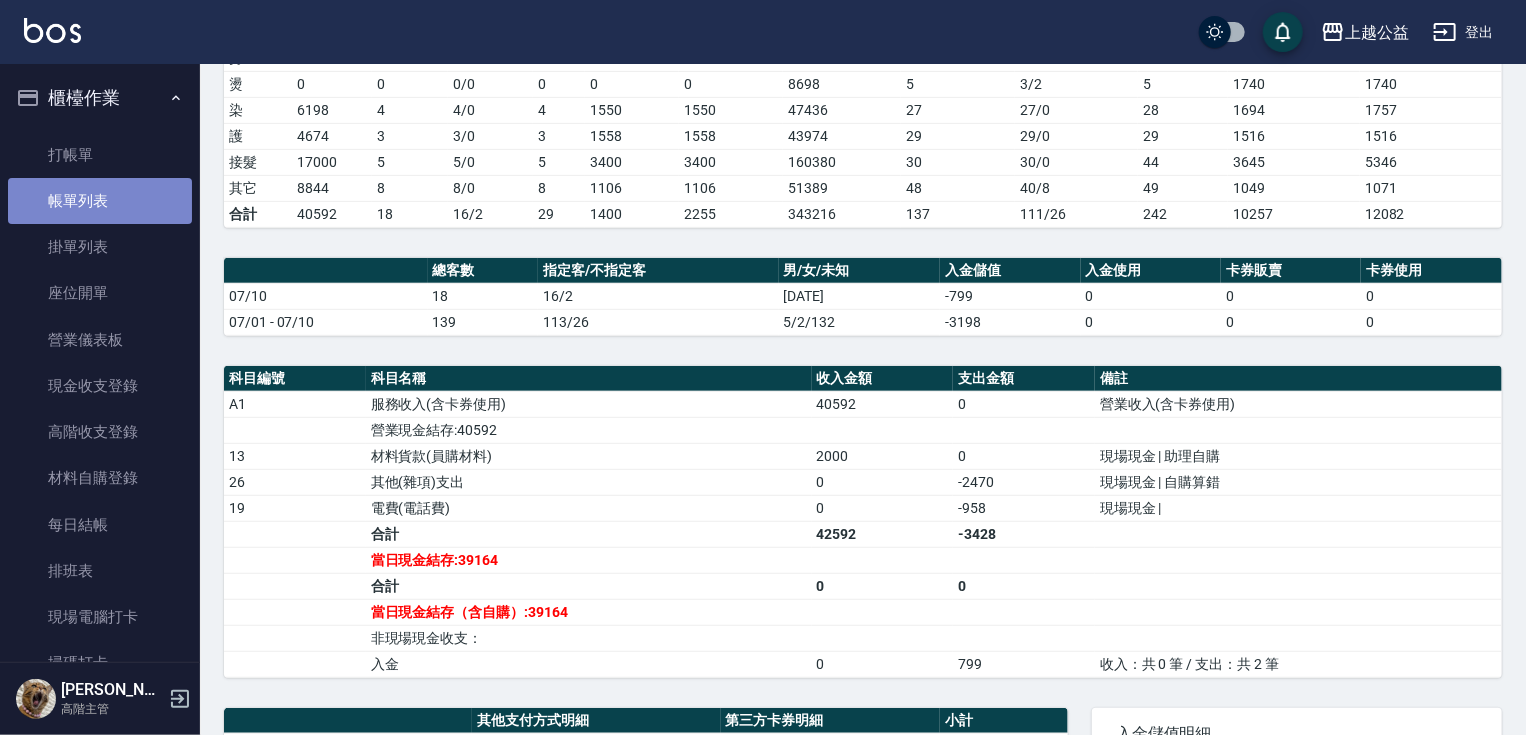 click on "帳單列表" at bounding box center (100, 201) 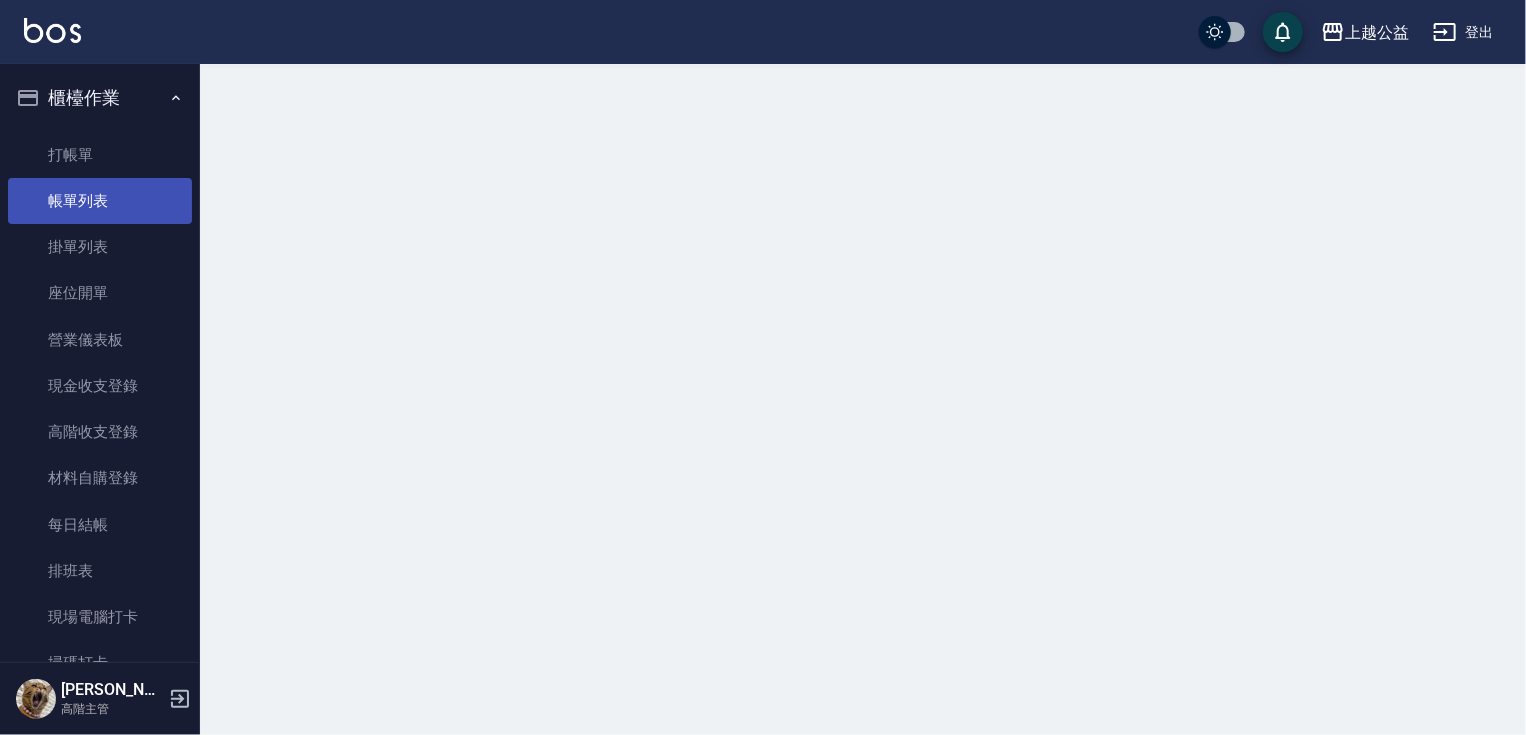 scroll, scrollTop: 0, scrollLeft: 0, axis: both 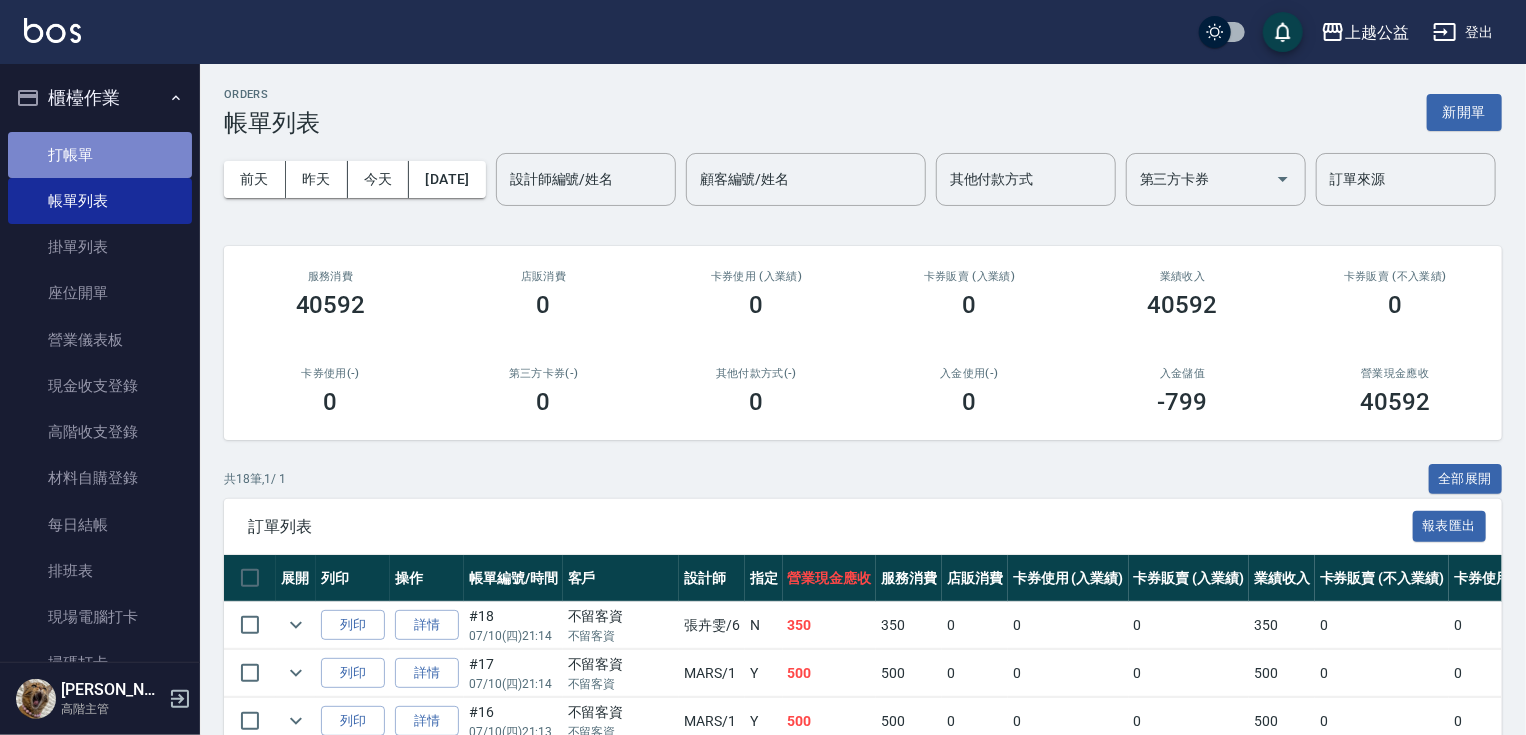 click on "打帳單" at bounding box center [100, 155] 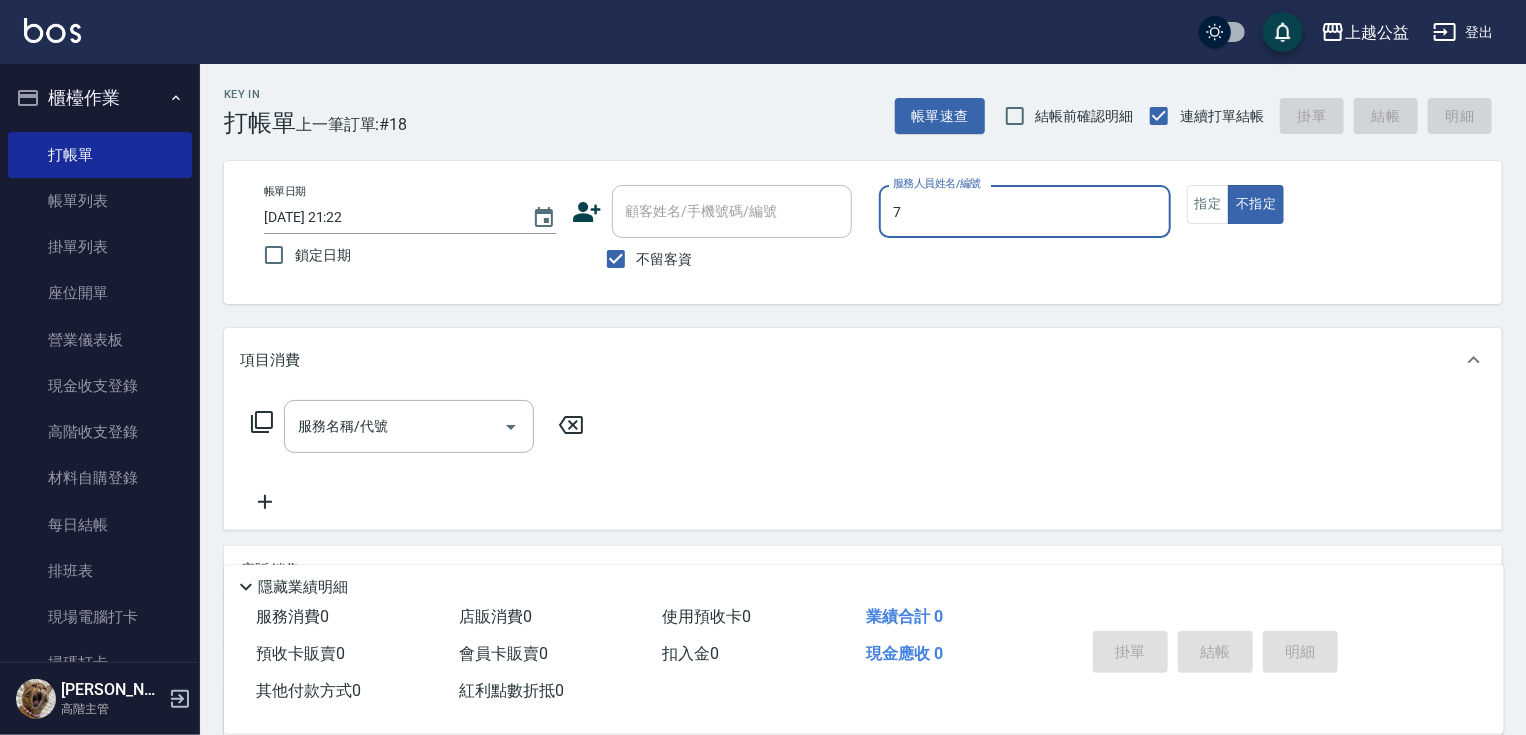 type on "[PERSON_NAME]-7" 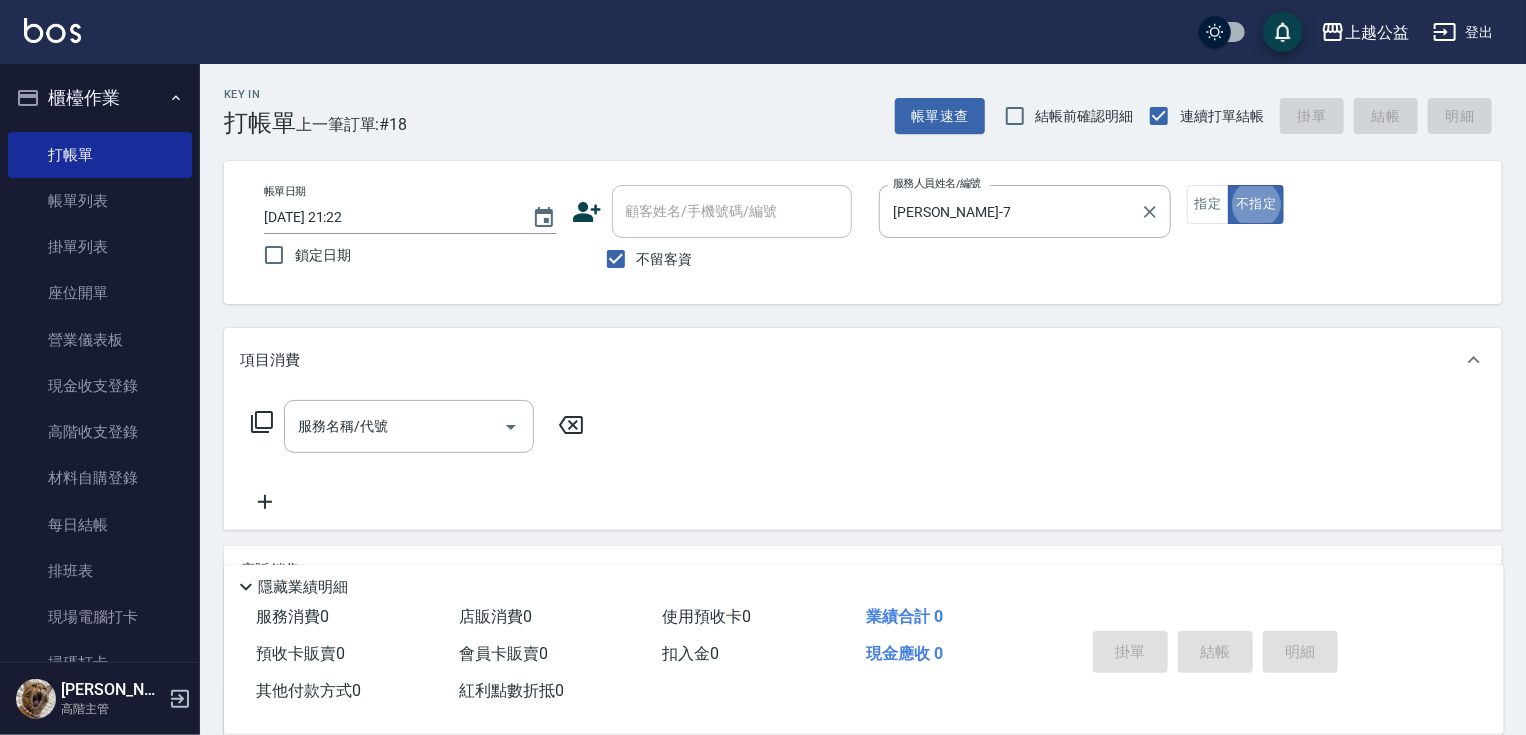 type on "false" 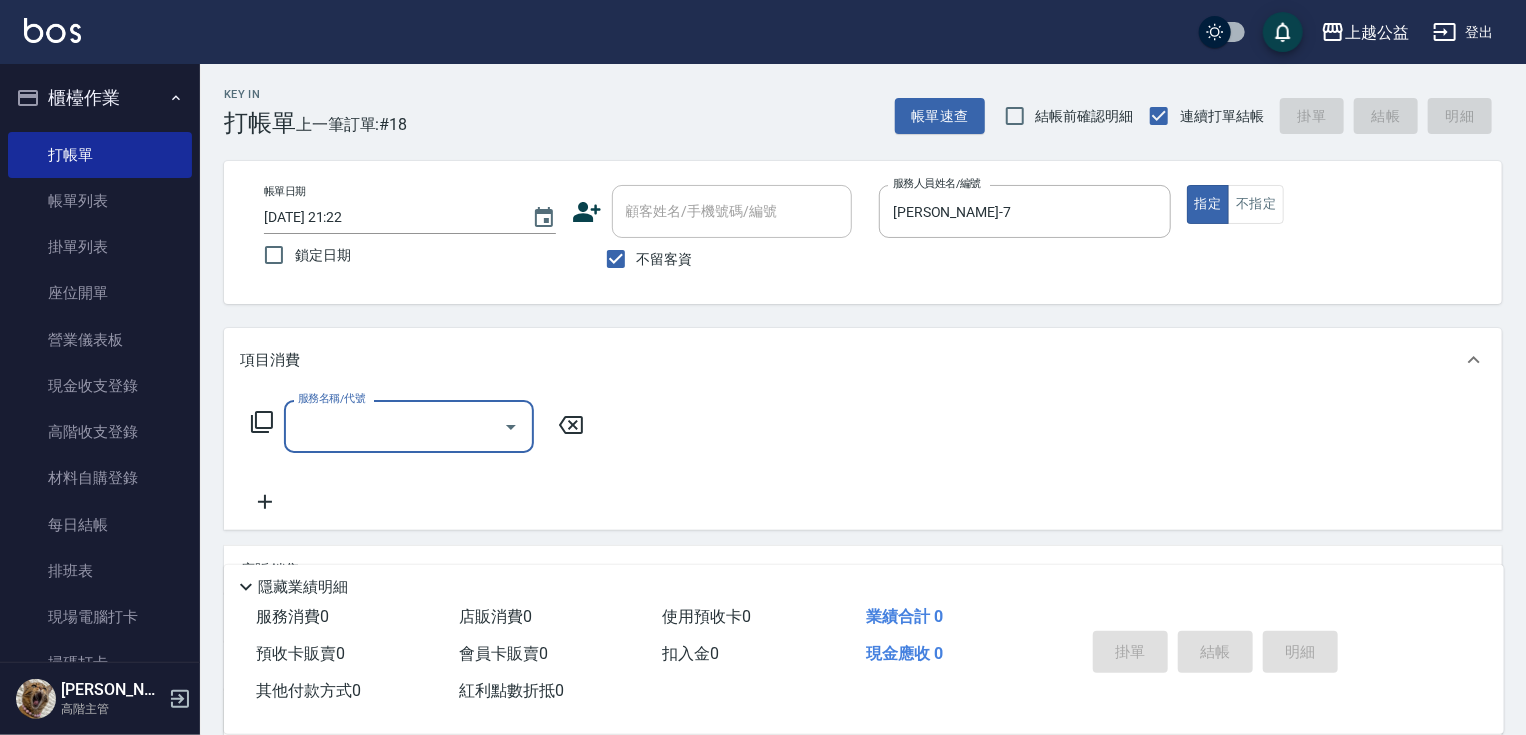 scroll, scrollTop: 192, scrollLeft: 0, axis: vertical 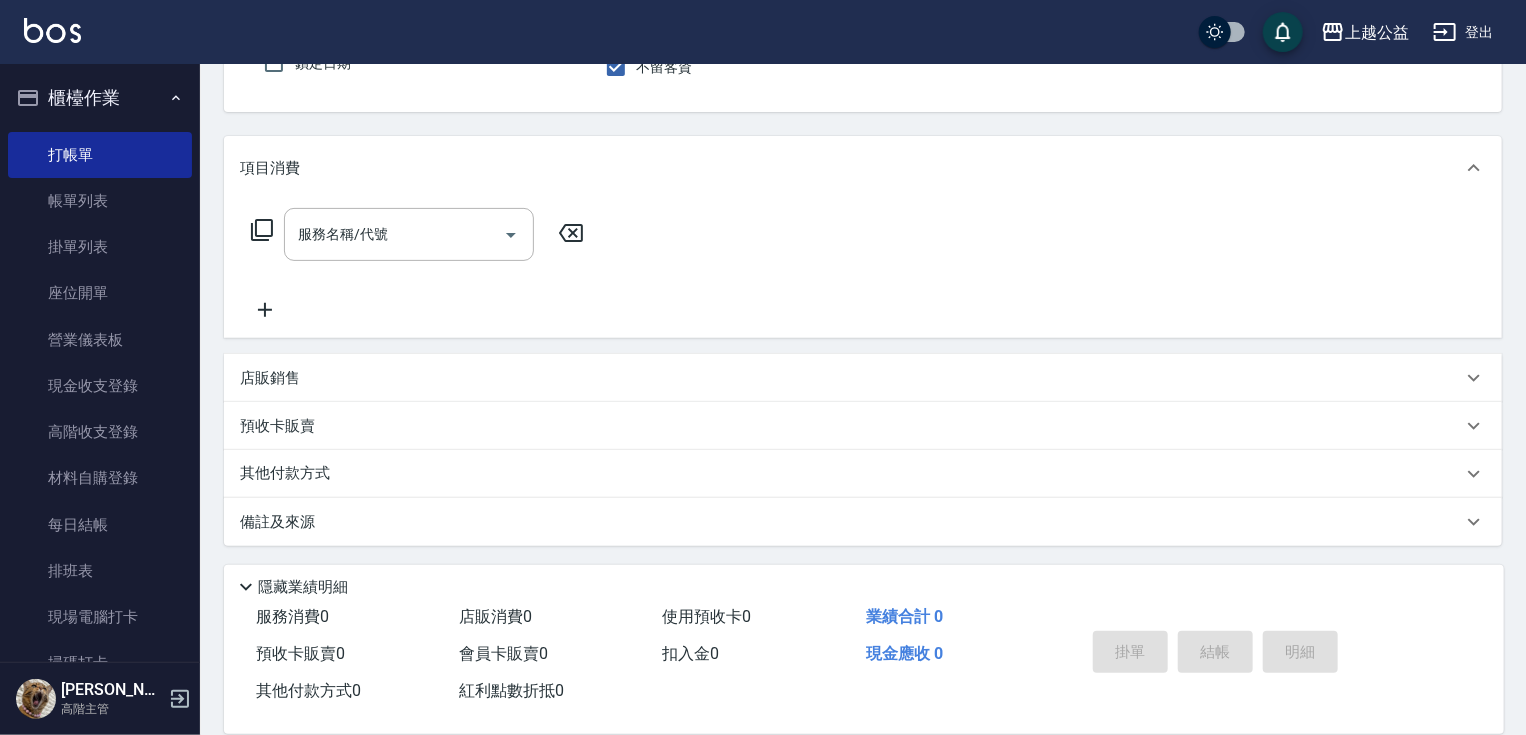 drag, startPoint x: 766, startPoint y: 584, endPoint x: 549, endPoint y: 409, distance: 278.7723 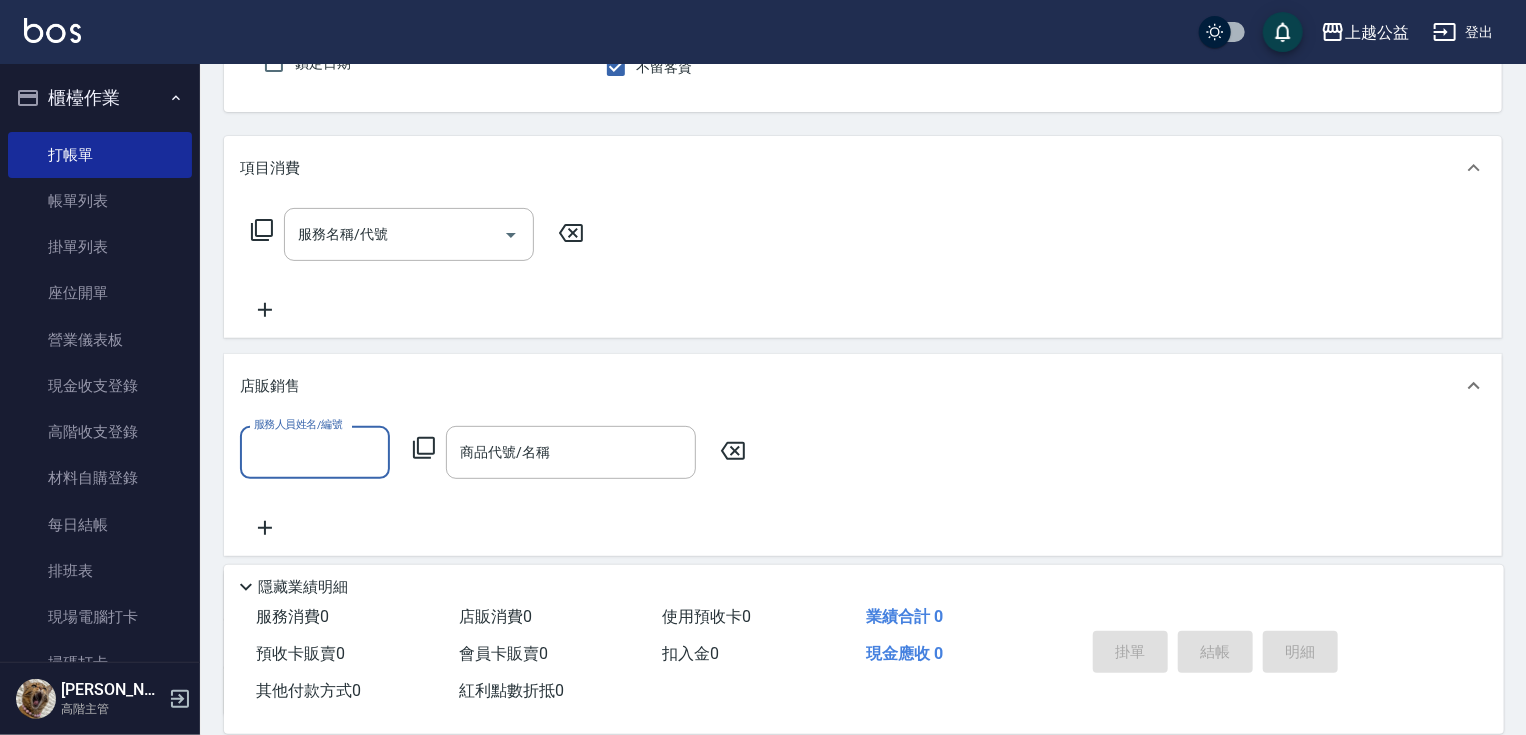 scroll, scrollTop: 0, scrollLeft: 0, axis: both 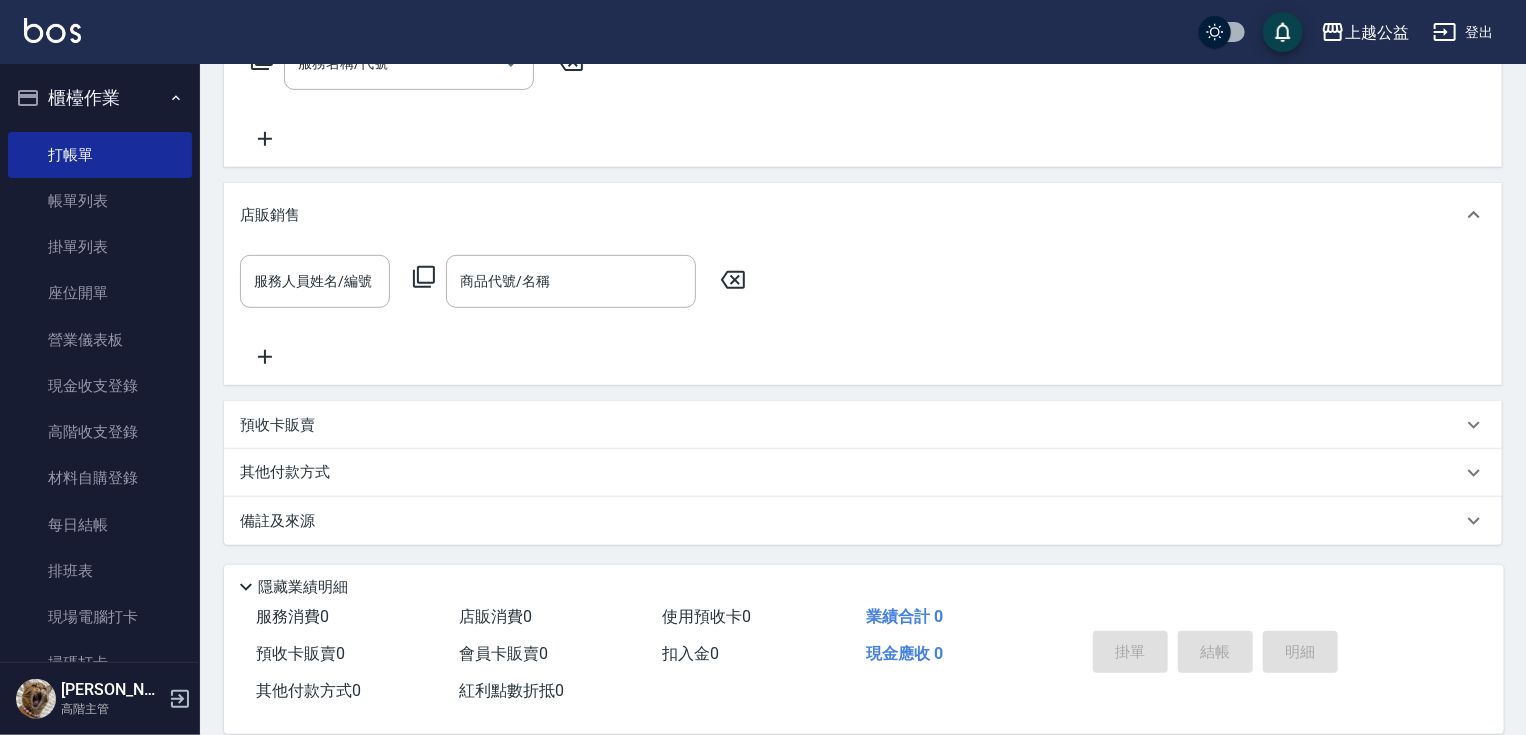 drag, startPoint x: 578, startPoint y: 446, endPoint x: 365, endPoint y: 348, distance: 234.46321 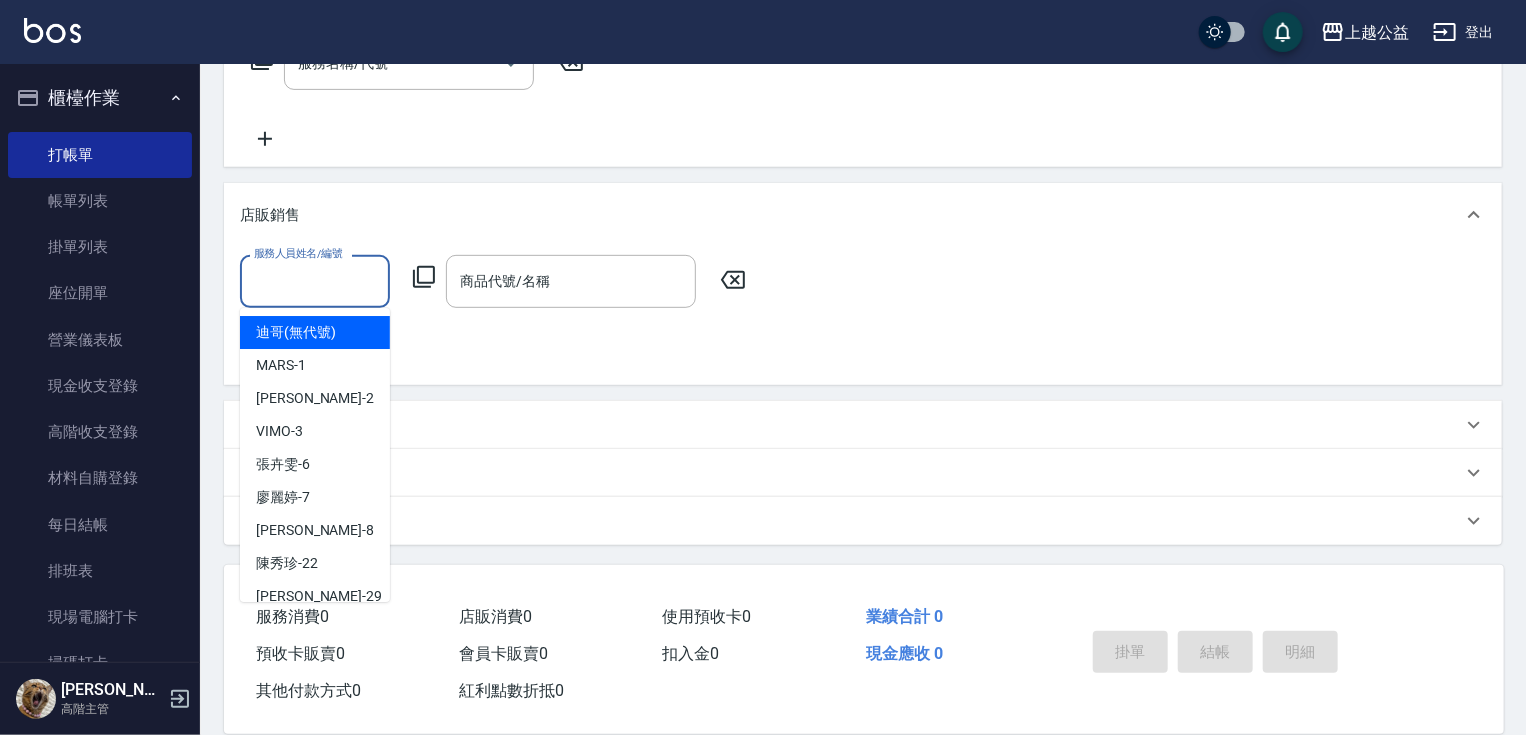 click on "服務人員姓名/編號" at bounding box center [315, 281] 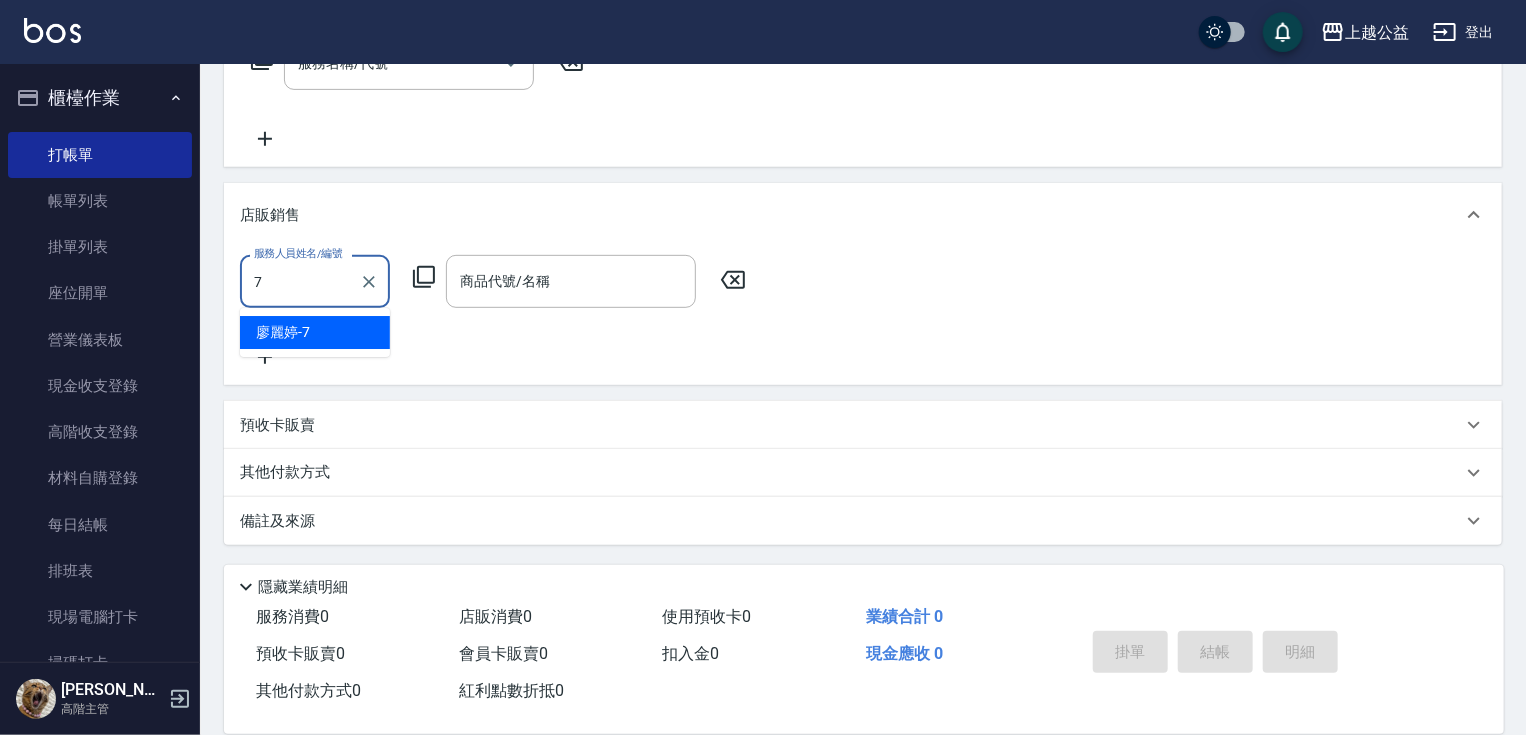 type on "[PERSON_NAME]-7" 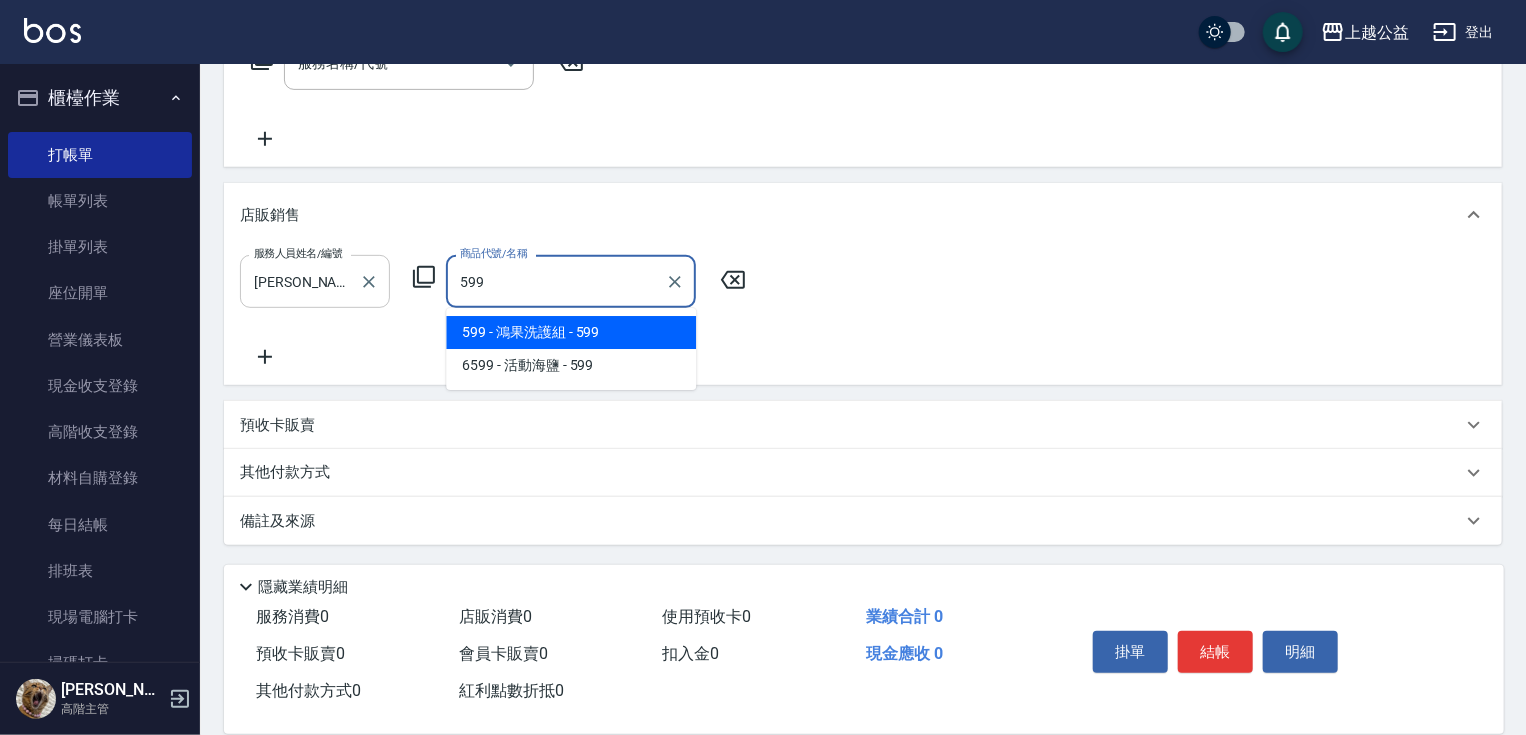 type on "鴻果洗護組" 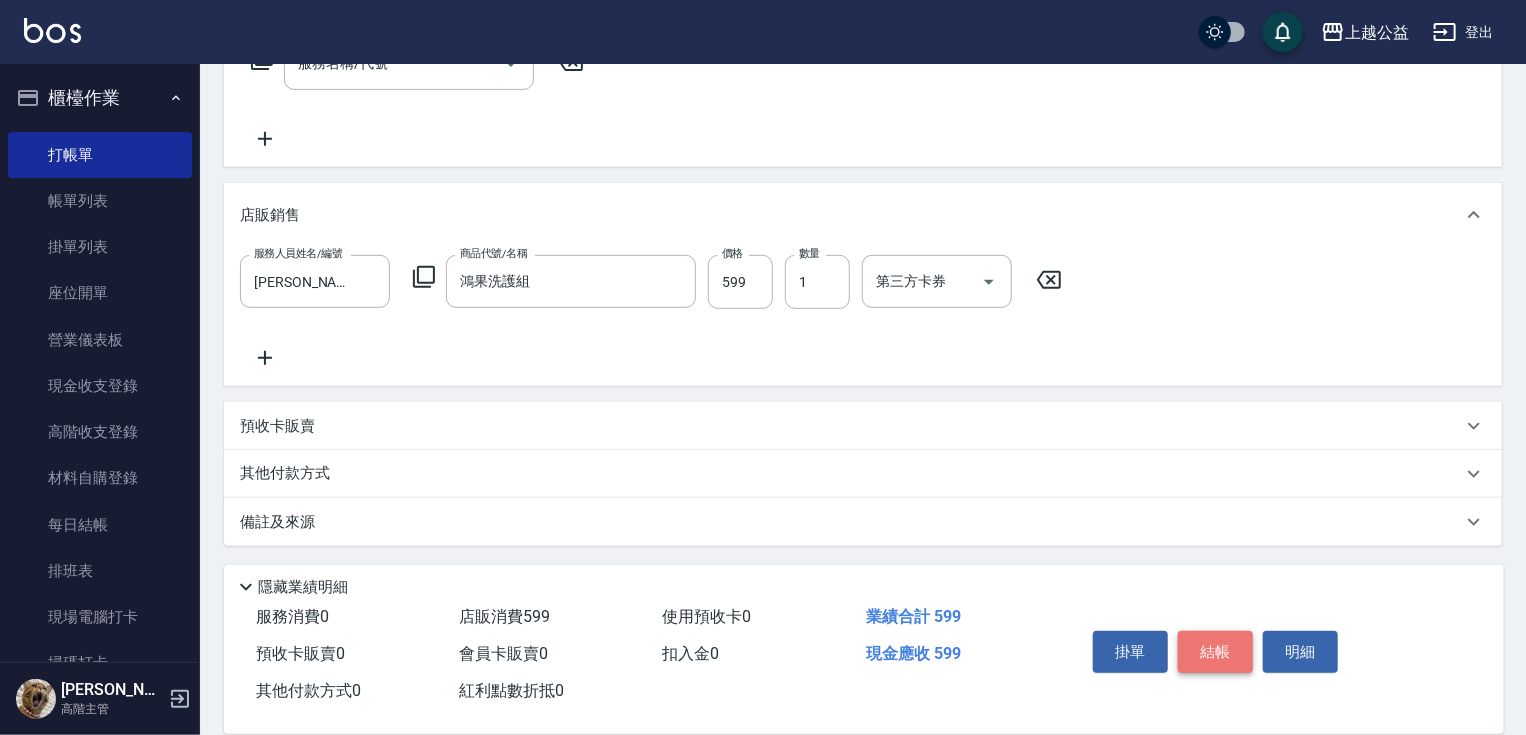 click on "結帳" at bounding box center [1215, 652] 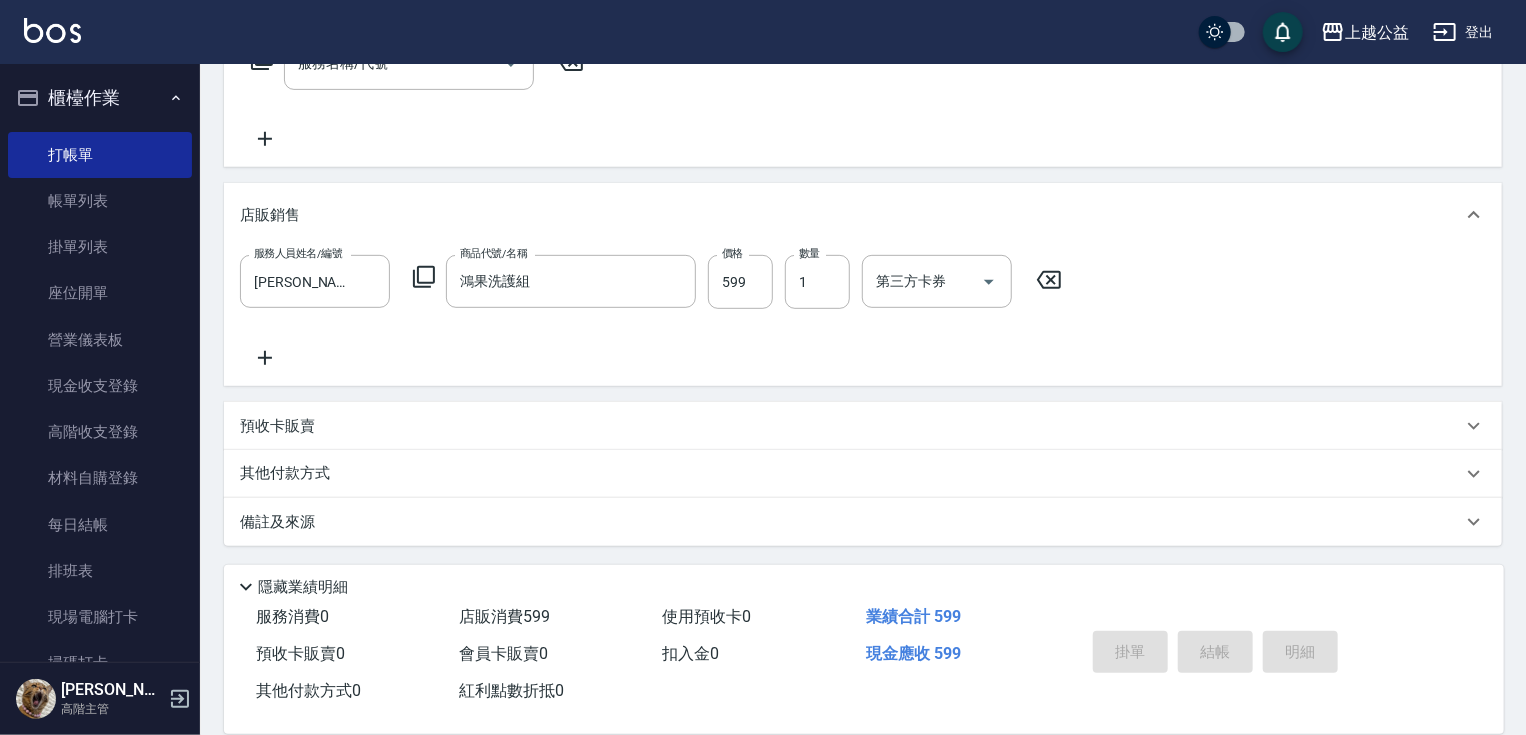 type on "[DATE] 21:23" 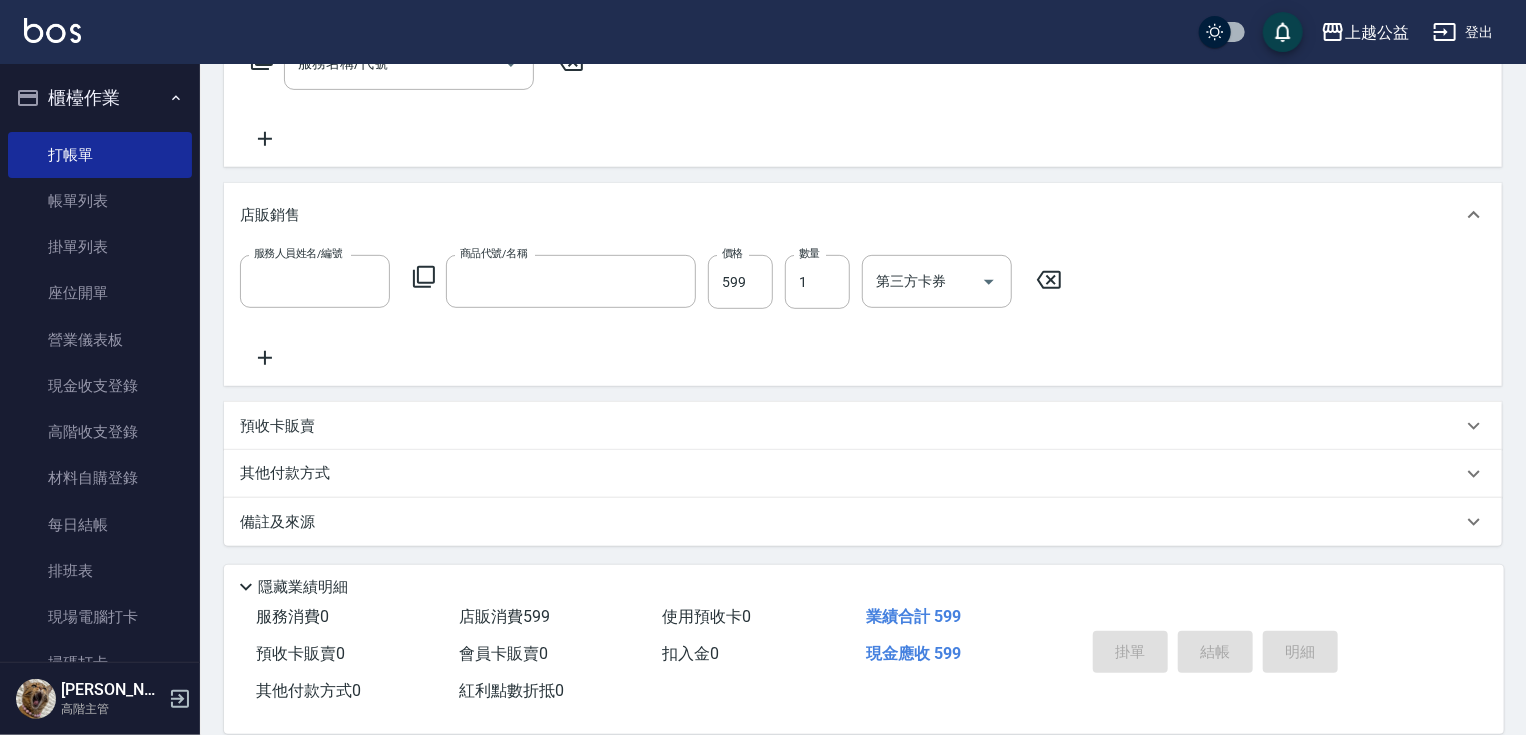 scroll, scrollTop: 0, scrollLeft: 0, axis: both 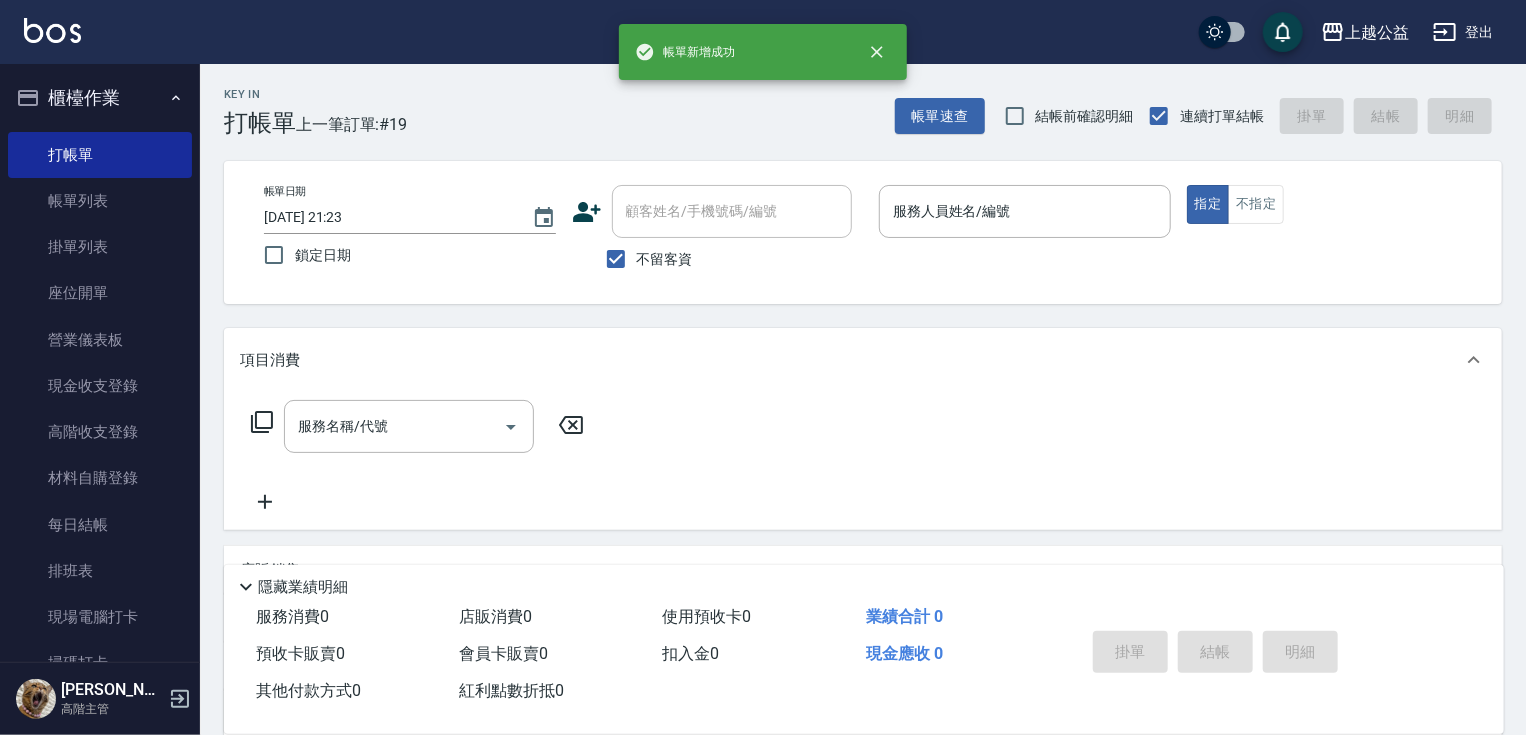drag, startPoint x: 188, startPoint y: 149, endPoint x: 188, endPoint y: 240, distance: 91 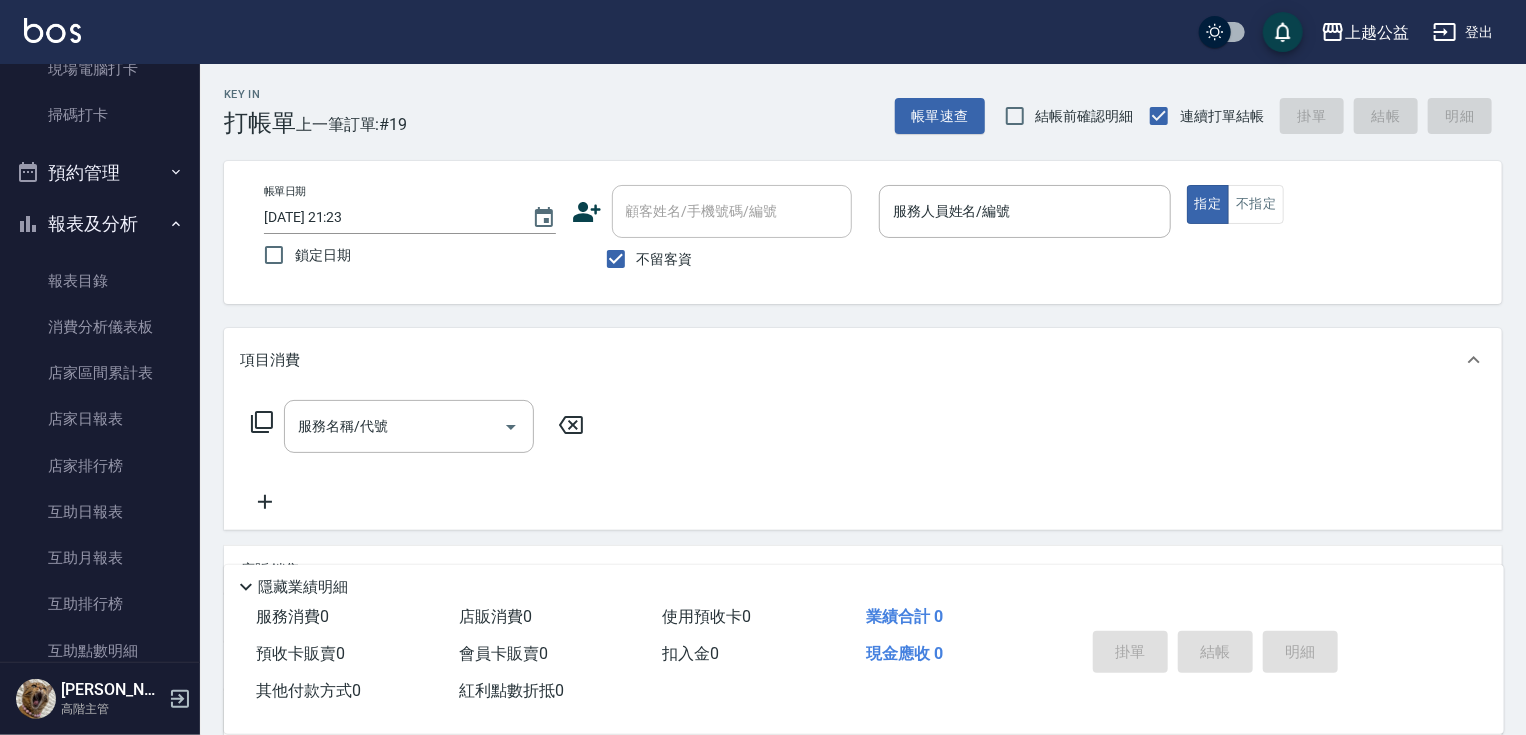 scroll, scrollTop: 610, scrollLeft: 0, axis: vertical 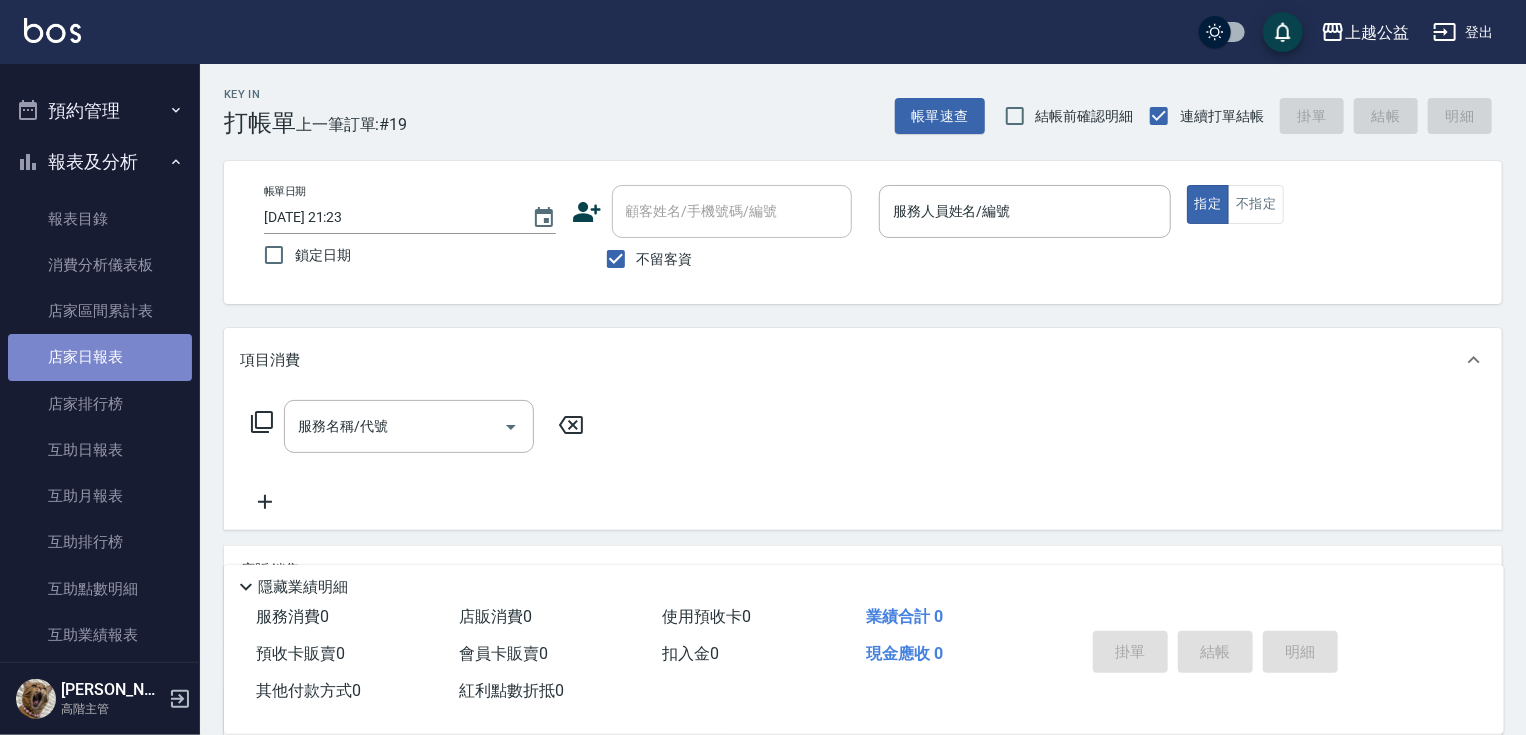 click on "店家日報表" at bounding box center [100, 357] 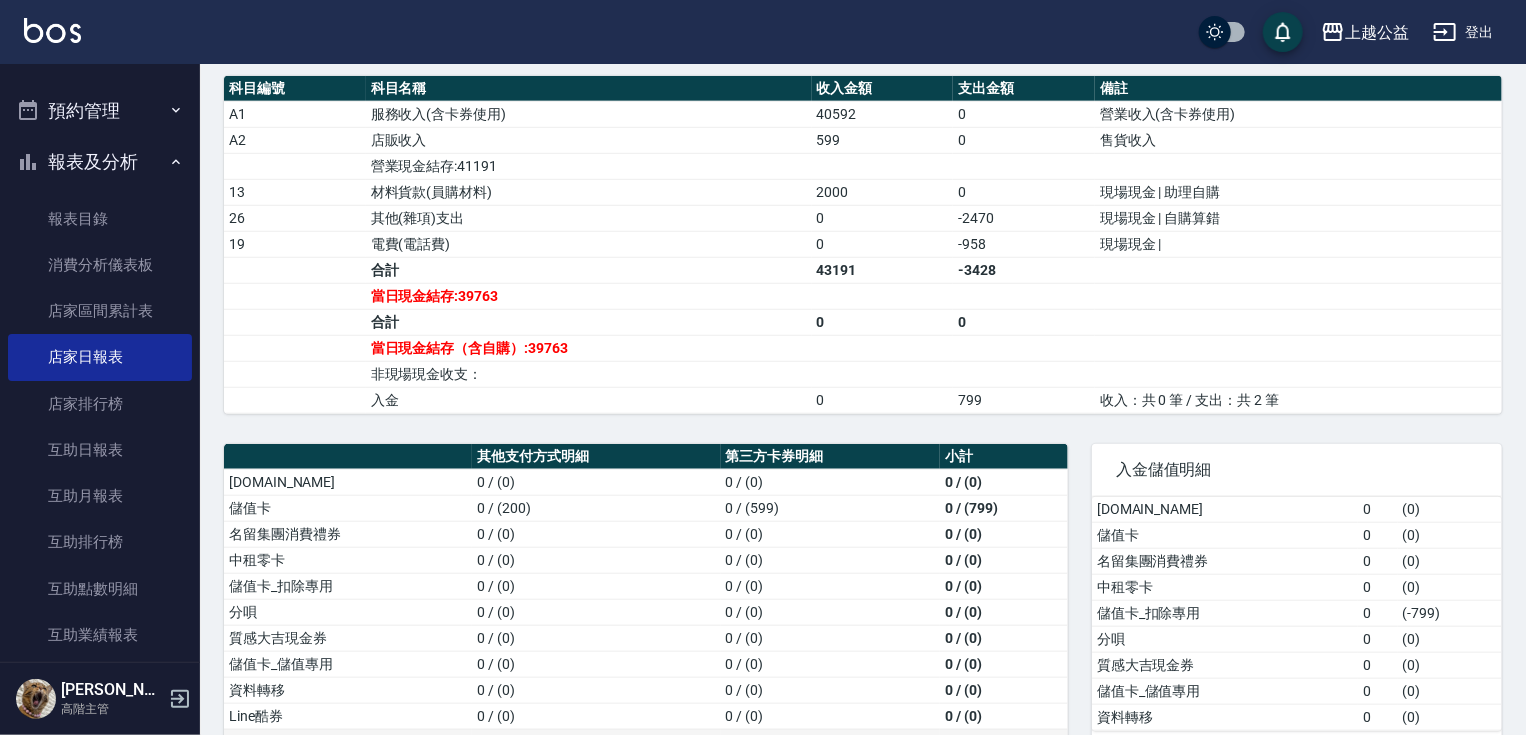 scroll, scrollTop: 760, scrollLeft: 0, axis: vertical 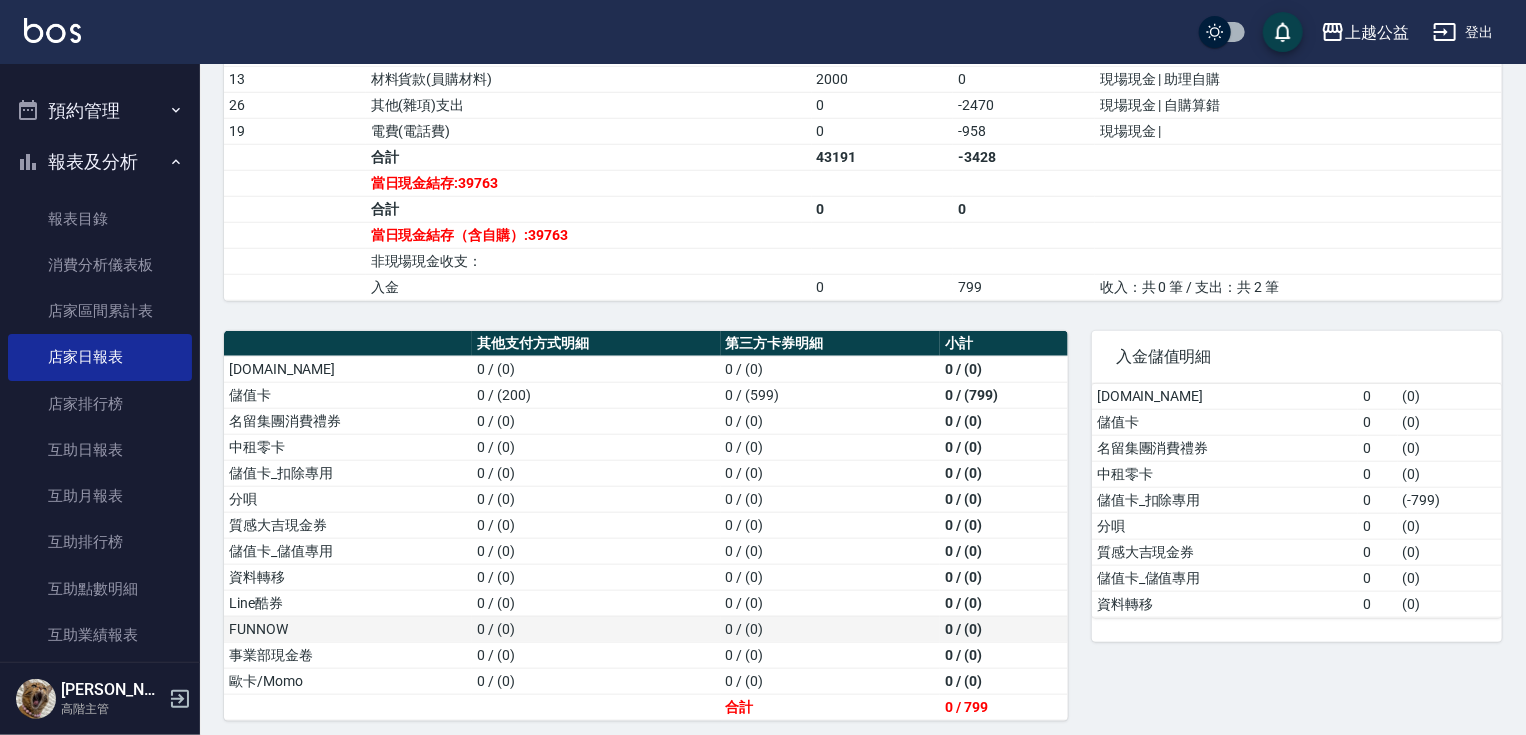 drag, startPoint x: 760, startPoint y: 406, endPoint x: 788, endPoint y: 622, distance: 217.80725 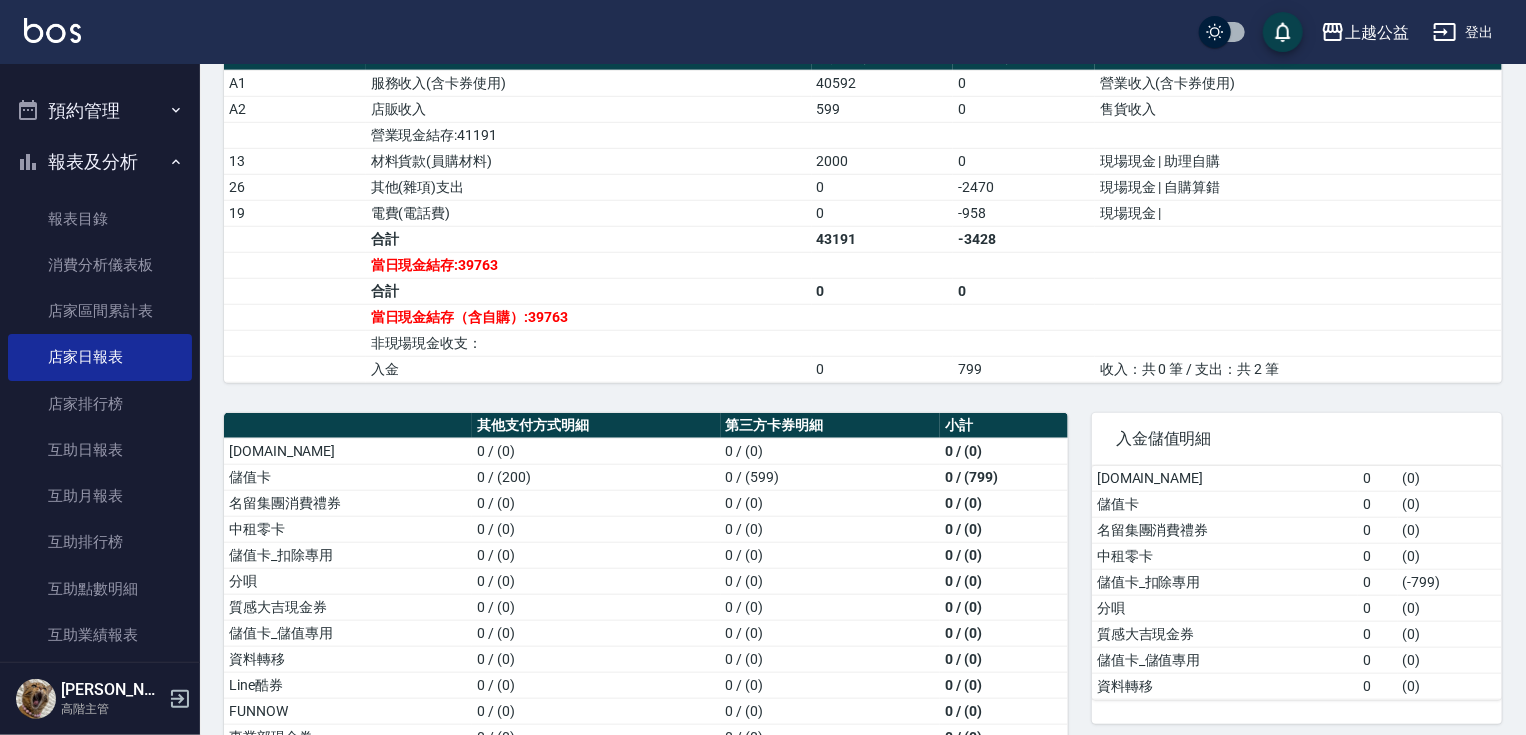 scroll, scrollTop: 402, scrollLeft: 0, axis: vertical 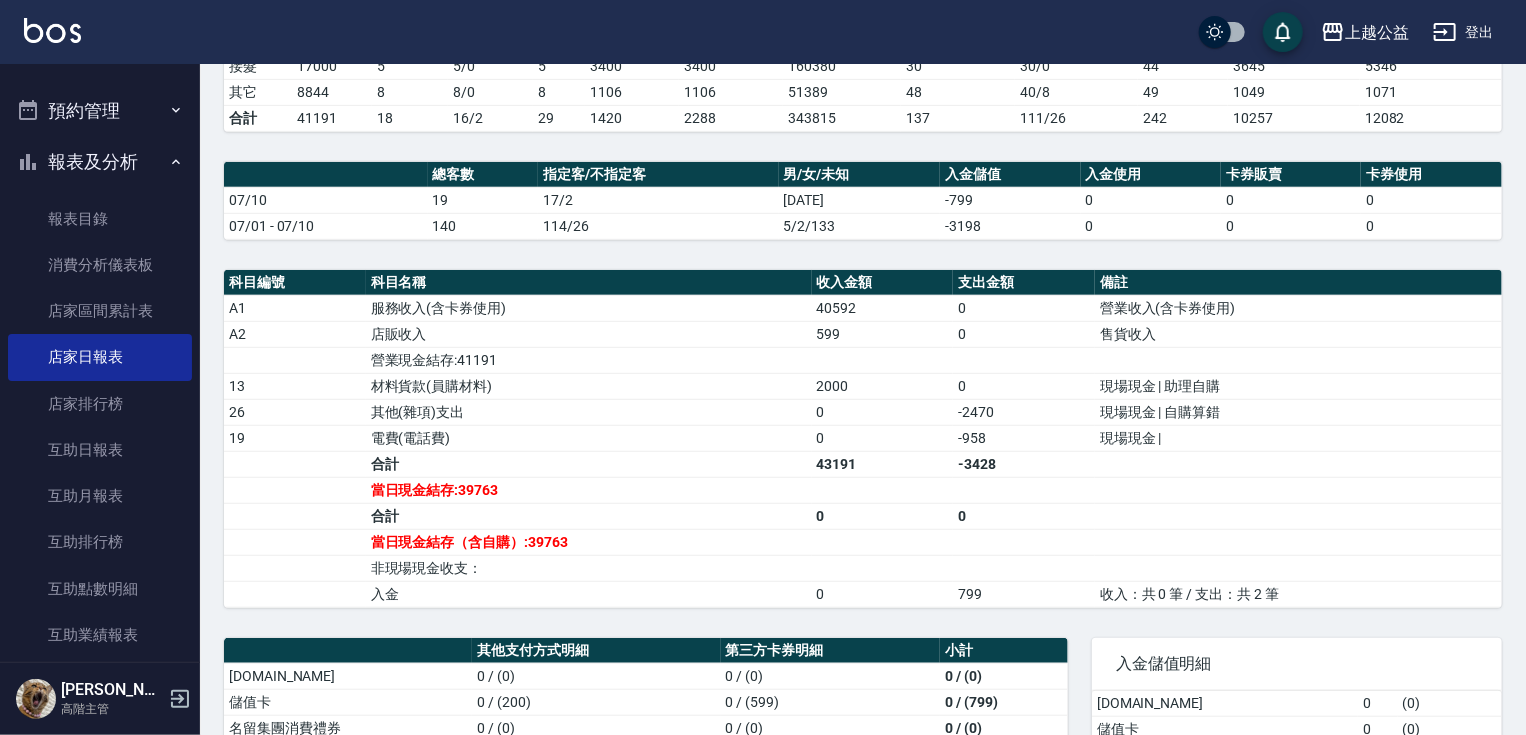 drag, startPoint x: 1060, startPoint y: 530, endPoint x: 1065, endPoint y: 391, distance: 139.0899 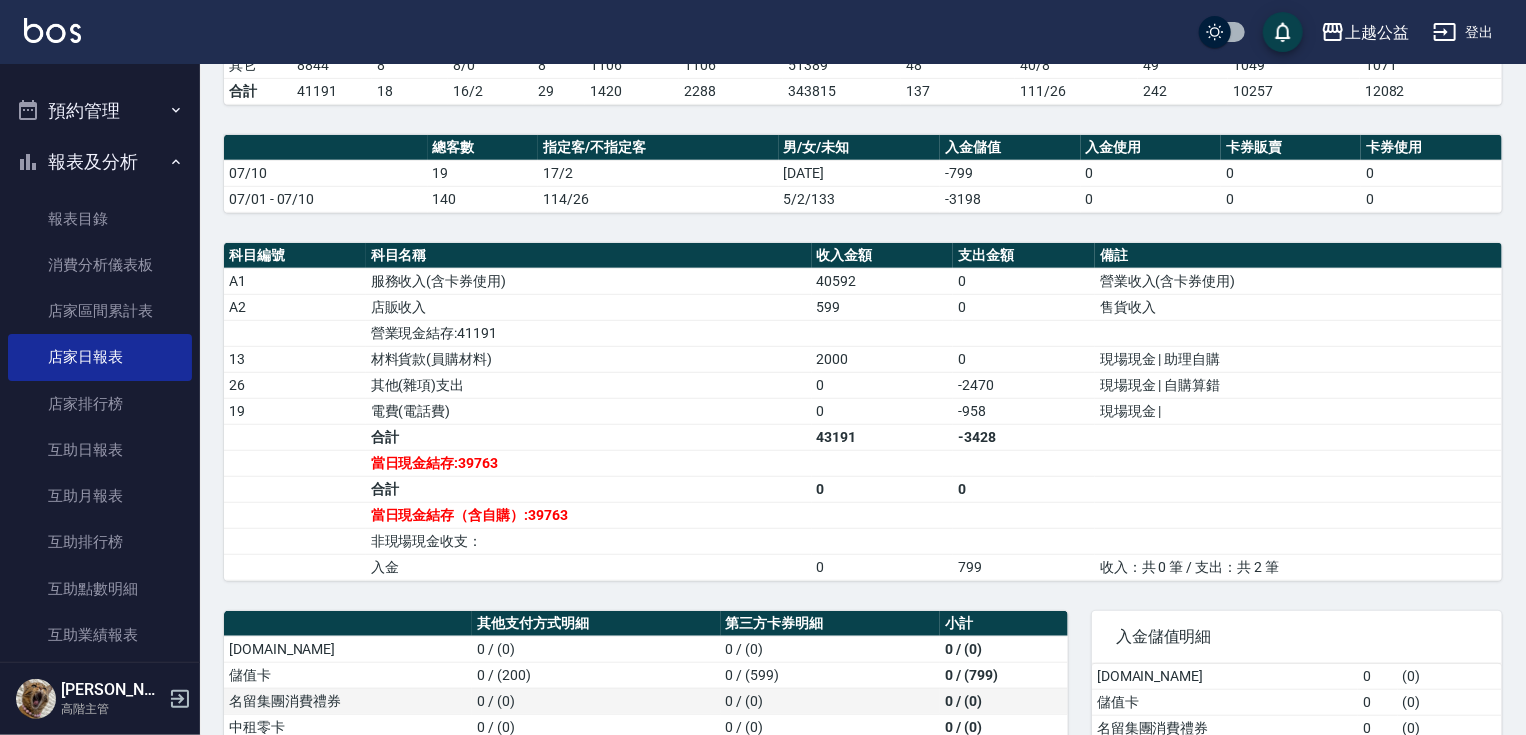 scroll, scrollTop: 760, scrollLeft: 0, axis: vertical 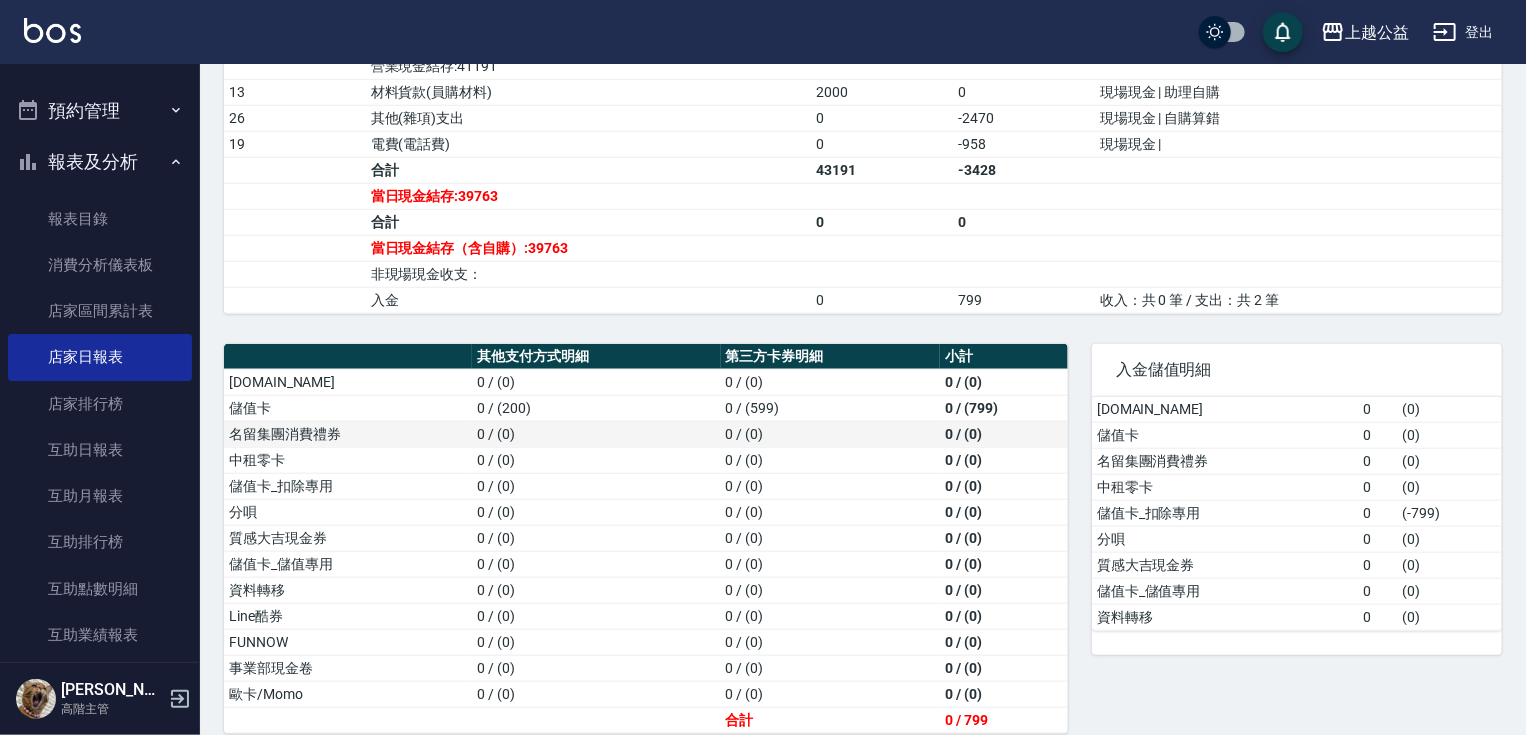 drag, startPoint x: 1004, startPoint y: 541, endPoint x: 1016, endPoint y: 680, distance: 139.51703 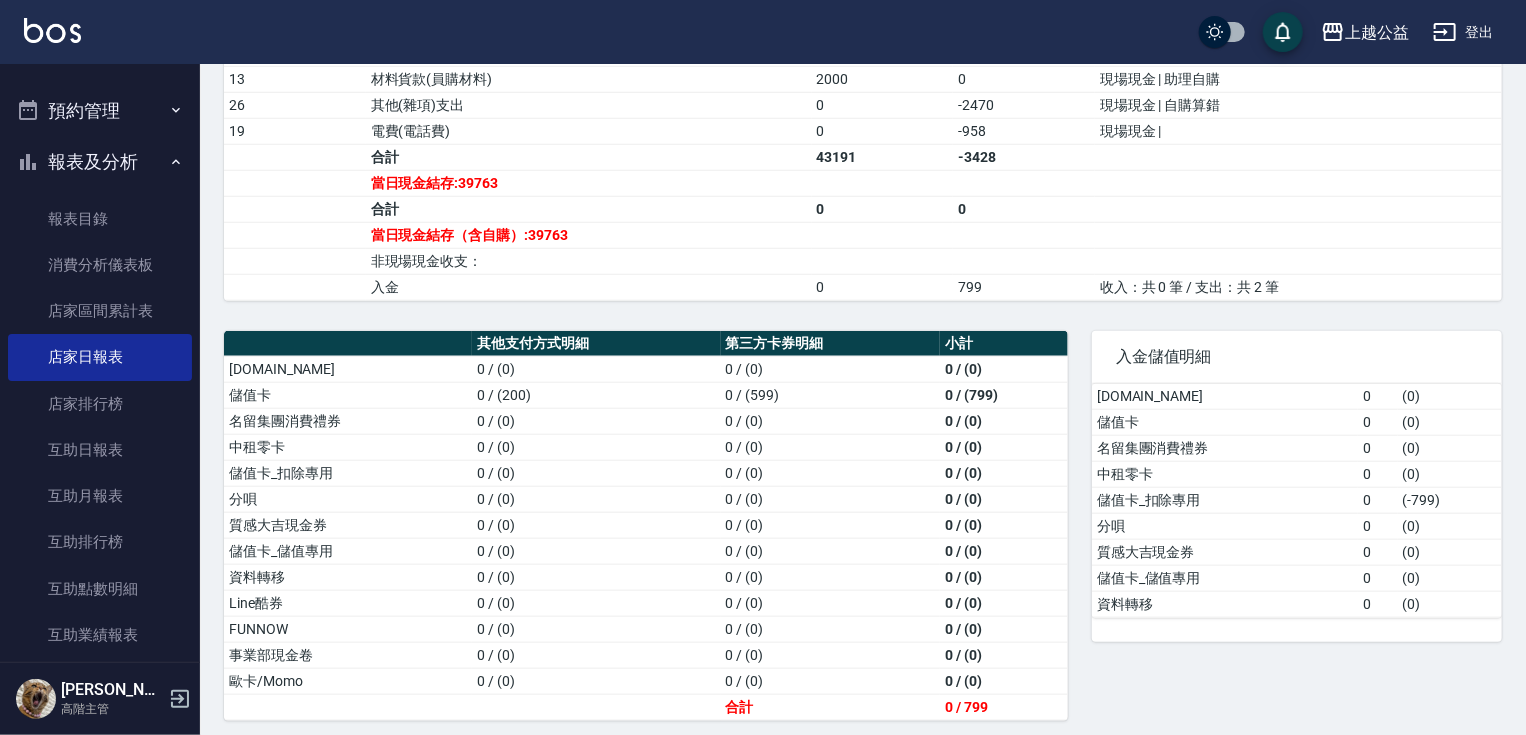 scroll, scrollTop: 0, scrollLeft: 0, axis: both 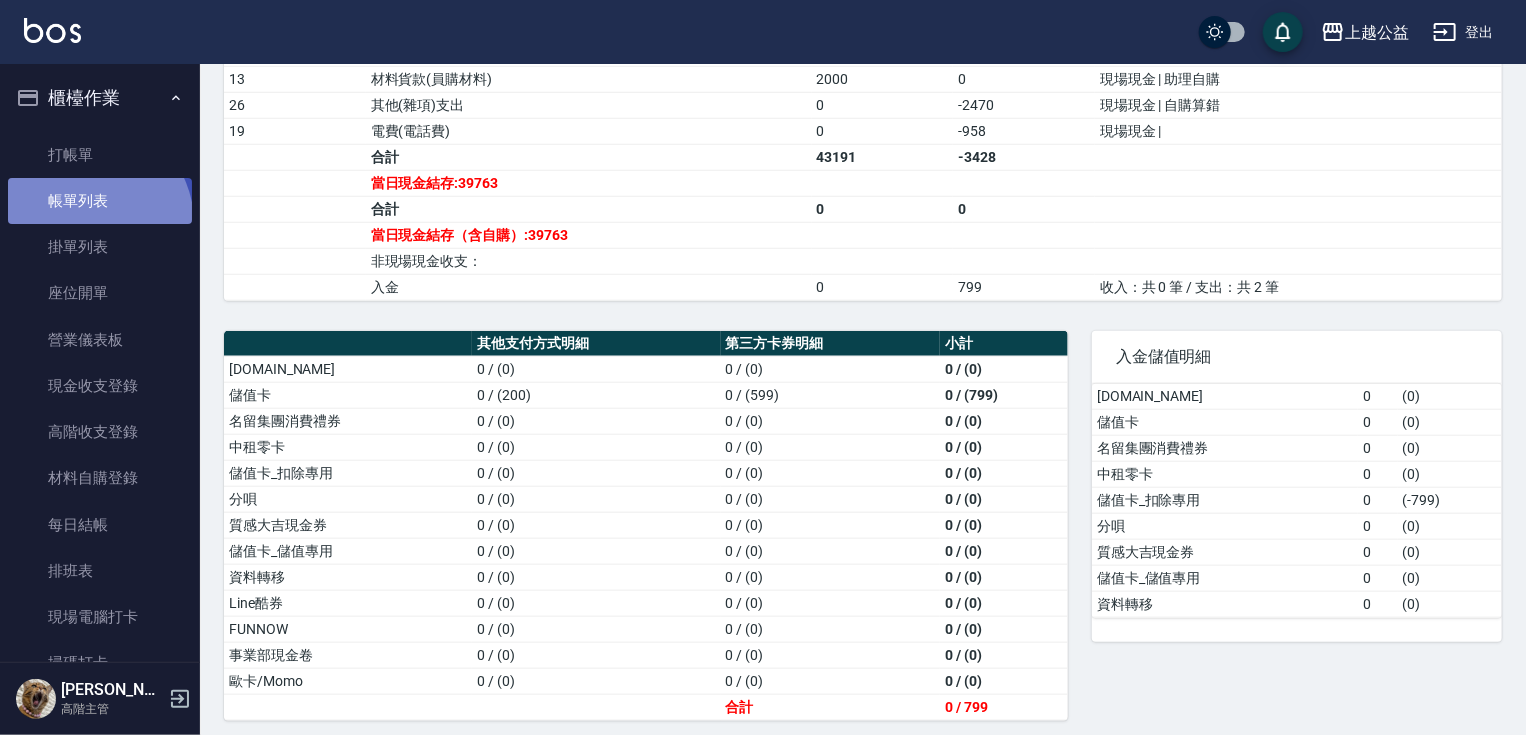 click on "帳單列表" at bounding box center [100, 201] 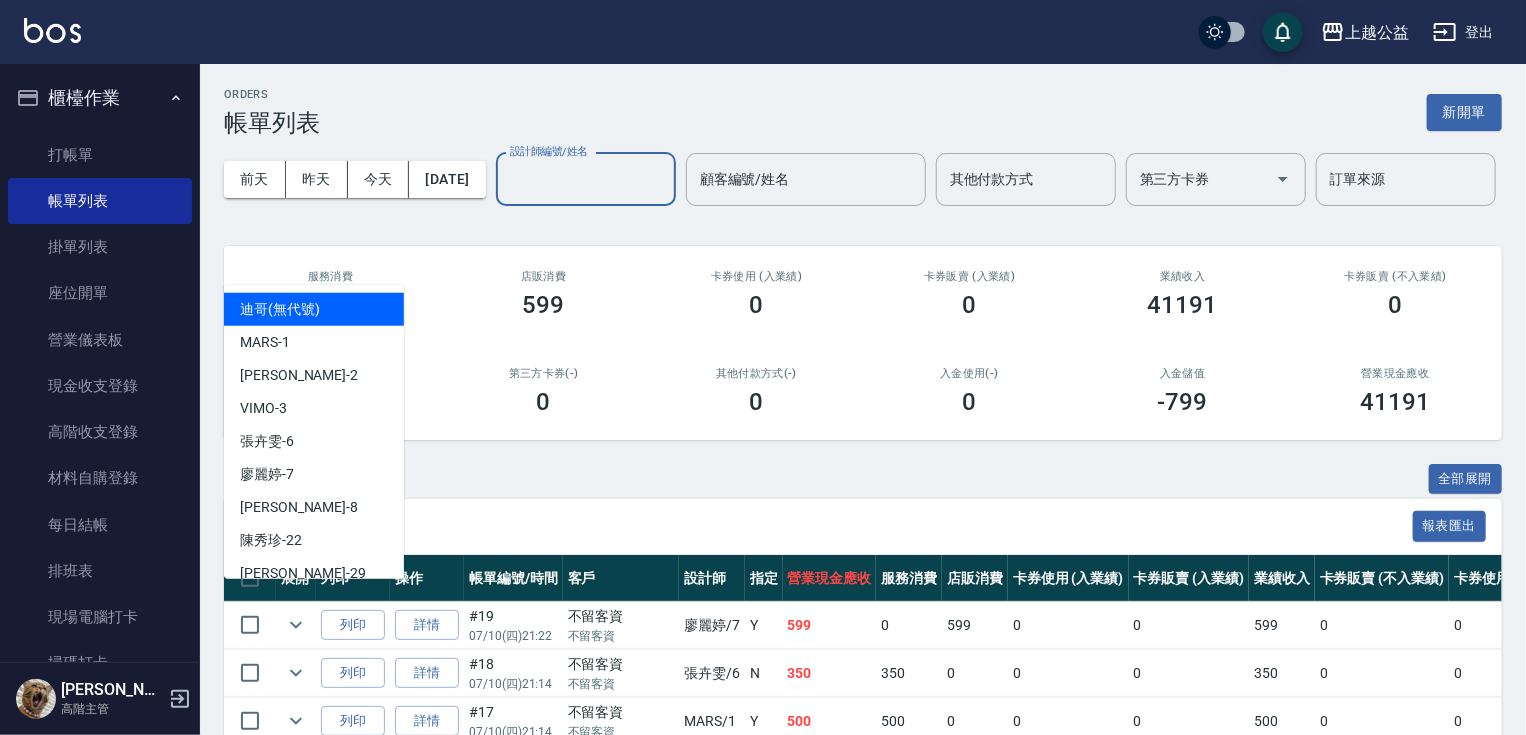 click on "設計師編號/姓名" at bounding box center (586, 179) 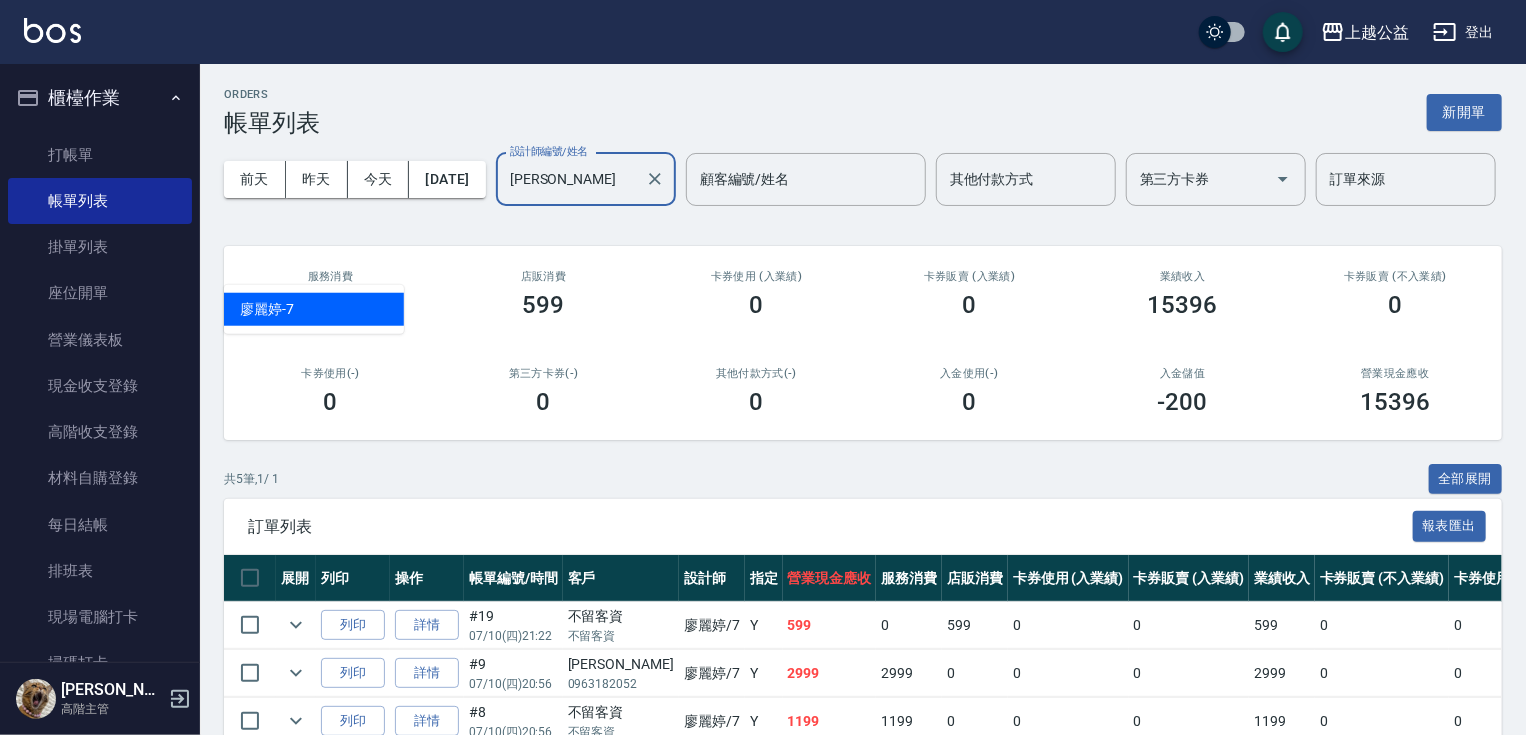 type on "廖" 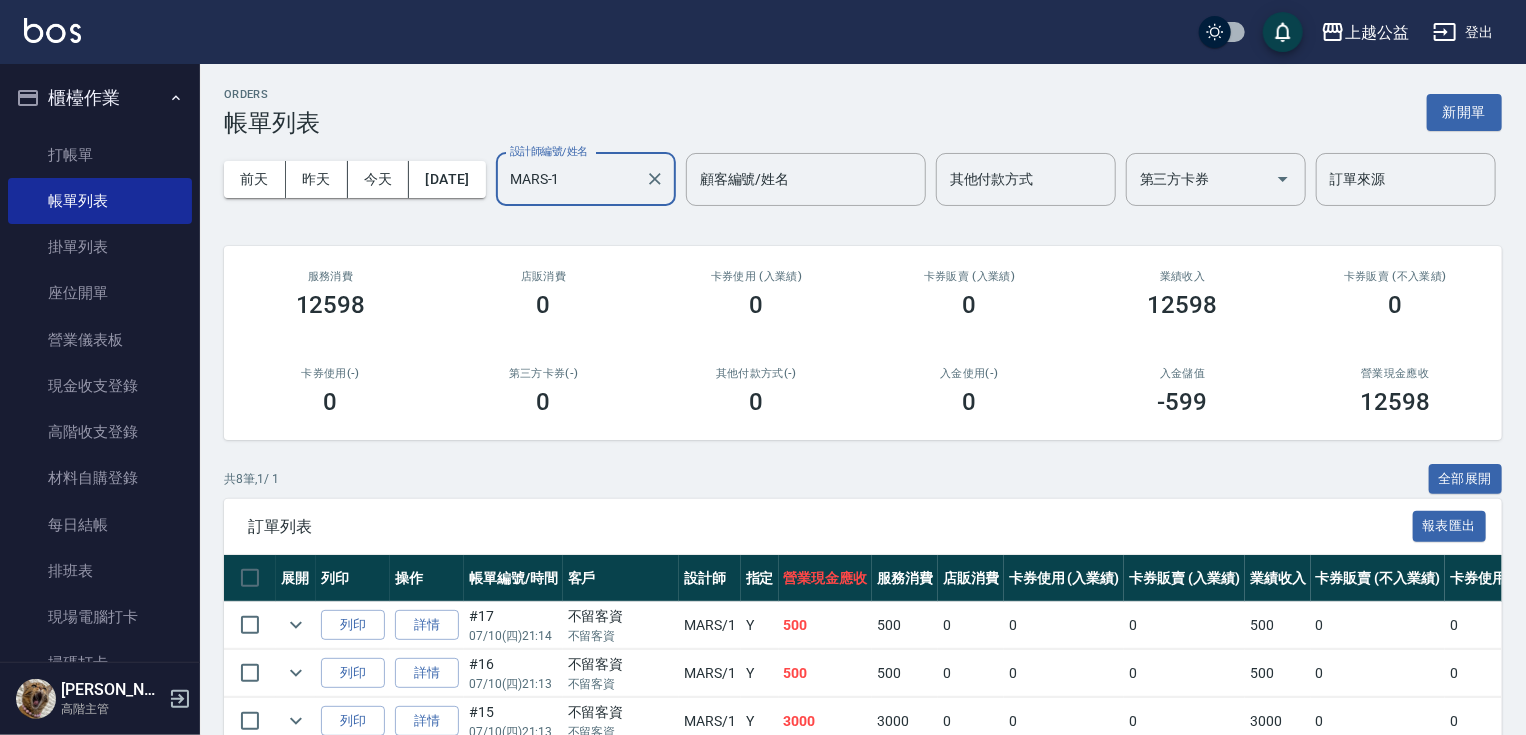 type on "MARS-1" 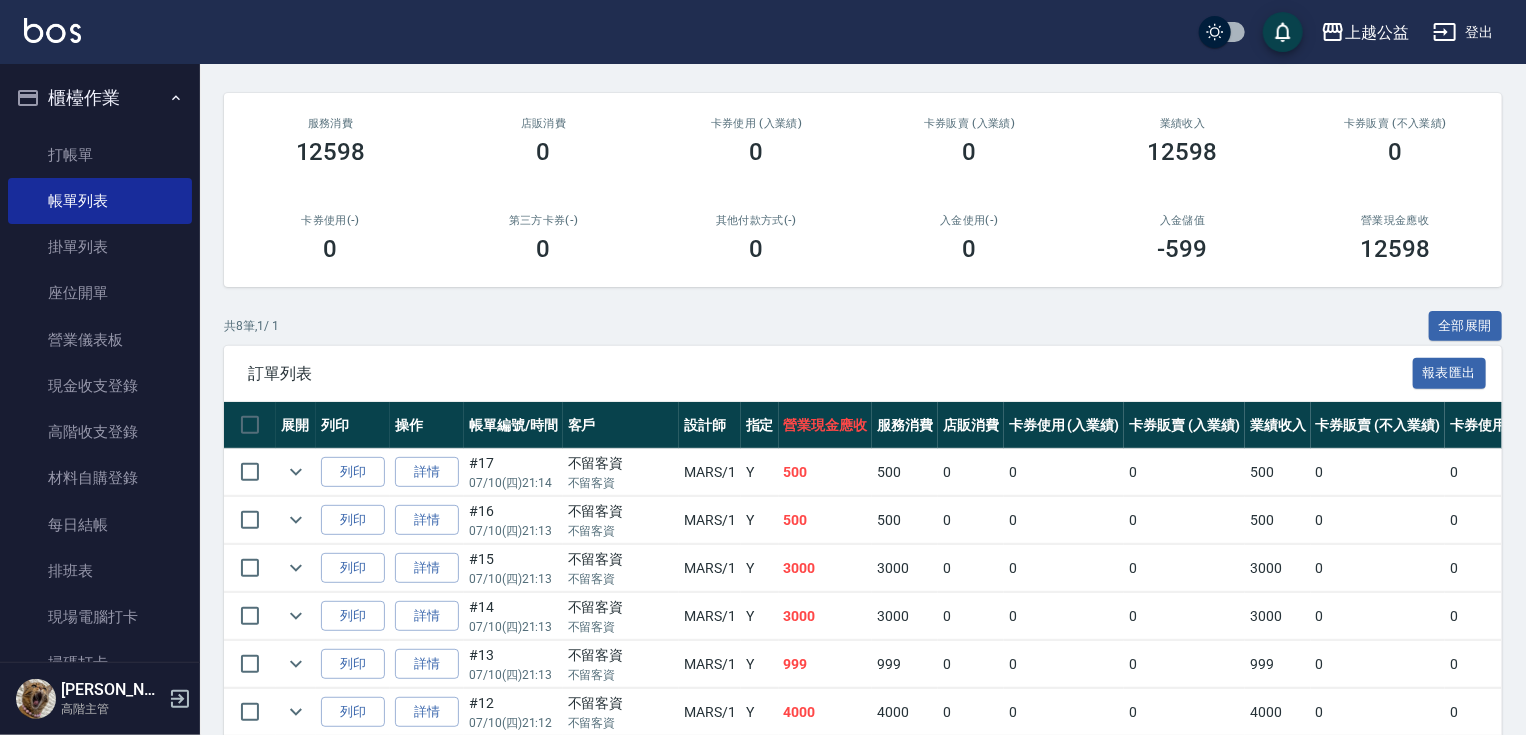 scroll, scrollTop: 400, scrollLeft: 0, axis: vertical 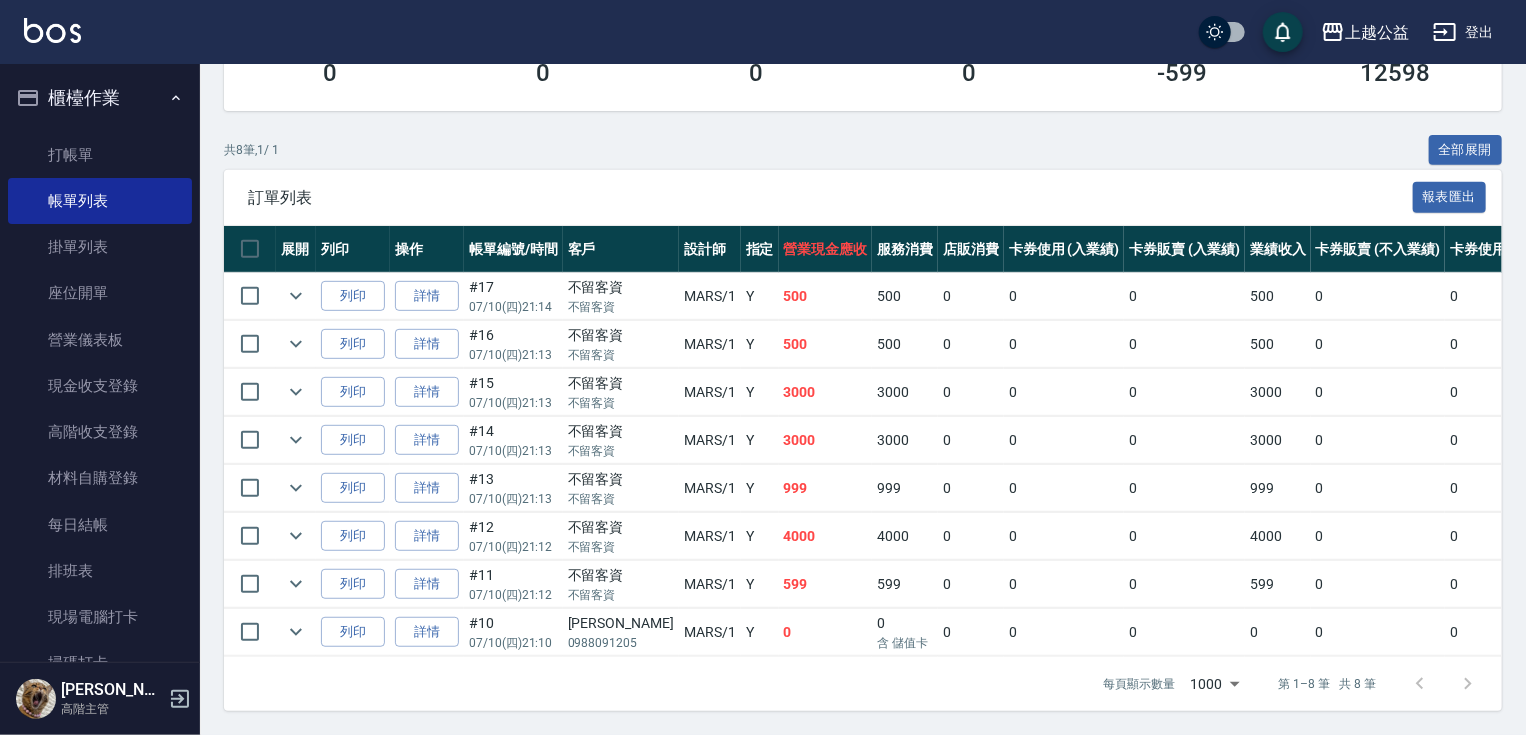 drag, startPoint x: 540, startPoint y: 354, endPoint x: 616, endPoint y: 522, distance: 184.39088 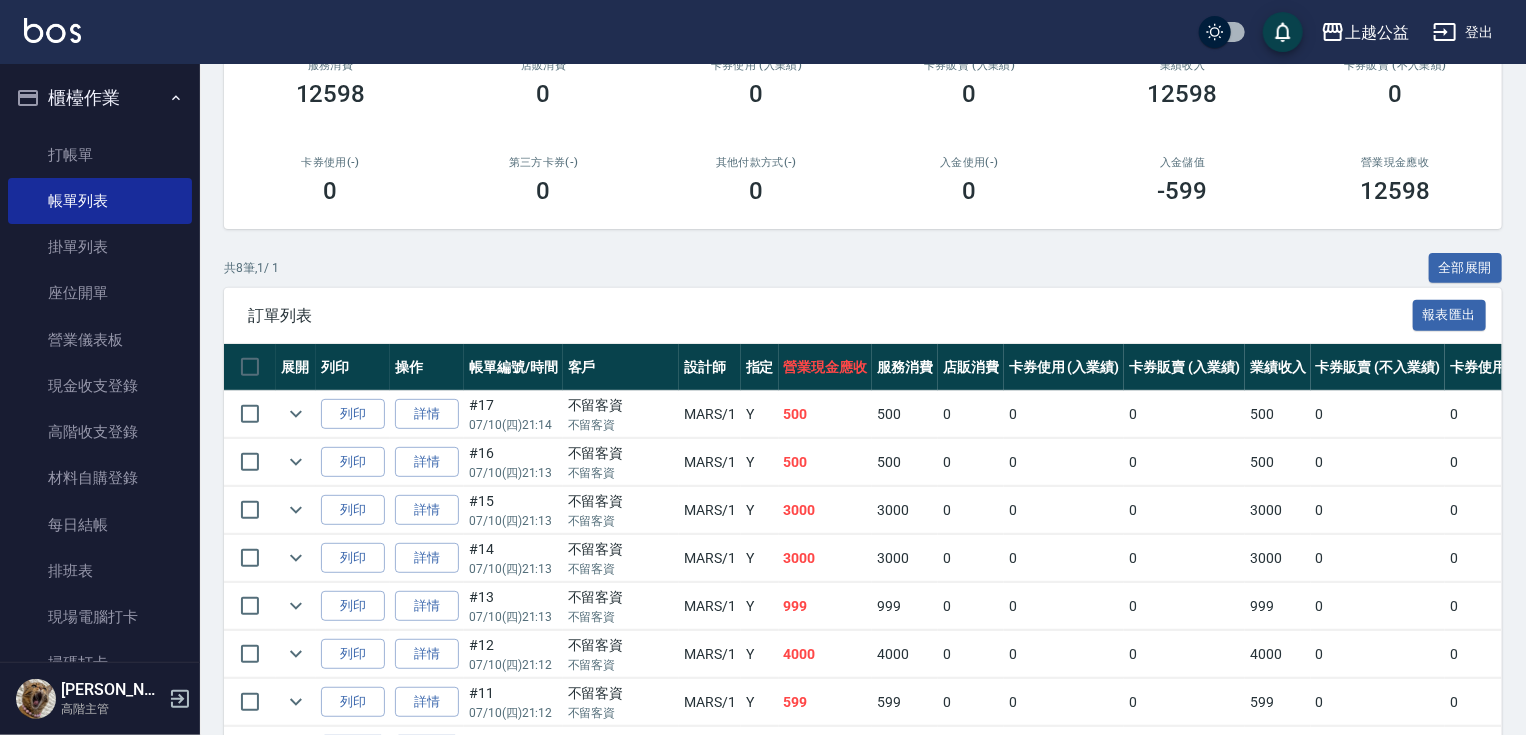 drag, startPoint x: 729, startPoint y: 396, endPoint x: 624, endPoint y: 300, distance: 142.27087 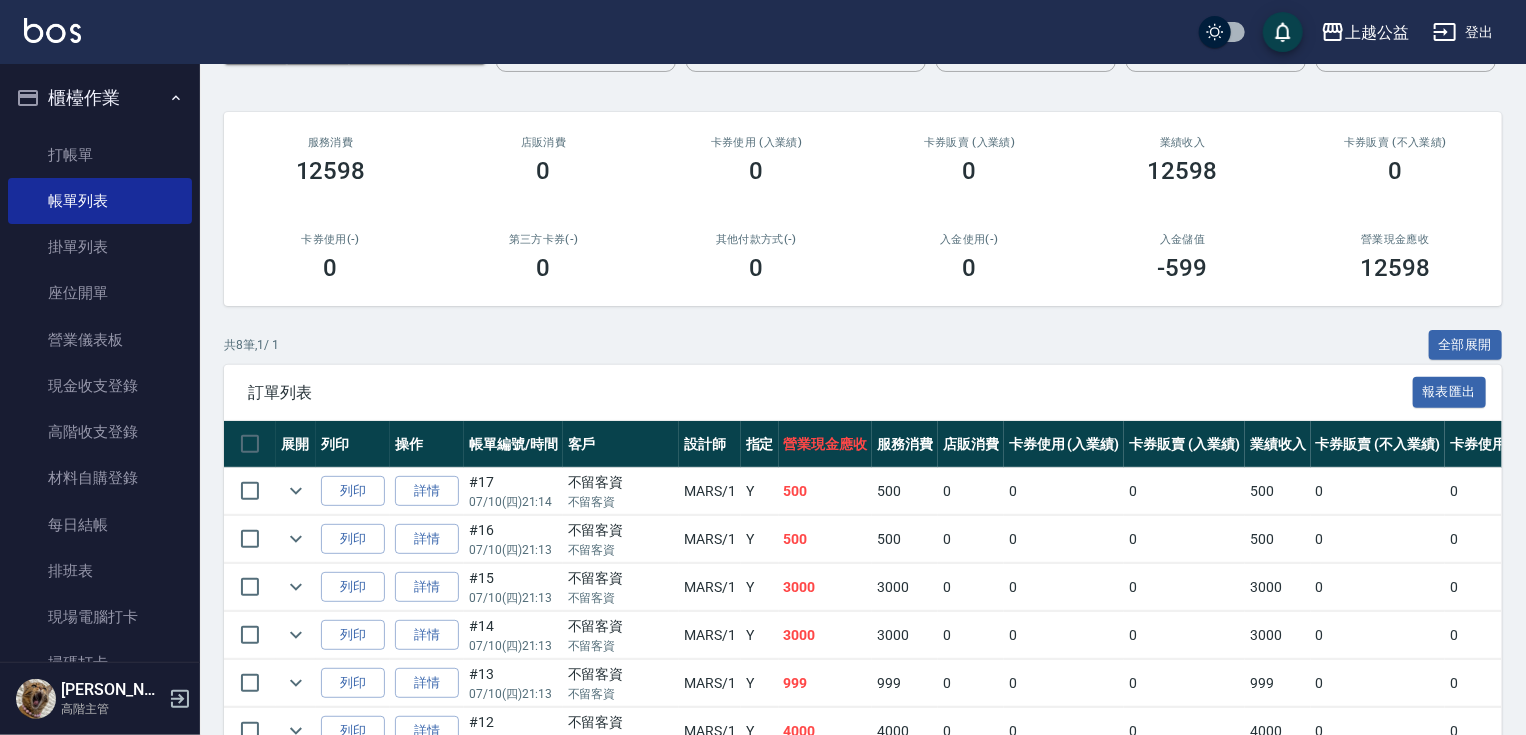 click 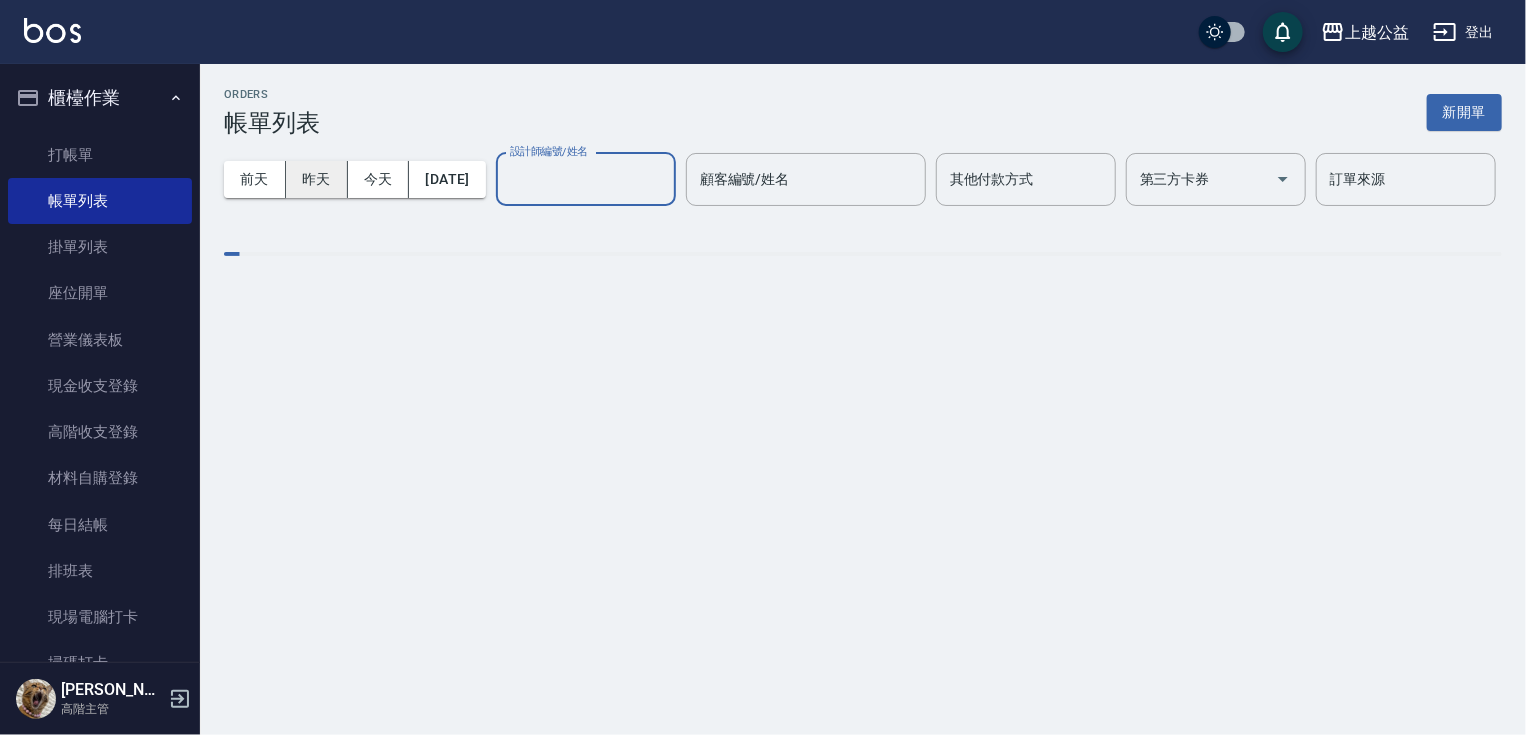 scroll, scrollTop: 0, scrollLeft: 0, axis: both 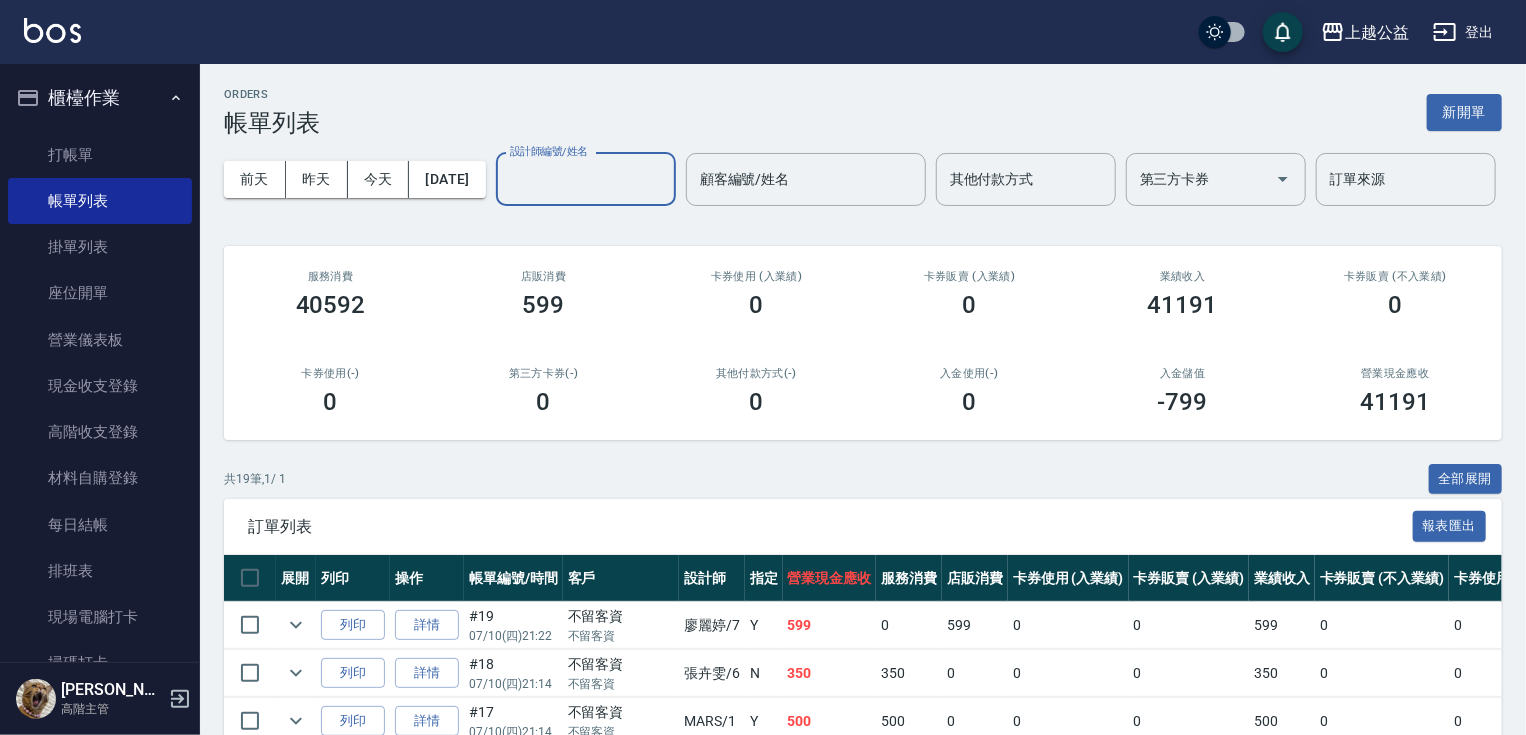 click on "設計師編號/姓名" at bounding box center (586, 179) 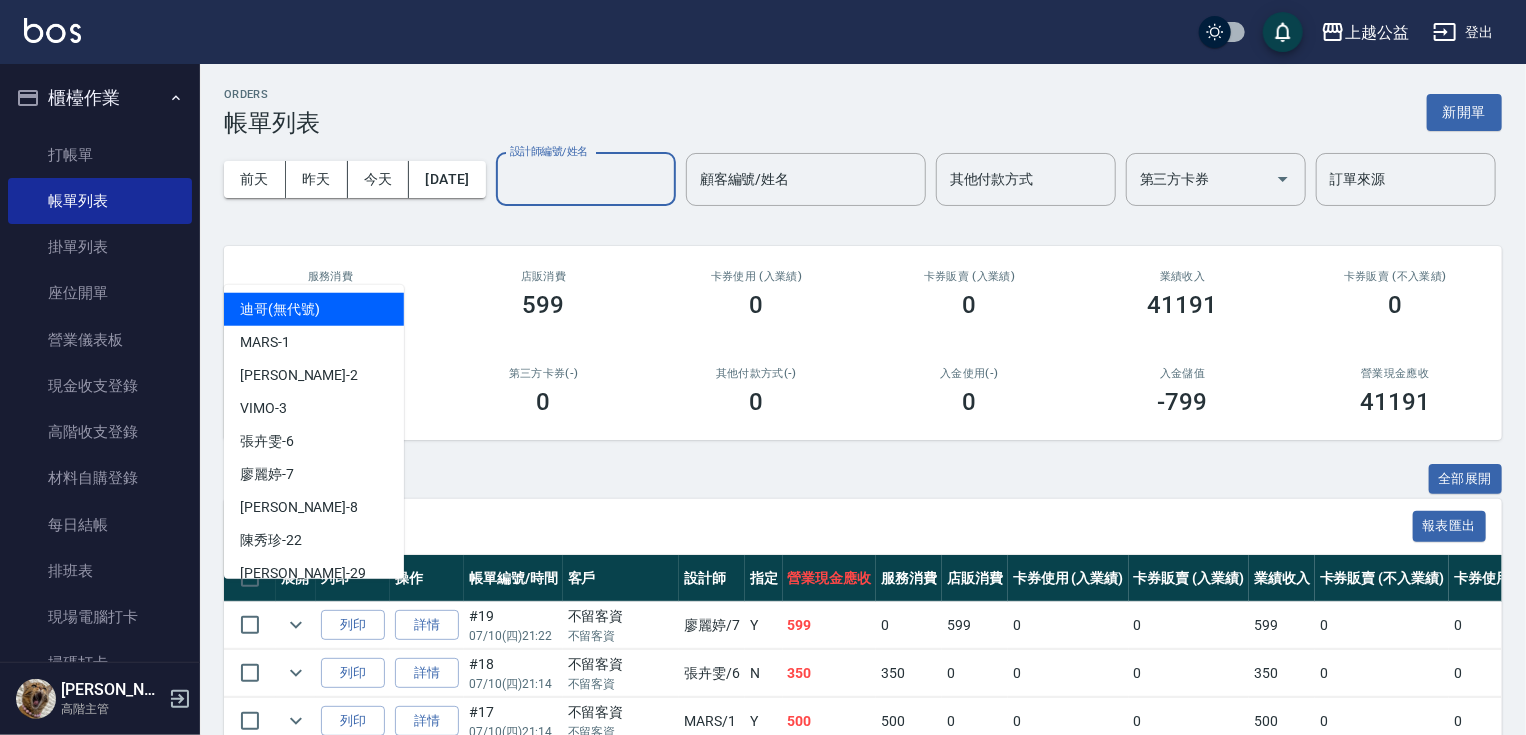 type on "6" 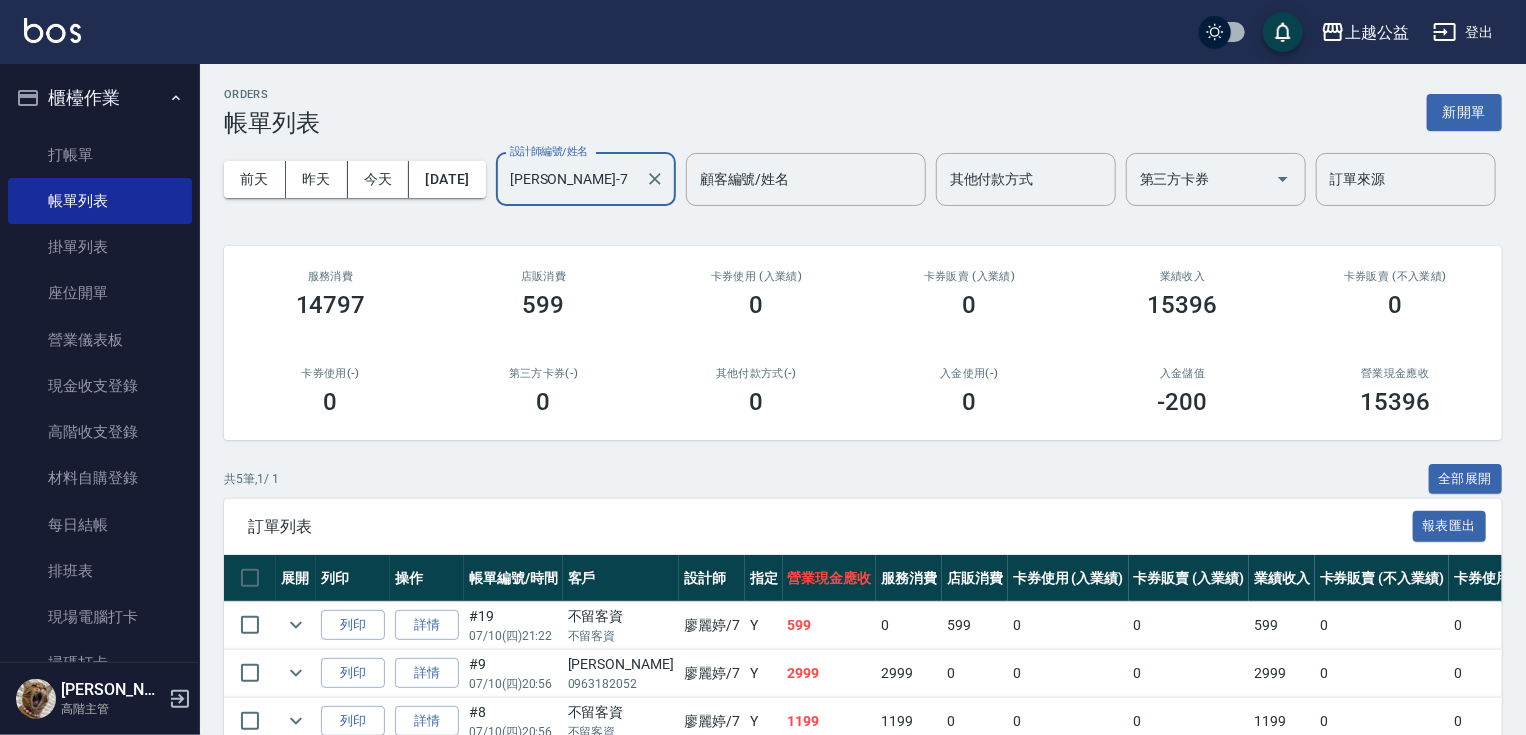 type on "[PERSON_NAME]-7" 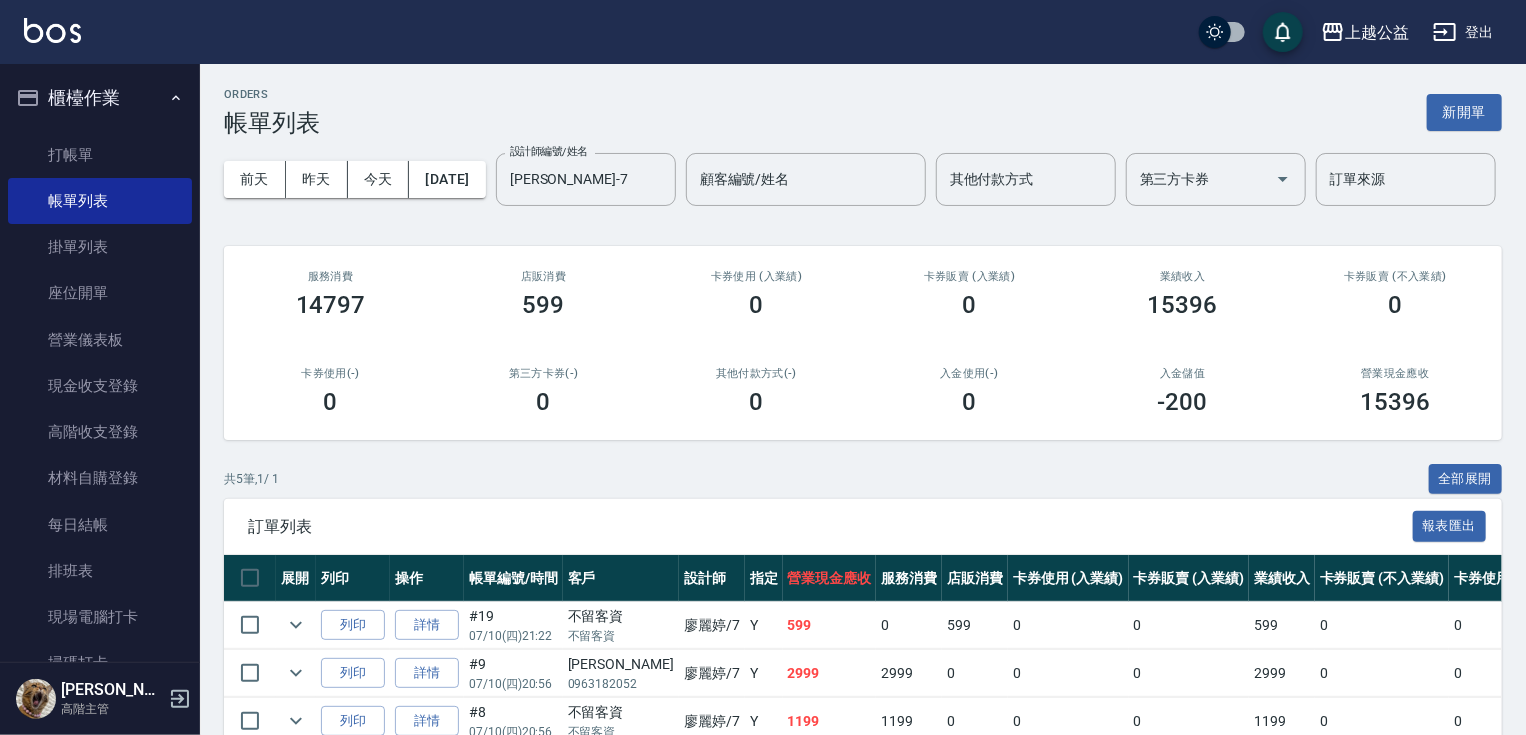 scroll, scrollTop: 257, scrollLeft: 0, axis: vertical 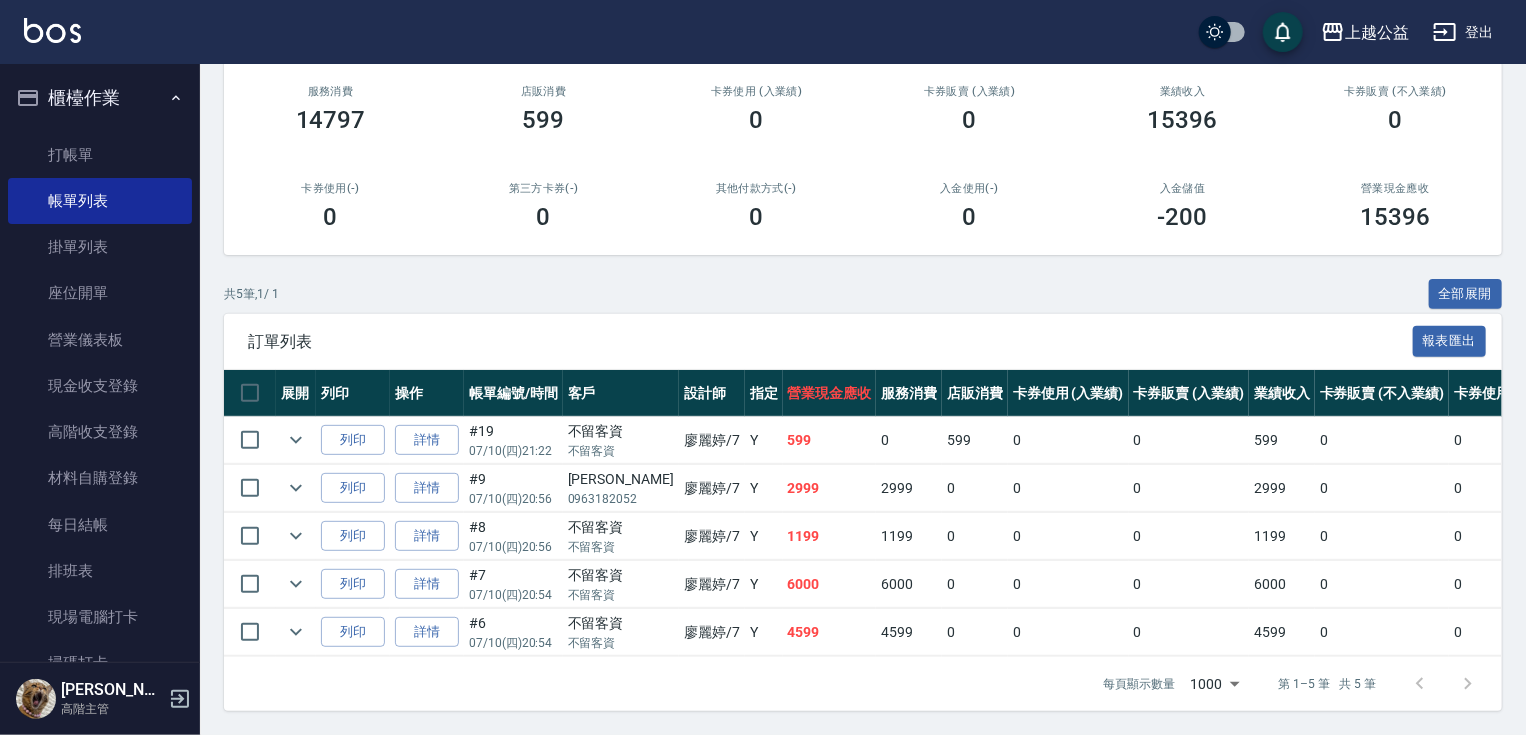 drag, startPoint x: 707, startPoint y: 516, endPoint x: 707, endPoint y: 685, distance: 169 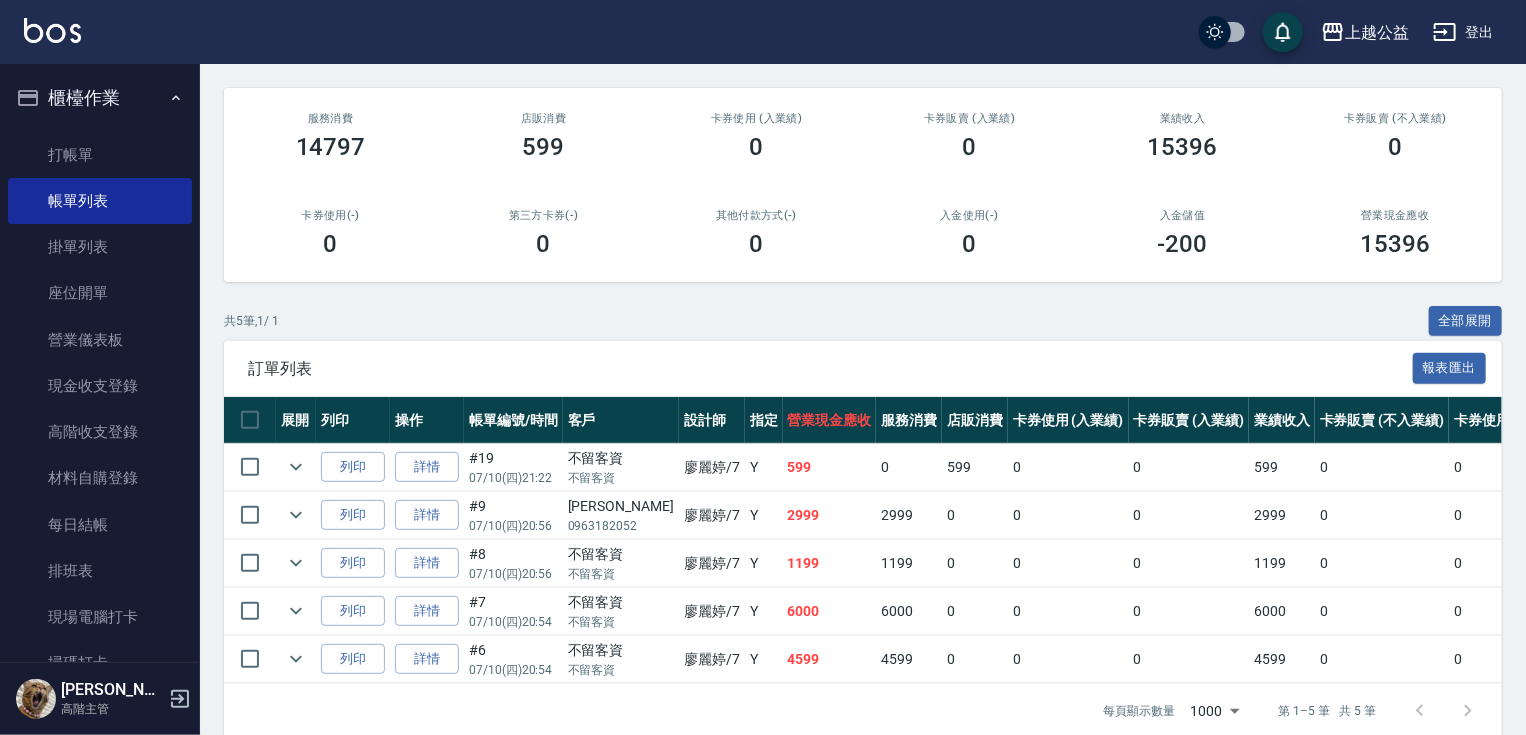 scroll, scrollTop: 0, scrollLeft: 0, axis: both 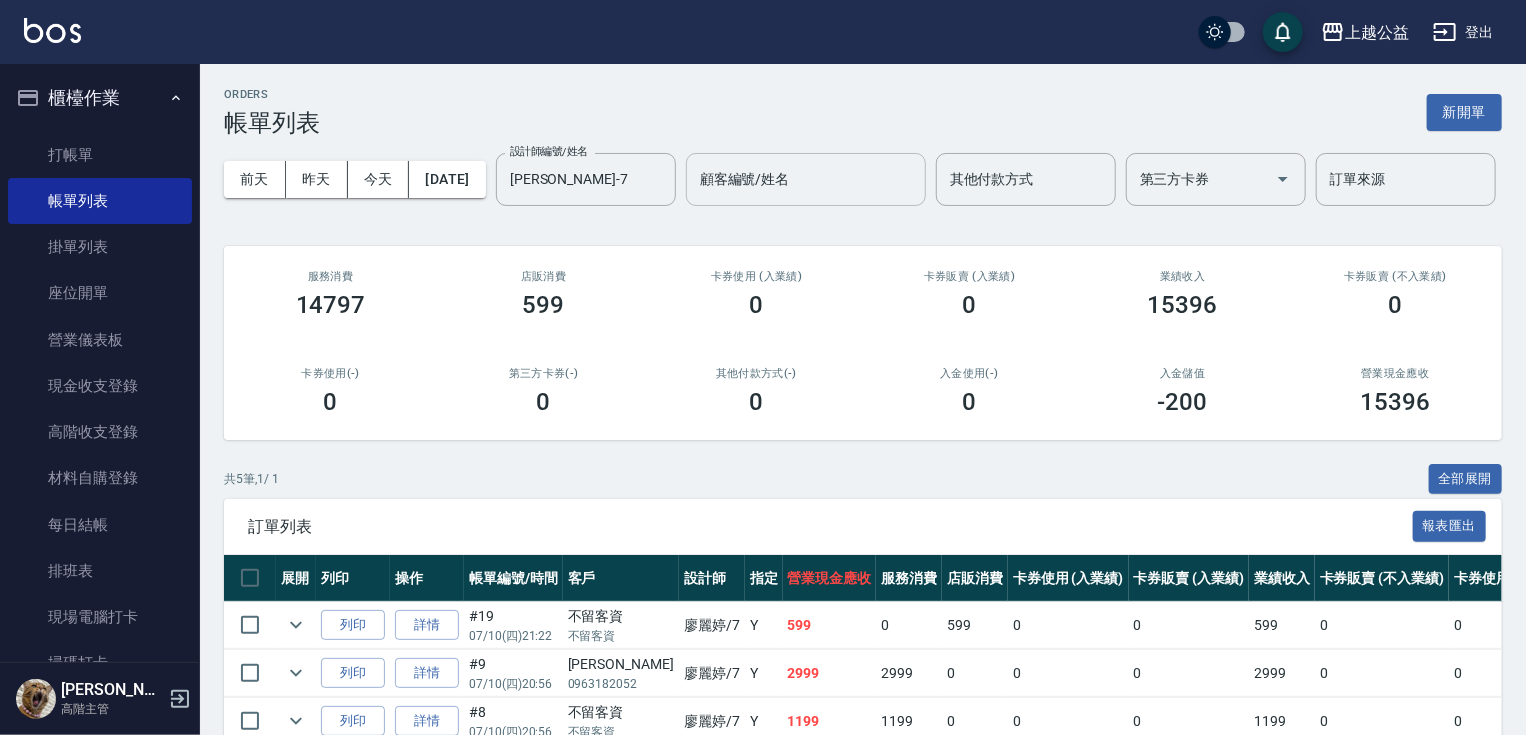 drag, startPoint x: 540, startPoint y: 351, endPoint x: 530, endPoint y: 271, distance: 80.622574 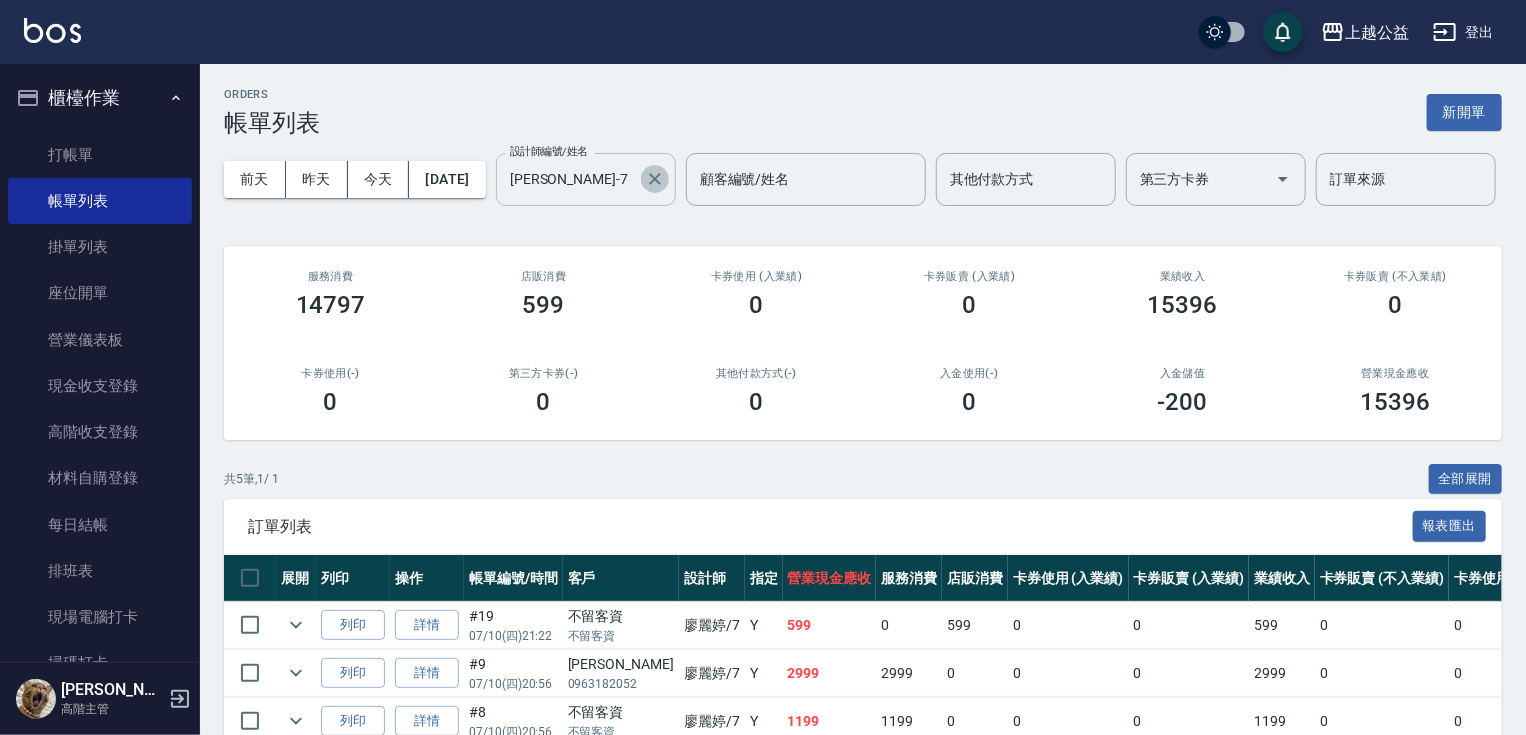 click 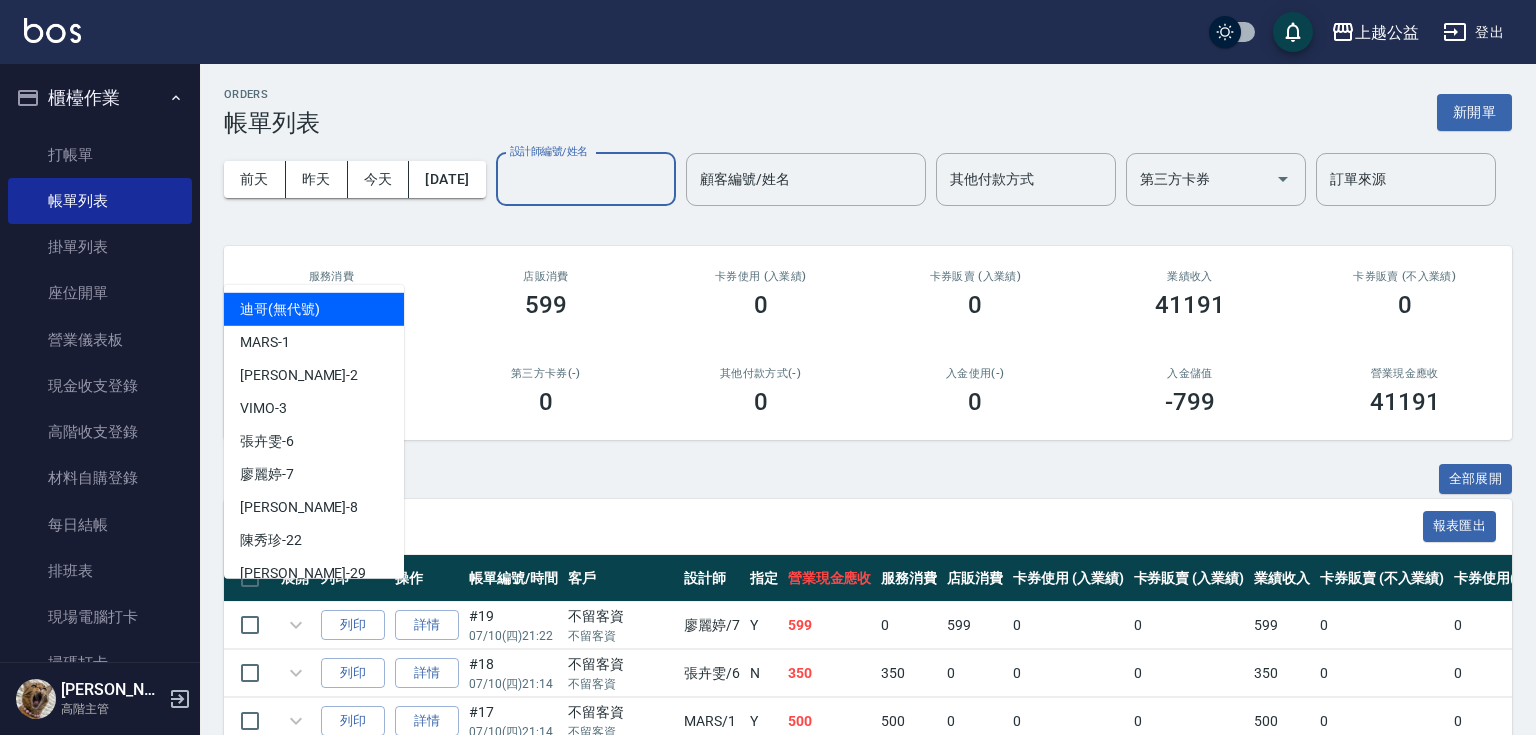 click on "設計師編號/姓名" at bounding box center (586, 179) 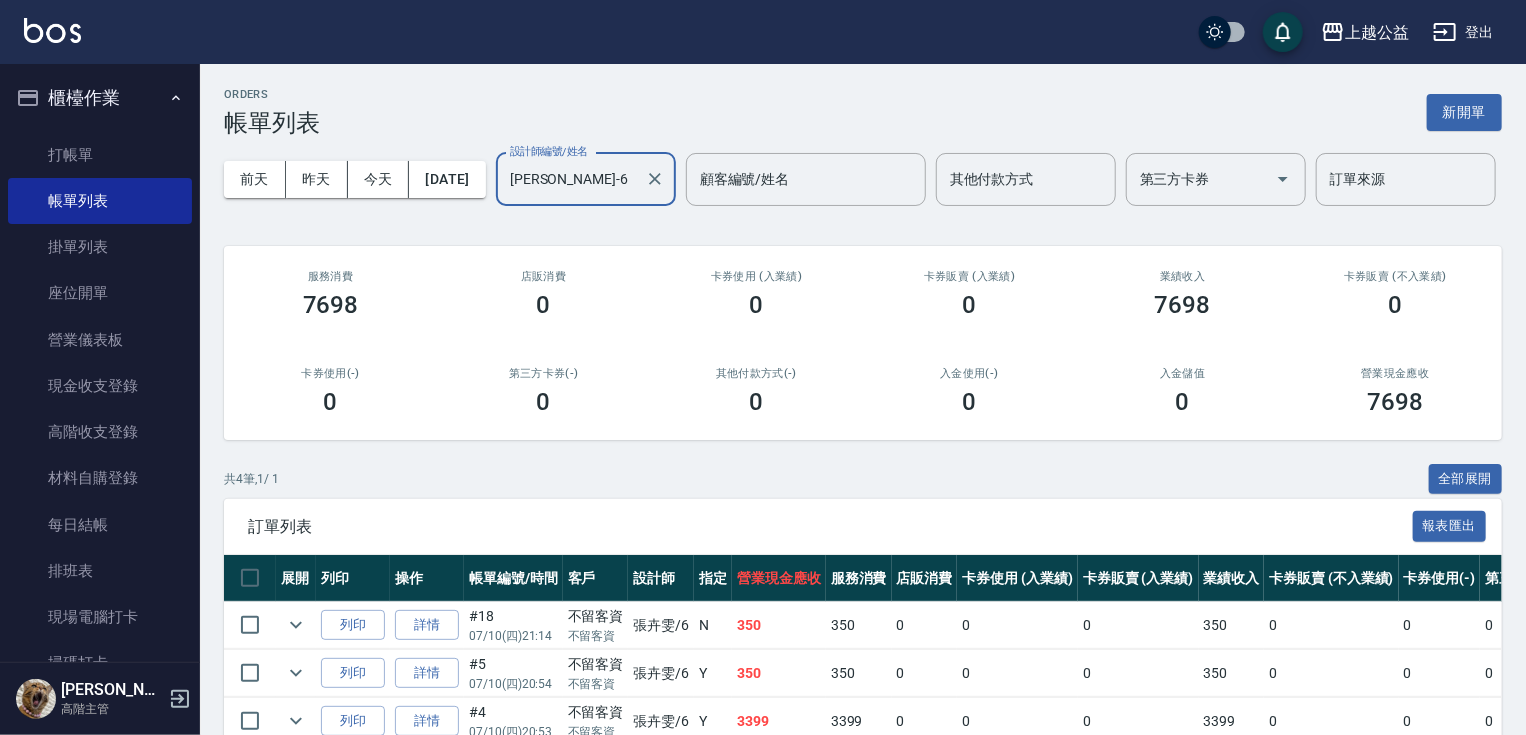 type on "[PERSON_NAME]-6" 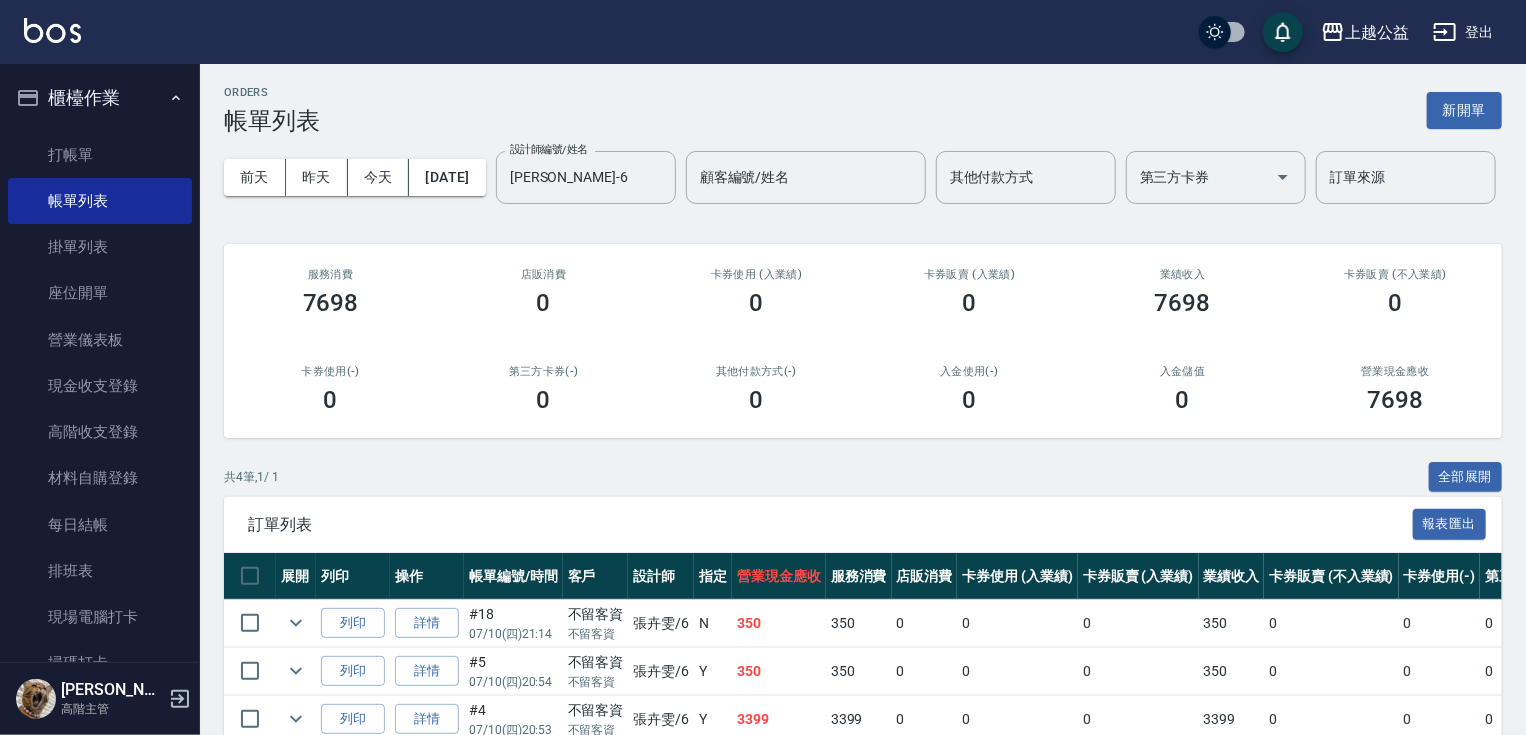 scroll, scrollTop: 210, scrollLeft: 0, axis: vertical 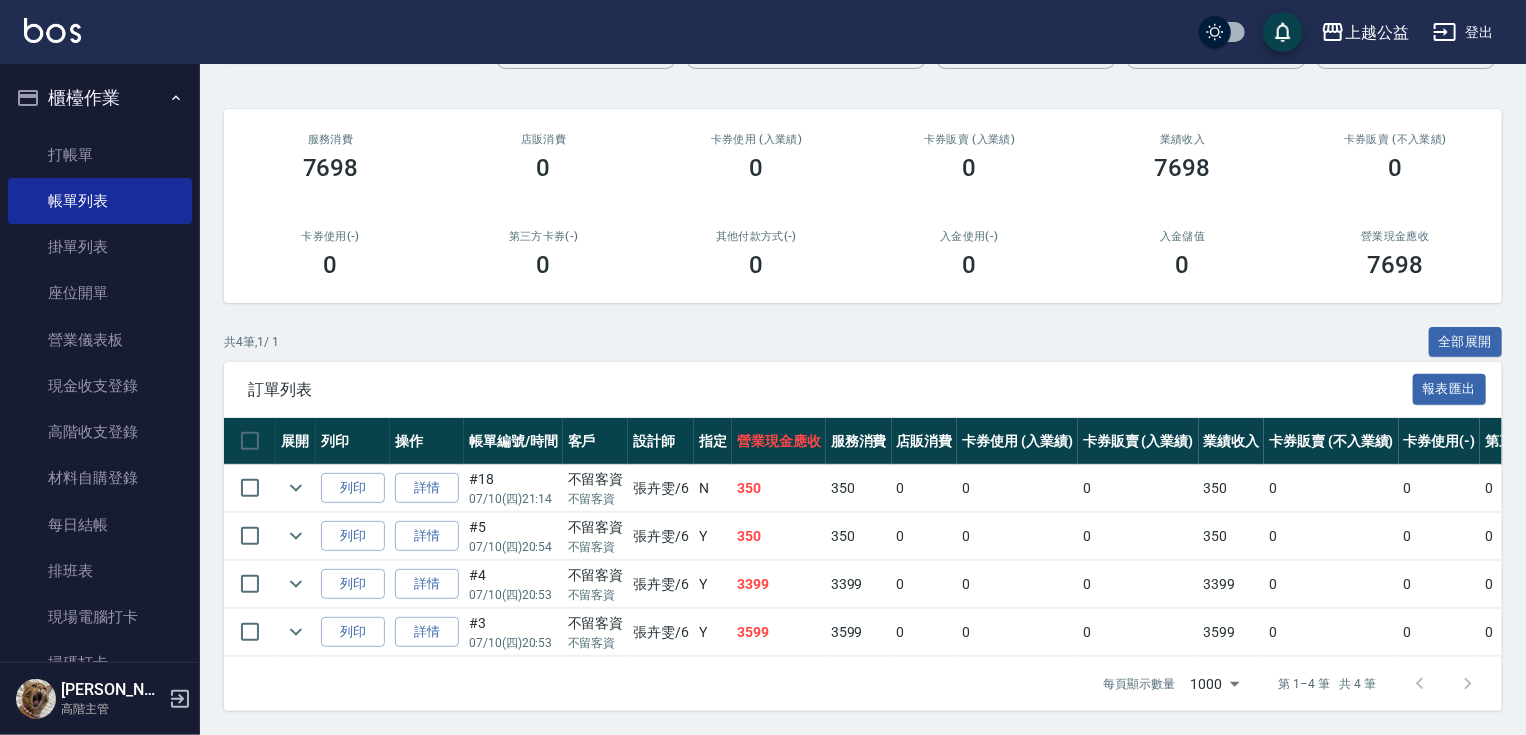 drag, startPoint x: 629, startPoint y: 440, endPoint x: 680, endPoint y: 704, distance: 268.881 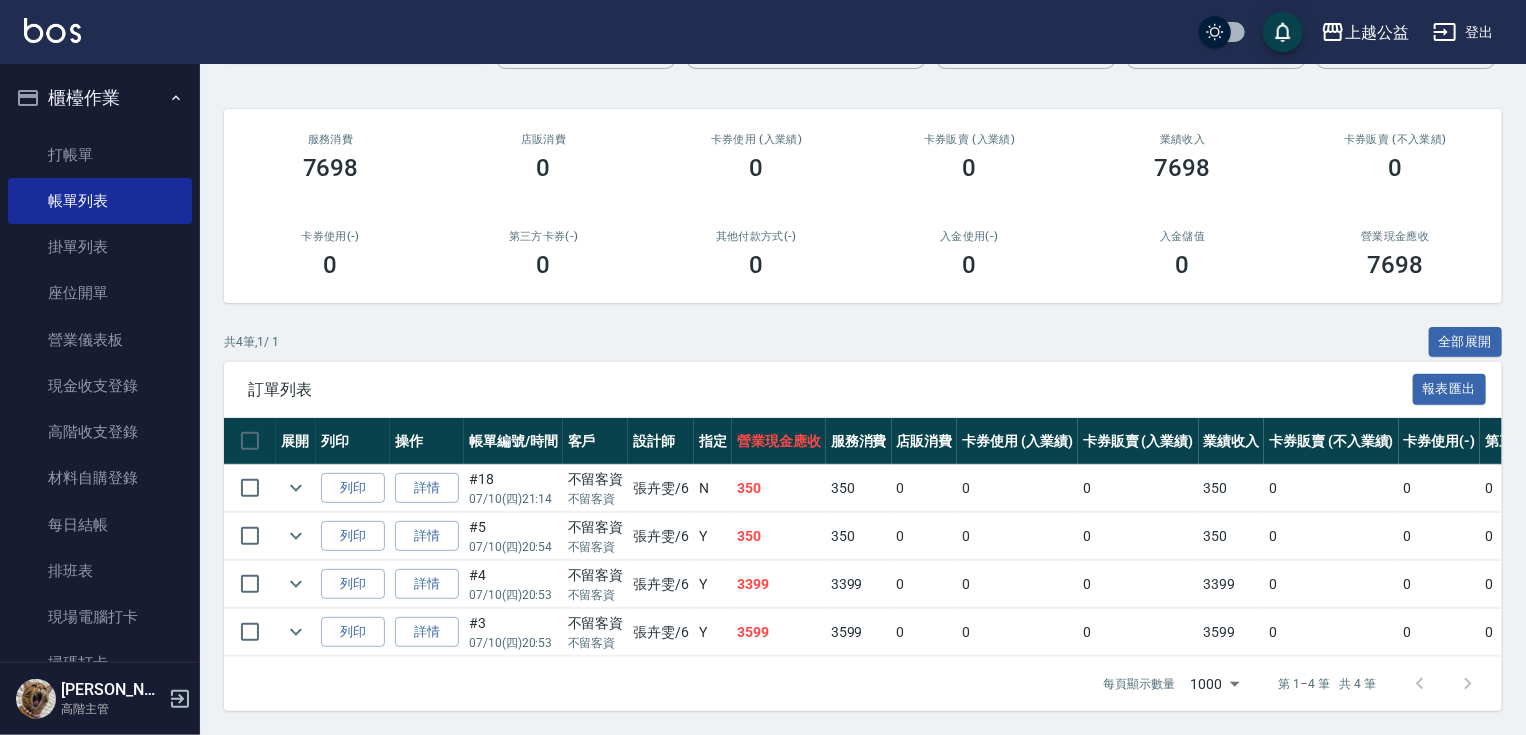 scroll, scrollTop: 6, scrollLeft: 0, axis: vertical 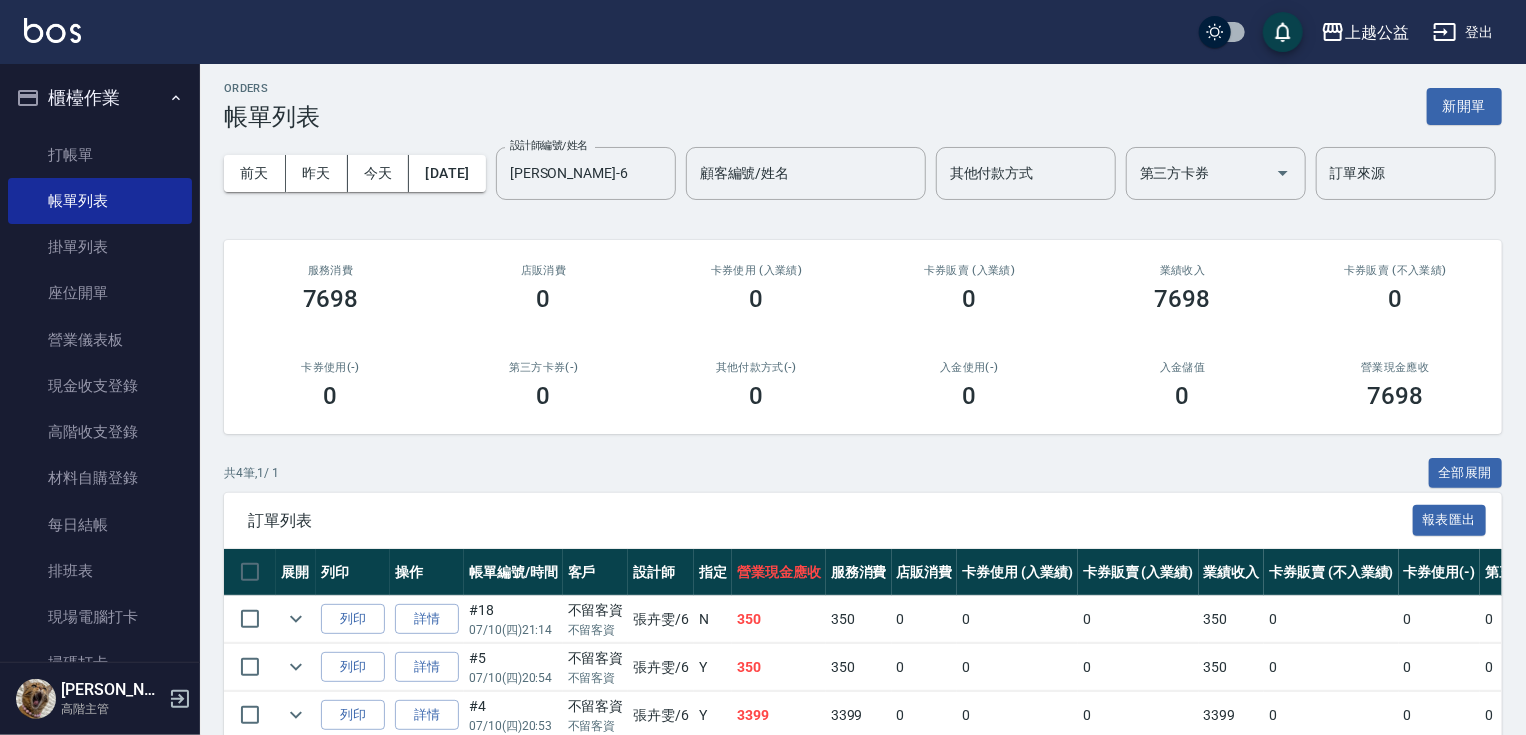drag, startPoint x: 930, startPoint y: 373, endPoint x: 910, endPoint y: 228, distance: 146.37282 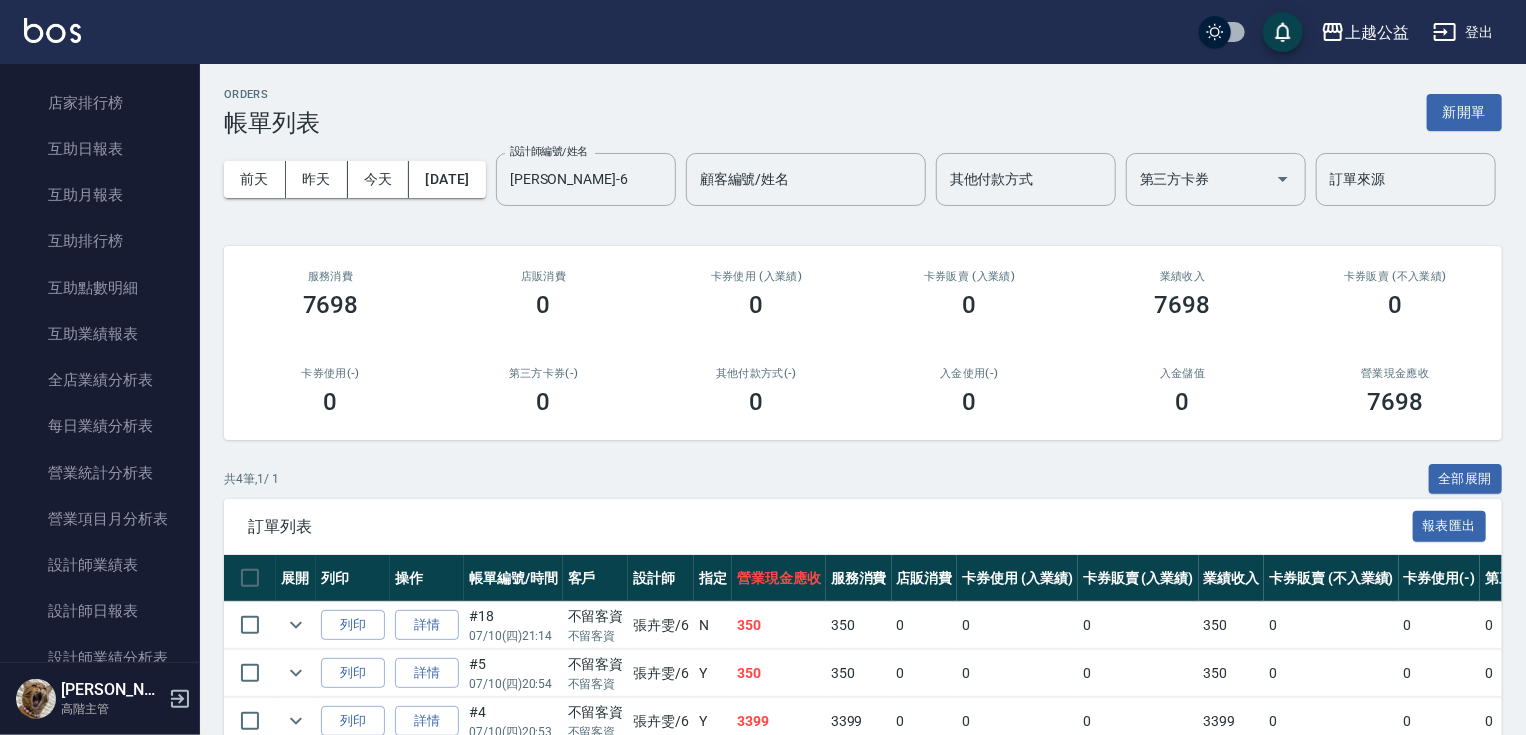 scroll, scrollTop: 830, scrollLeft: 0, axis: vertical 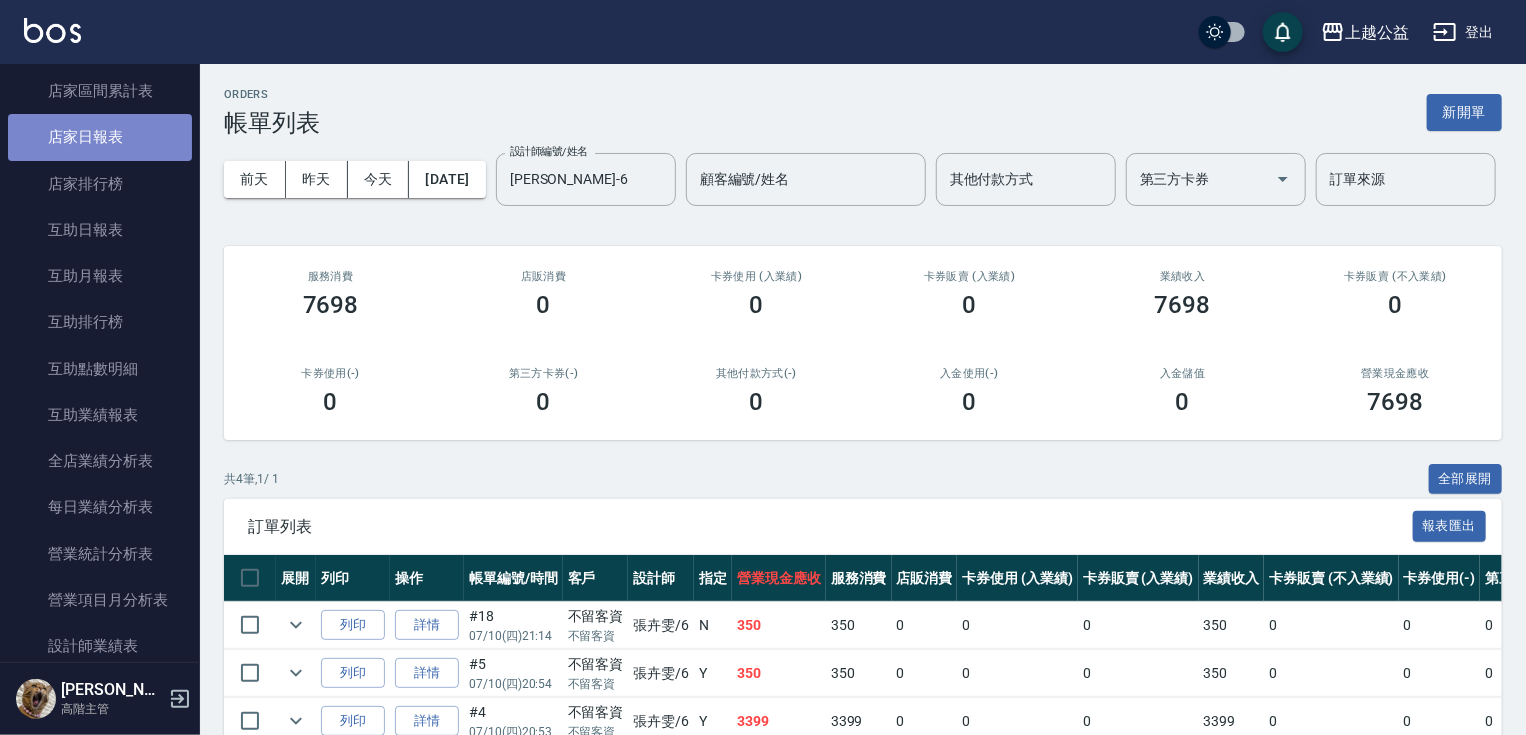click on "店家日報表" at bounding box center (100, 137) 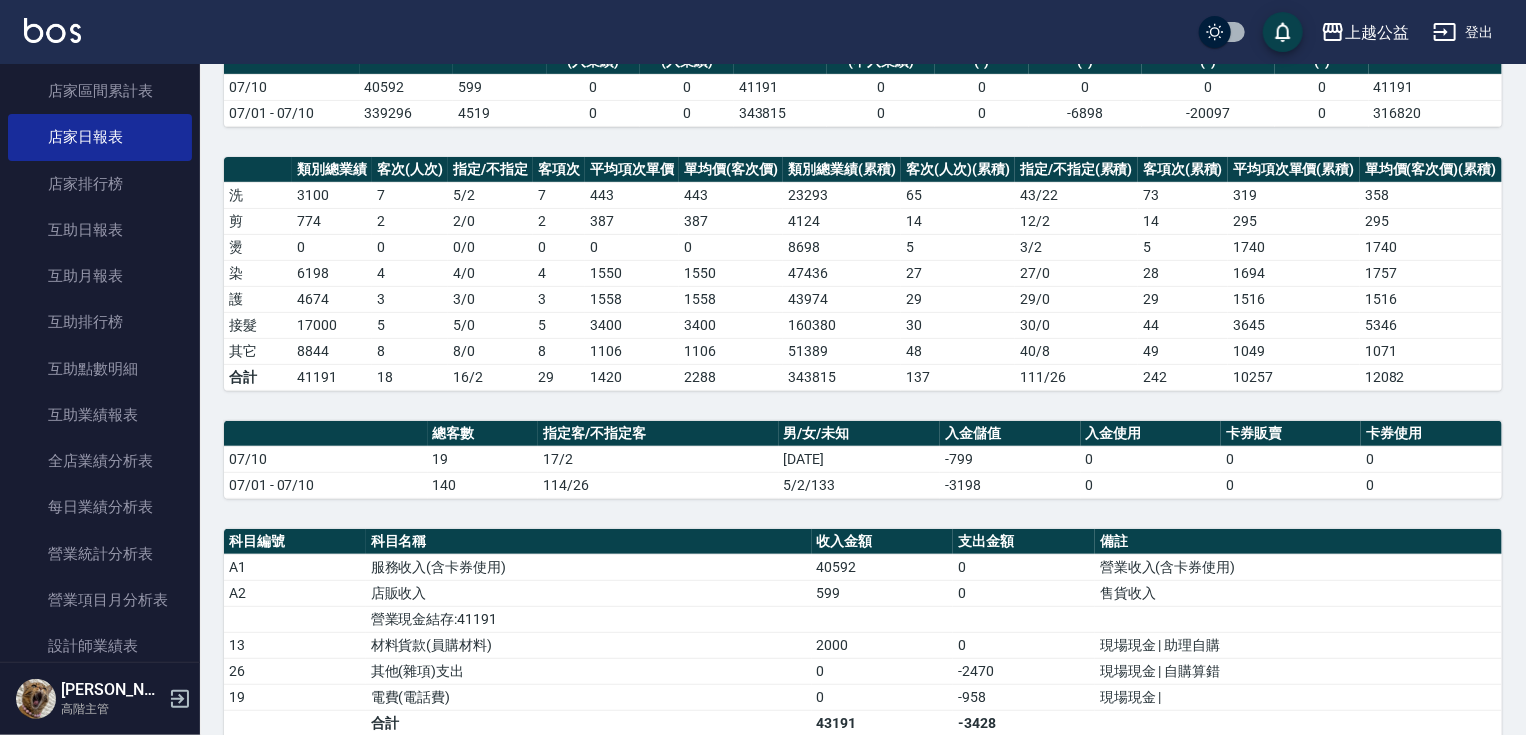 scroll, scrollTop: 545, scrollLeft: 0, axis: vertical 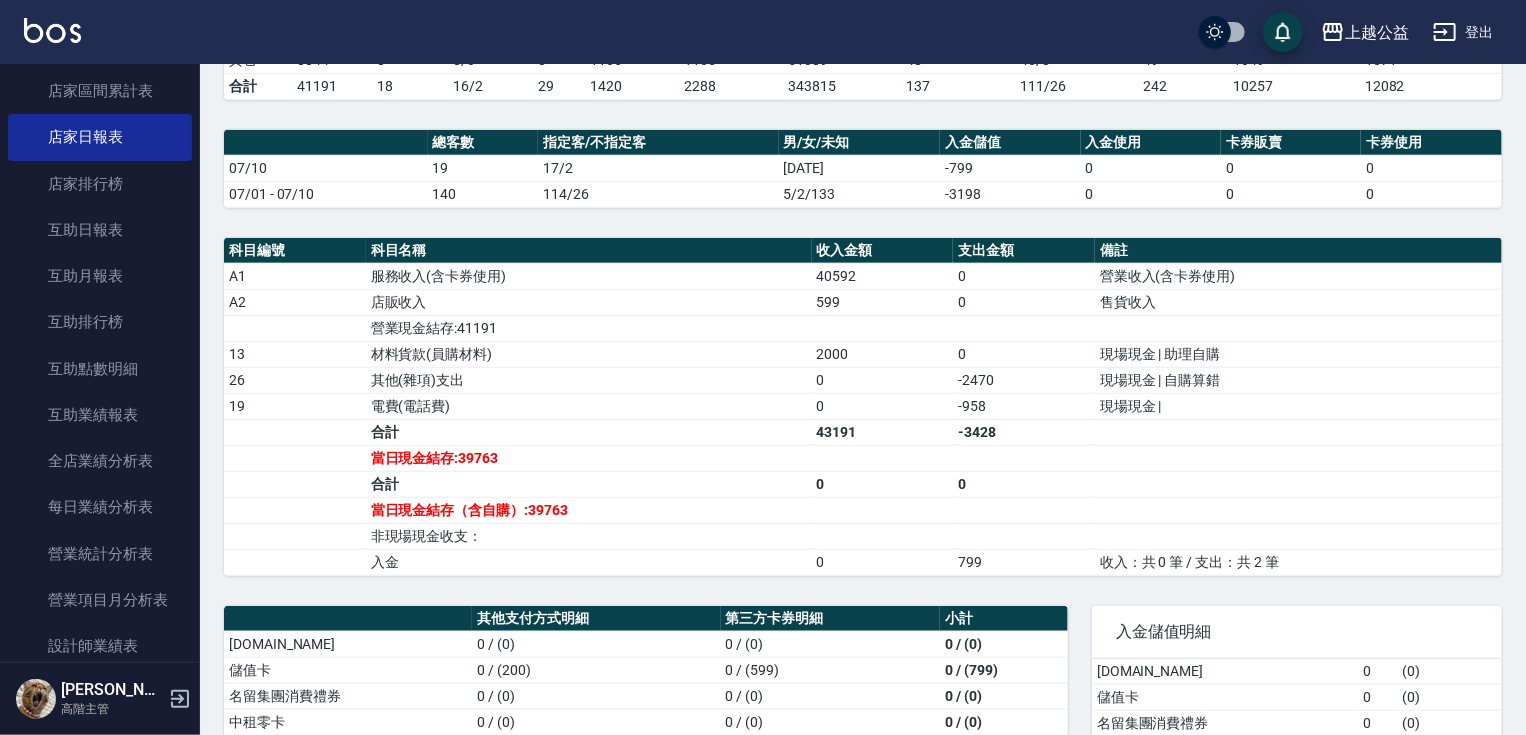 drag, startPoint x: 908, startPoint y: 354, endPoint x: 914, endPoint y: 464, distance: 110.16351 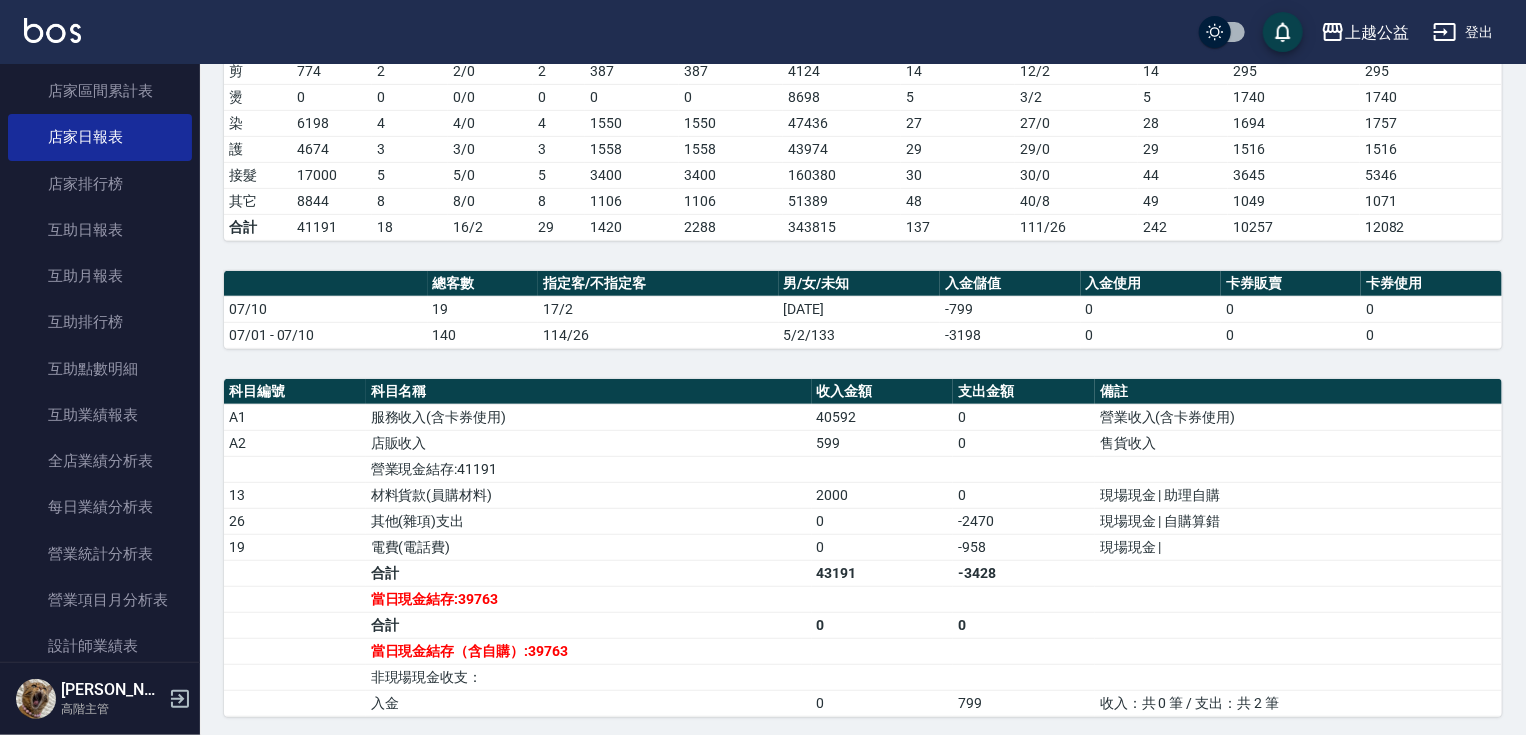 drag, startPoint x: 1224, startPoint y: 574, endPoint x: 1225, endPoint y: 488, distance: 86.00581 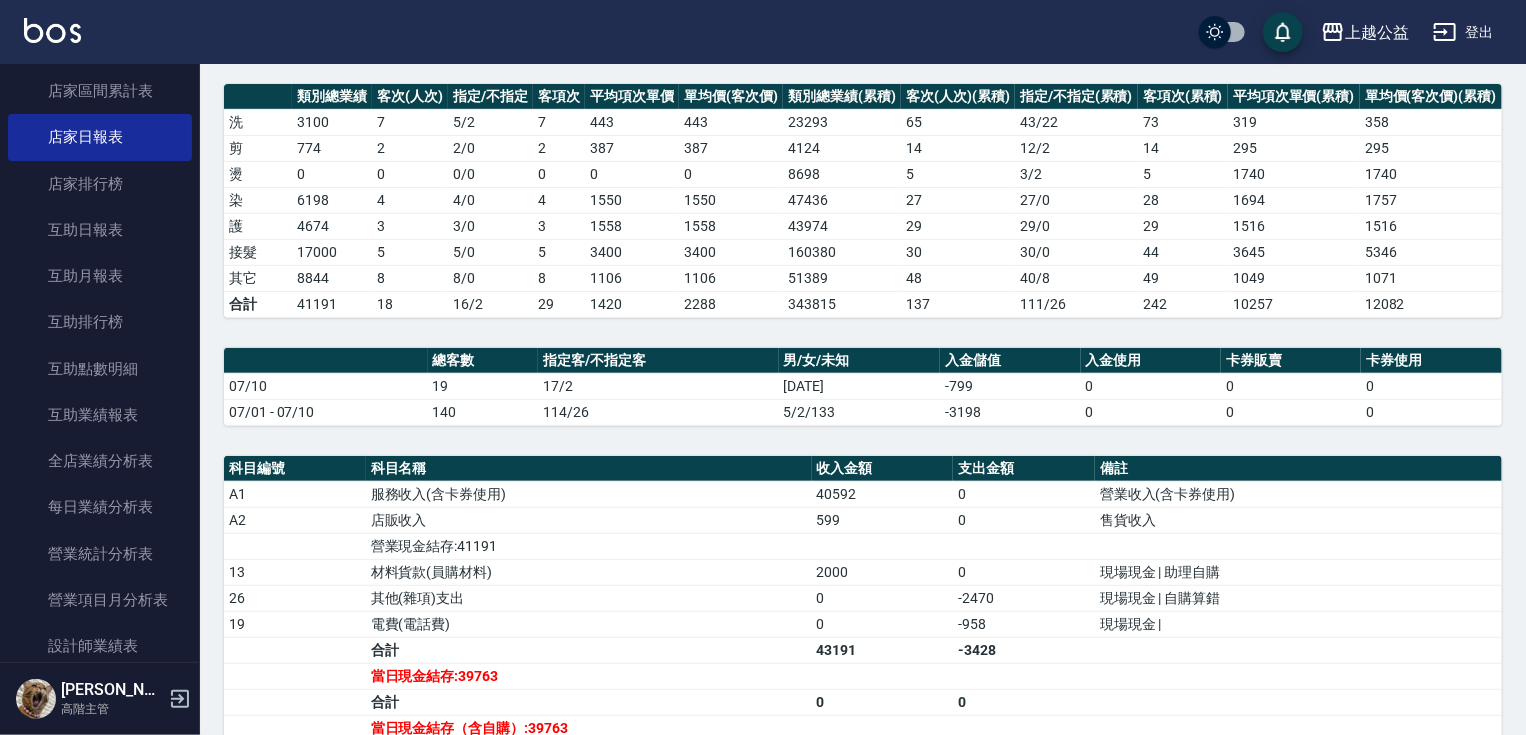 drag, startPoint x: 1294, startPoint y: 449, endPoint x: 1296, endPoint y: 424, distance: 25.079872 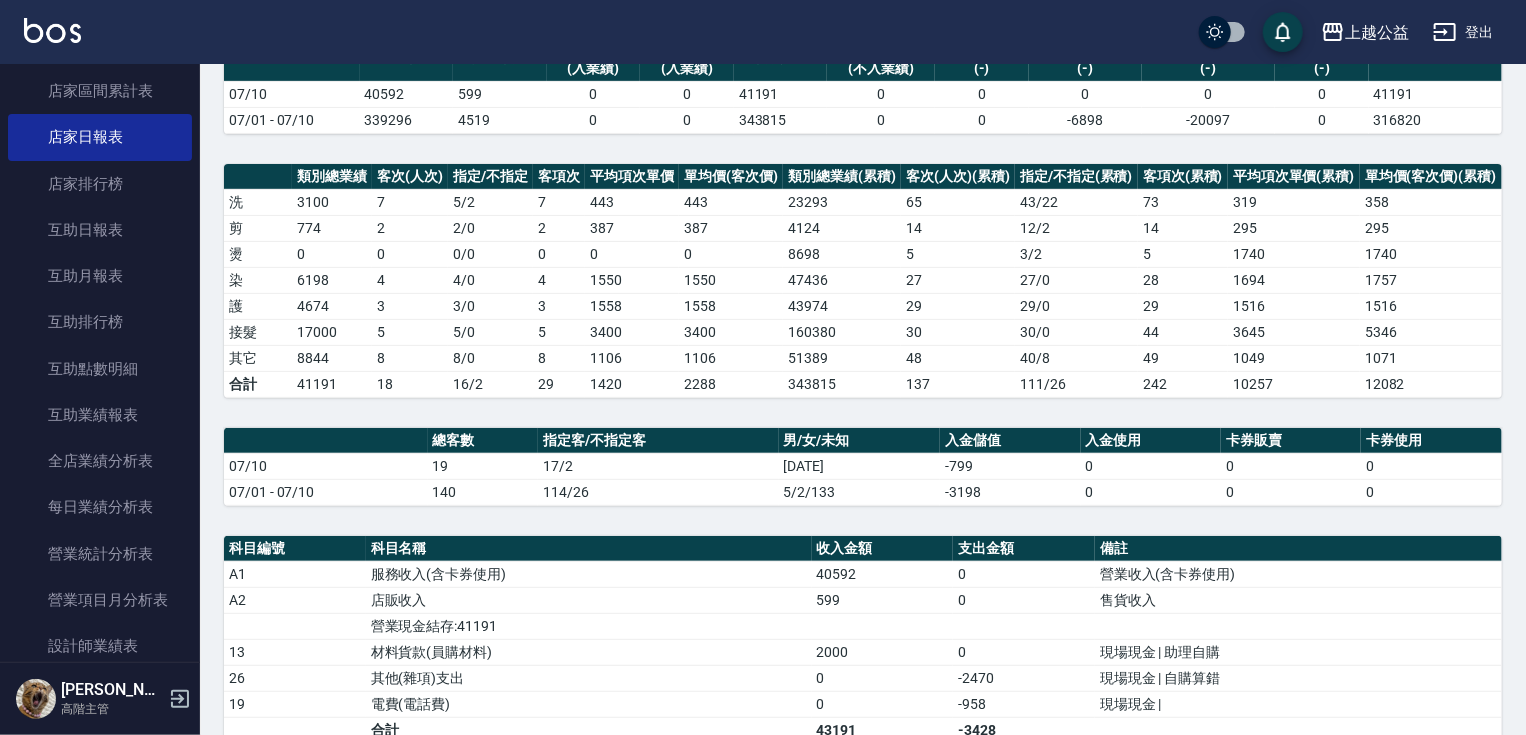 drag, startPoint x: 1332, startPoint y: 483, endPoint x: 1344, endPoint y: 425, distance: 59.22837 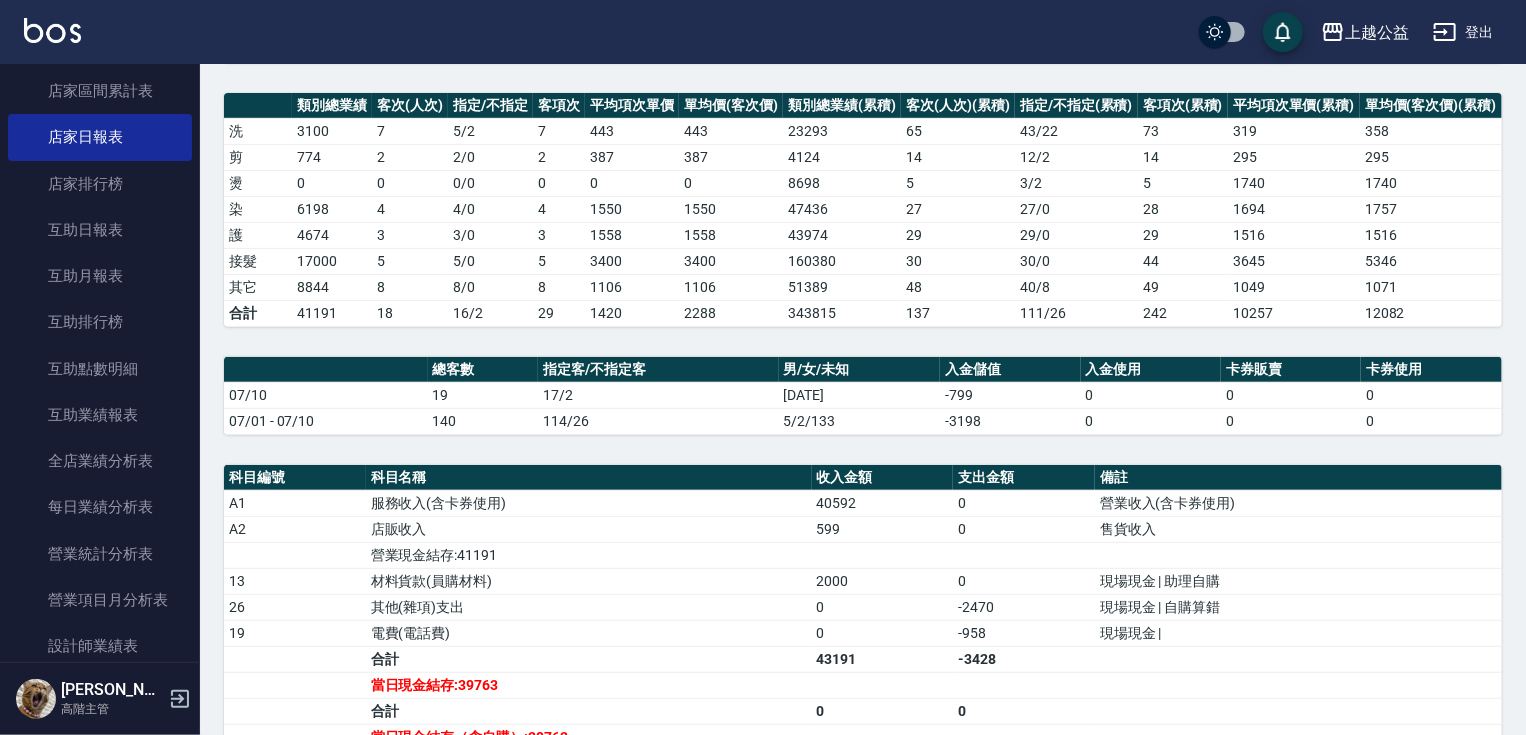 drag, startPoint x: 1344, startPoint y: 425, endPoint x: 1348, endPoint y: 479, distance: 54.147945 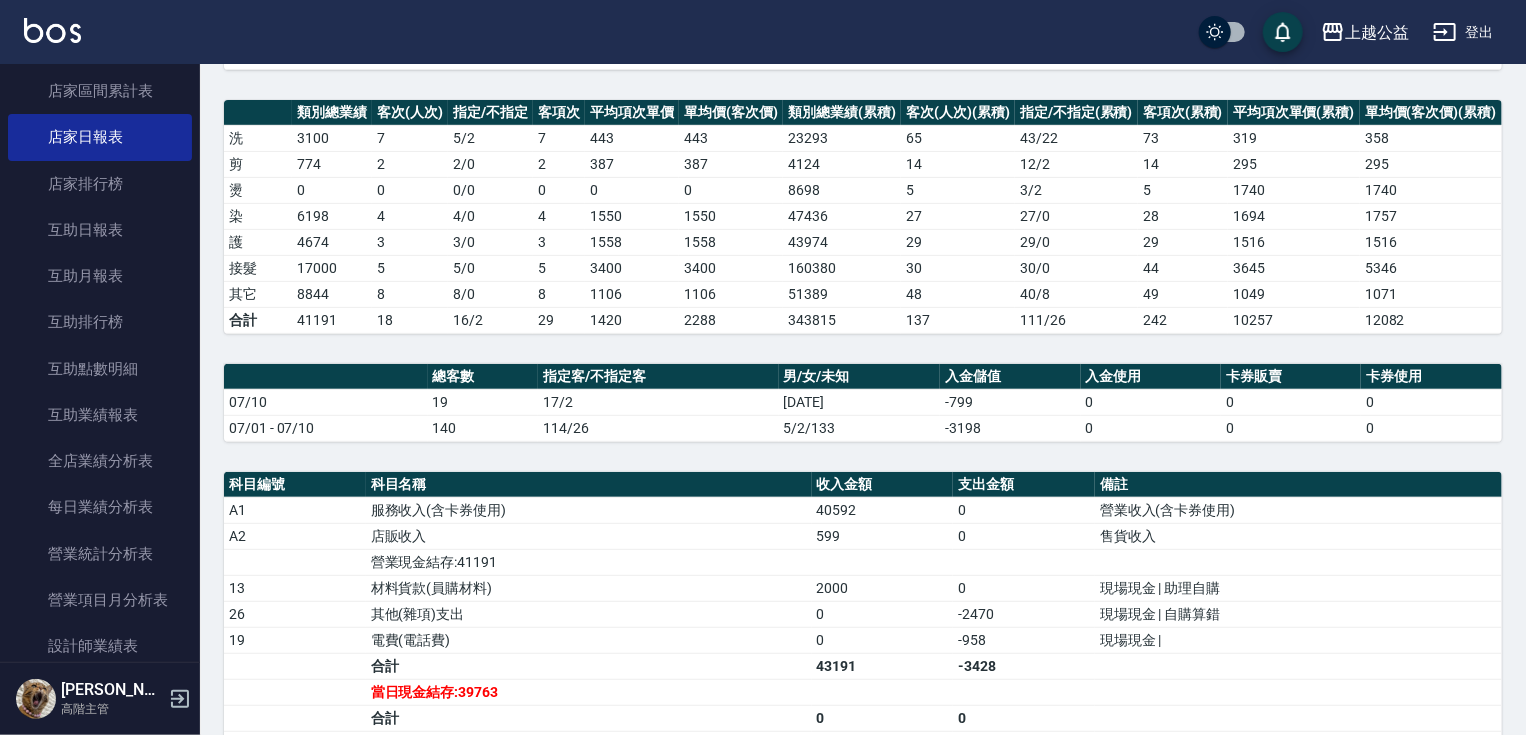 drag, startPoint x: 1348, startPoint y: 479, endPoint x: 1347, endPoint y: 460, distance: 19.026299 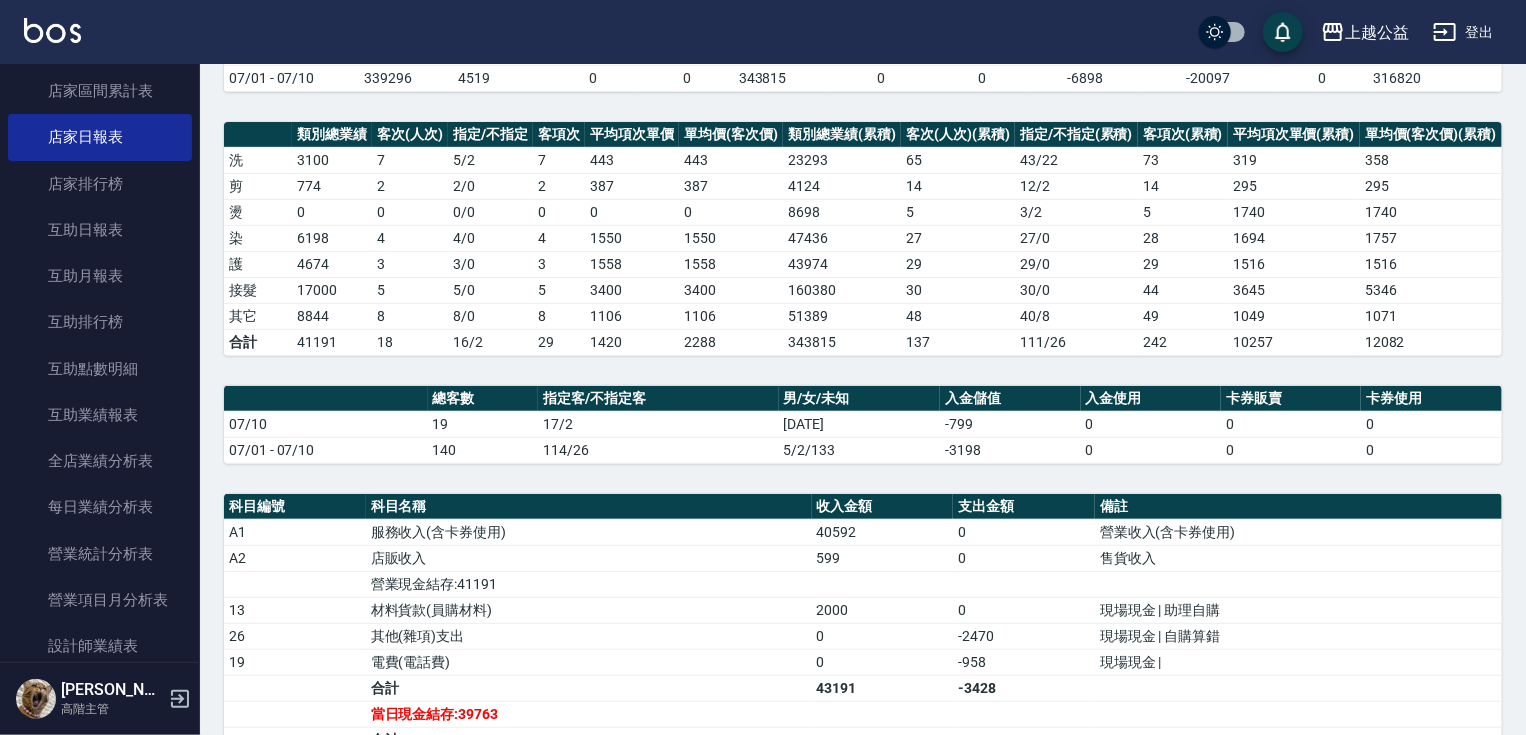 scroll, scrollTop: 223, scrollLeft: 0, axis: vertical 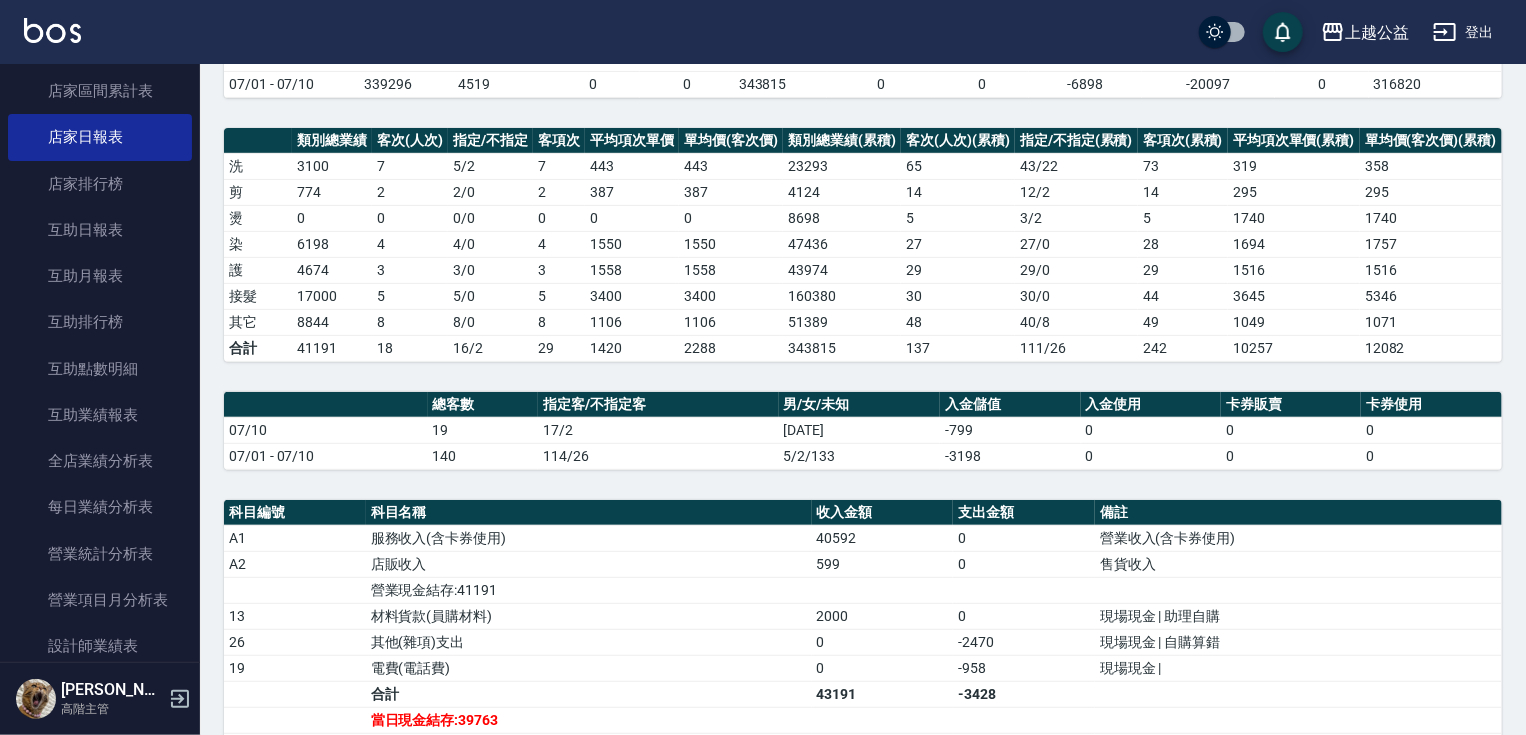 drag, startPoint x: 1347, startPoint y: 460, endPoint x: 1344, endPoint y: 440, distance: 20.22375 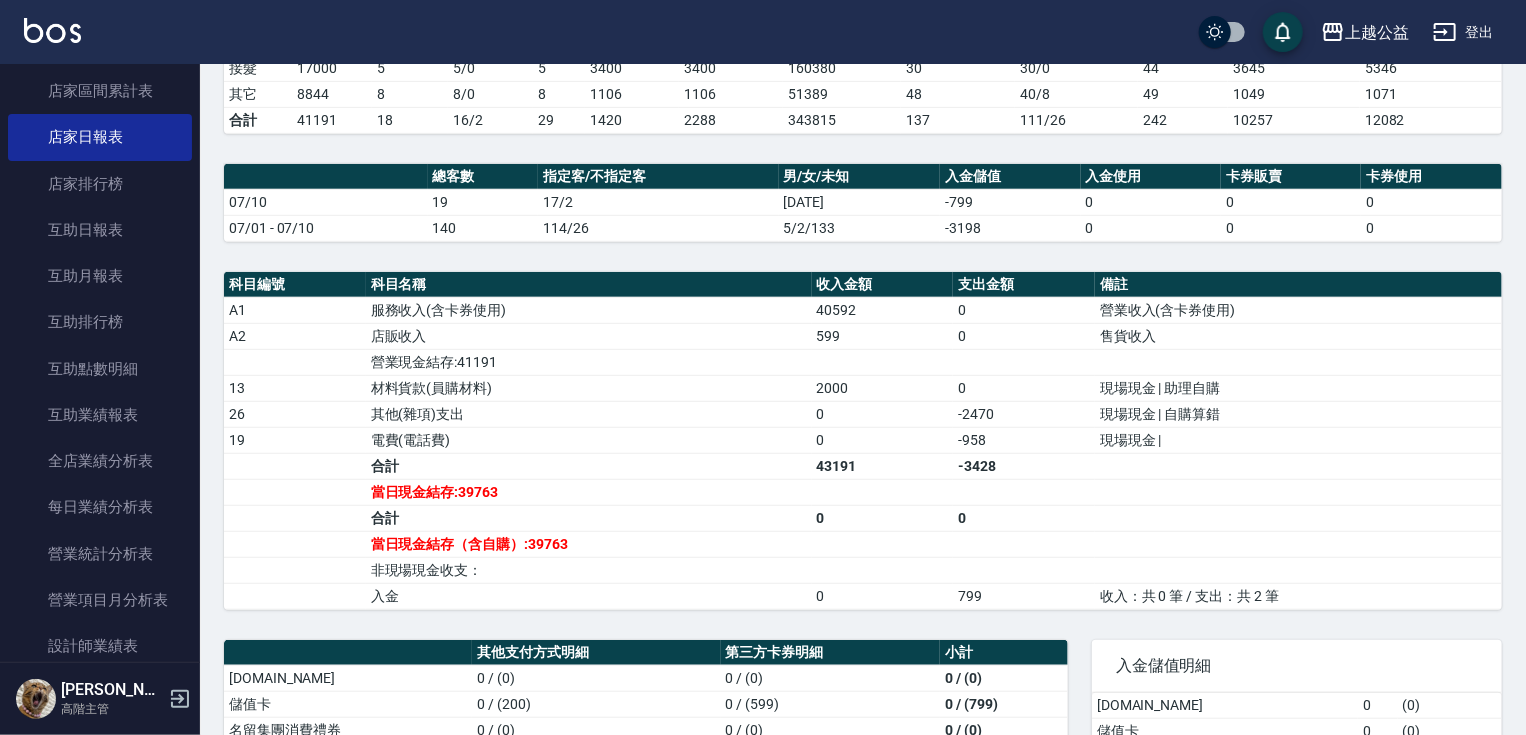scroll, scrollTop: 760, scrollLeft: 0, axis: vertical 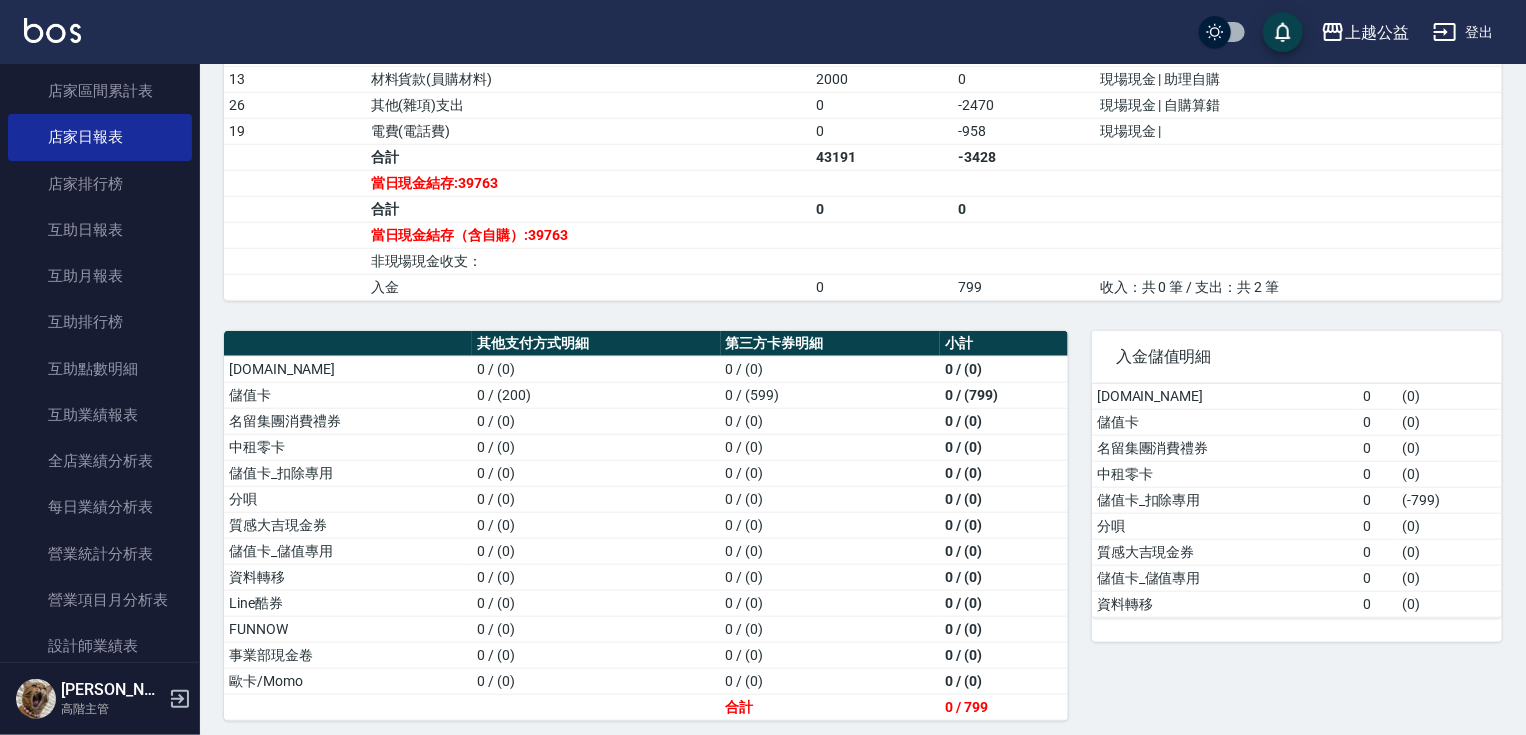 drag, startPoint x: 1427, startPoint y: 514, endPoint x: 1440, endPoint y: 672, distance: 158.5339 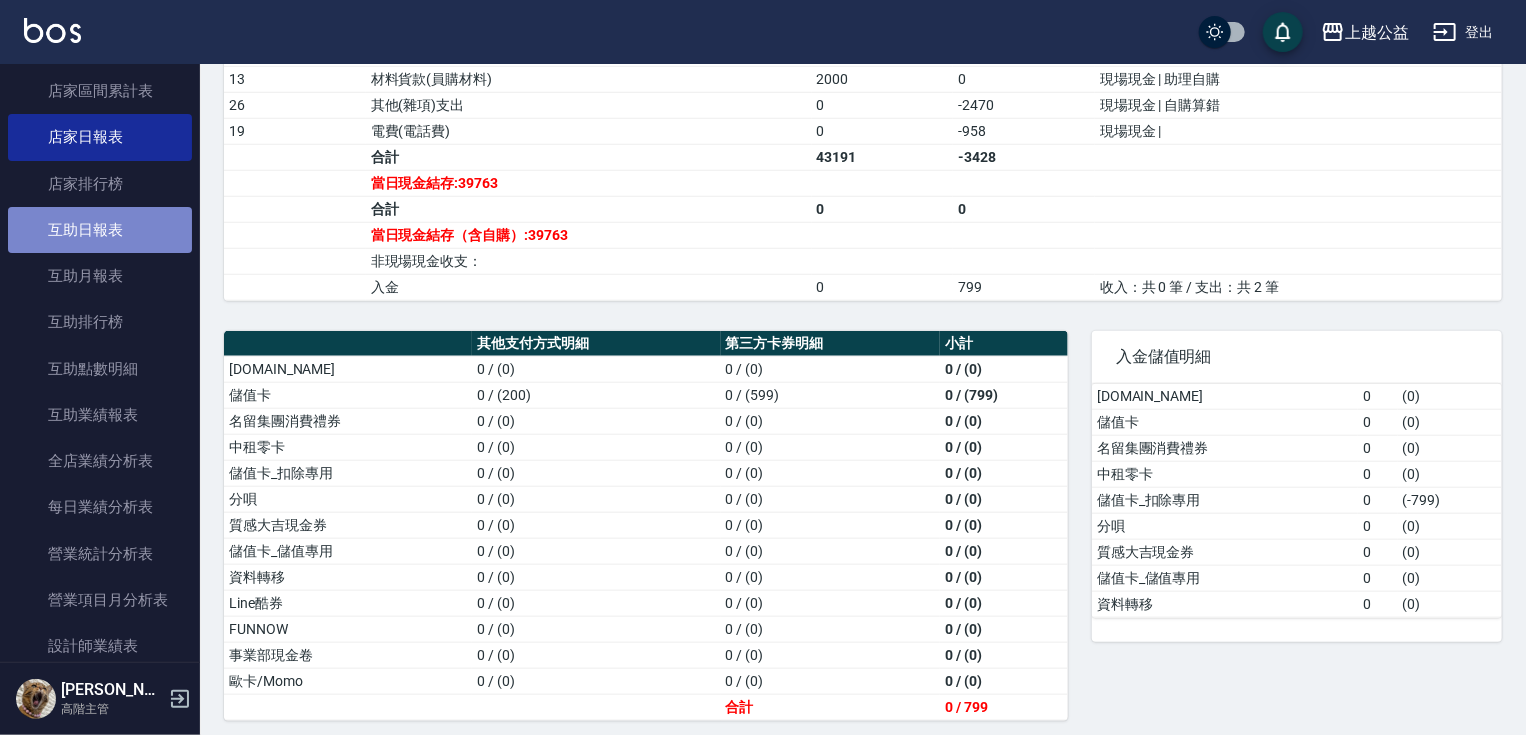 click on "互助日報表" at bounding box center (100, 230) 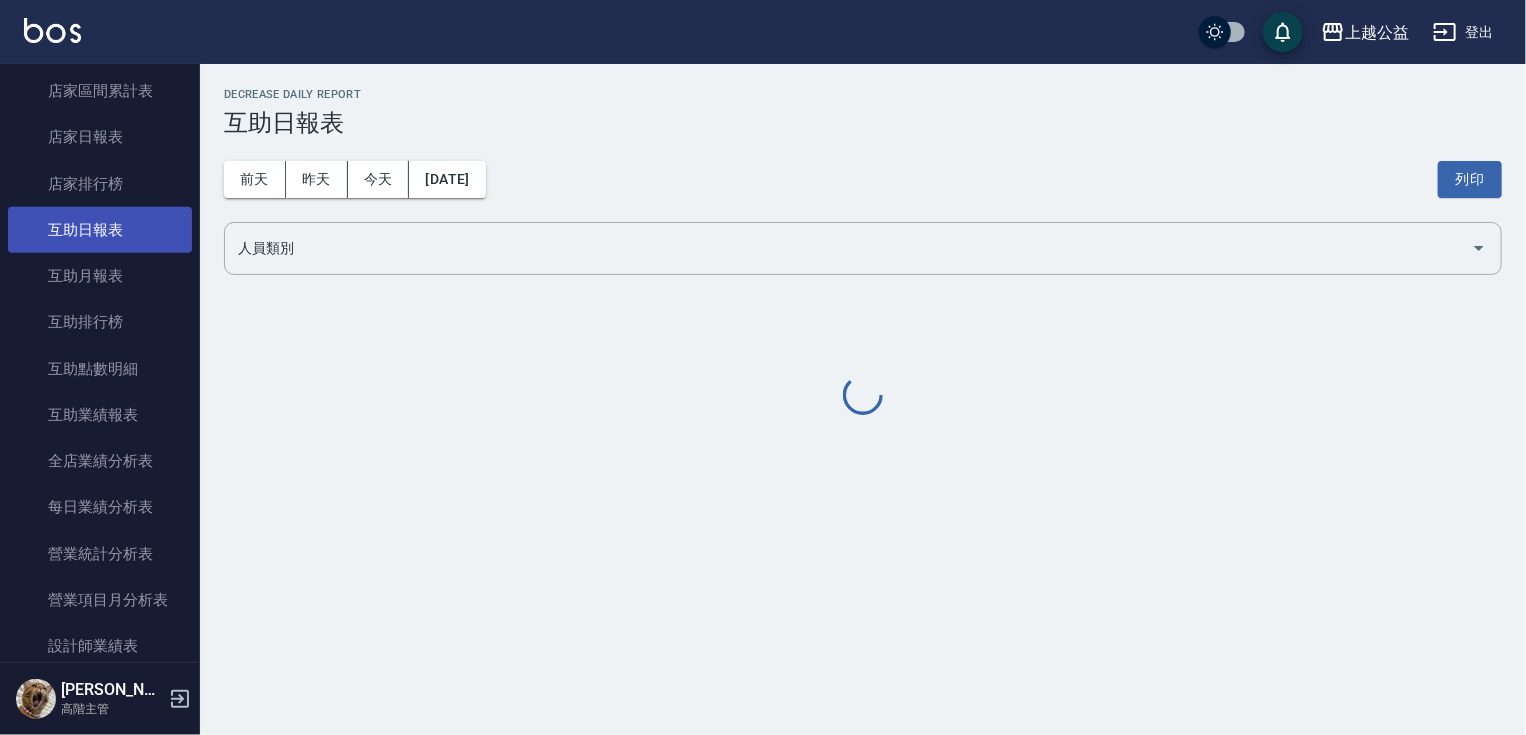 scroll, scrollTop: 0, scrollLeft: 0, axis: both 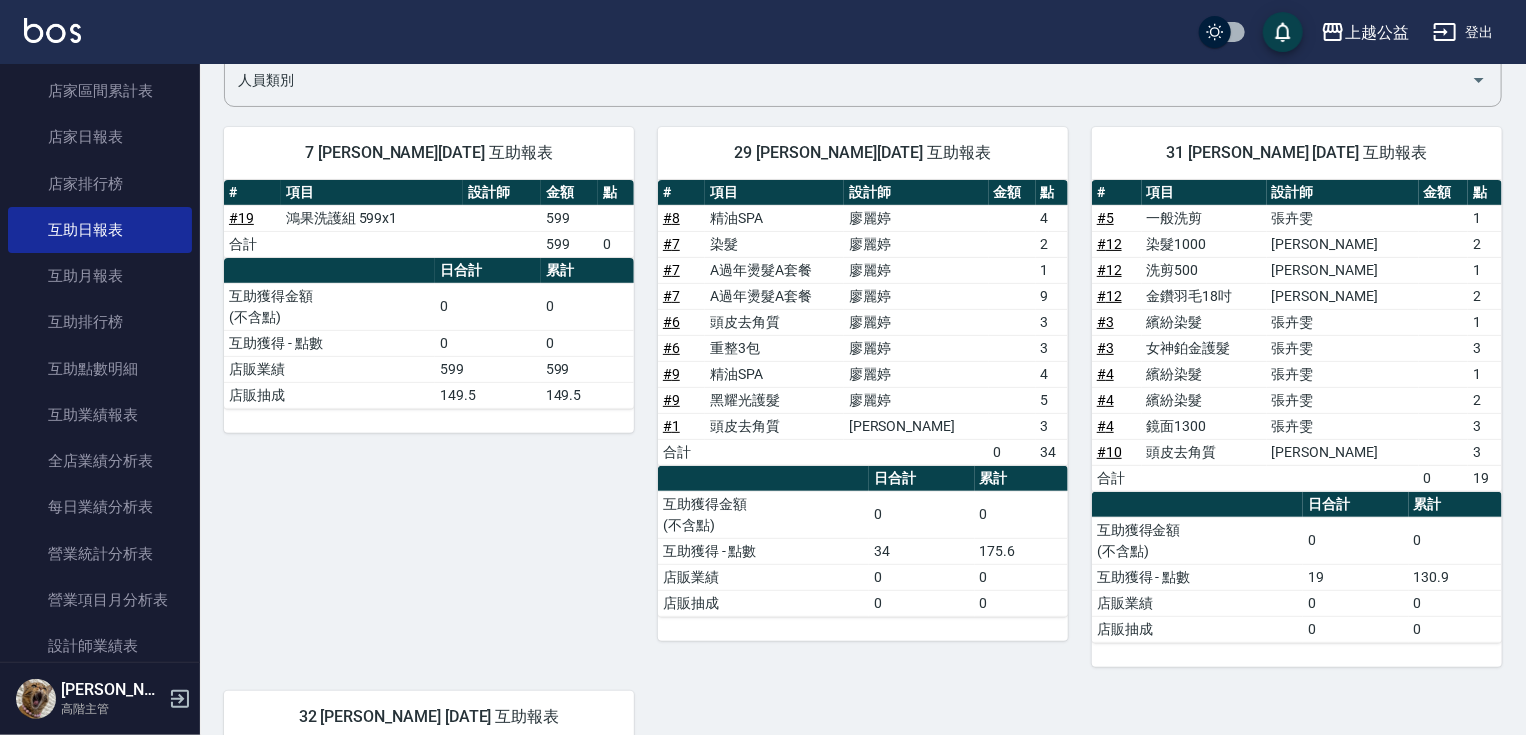 drag, startPoint x: 991, startPoint y: 401, endPoint x: 1005, endPoint y: 438, distance: 39.56008 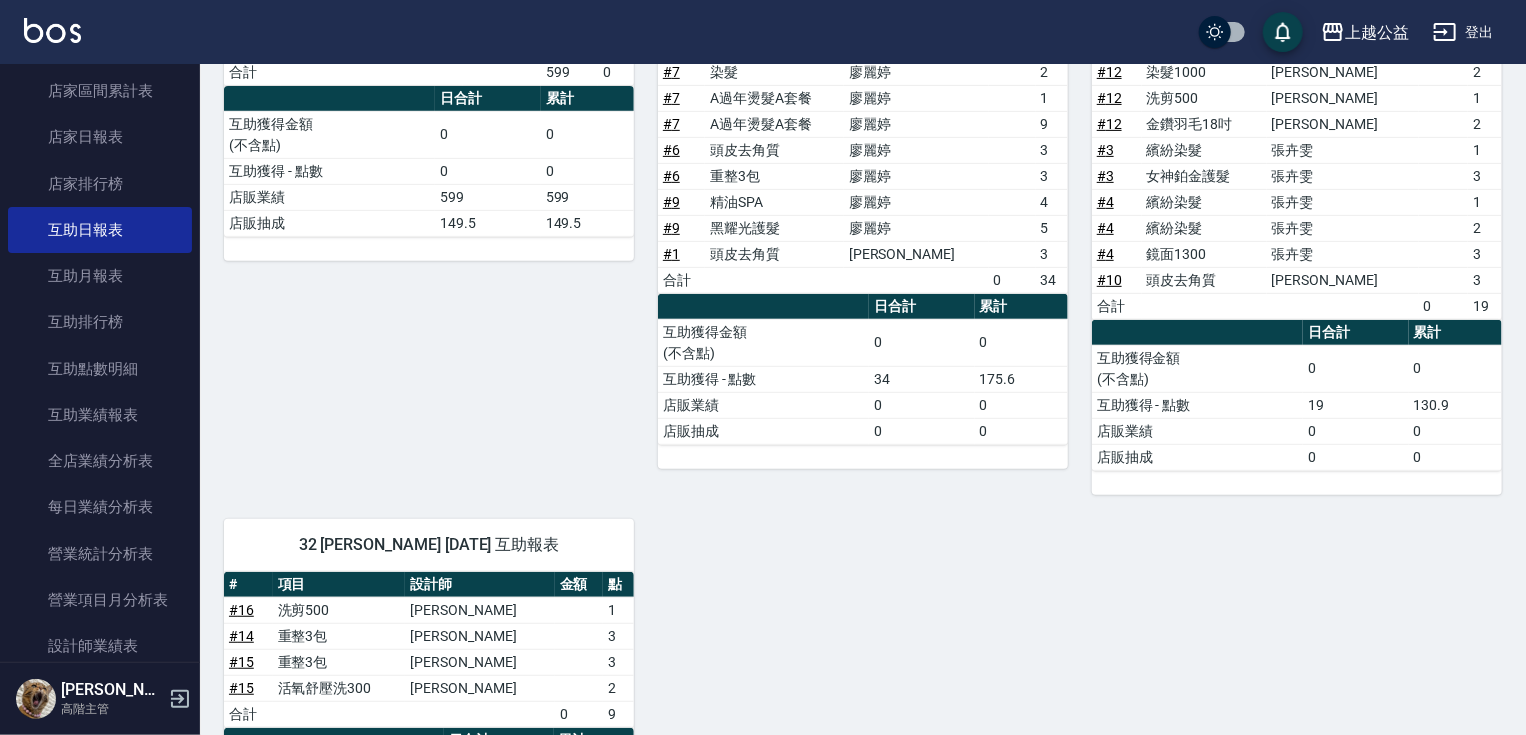 scroll, scrollTop: 525, scrollLeft: 0, axis: vertical 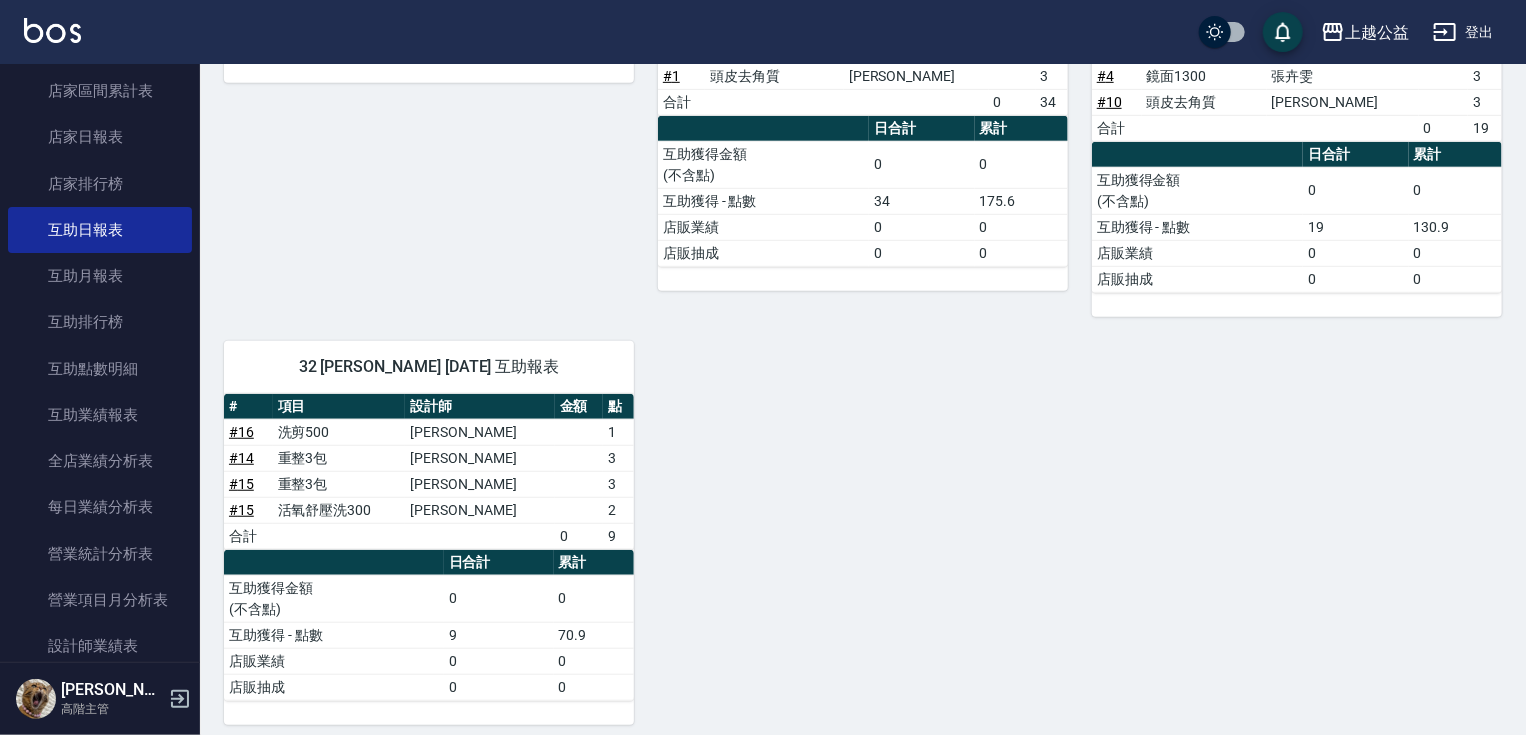 drag, startPoint x: 1129, startPoint y: 458, endPoint x: 1139, endPoint y: 589, distance: 131.38112 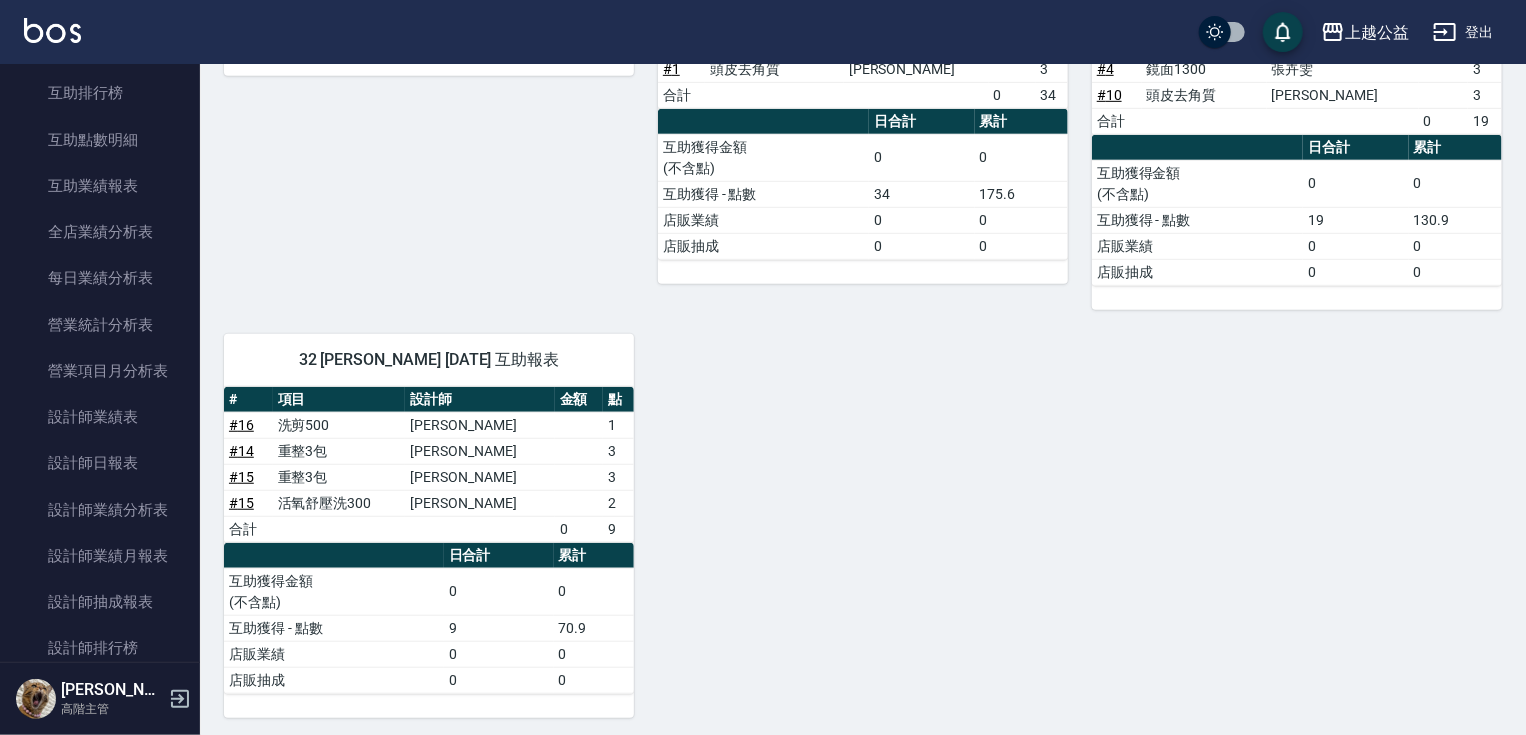 scroll, scrollTop: 1144, scrollLeft: 0, axis: vertical 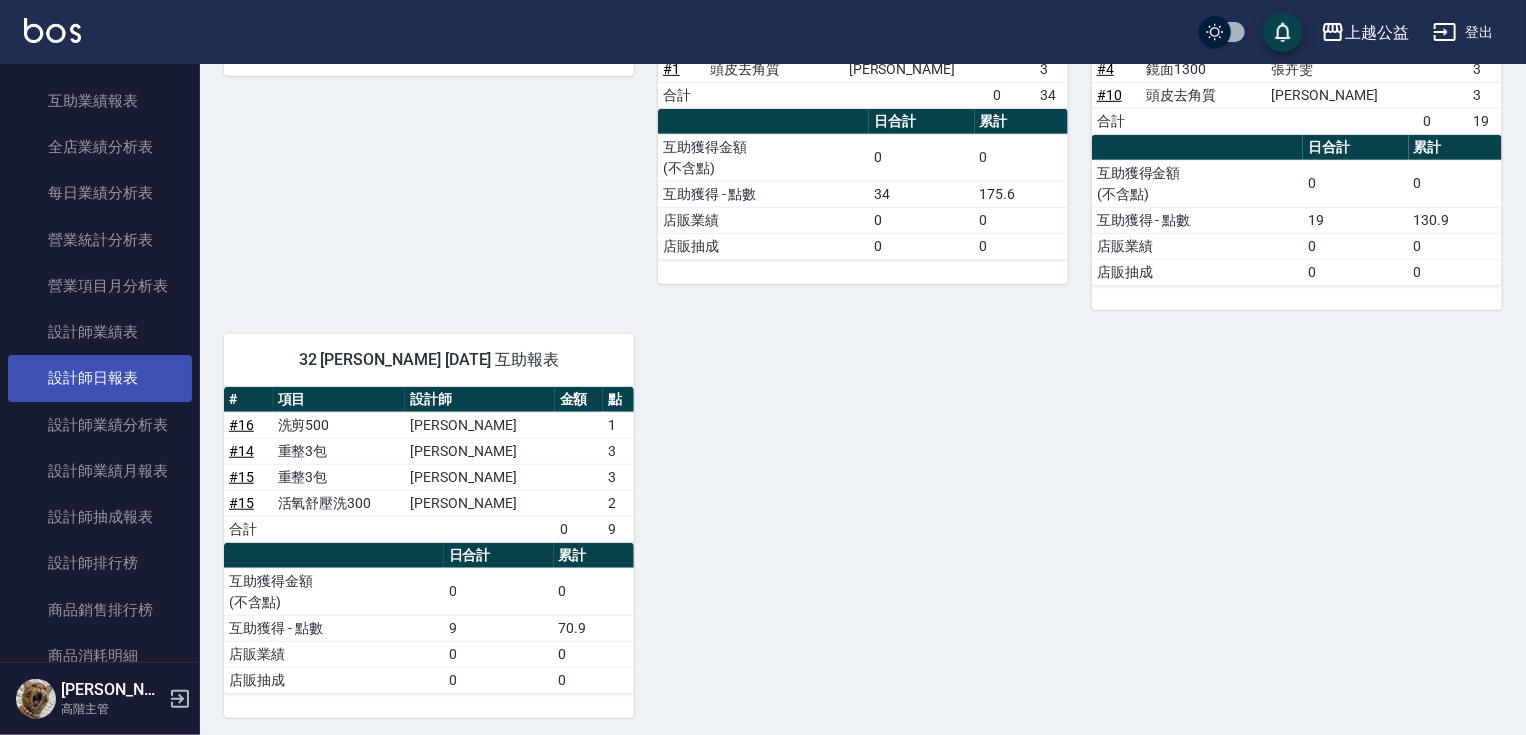 click on "設計師日報表" at bounding box center (100, 378) 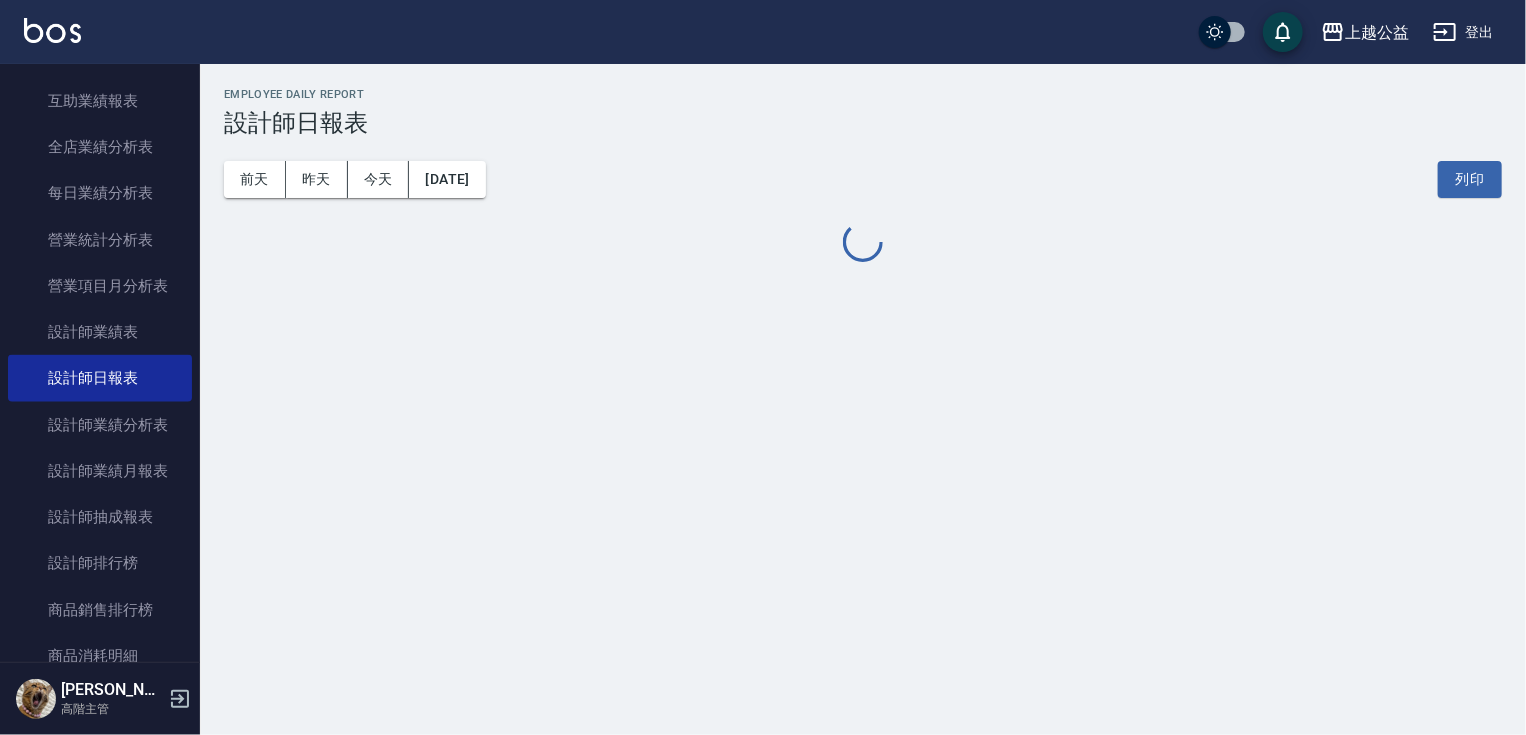 scroll, scrollTop: 0, scrollLeft: 0, axis: both 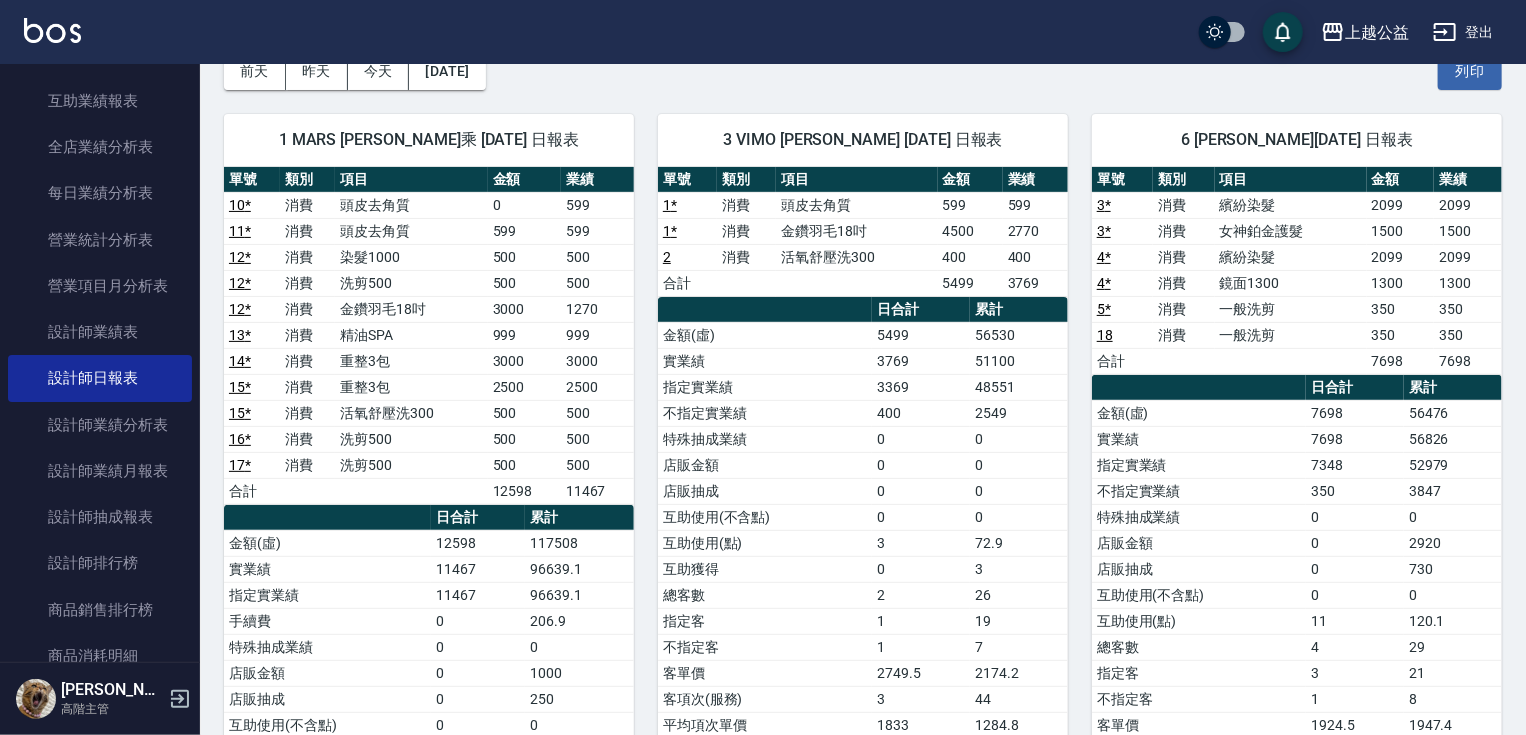 drag, startPoint x: 1179, startPoint y: 565, endPoint x: 1185, endPoint y: 620, distance: 55.326305 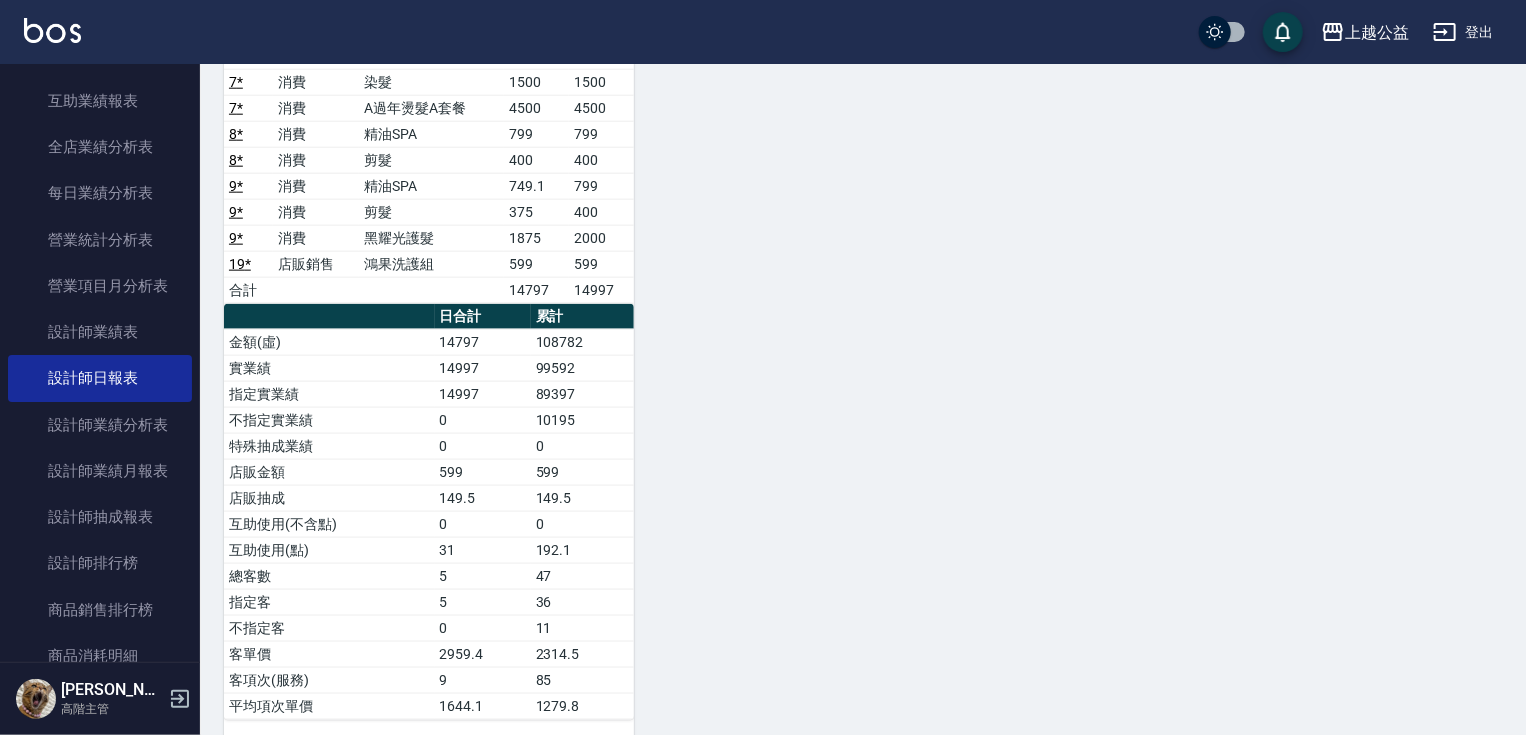 drag, startPoint x: 1456, startPoint y: 597, endPoint x: 1483, endPoint y: 766, distance: 171.14322 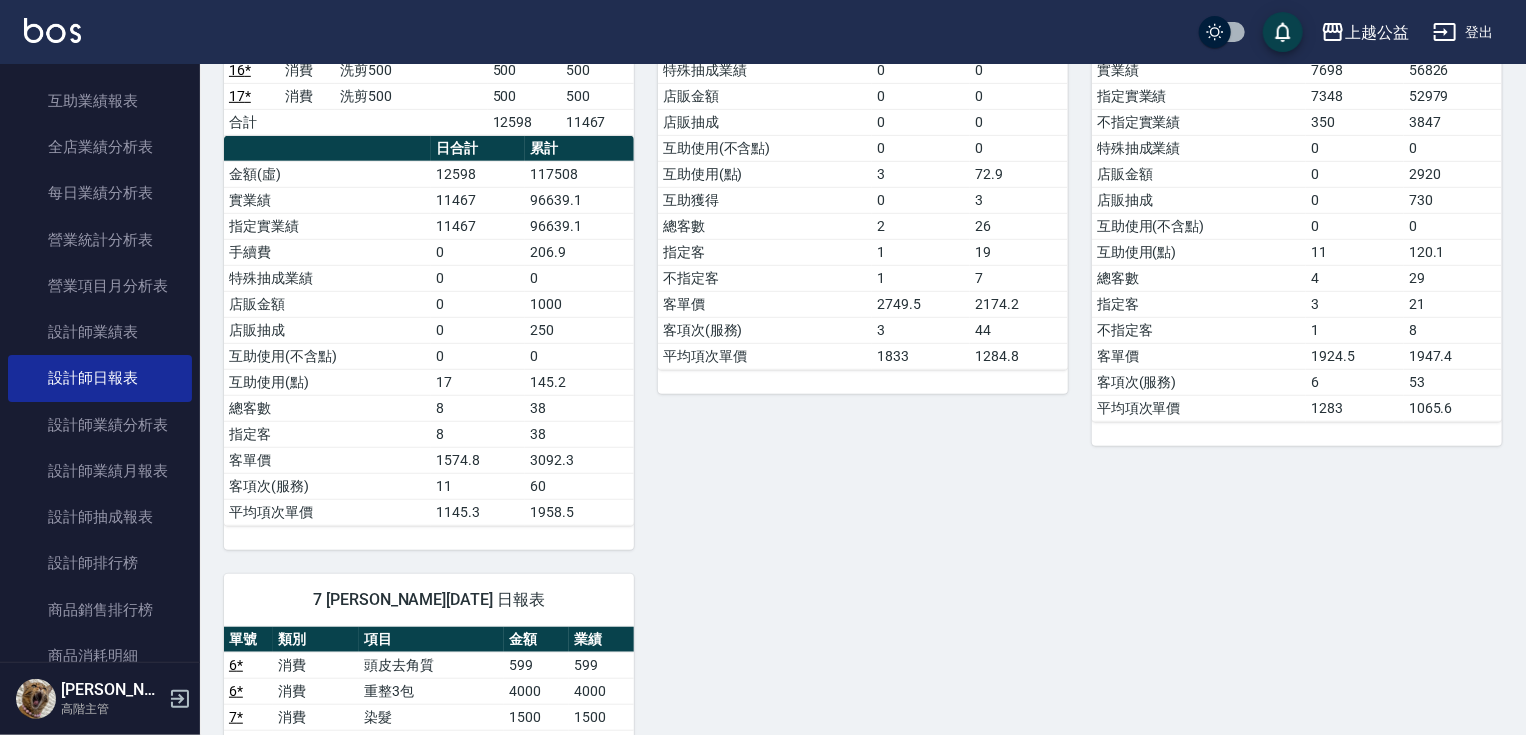 drag, startPoint x: 1215, startPoint y: 636, endPoint x: 1291, endPoint y: 452, distance: 199.07788 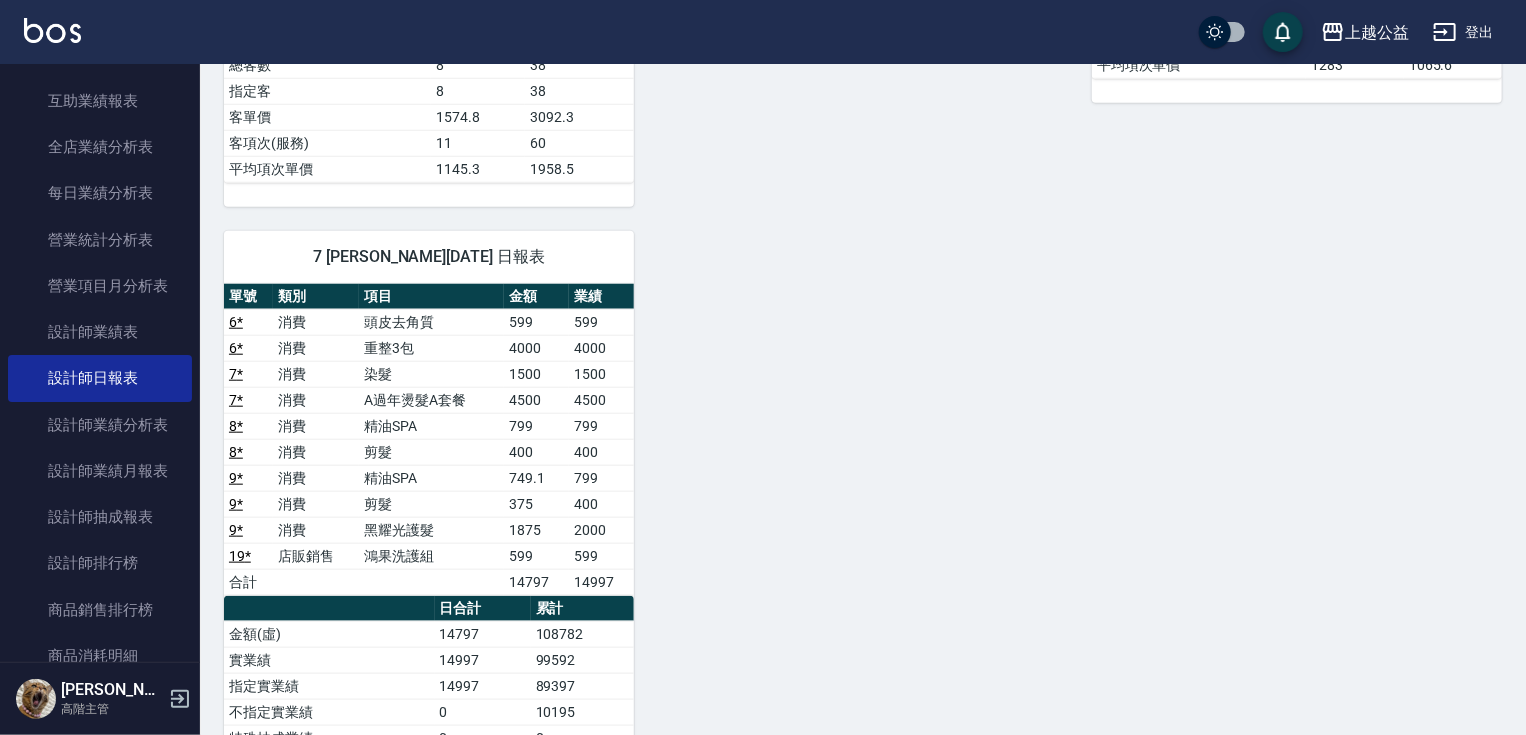 drag, startPoint x: 1291, startPoint y: 452, endPoint x: 1298, endPoint y: 575, distance: 123.19903 